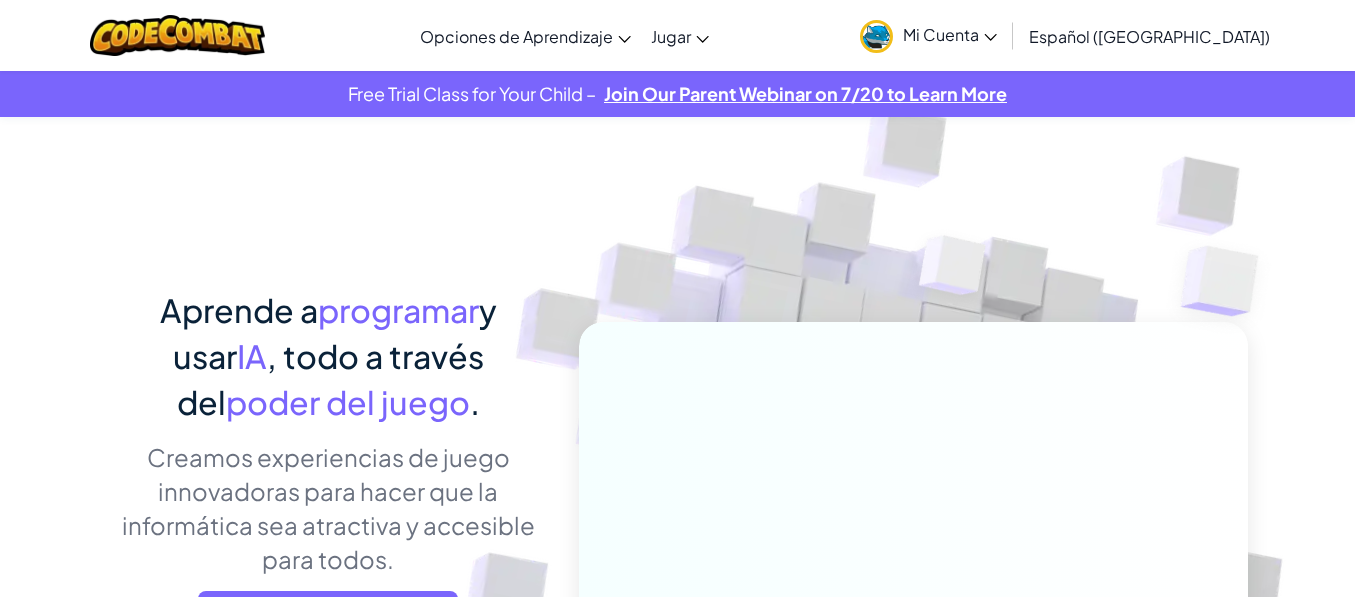 scroll, scrollTop: 0, scrollLeft: 0, axis: both 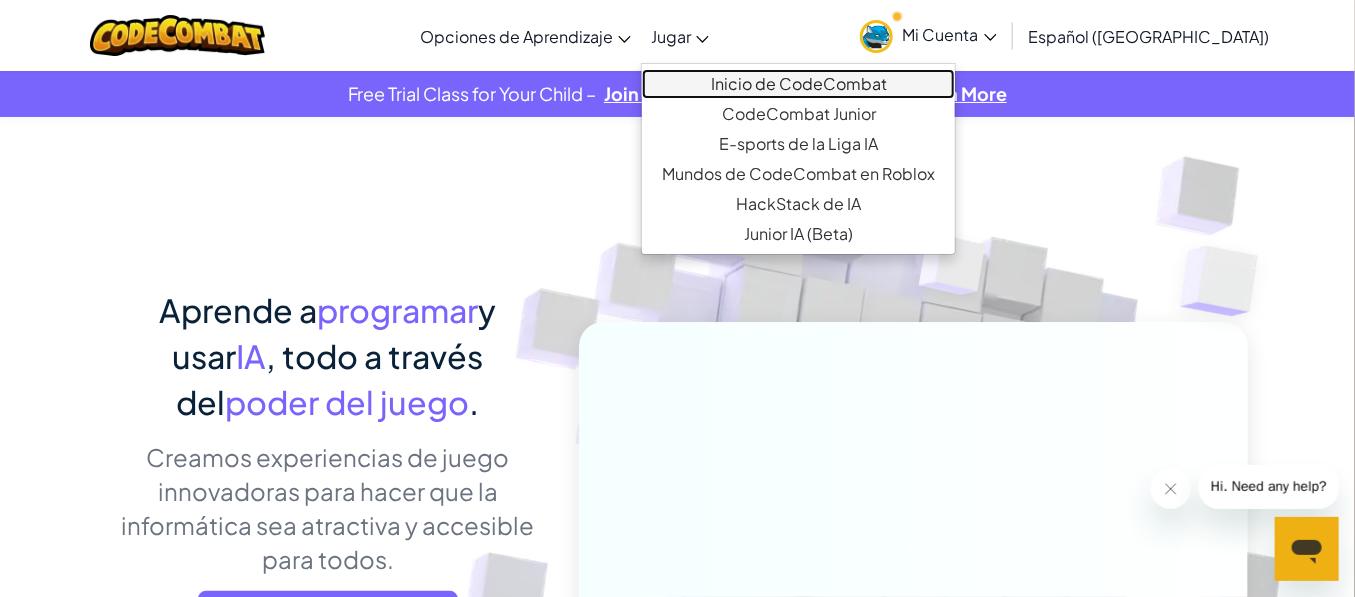 click on "Inicio de CodeCombat" at bounding box center (798, 84) 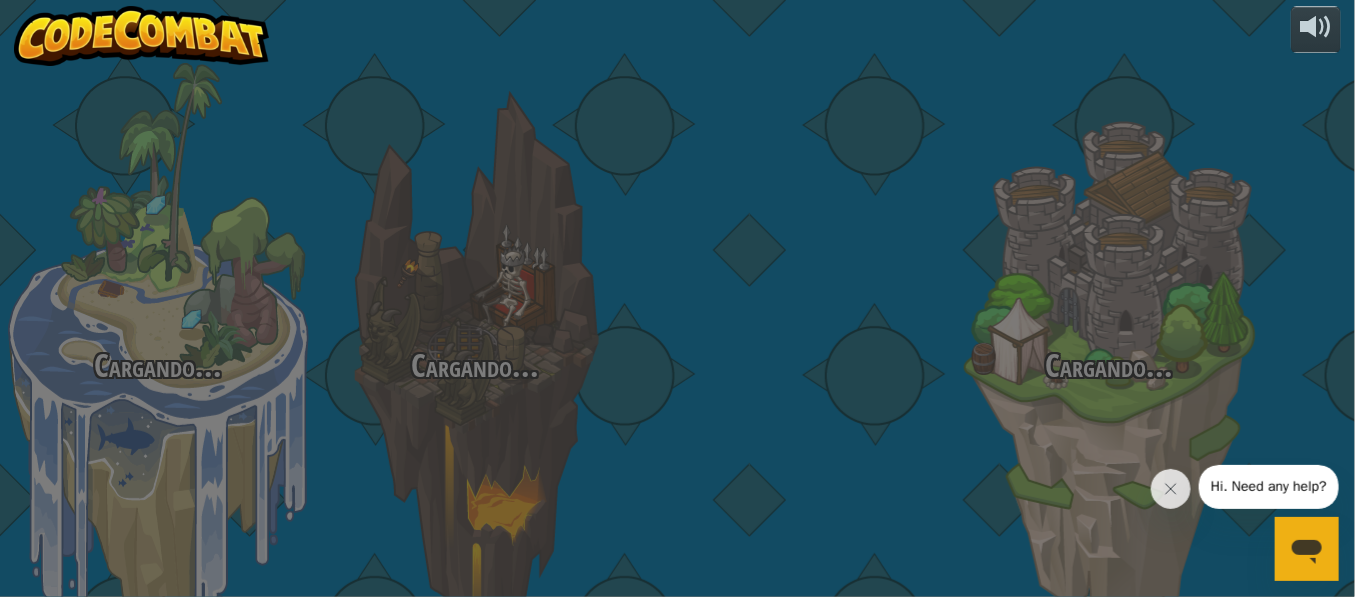 select on "es-419" 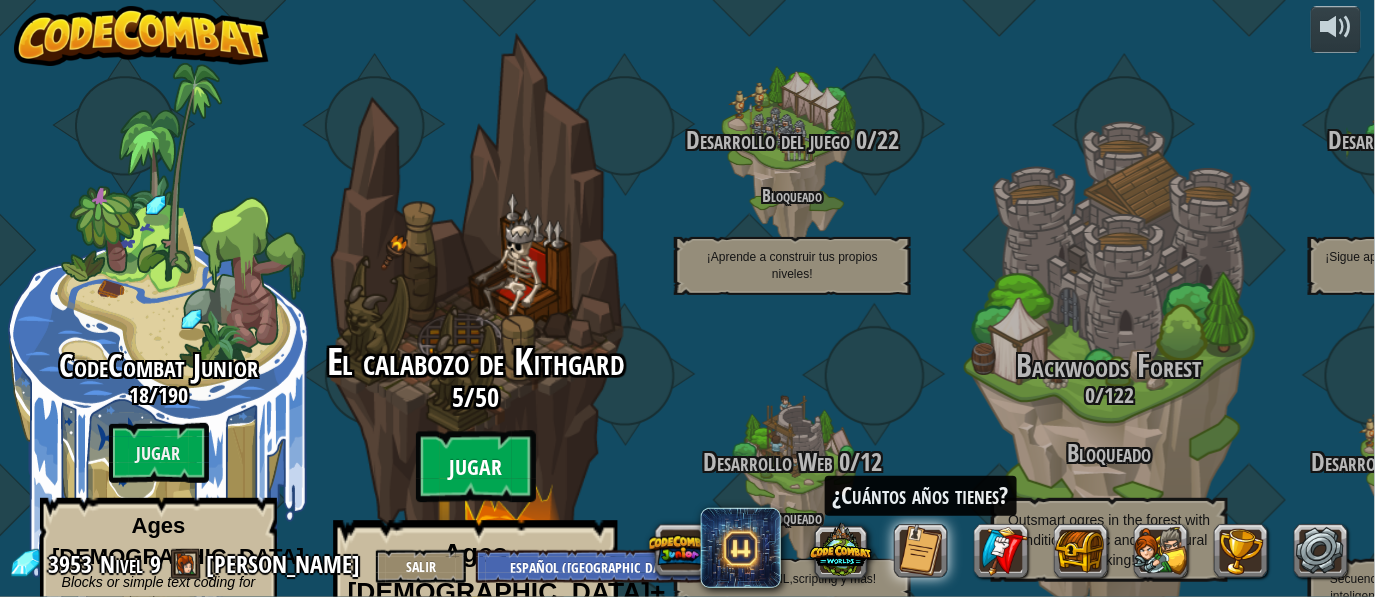 click on "Jugar" at bounding box center [476, 467] 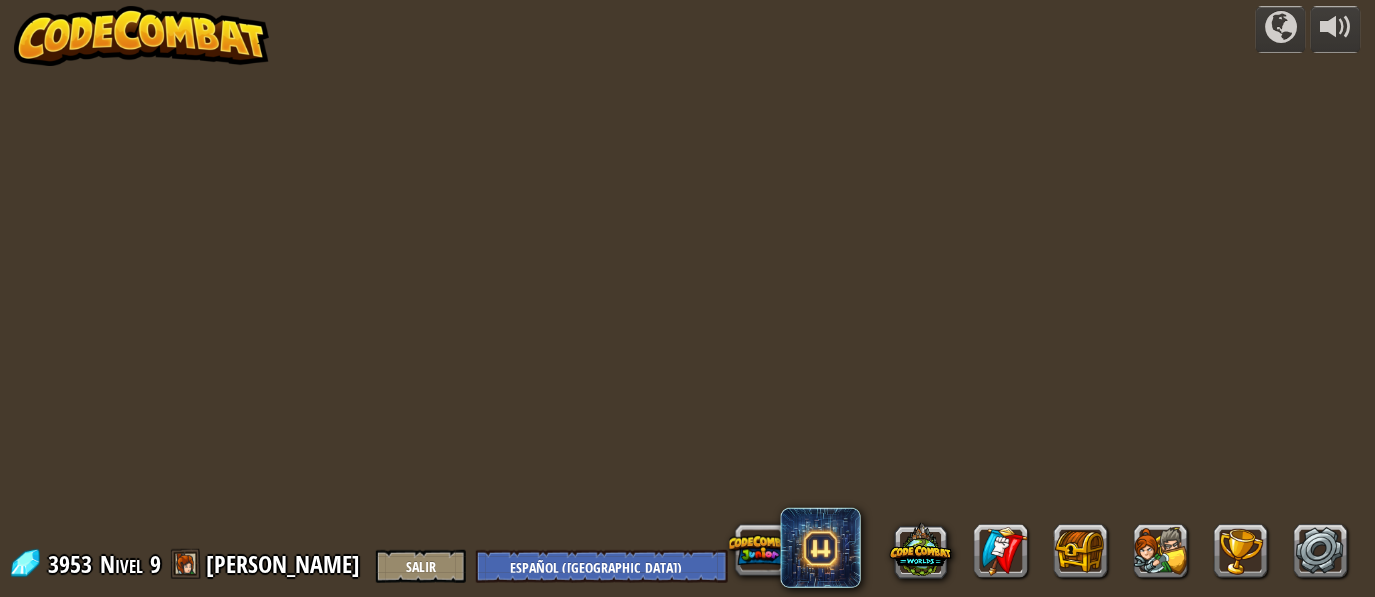 select on "es-419" 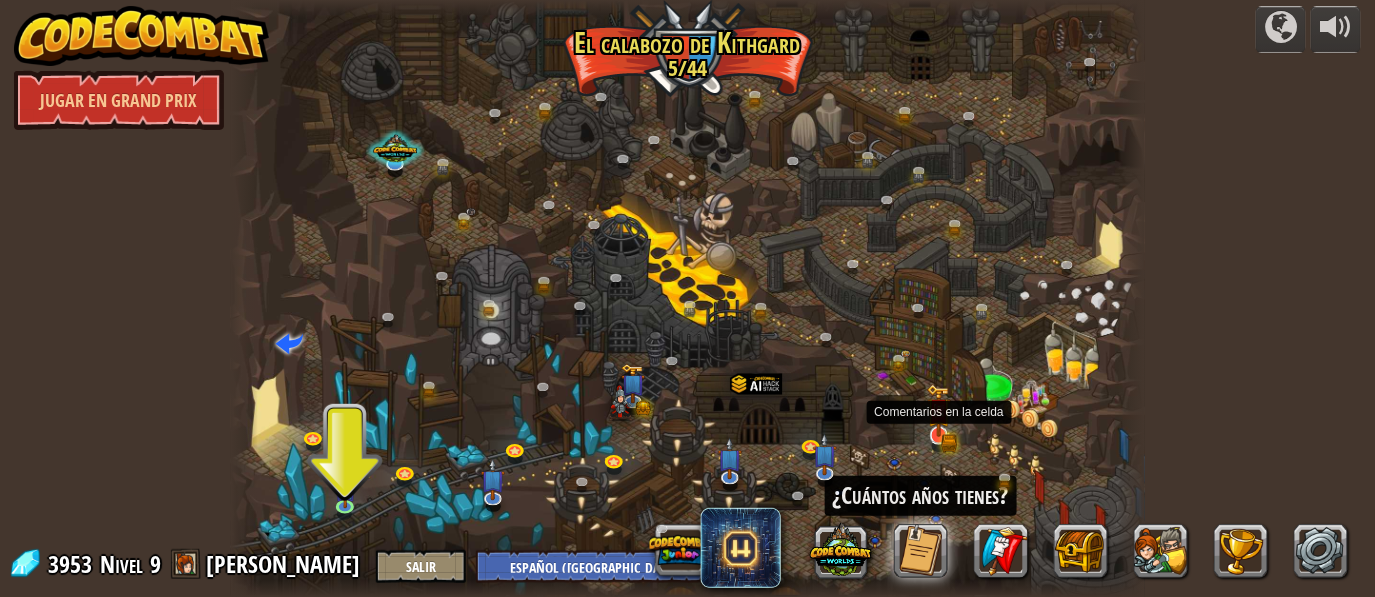 click at bounding box center [939, 410] 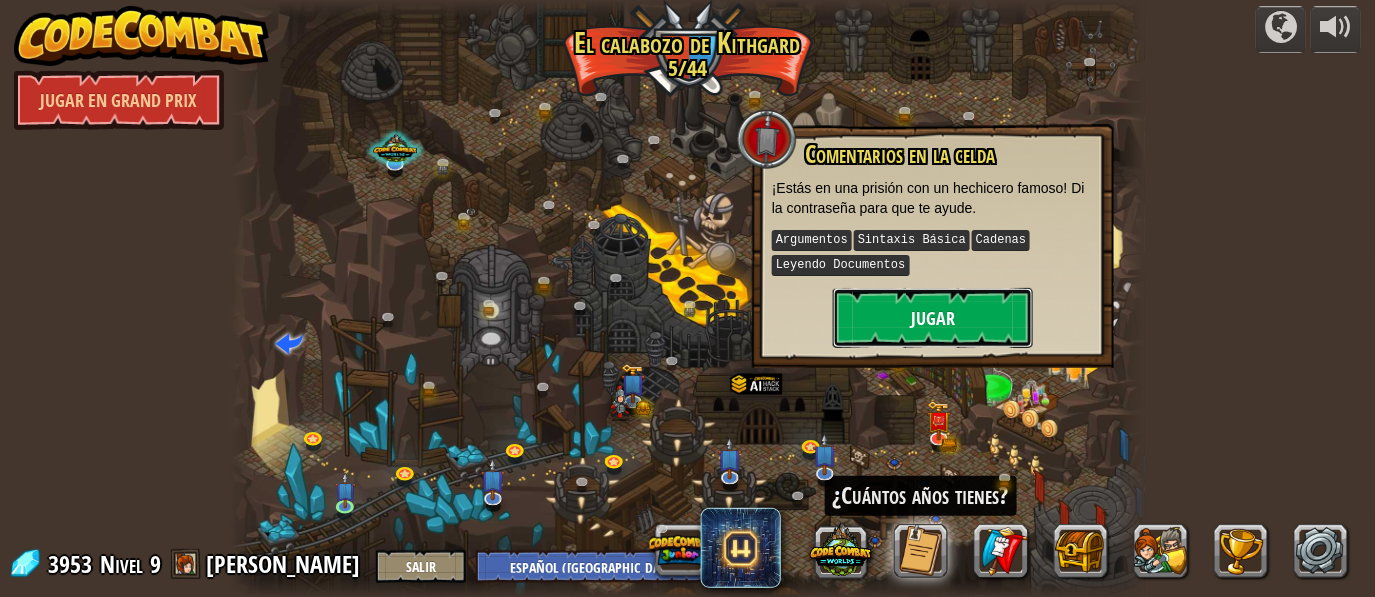 click on "Jugar" at bounding box center (933, 318) 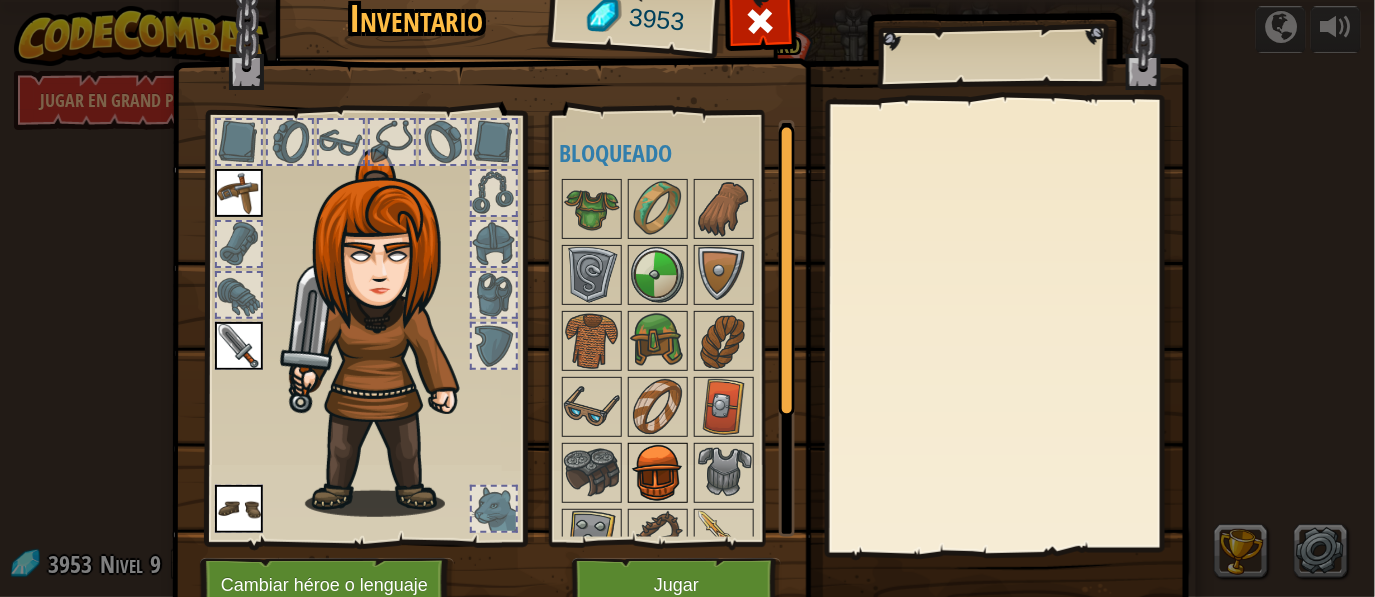 scroll, scrollTop: 167, scrollLeft: 0, axis: vertical 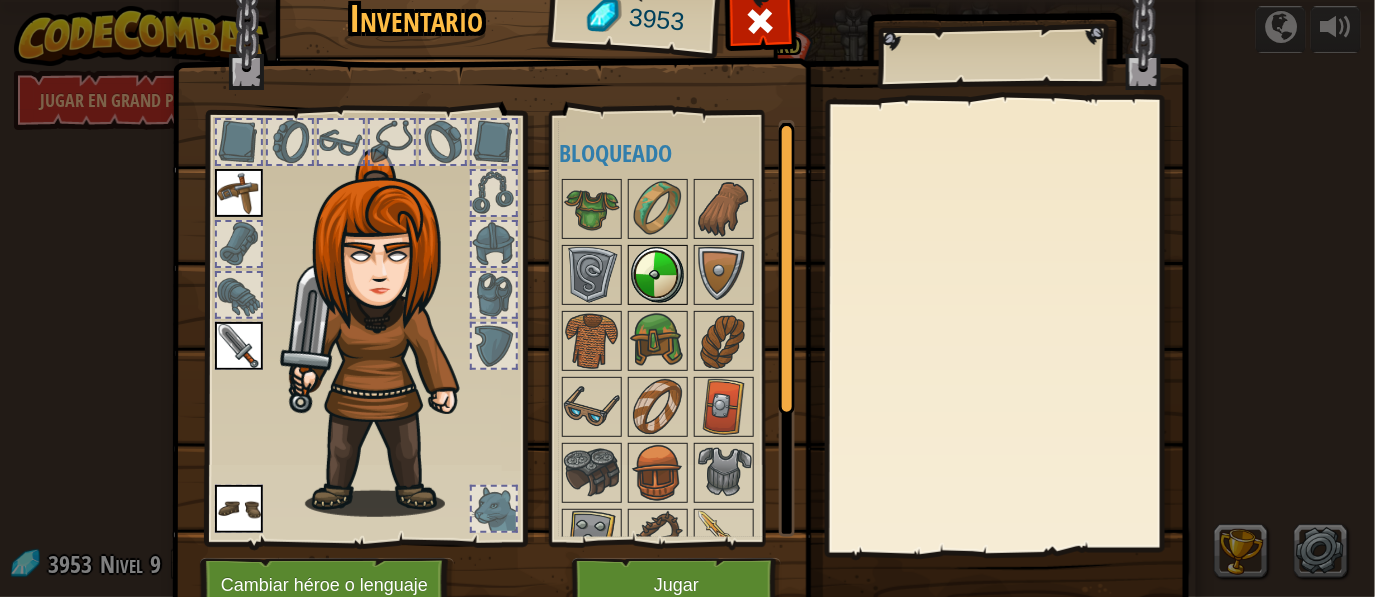 click at bounding box center (658, 275) 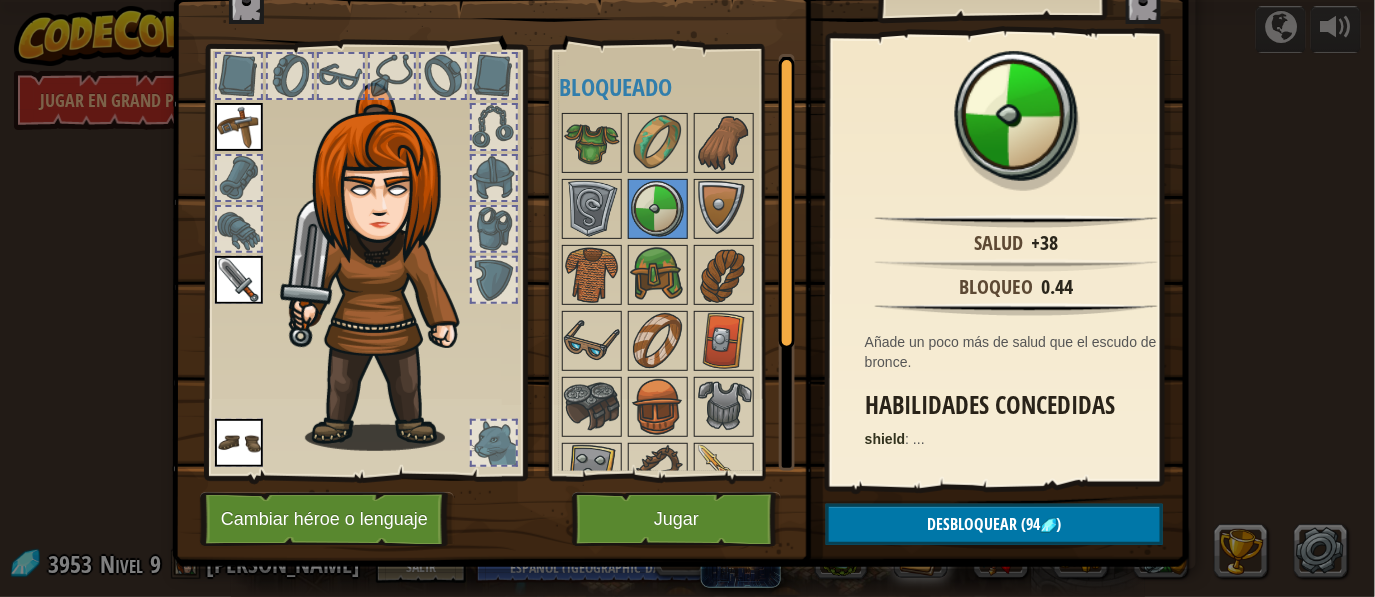 scroll, scrollTop: 92, scrollLeft: 0, axis: vertical 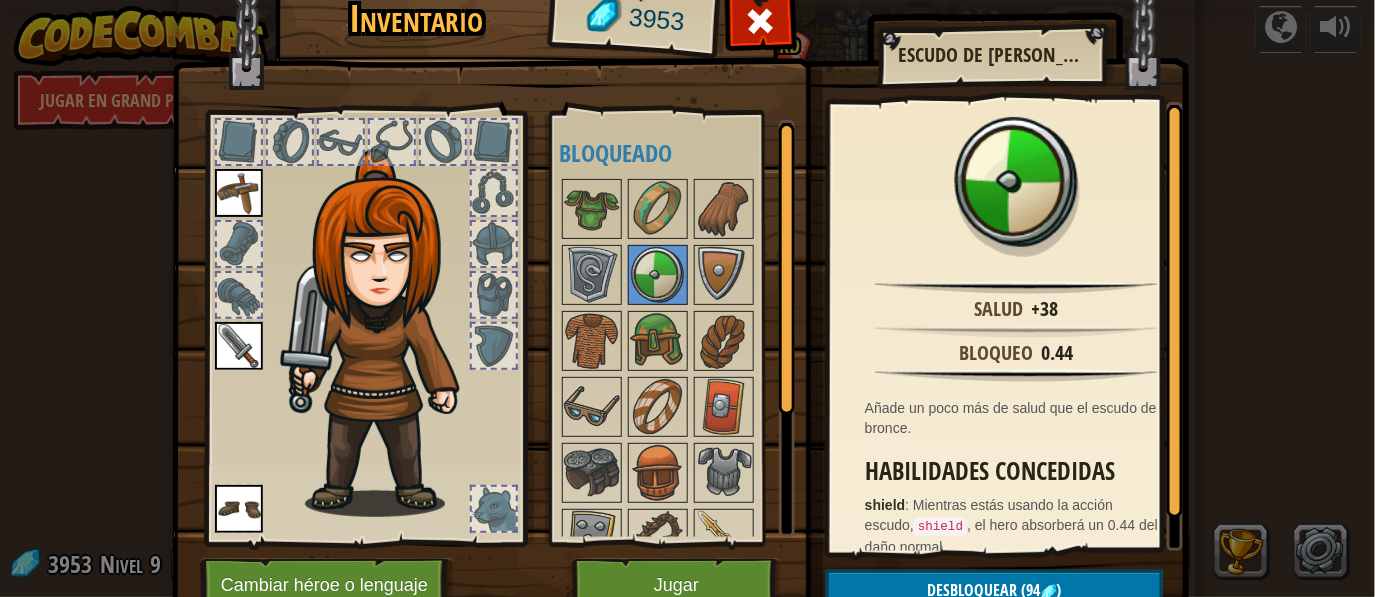 click on "Inventario 3953 Disponible [GEOGRAPHIC_DATA] [GEOGRAPHIC_DATA] [GEOGRAPHIC_DATA] (doble-click para equipar) Bloqueado Escudo de [PERSON_NAME] Salud +38 Bloqueo 0.44 Añade un poco más de salud que el escudo de bronce. Habilidades concedidas shield : Mientras estás usando la acción escudo,  shield , el hero absorberá un 0.44 del daño normal. Desbloquear (94 ) Equipar Sacar ¡Suscríbete para desbloquear! (restringido en este nivel) Cambiar héroe o lenguaje Jugar" at bounding box center [687, 298] 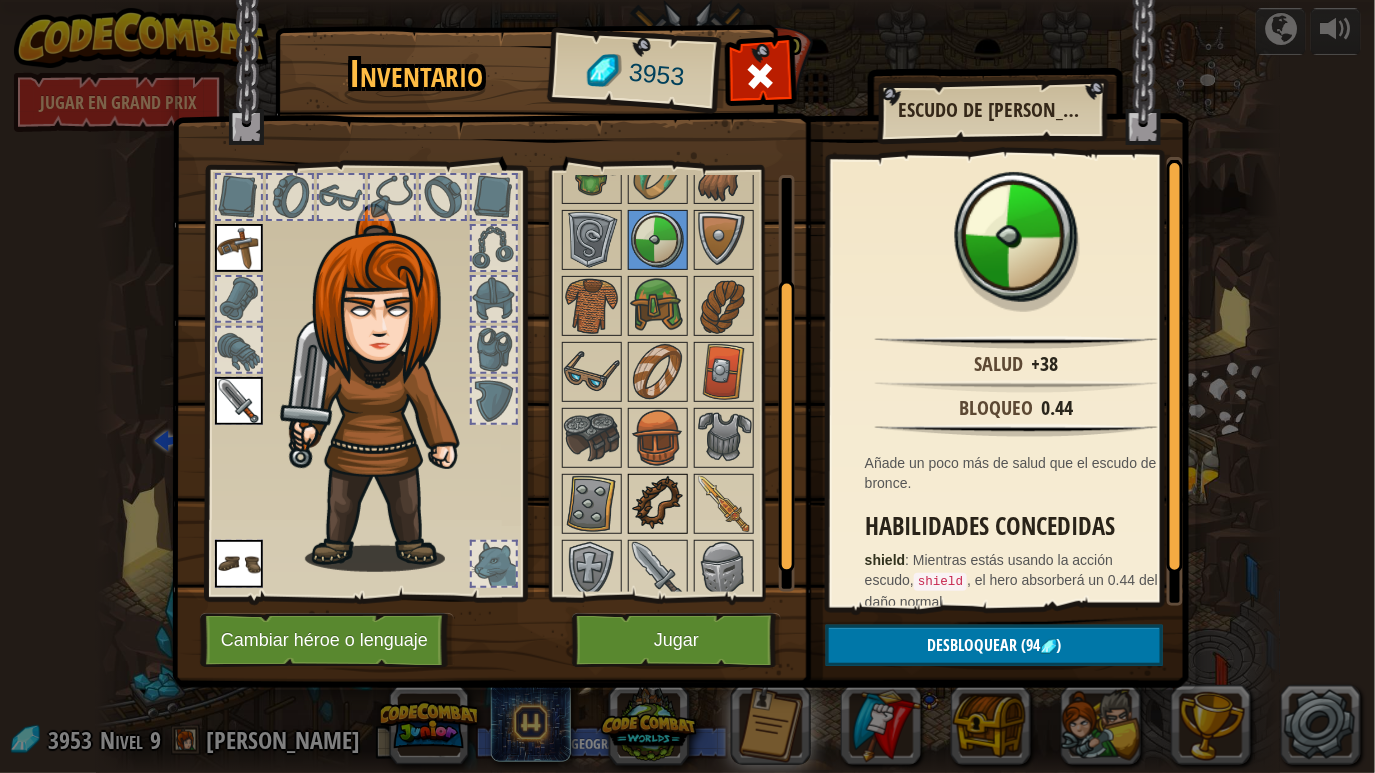 scroll, scrollTop: 133, scrollLeft: 0, axis: vertical 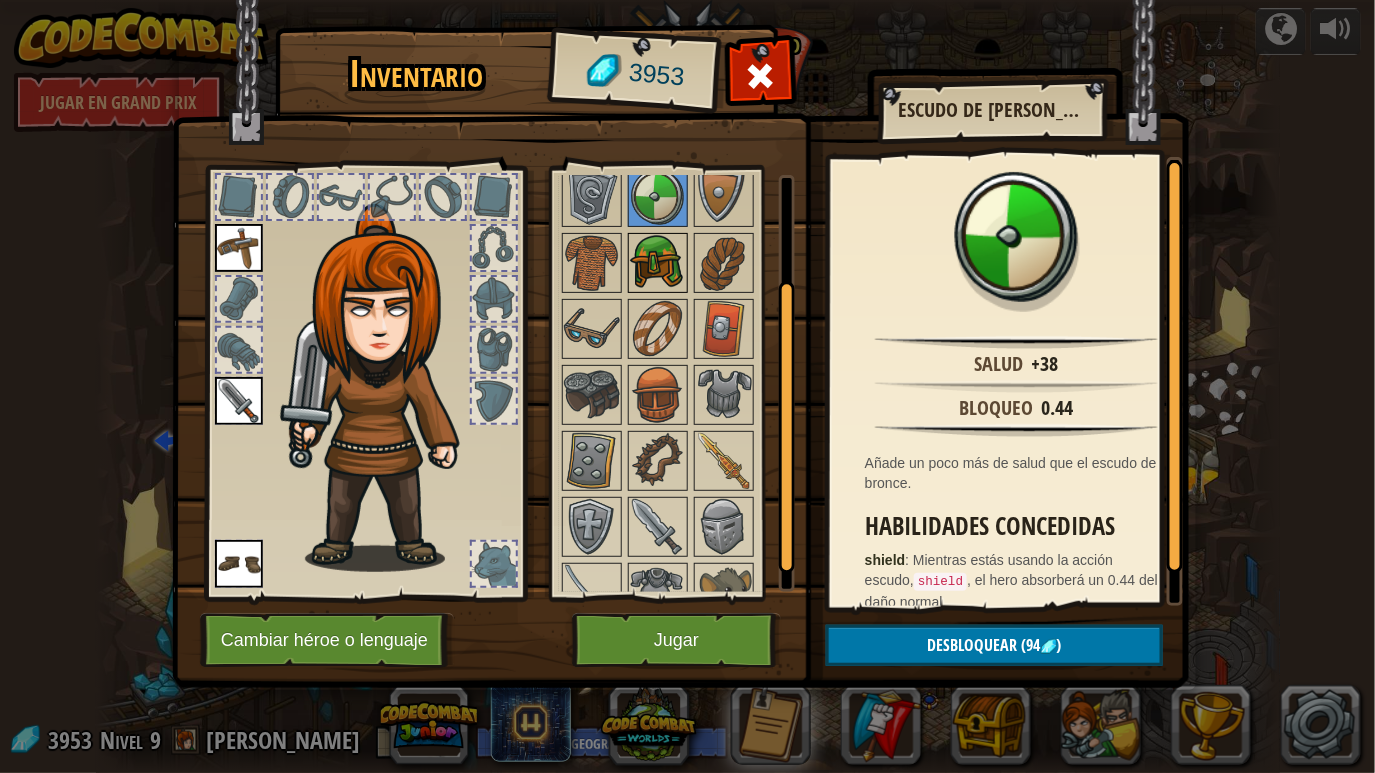 click at bounding box center (658, 263) 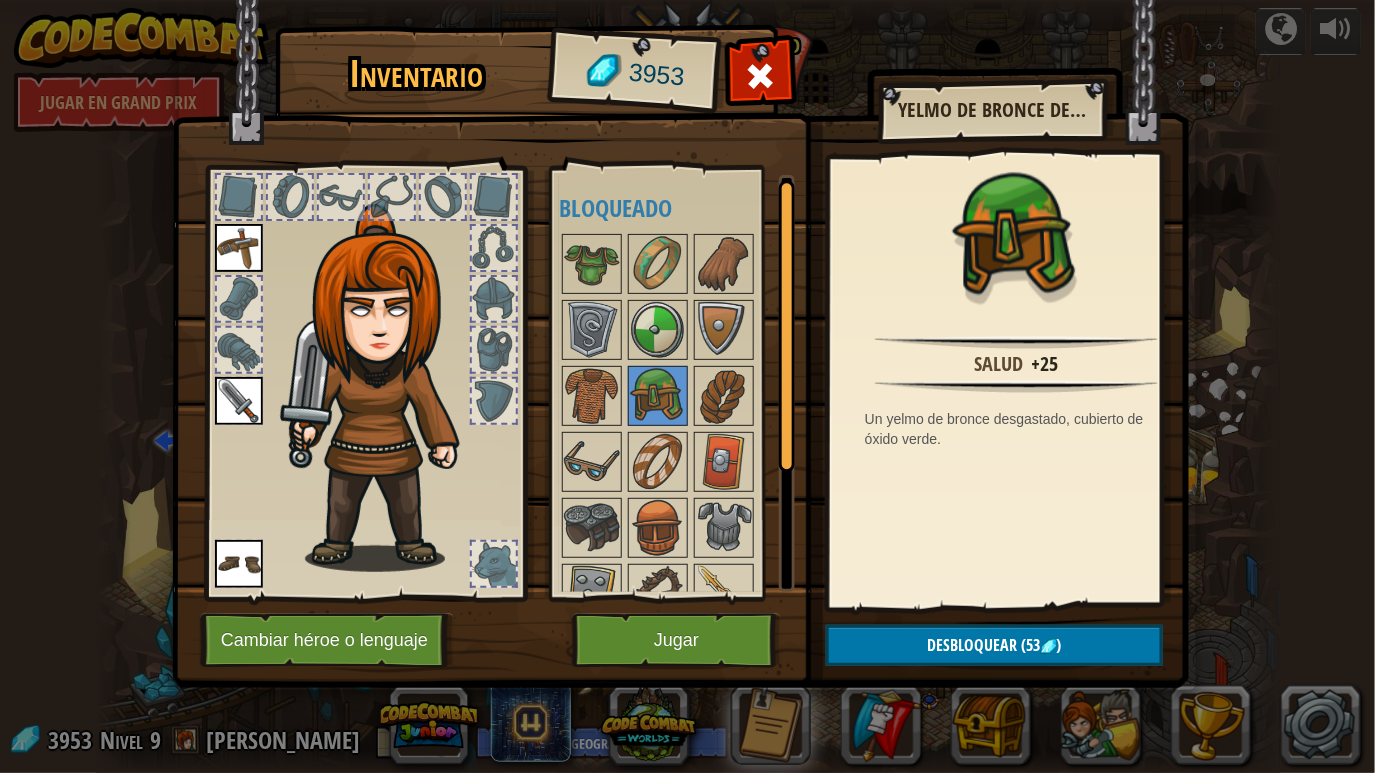 scroll, scrollTop: 167, scrollLeft: 0, axis: vertical 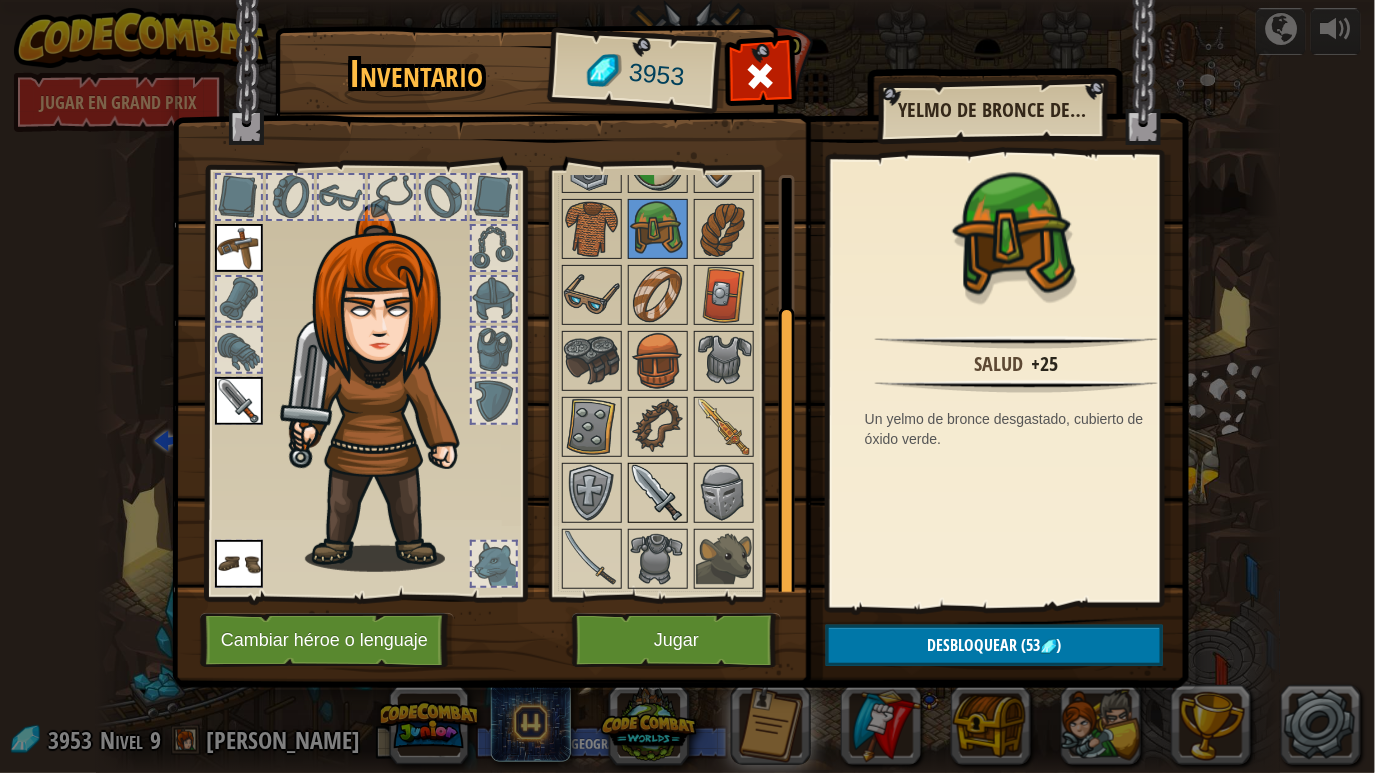 click at bounding box center [658, 493] 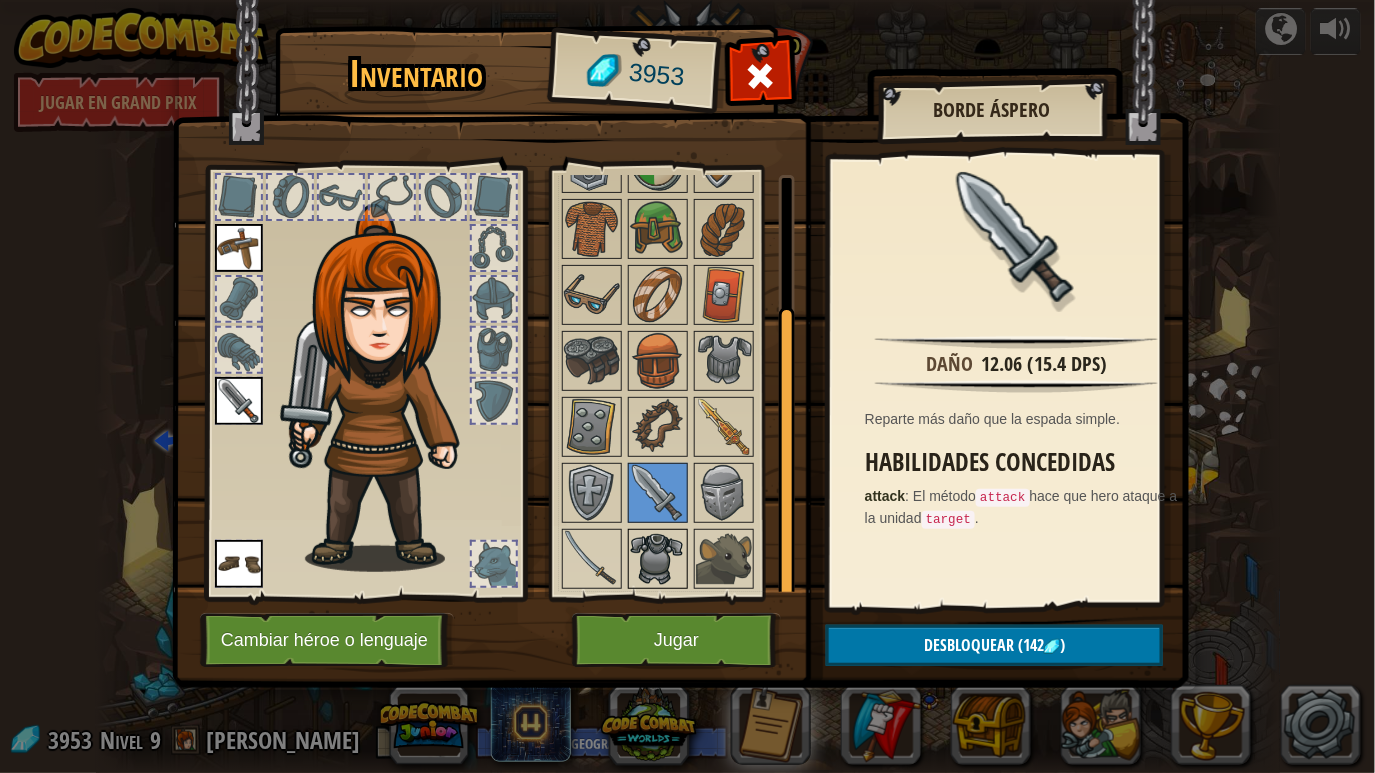click at bounding box center [658, 559] 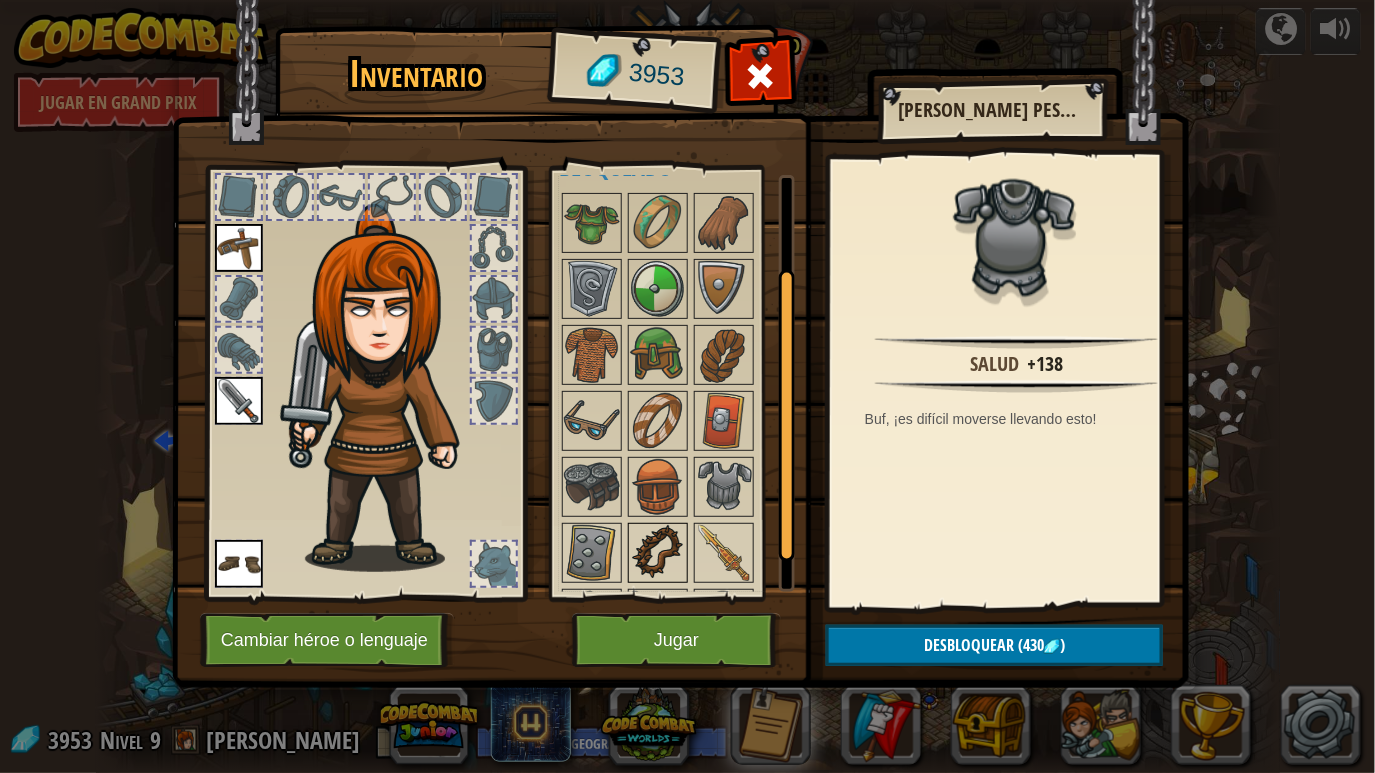 scroll, scrollTop: 0, scrollLeft: 0, axis: both 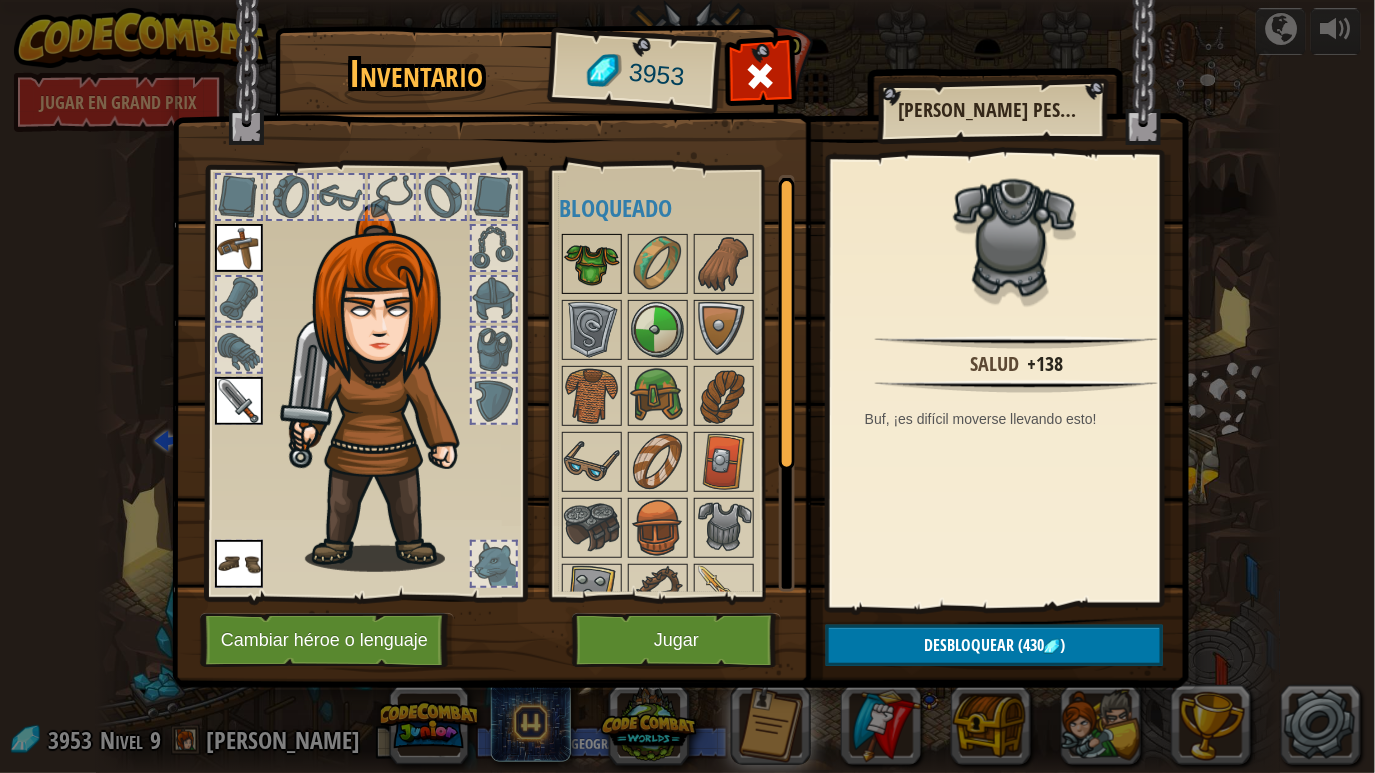 click at bounding box center [592, 264] 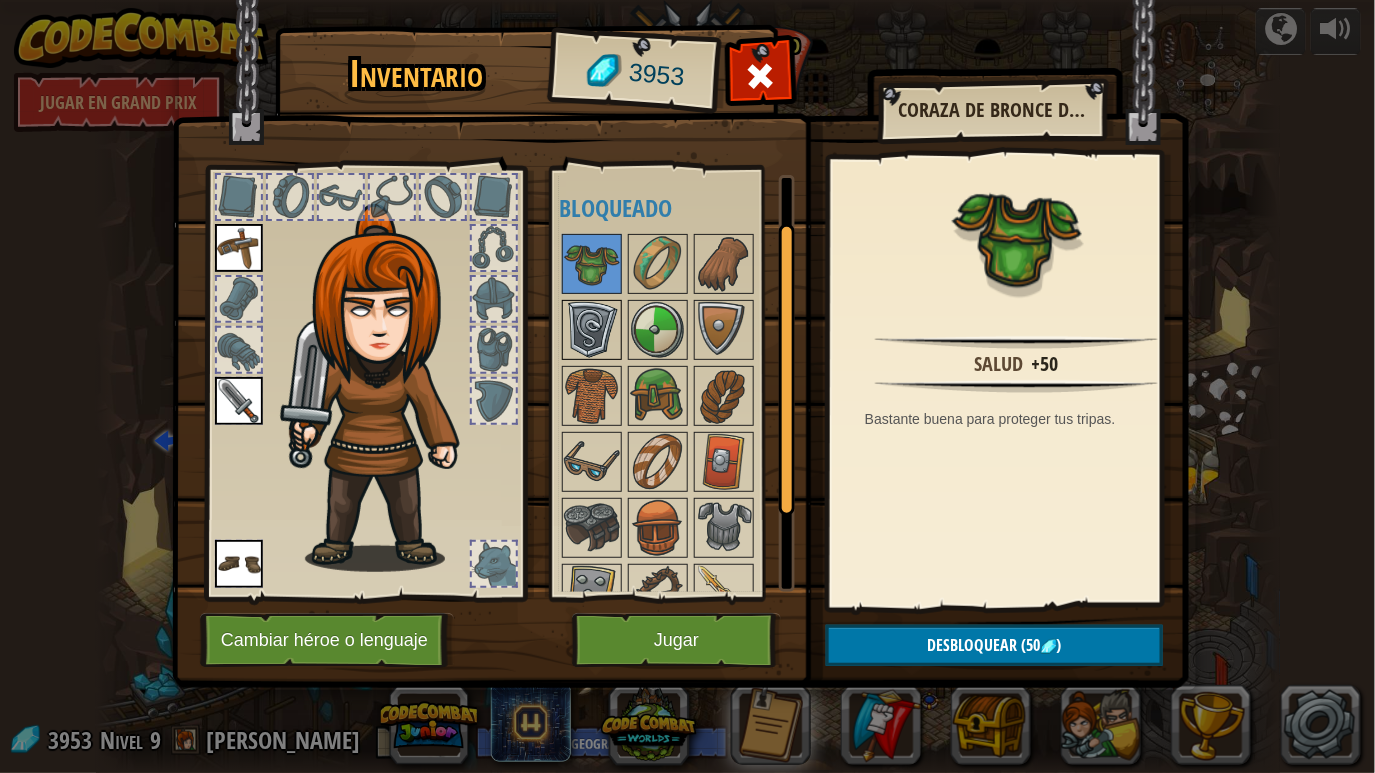 scroll, scrollTop: 133, scrollLeft: 0, axis: vertical 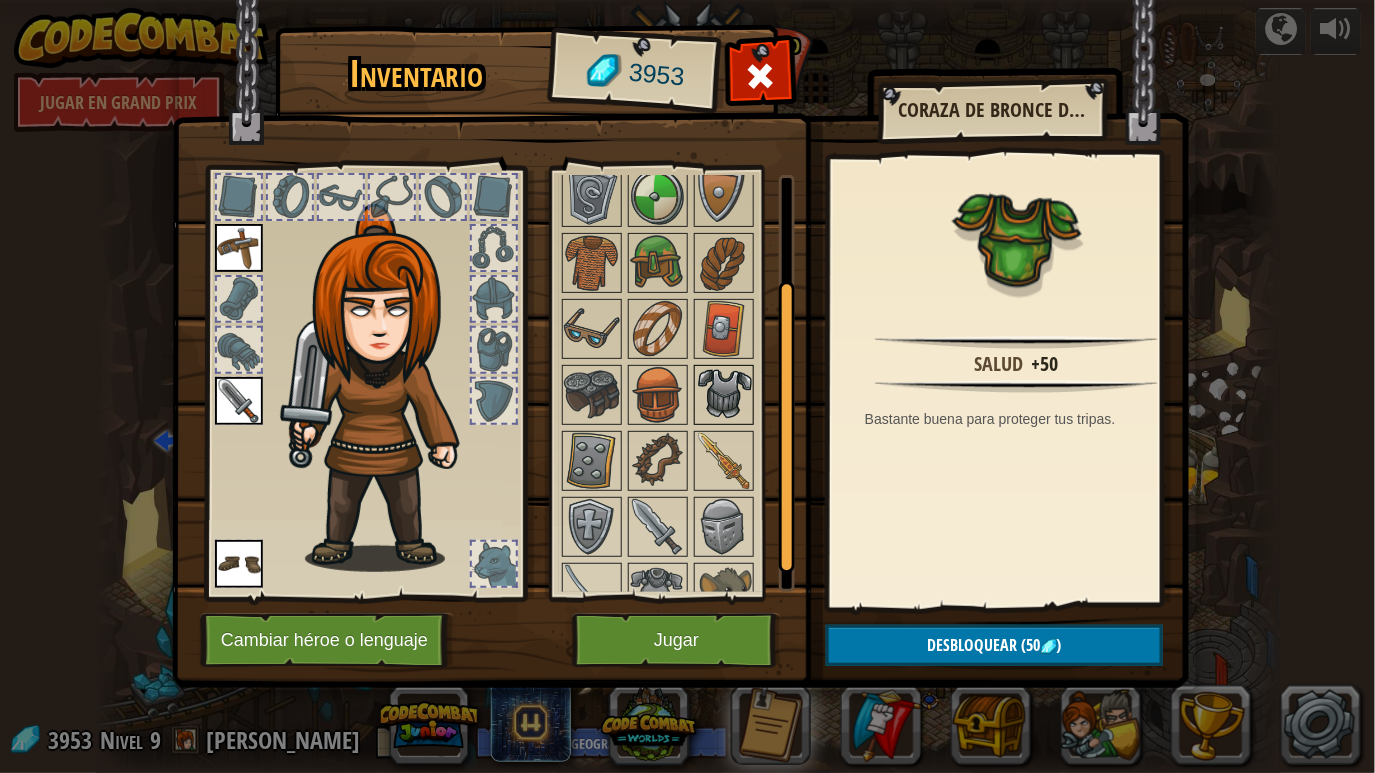 click at bounding box center [724, 395] 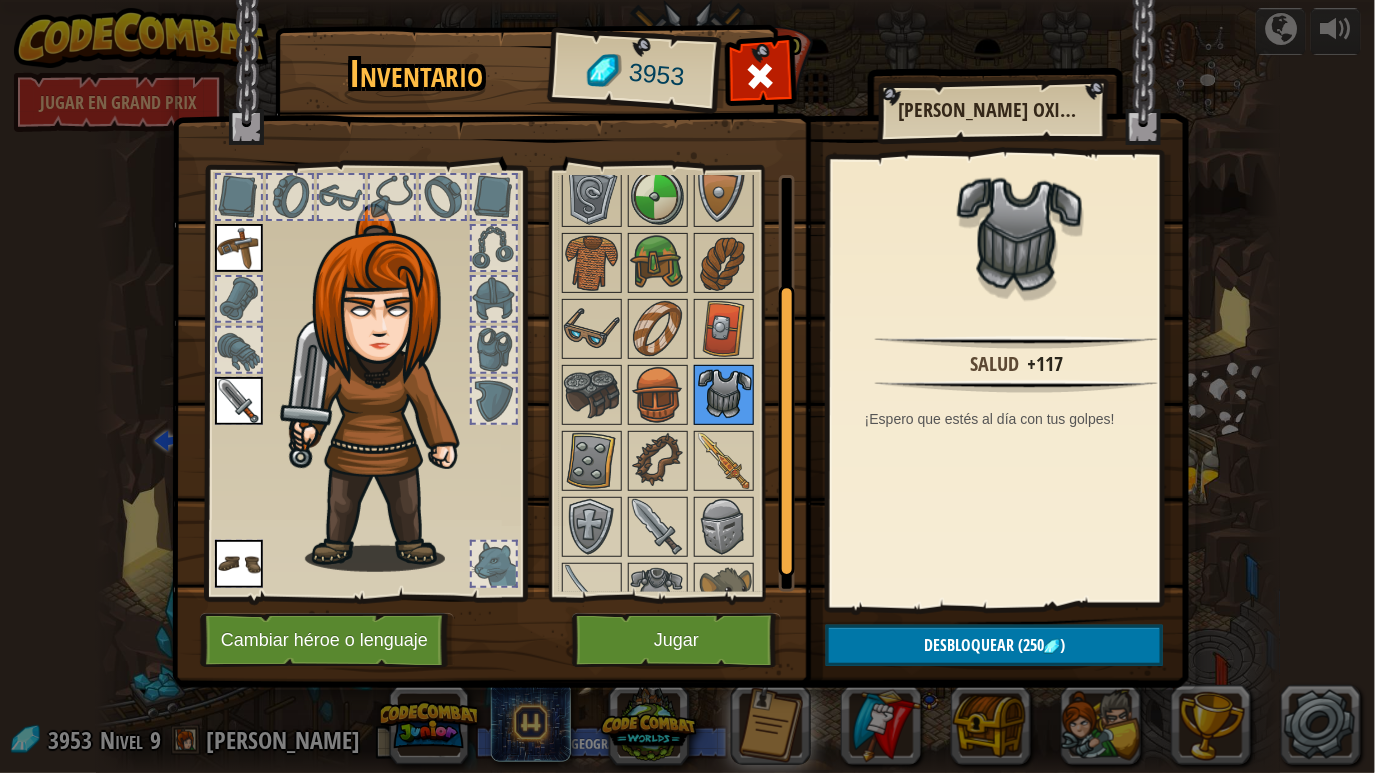 scroll, scrollTop: 167, scrollLeft: 0, axis: vertical 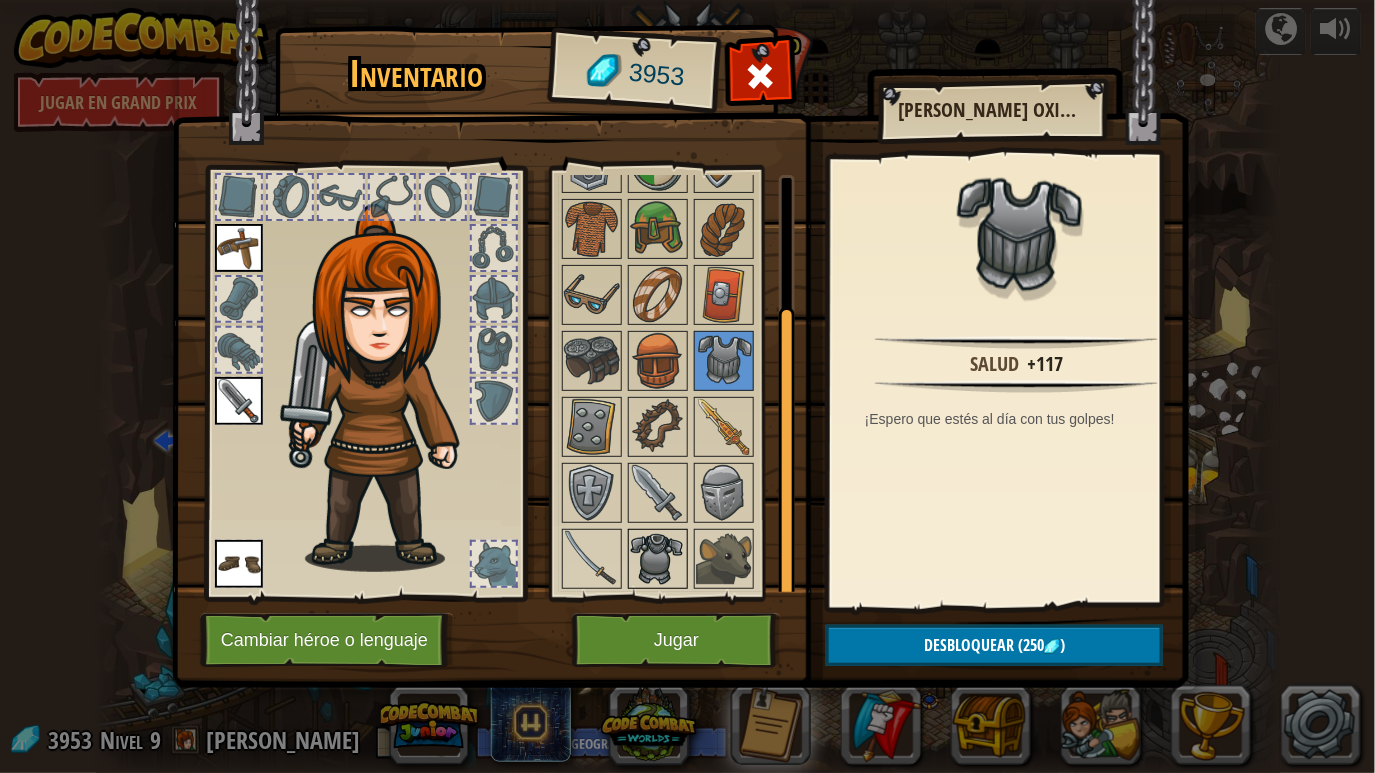 click at bounding box center [658, 559] 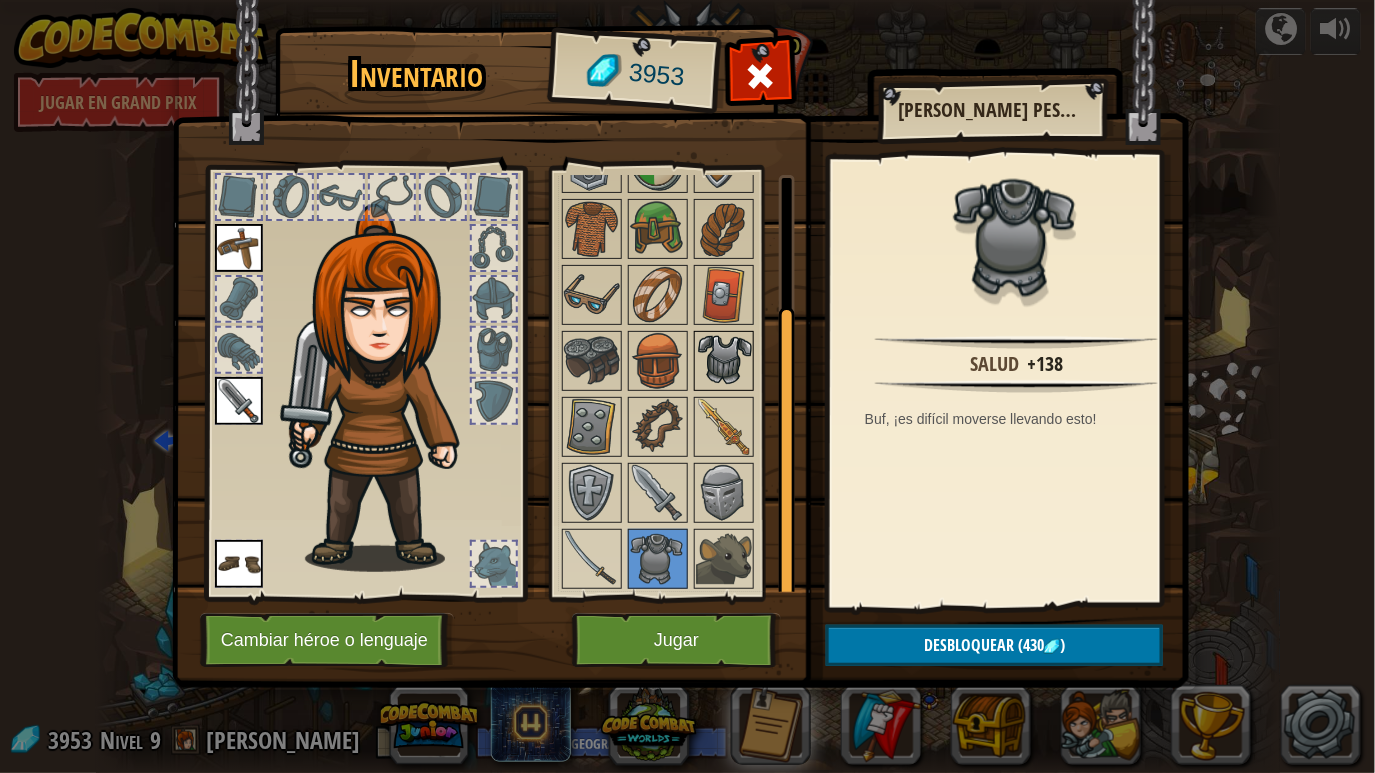 click at bounding box center (724, 361) 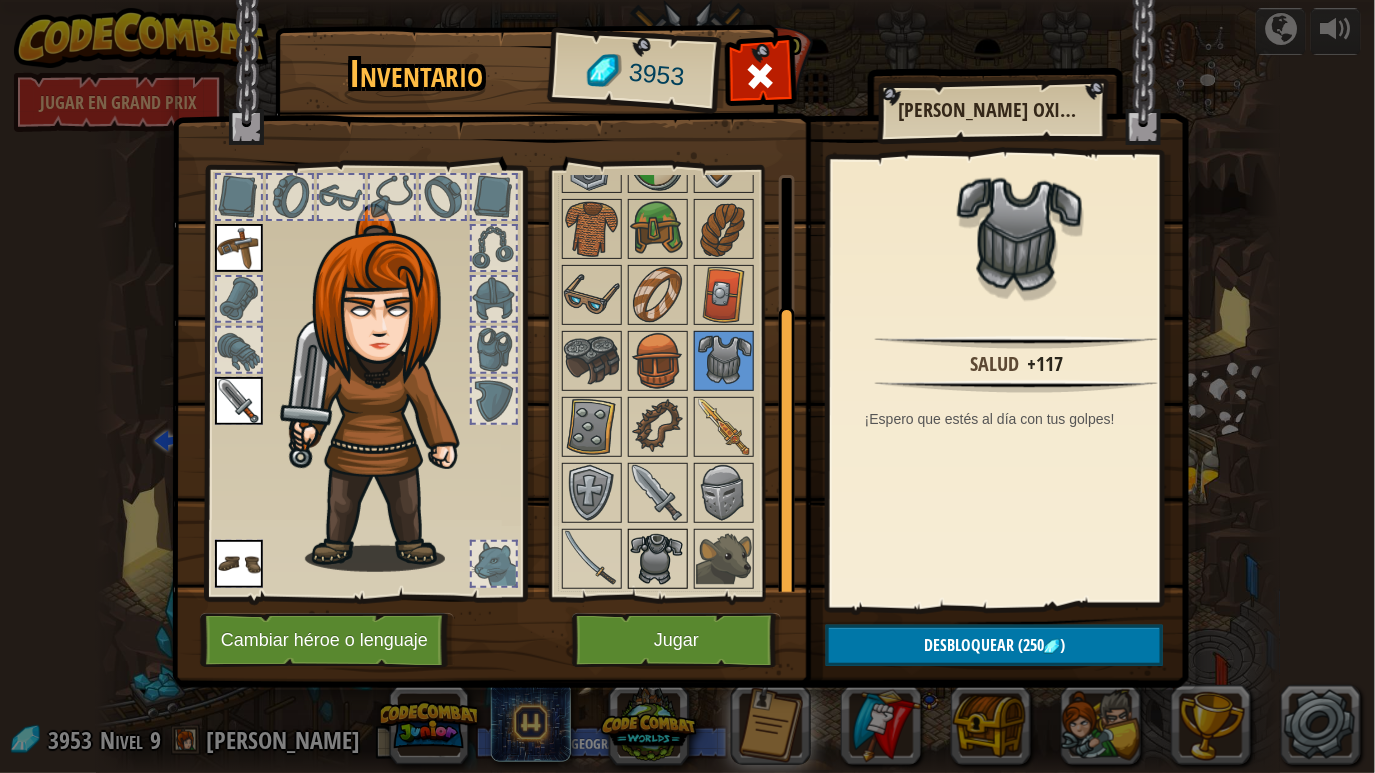 click at bounding box center [658, 559] 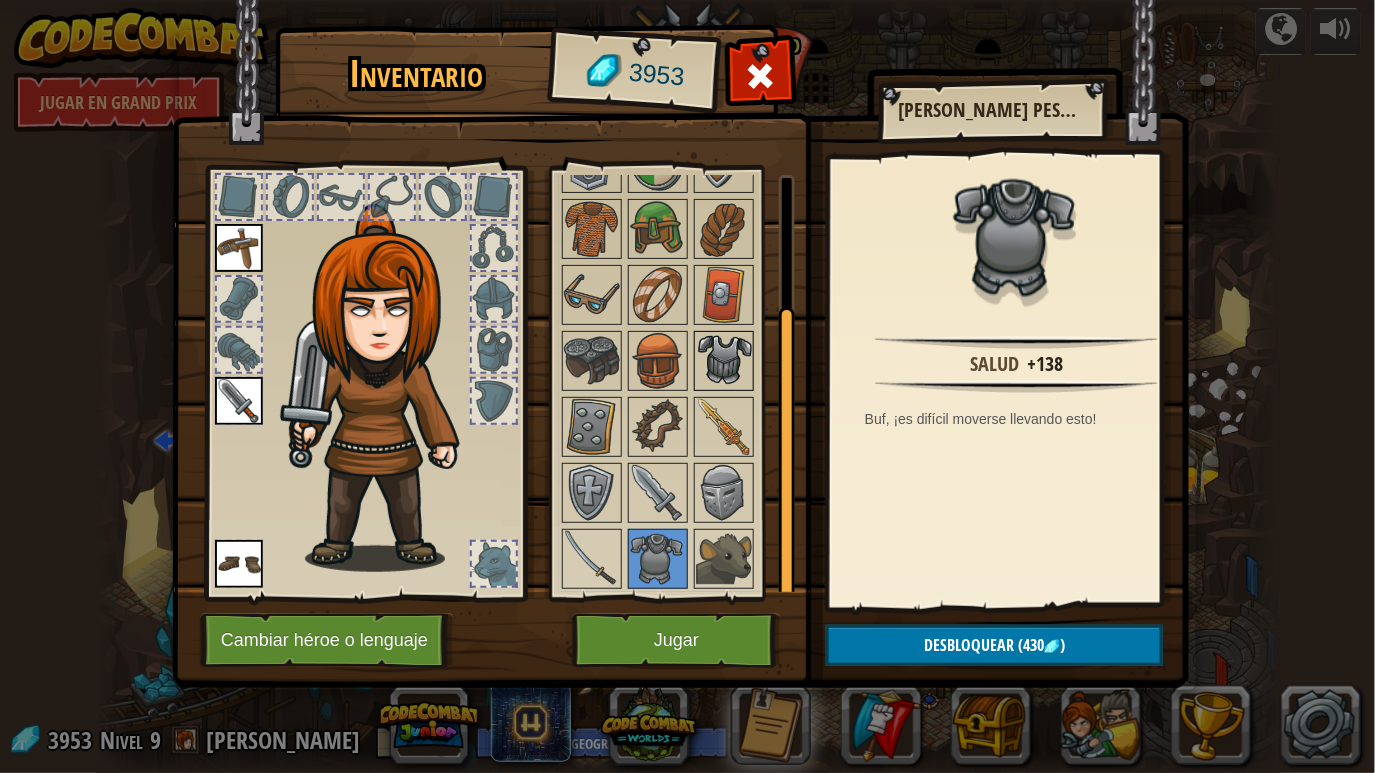 click at bounding box center (724, 361) 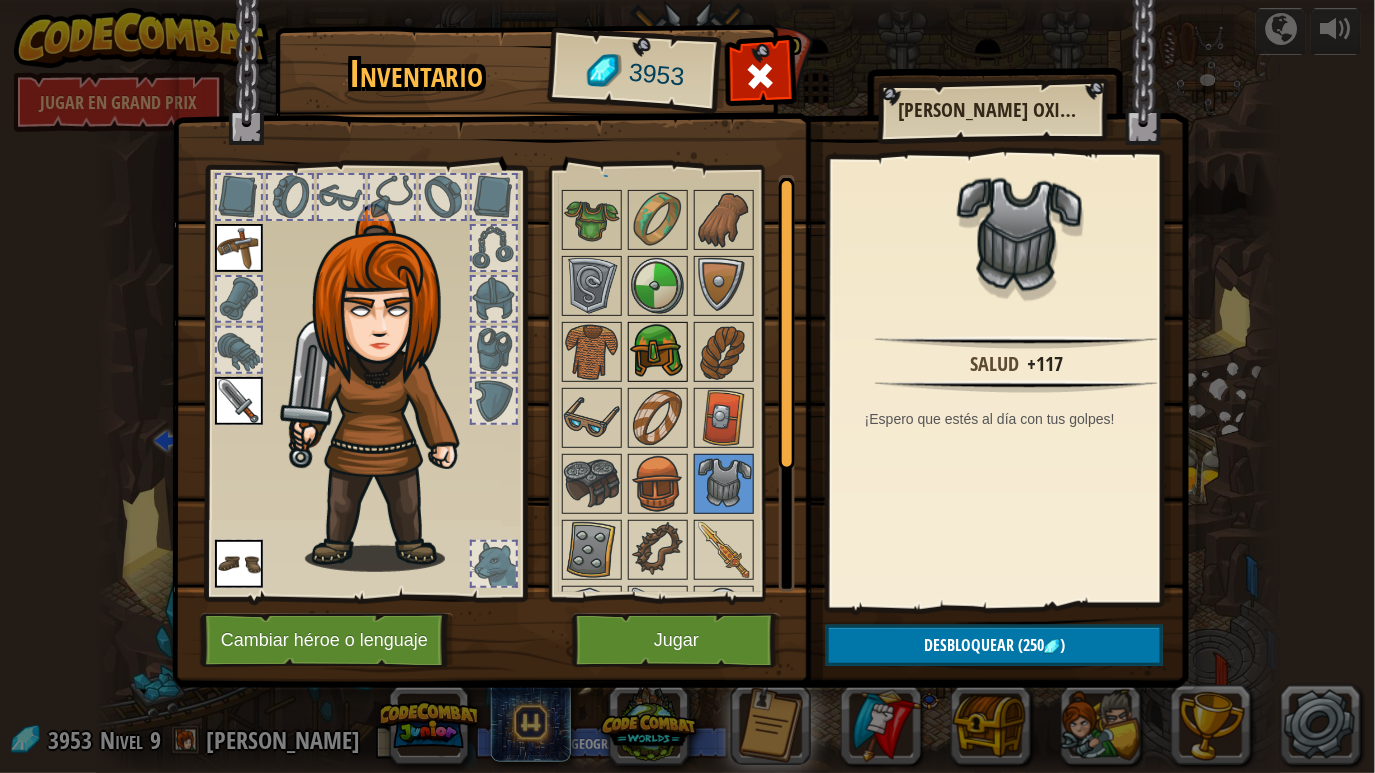 scroll, scrollTop: 0, scrollLeft: 0, axis: both 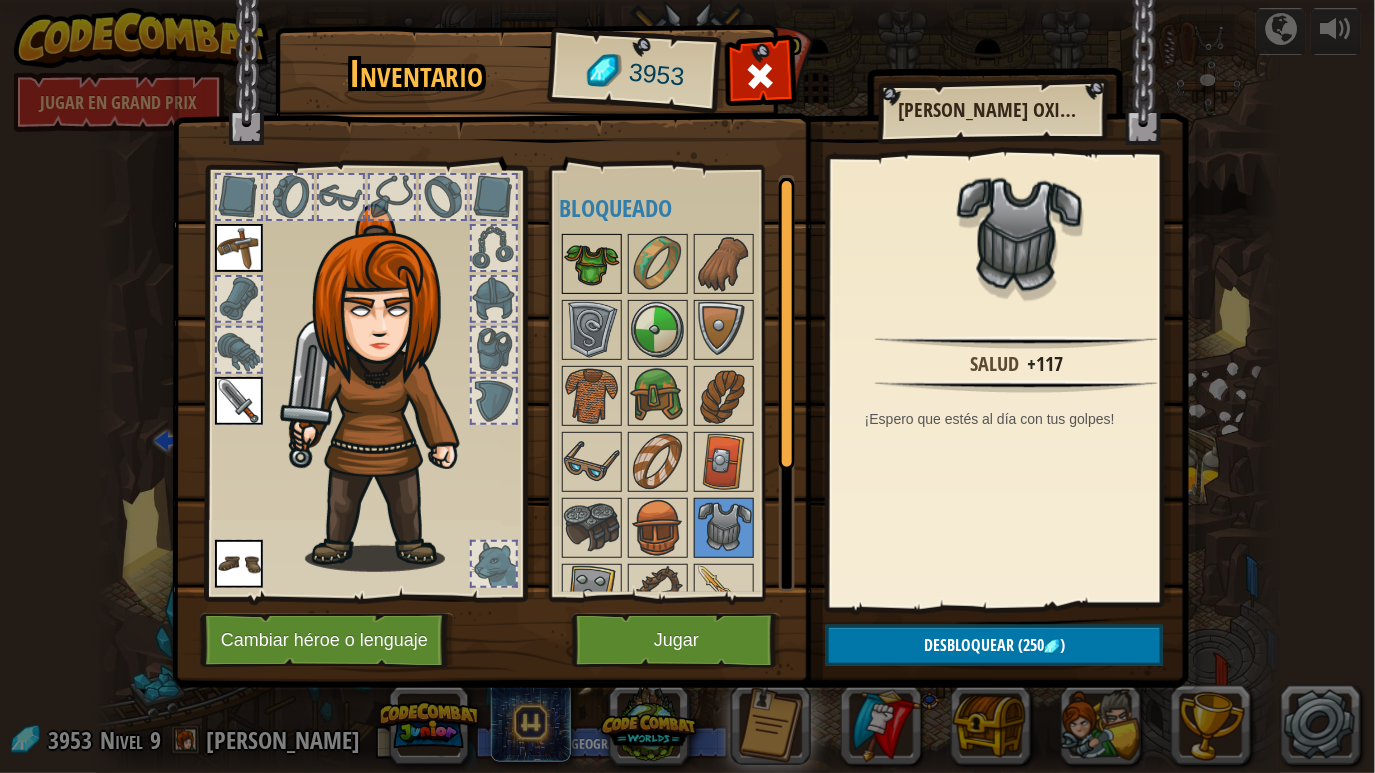 click at bounding box center (592, 264) 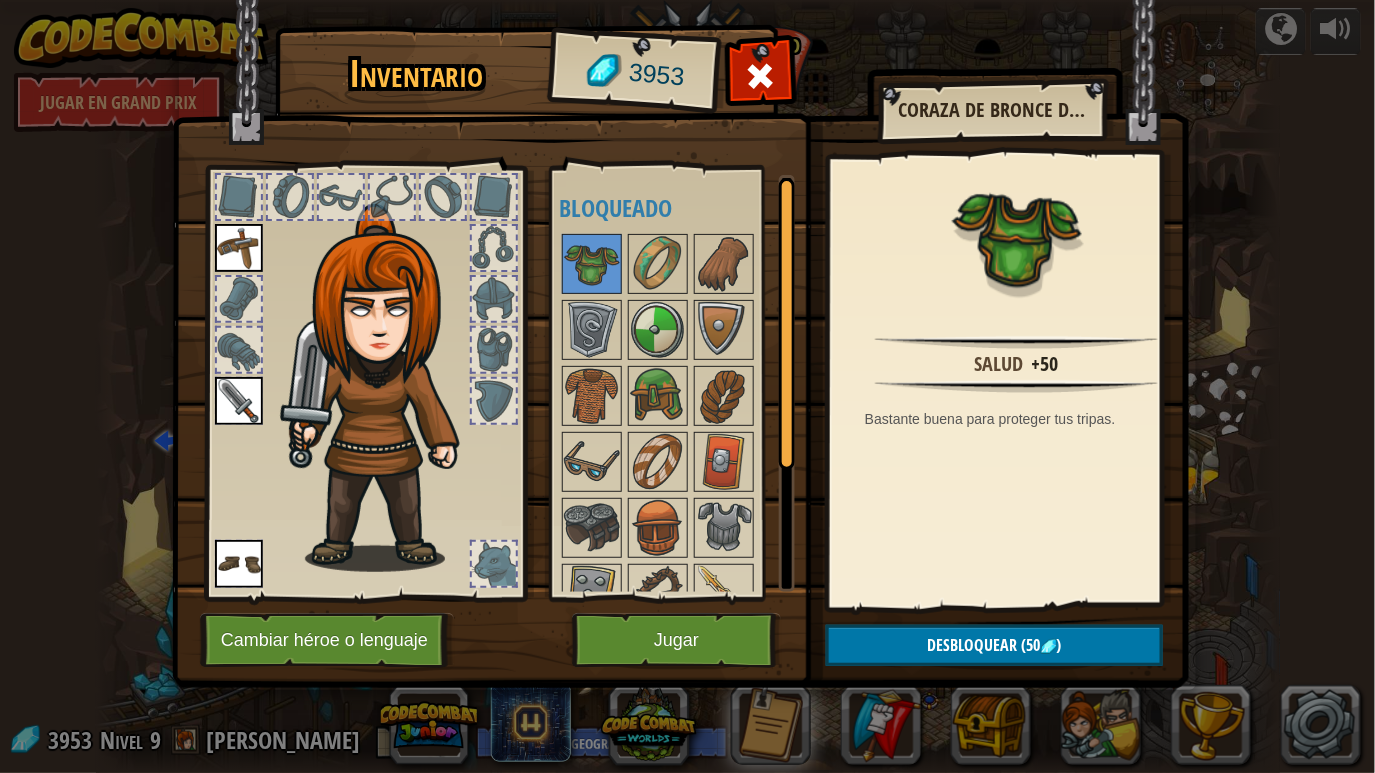 drag, startPoint x: 911, startPoint y: 110, endPoint x: 1001, endPoint y: 111, distance: 90.005554 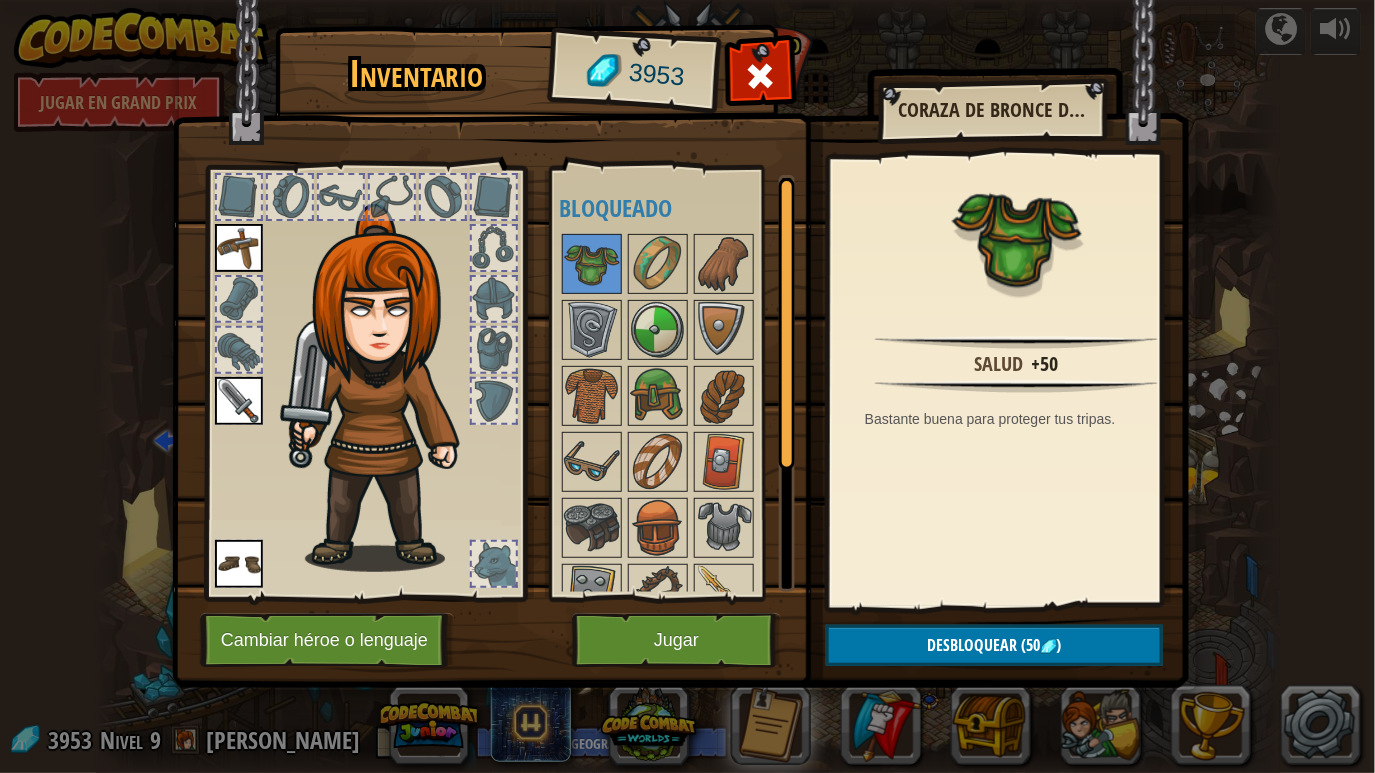 drag, startPoint x: 1054, startPoint y: 111, endPoint x: 1124, endPoint y: 176, distance: 95.524864 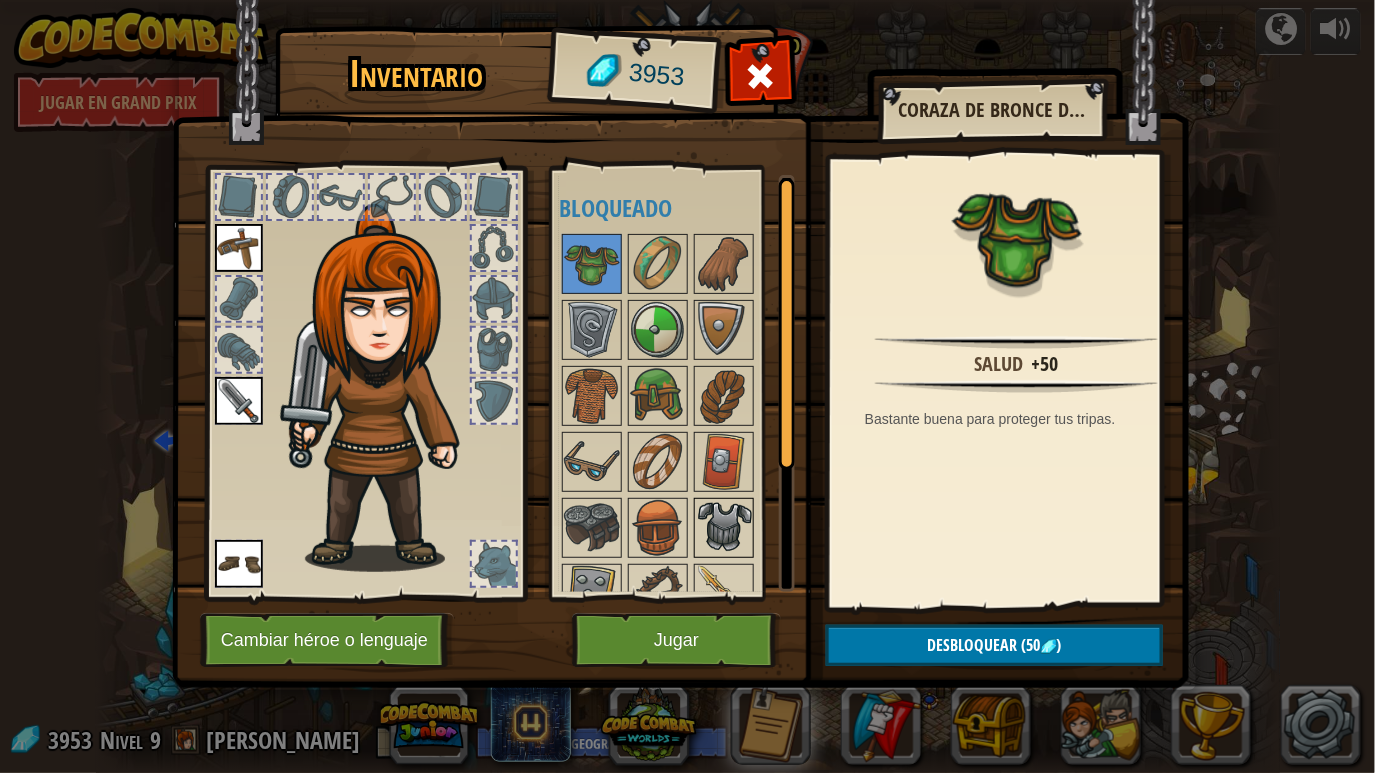 click at bounding box center (724, 528) 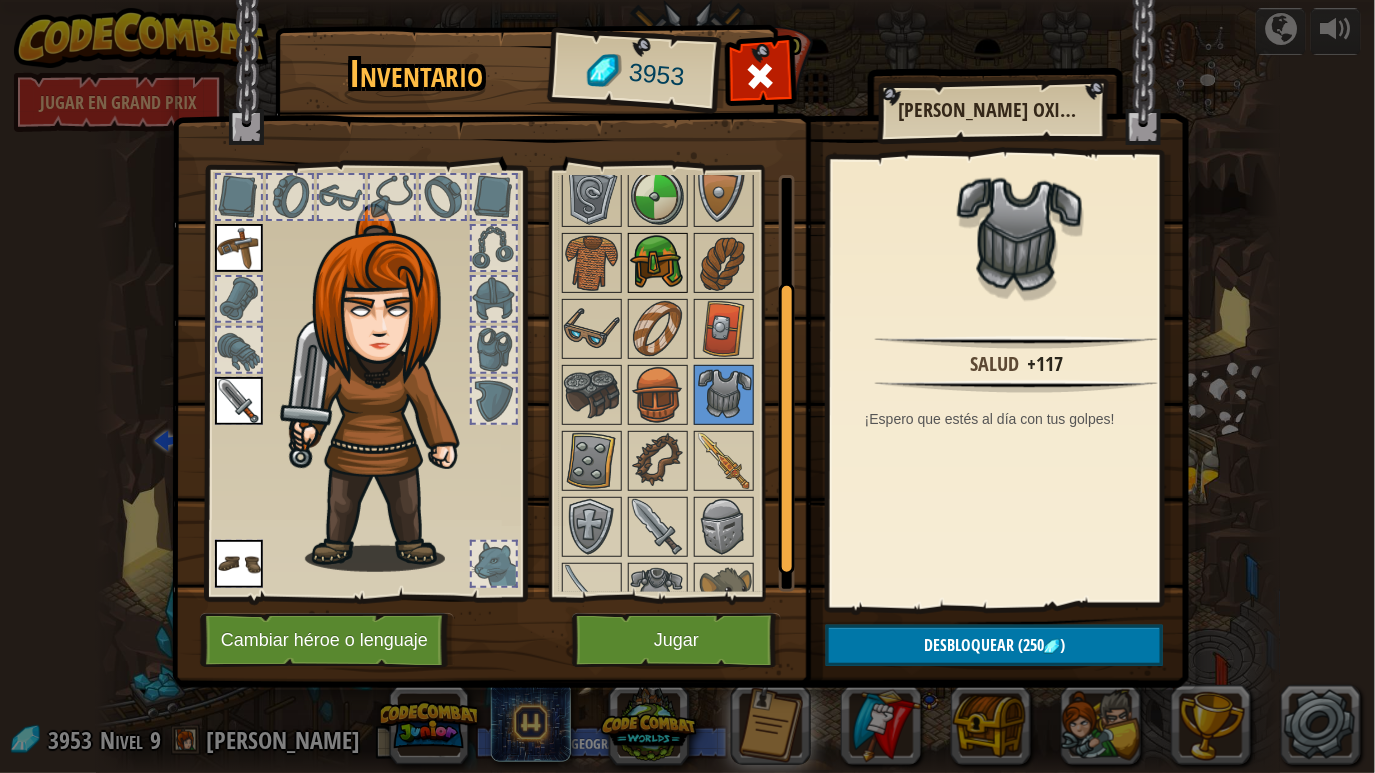scroll, scrollTop: 167, scrollLeft: 0, axis: vertical 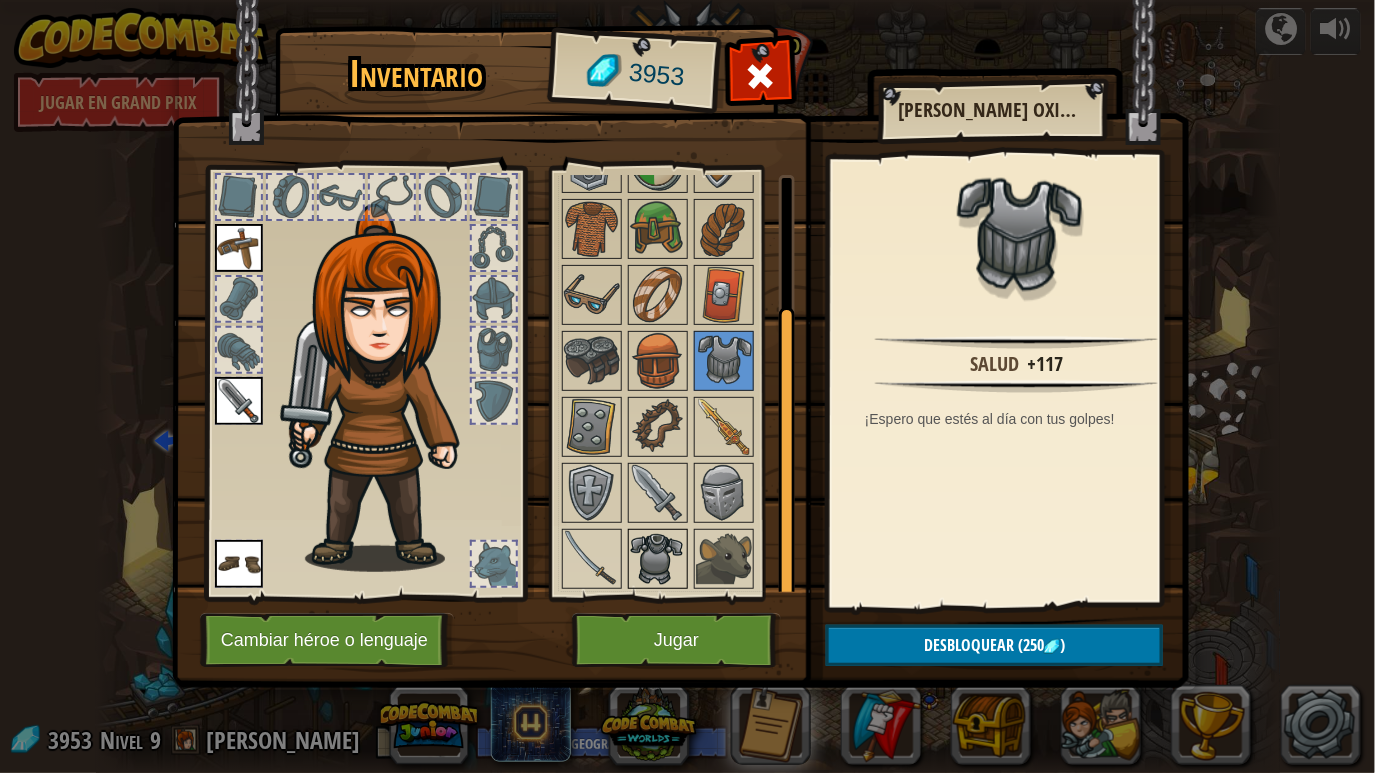 click at bounding box center [658, 559] 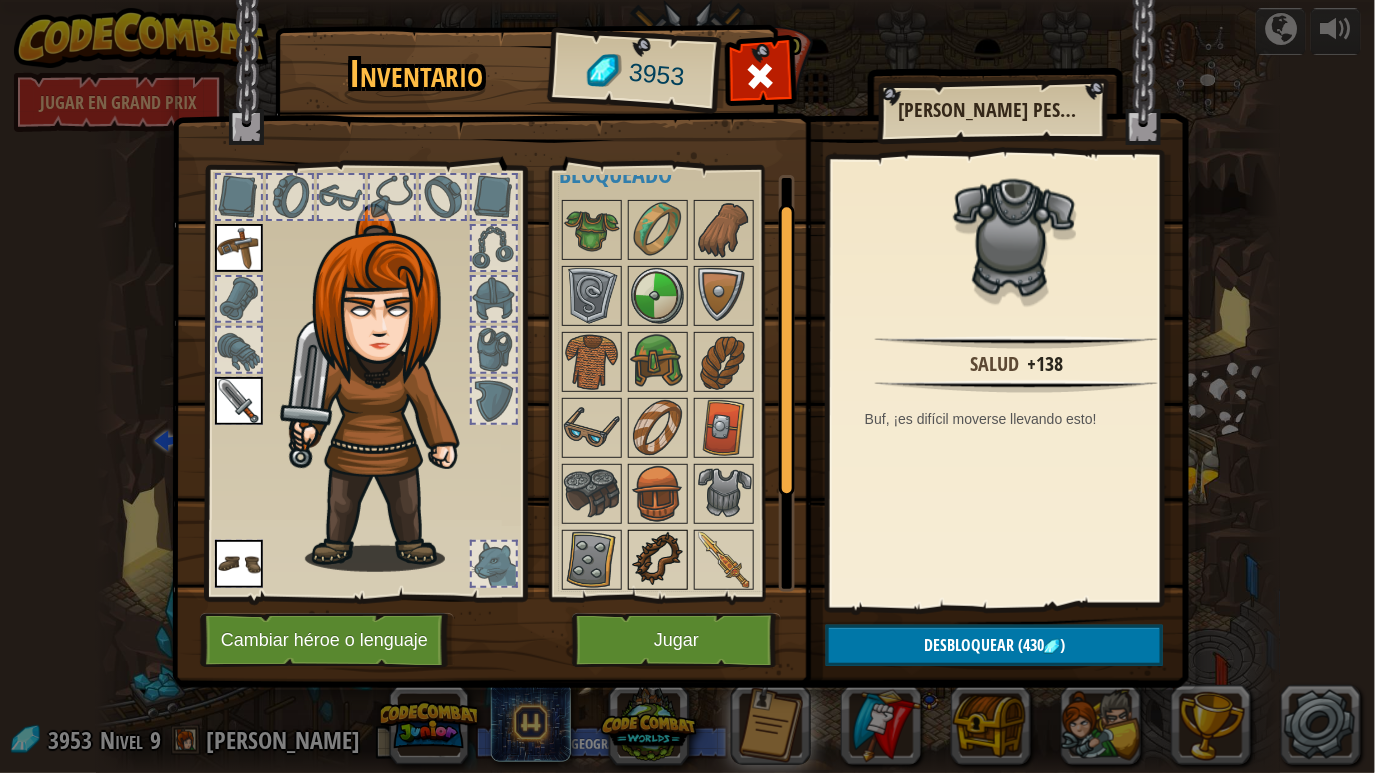 scroll, scrollTop: 0, scrollLeft: 0, axis: both 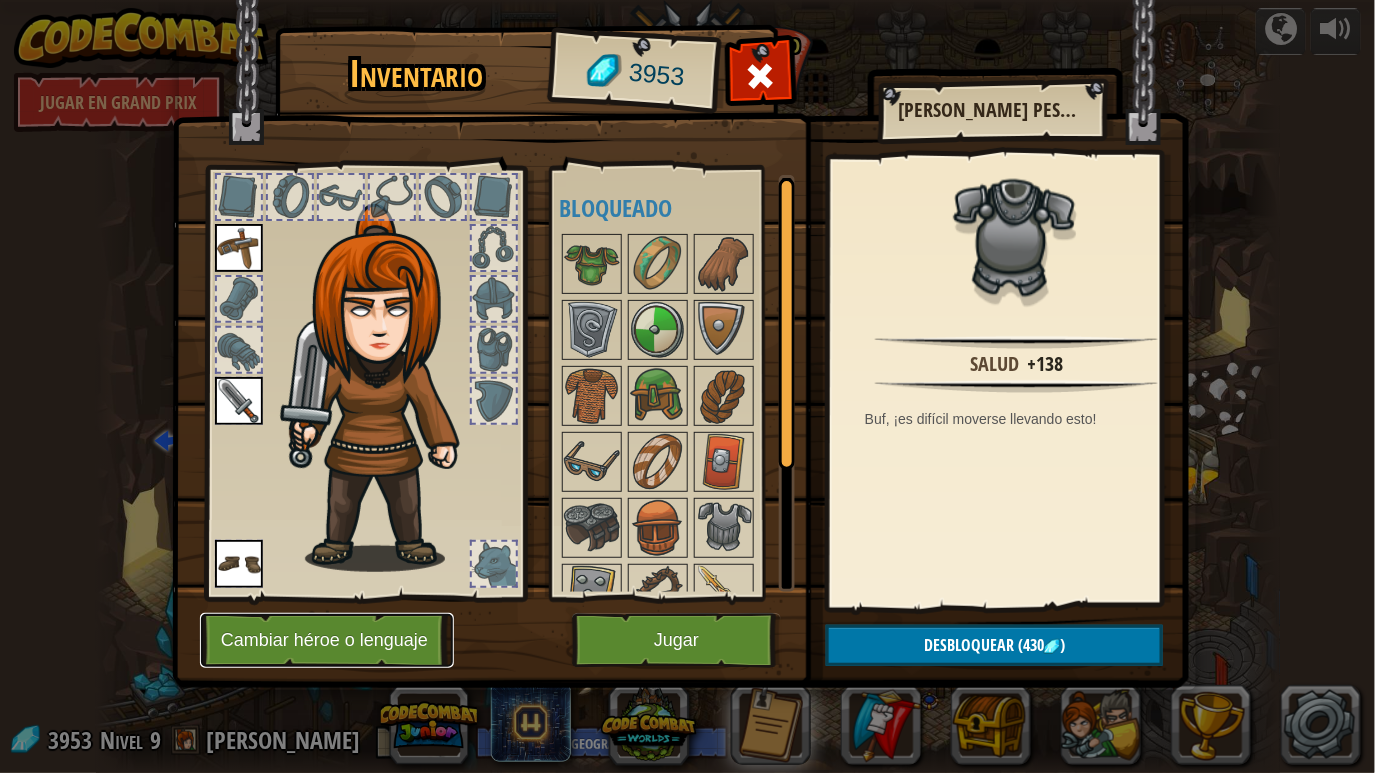 click on "Cambiar héroe o lenguaje" at bounding box center [327, 640] 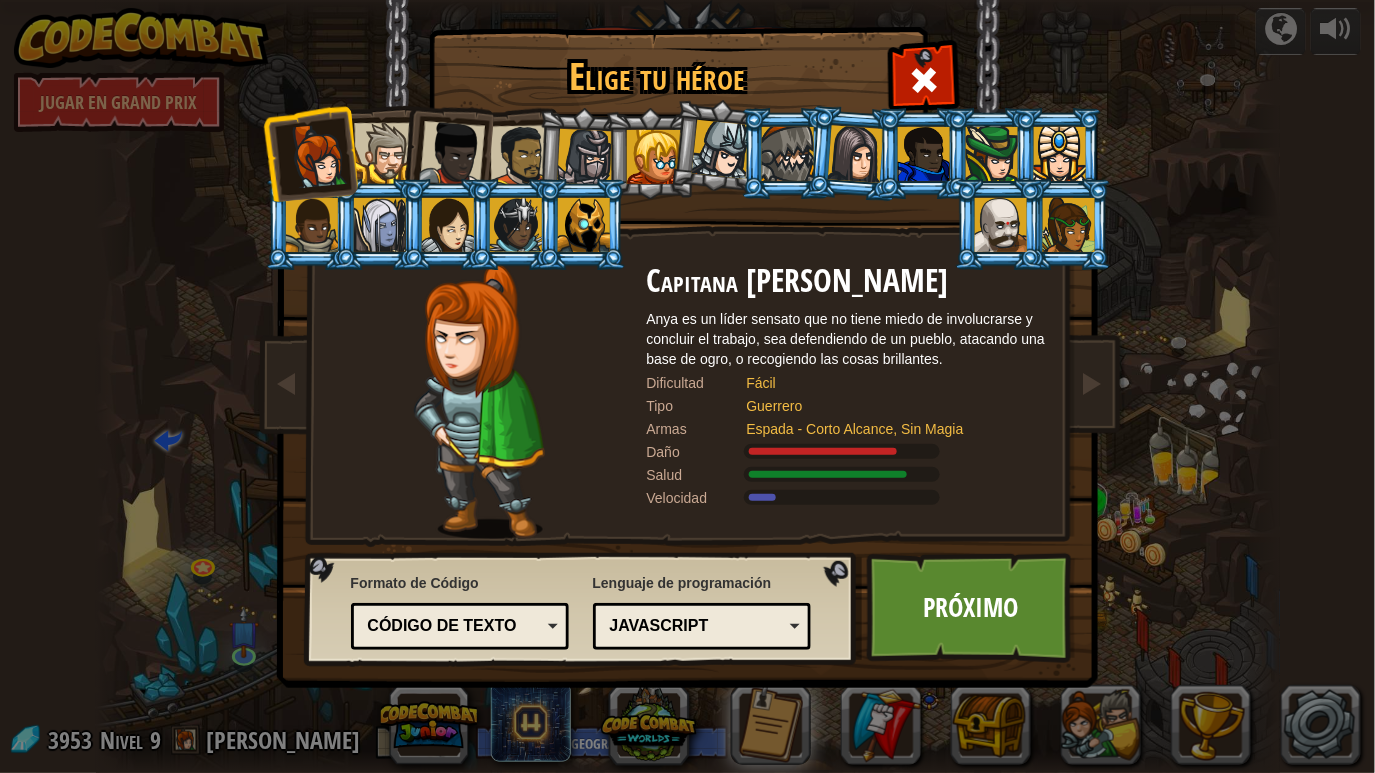 click at bounding box center (446, 150) 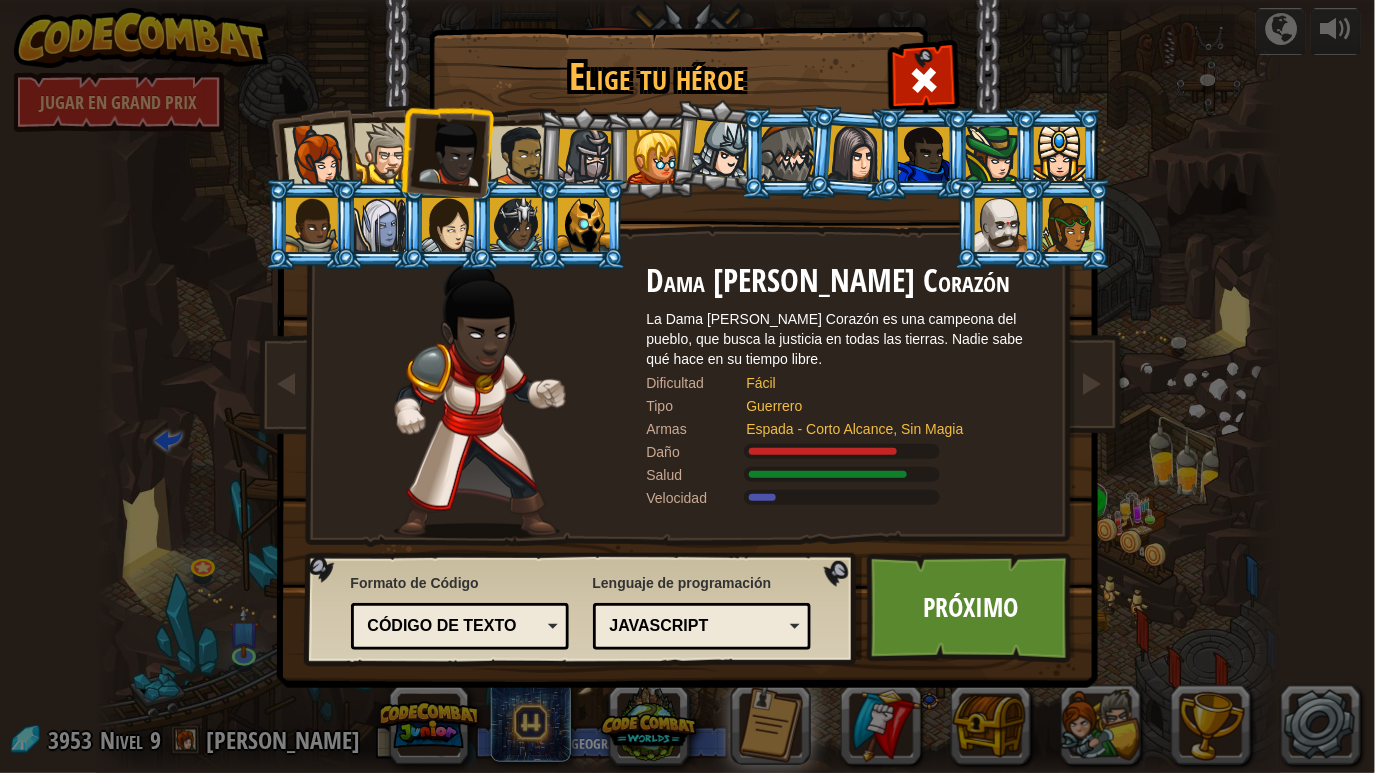 click at bounding box center (384, 153) 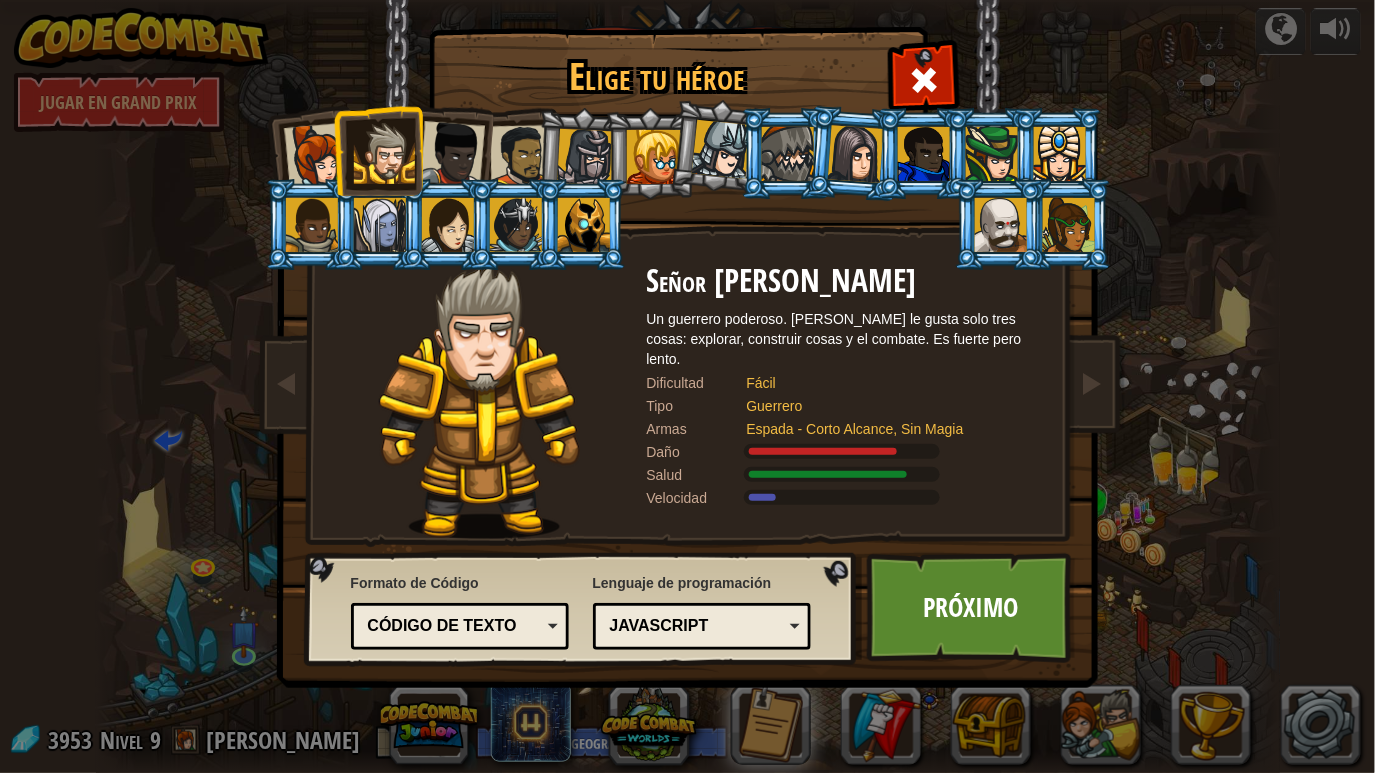 click at bounding box center (452, 154) 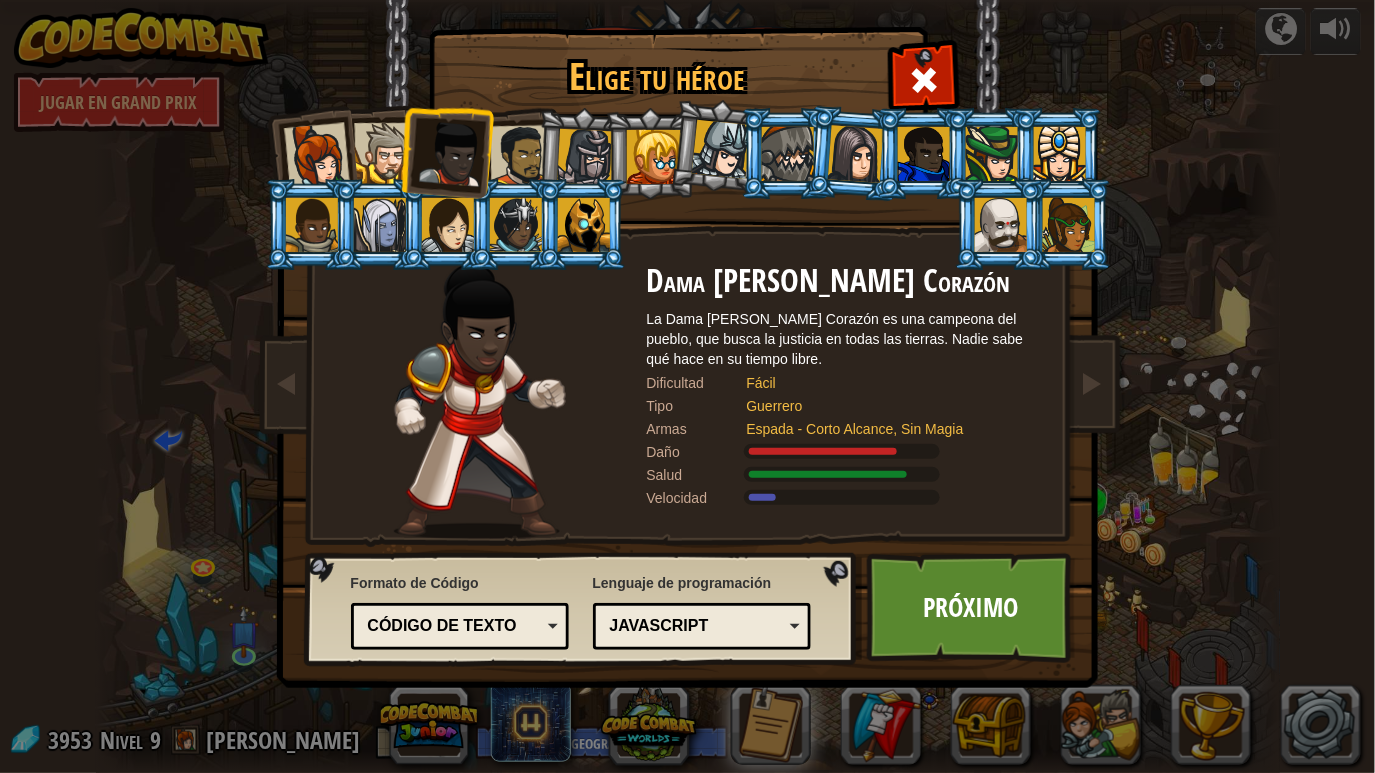 click at bounding box center [585, 157] 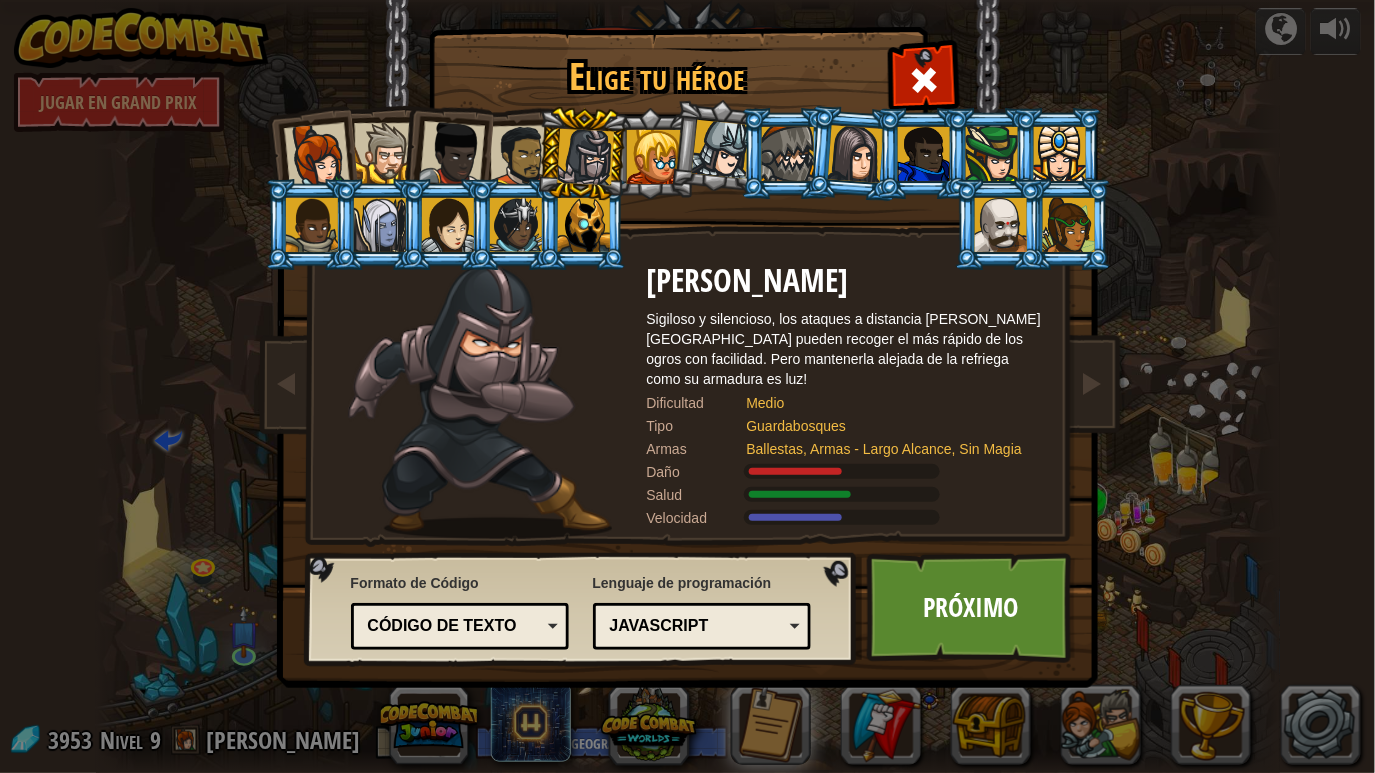 click on "Código de texto" at bounding box center (454, 626) 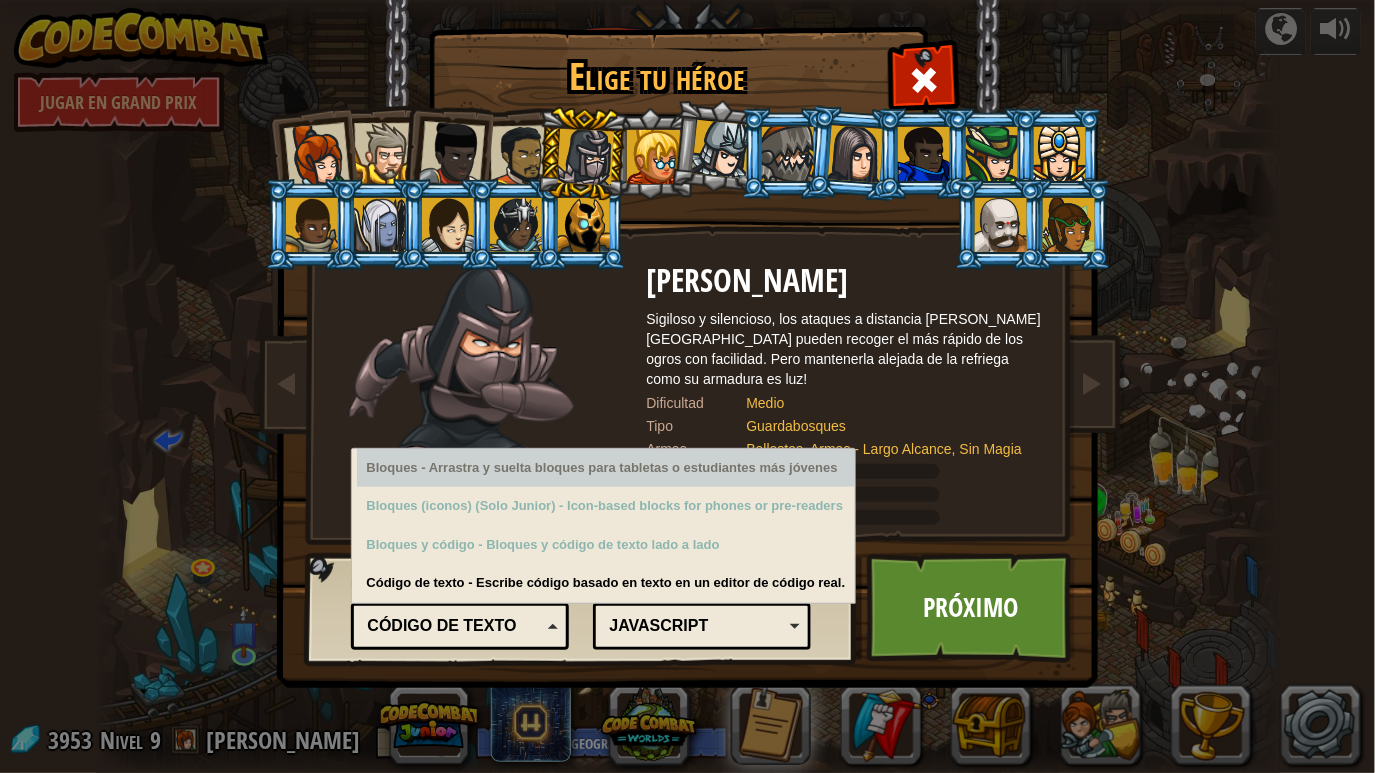 click on "[PERSON_NAME] Sigiloso y silencioso, los ataques a distancia [PERSON_NAME][GEOGRAPHIC_DATA] pueden recoger el más rápido de los ogros con facilidad. Pero mantenerla alejada de la refriega como su armadura es luz!
Dificultad Medio Tipo Guardabosques Armas Ballestas, Armas - Largo Alcance, Sin Magia Daño Salud Velocidad" at bounding box center [847, 401] 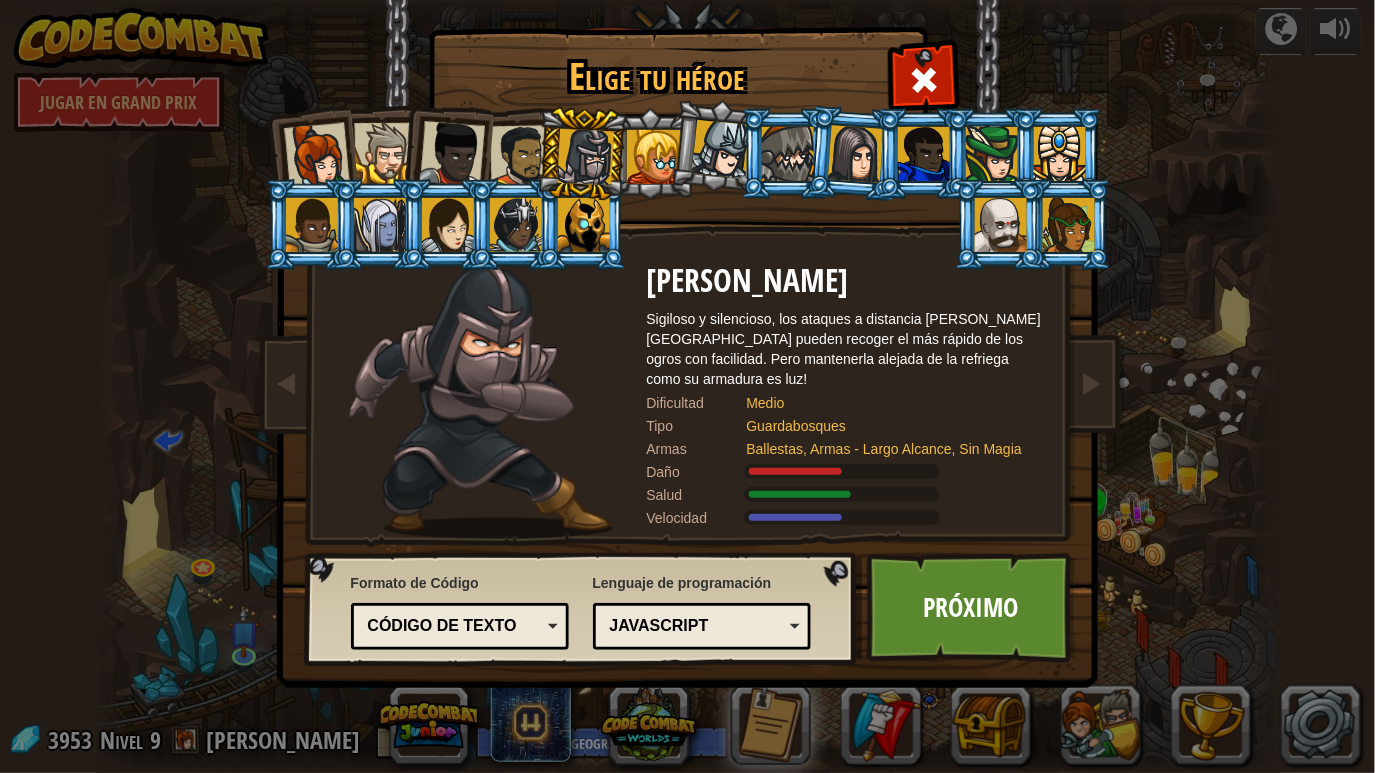 click at bounding box center [316, 156] 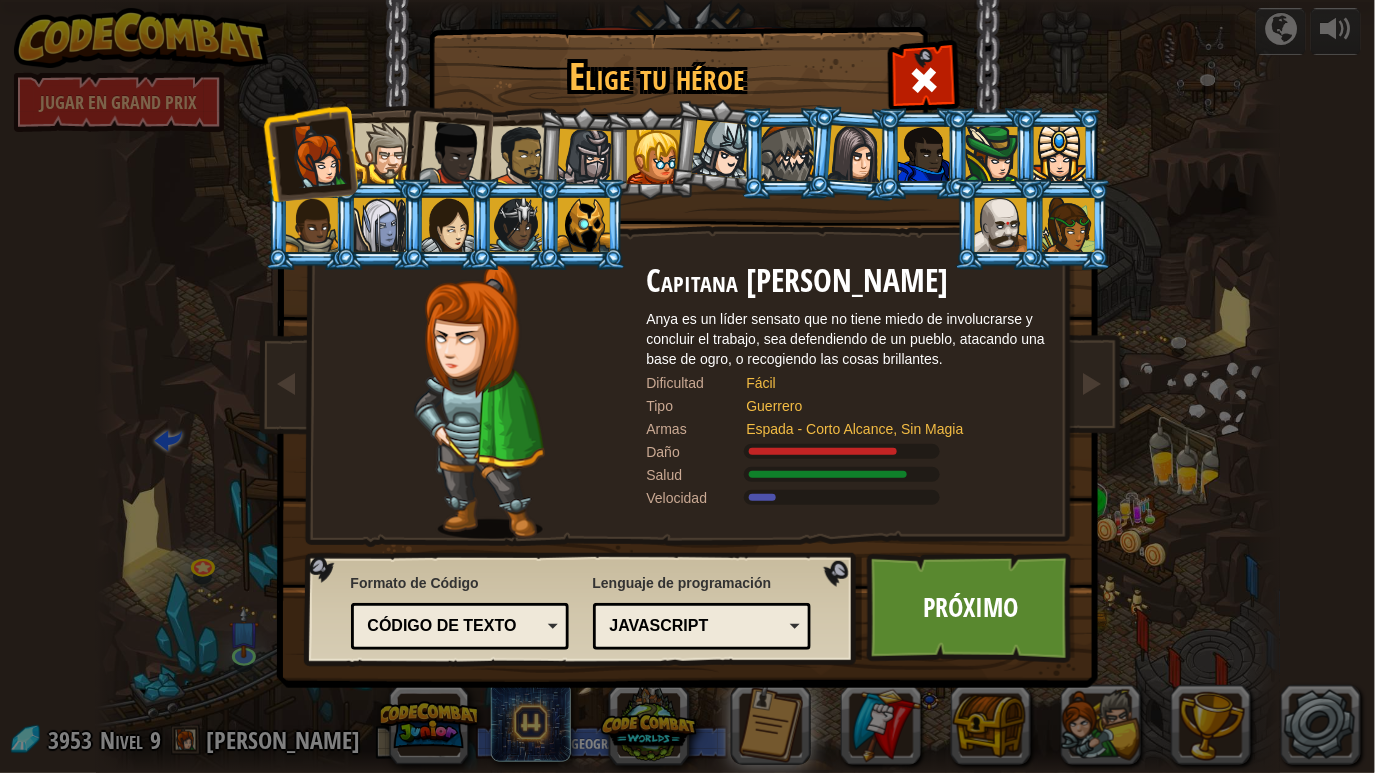 click at bounding box center (384, 153) 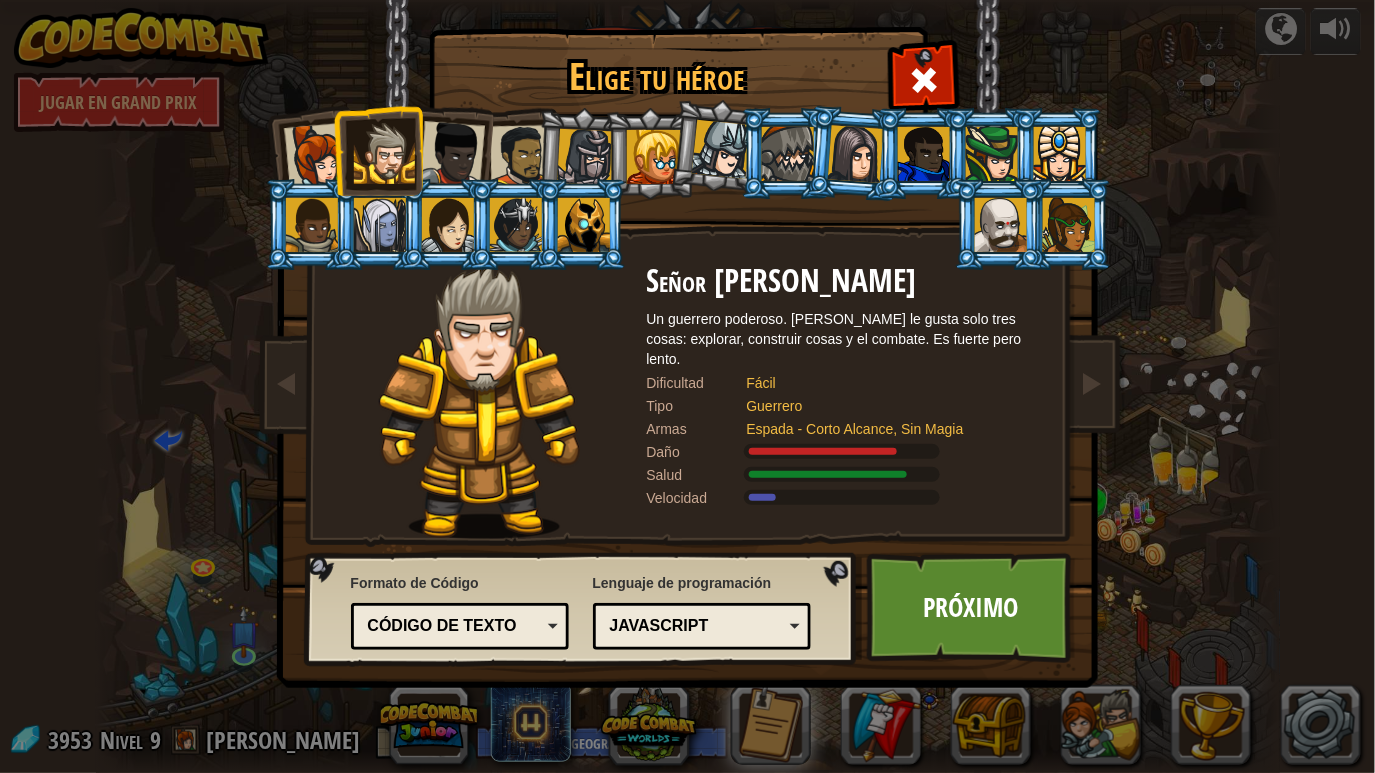 click at bounding box center [316, 156] 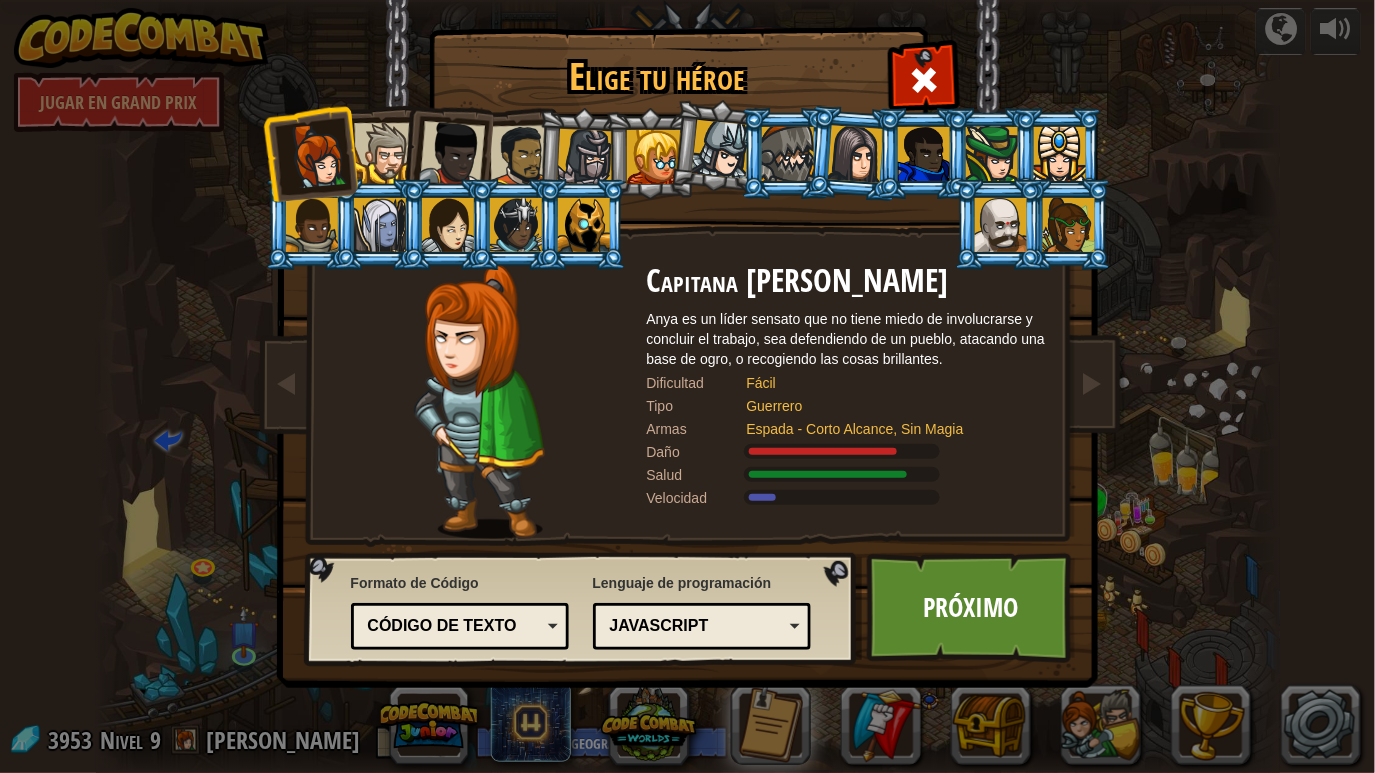 click on "Guerrero" at bounding box center [887, 406] 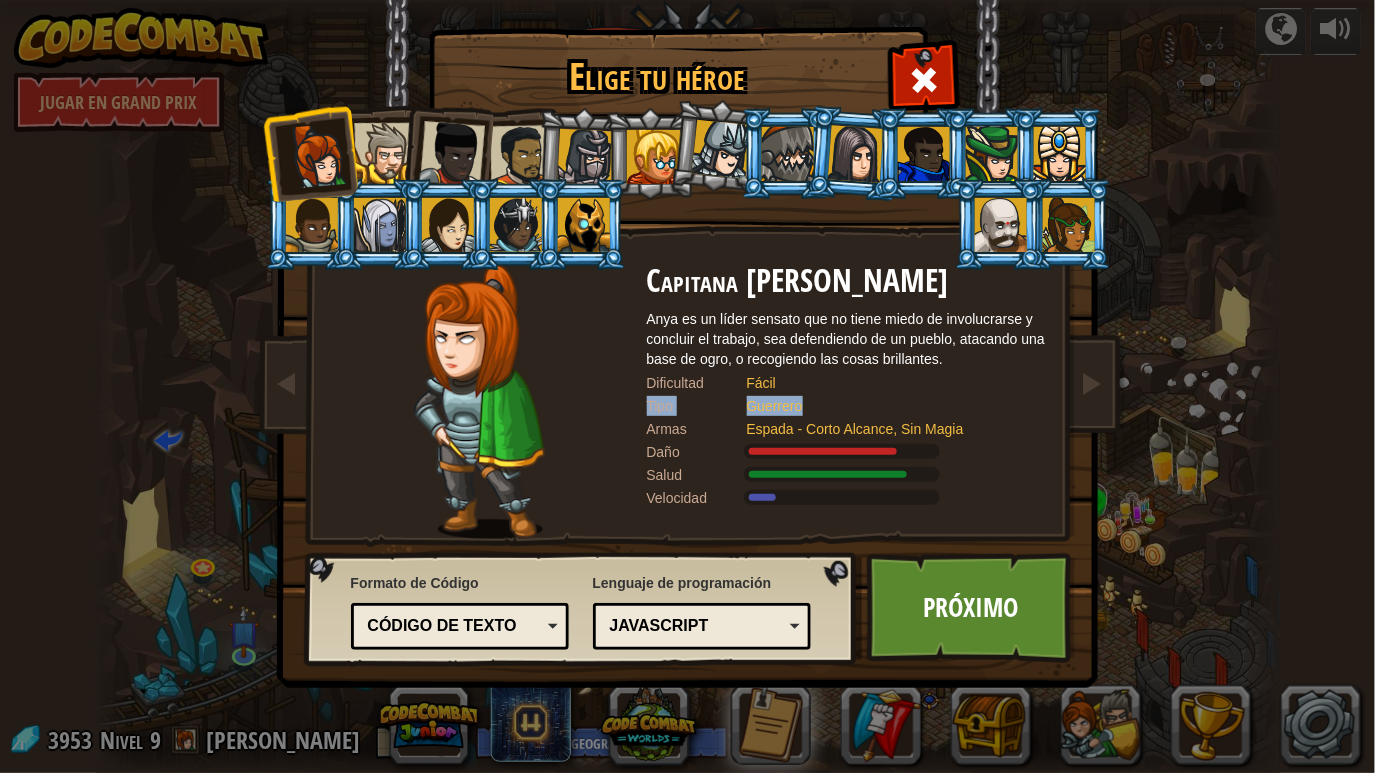 click on "Guerrero" at bounding box center (887, 406) 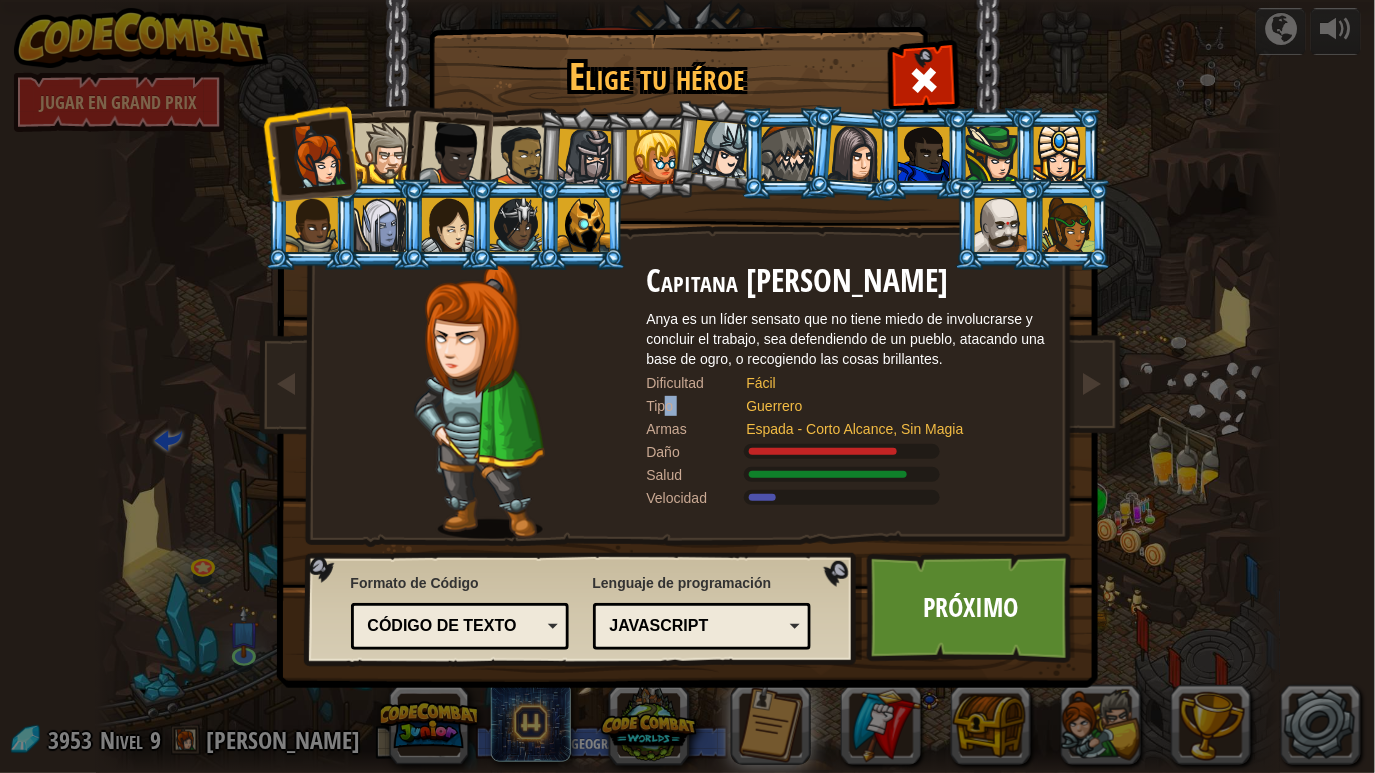 drag, startPoint x: 807, startPoint y: 395, endPoint x: 662, endPoint y: 398, distance: 145.03104 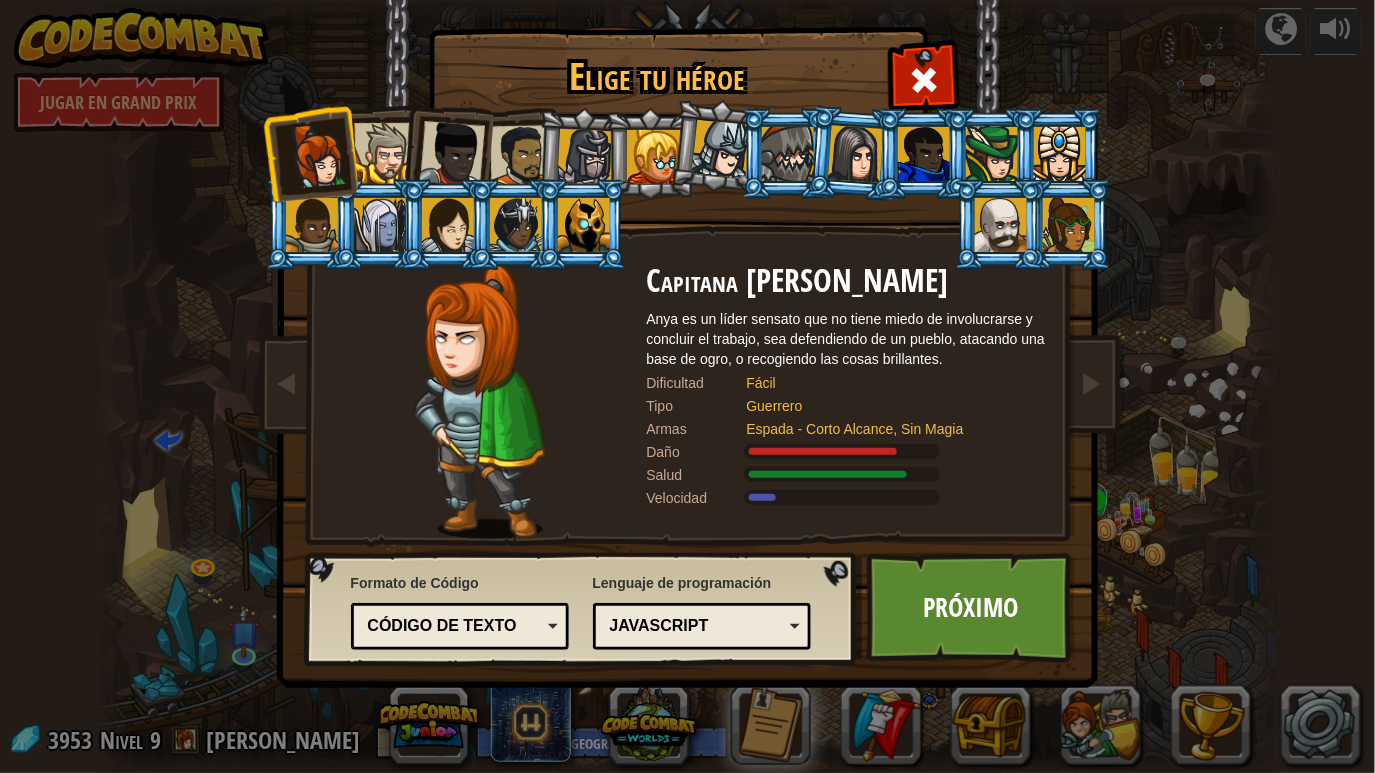 click on "Armas" at bounding box center [697, 429] 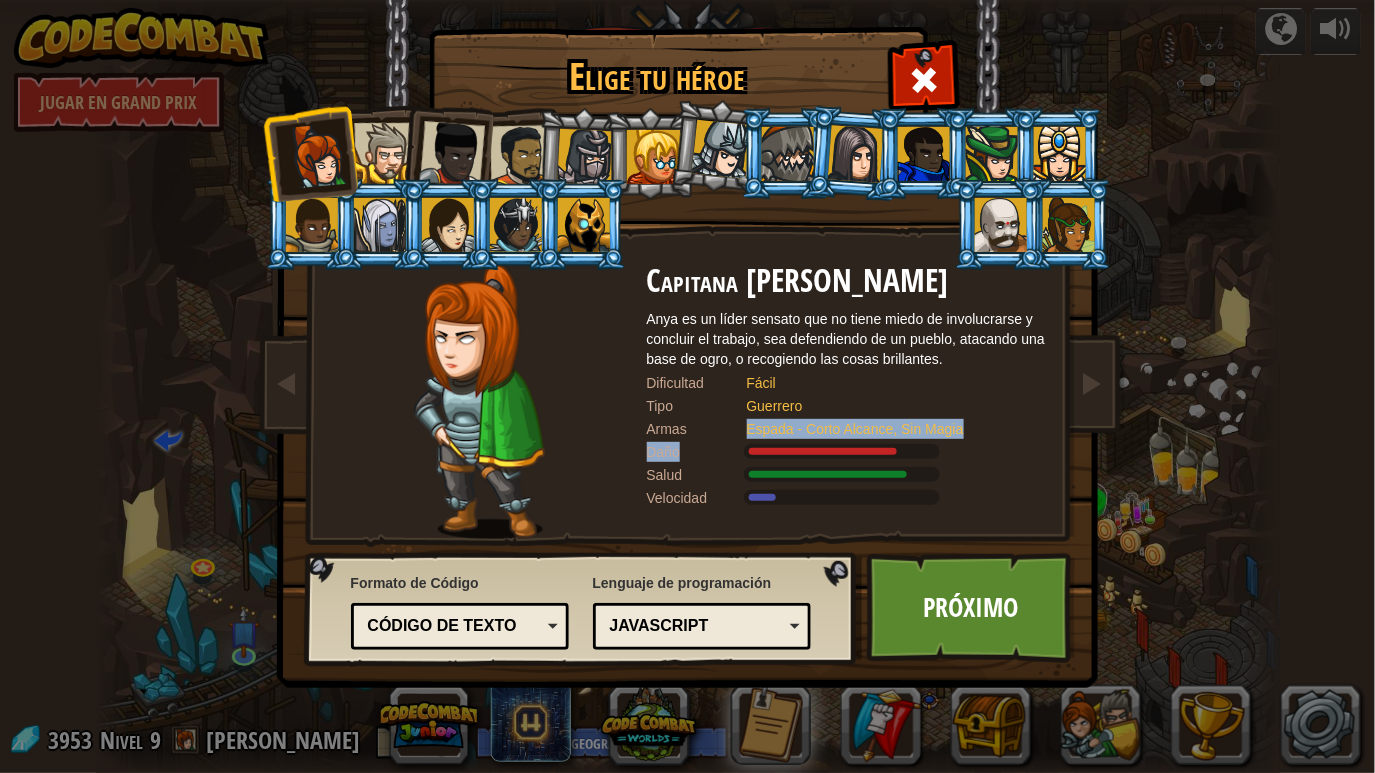drag, startPoint x: 745, startPoint y: 428, endPoint x: 1007, endPoint y: 436, distance: 262.1221 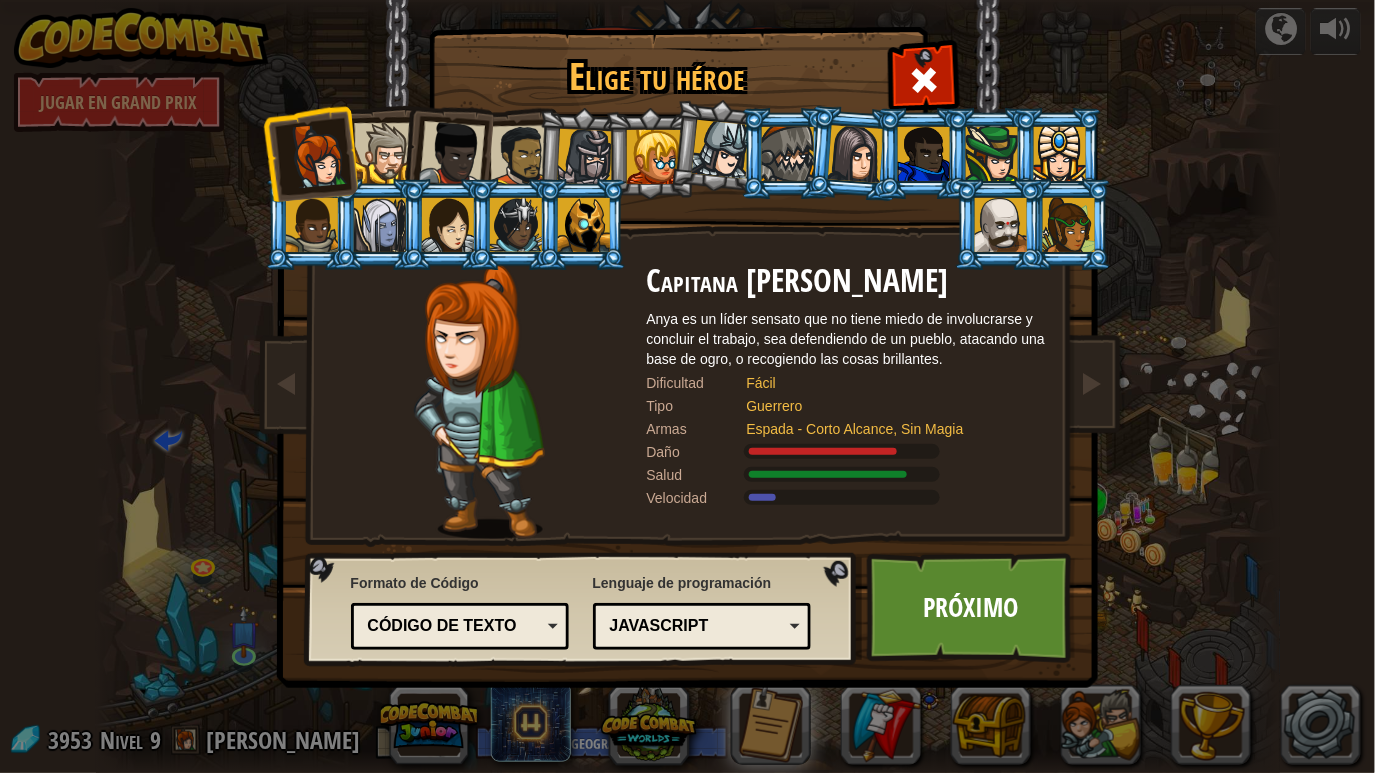 click on "Fácil" at bounding box center [887, 383] 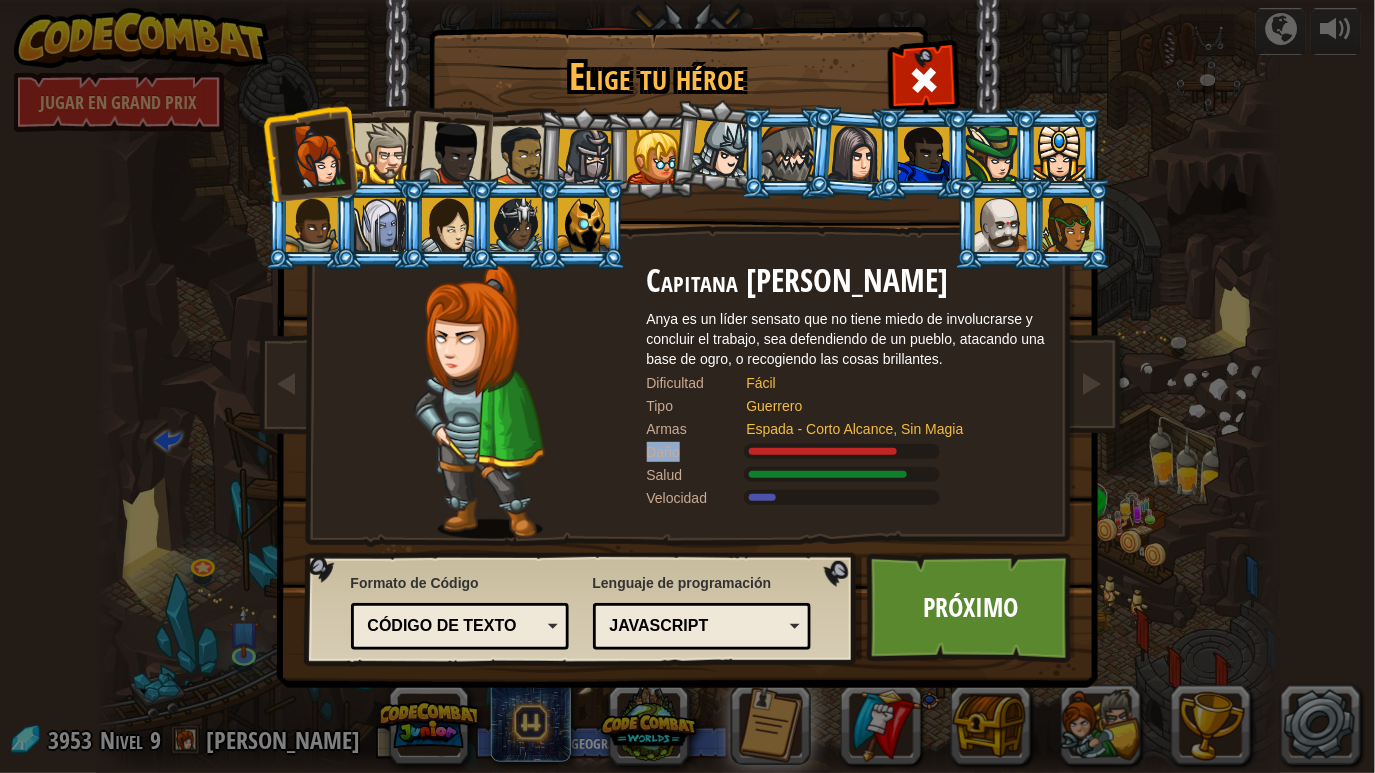 click on "Daño" at bounding box center [697, 452] 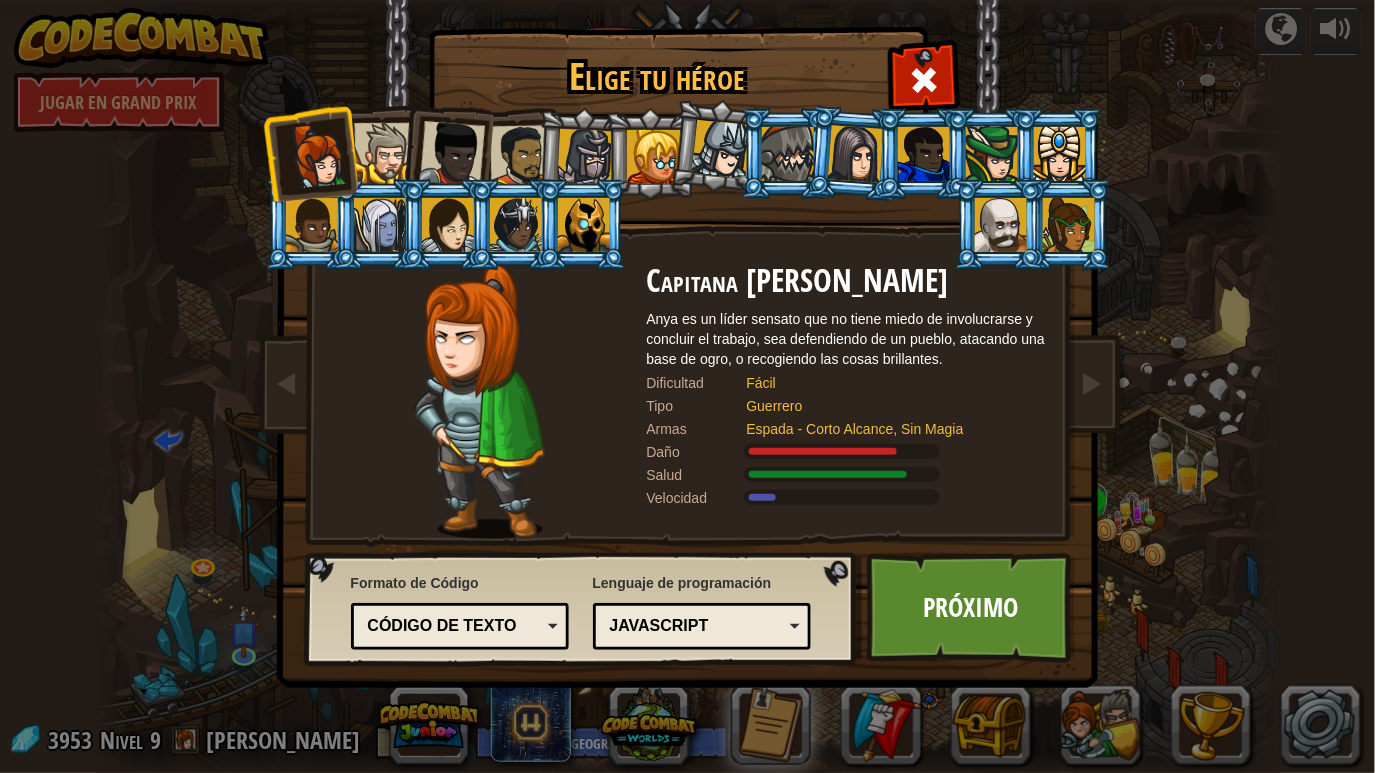 click on "Salud" at bounding box center [697, 475] 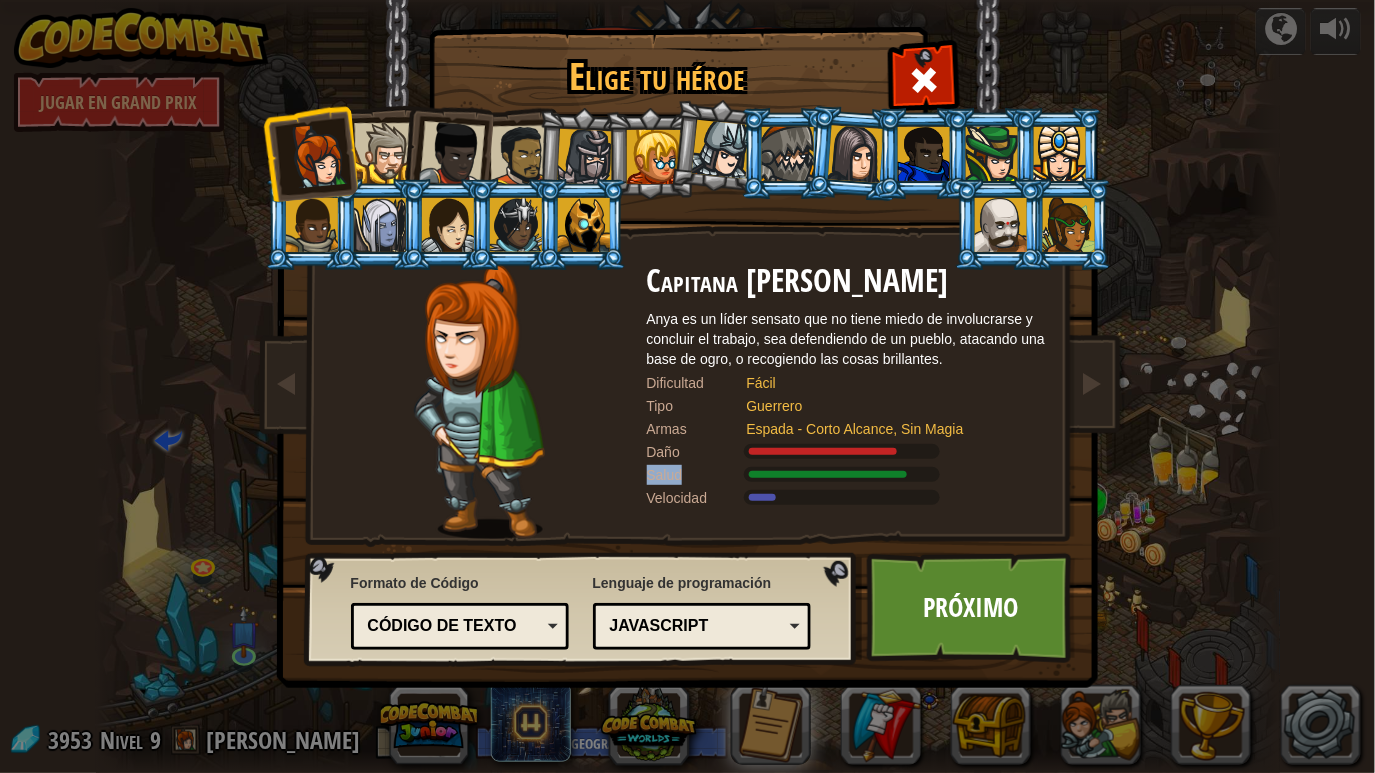 click on "Salud" at bounding box center (697, 475) 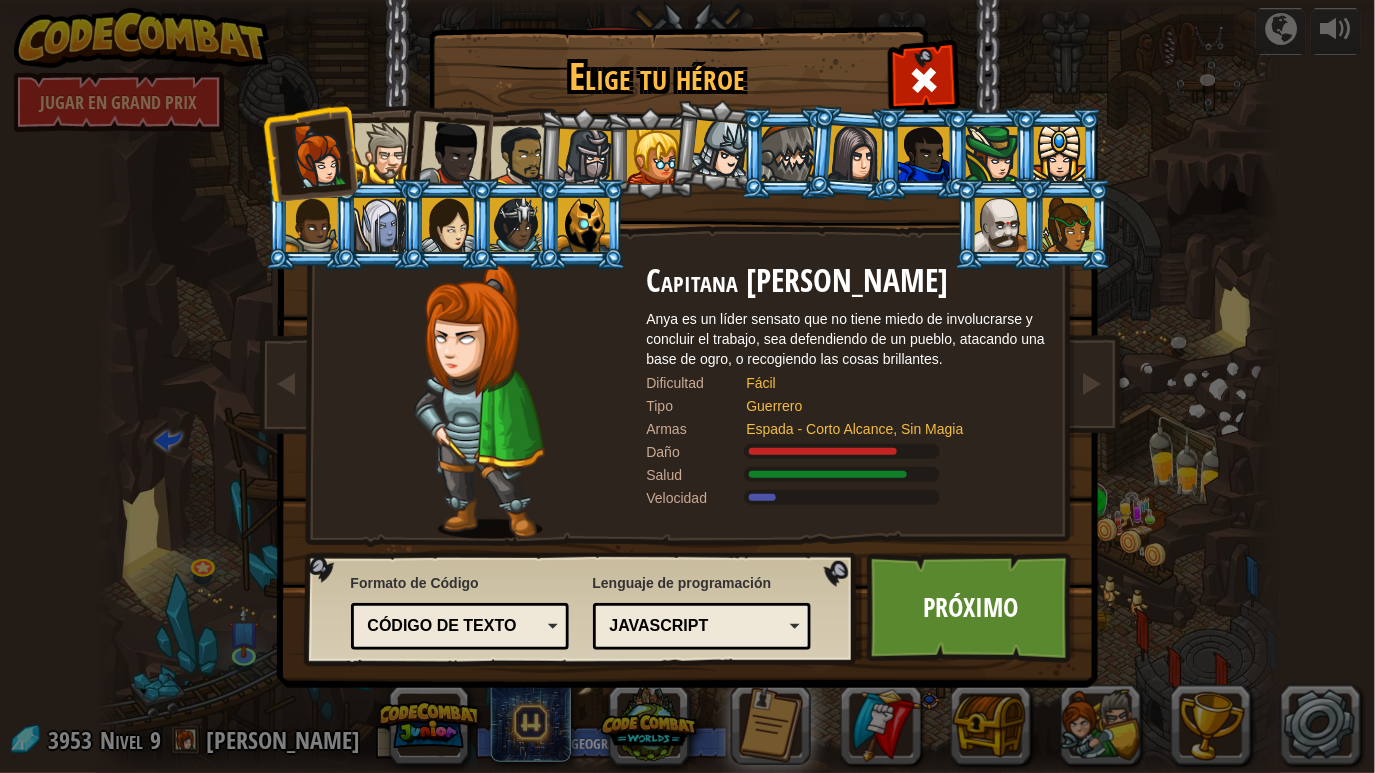 click on "Velocidad" at bounding box center [697, 498] 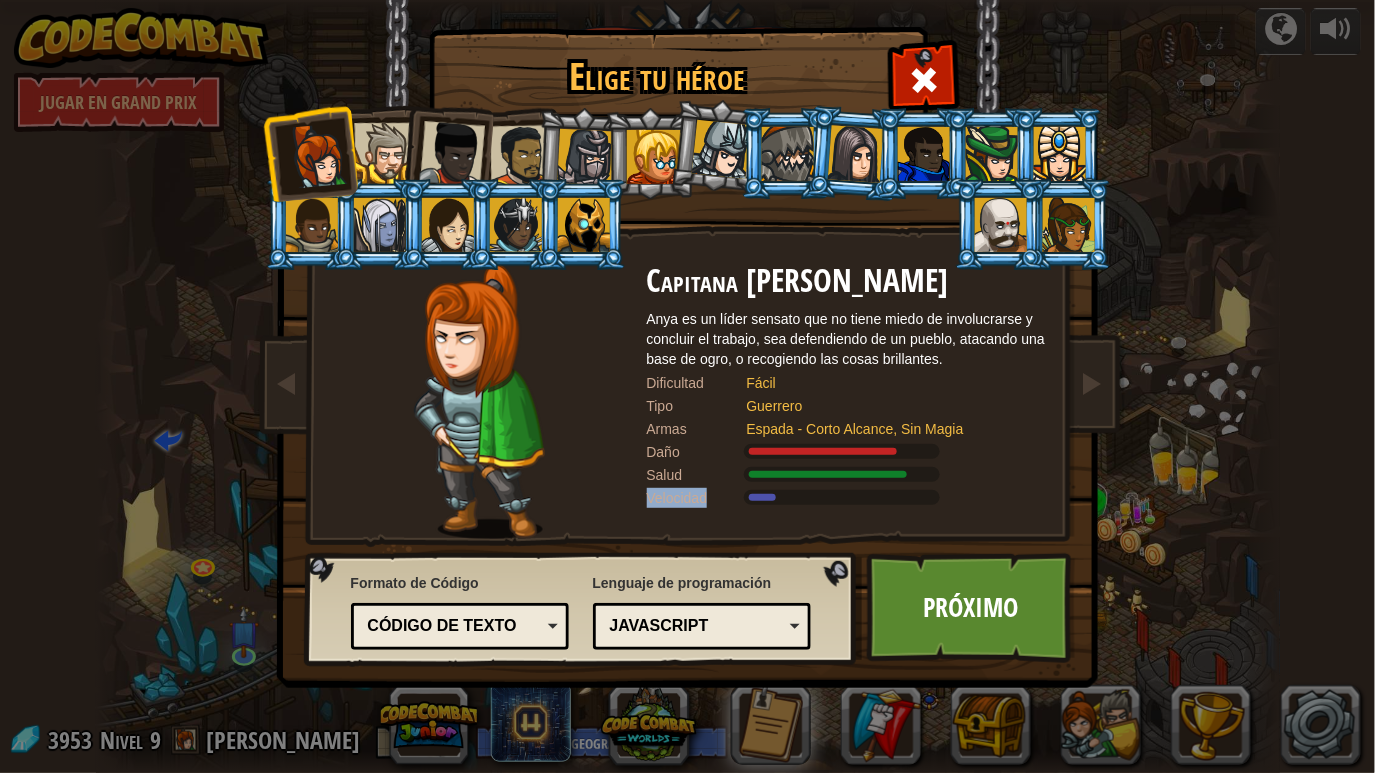 click on "Velocidad" at bounding box center (697, 498) 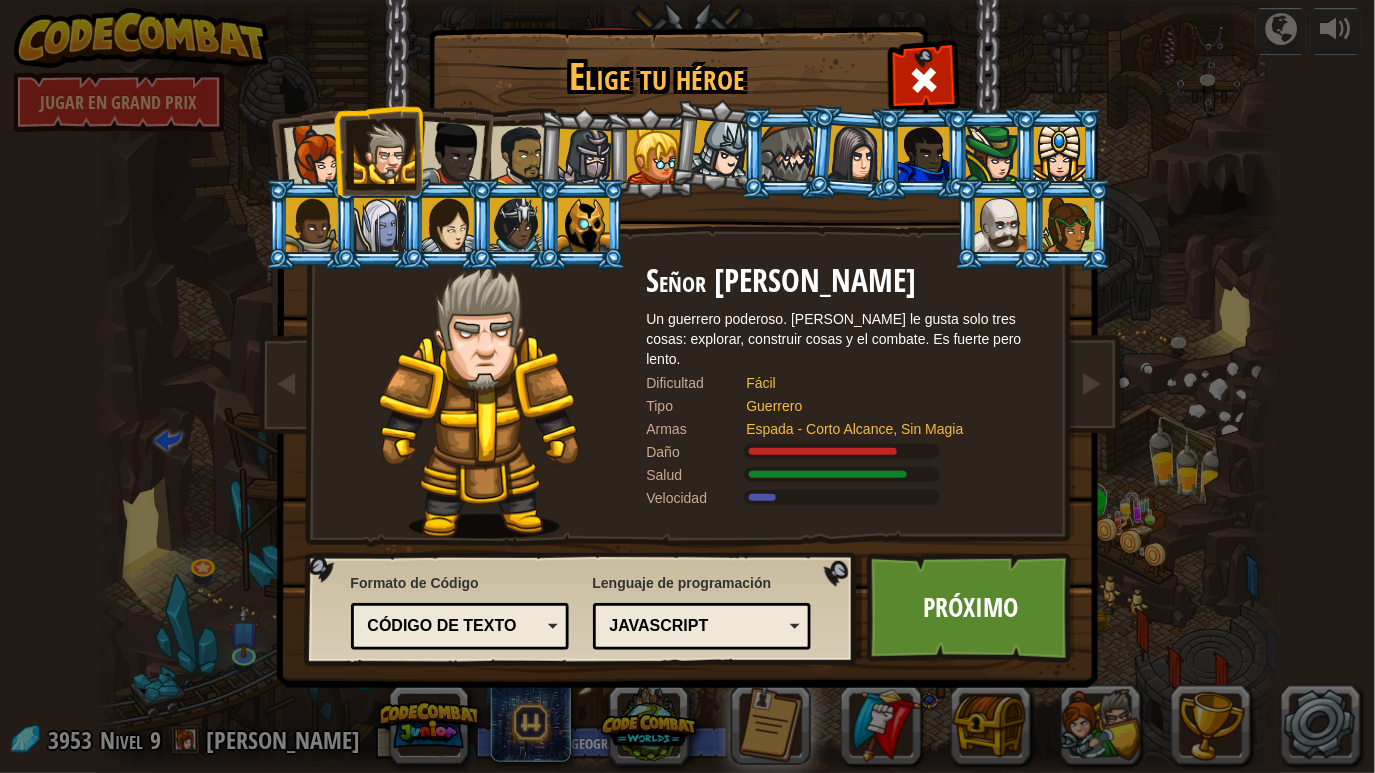 click on "Guerrero" at bounding box center [887, 406] 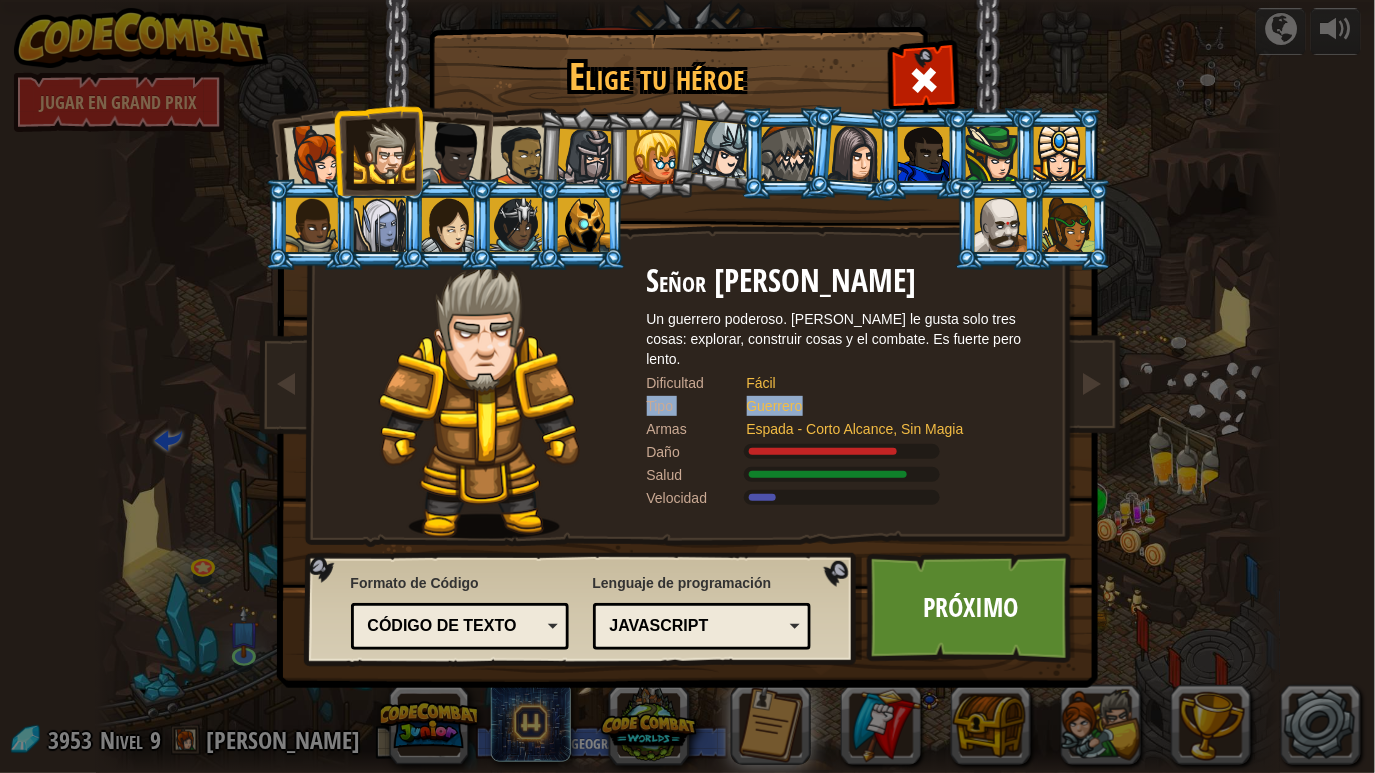 click on "Guerrero" at bounding box center (887, 406) 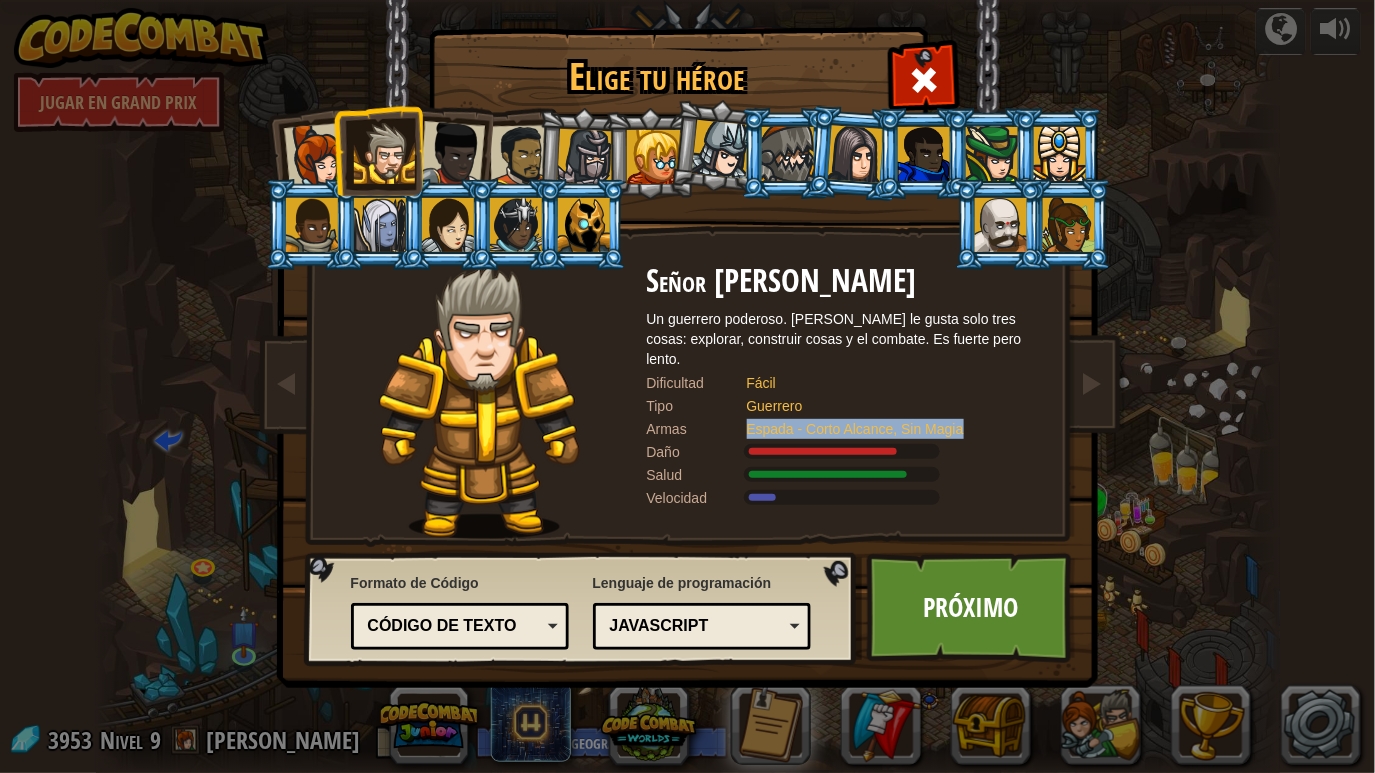 drag, startPoint x: 744, startPoint y: 406, endPoint x: 966, endPoint y: 404, distance: 222.009 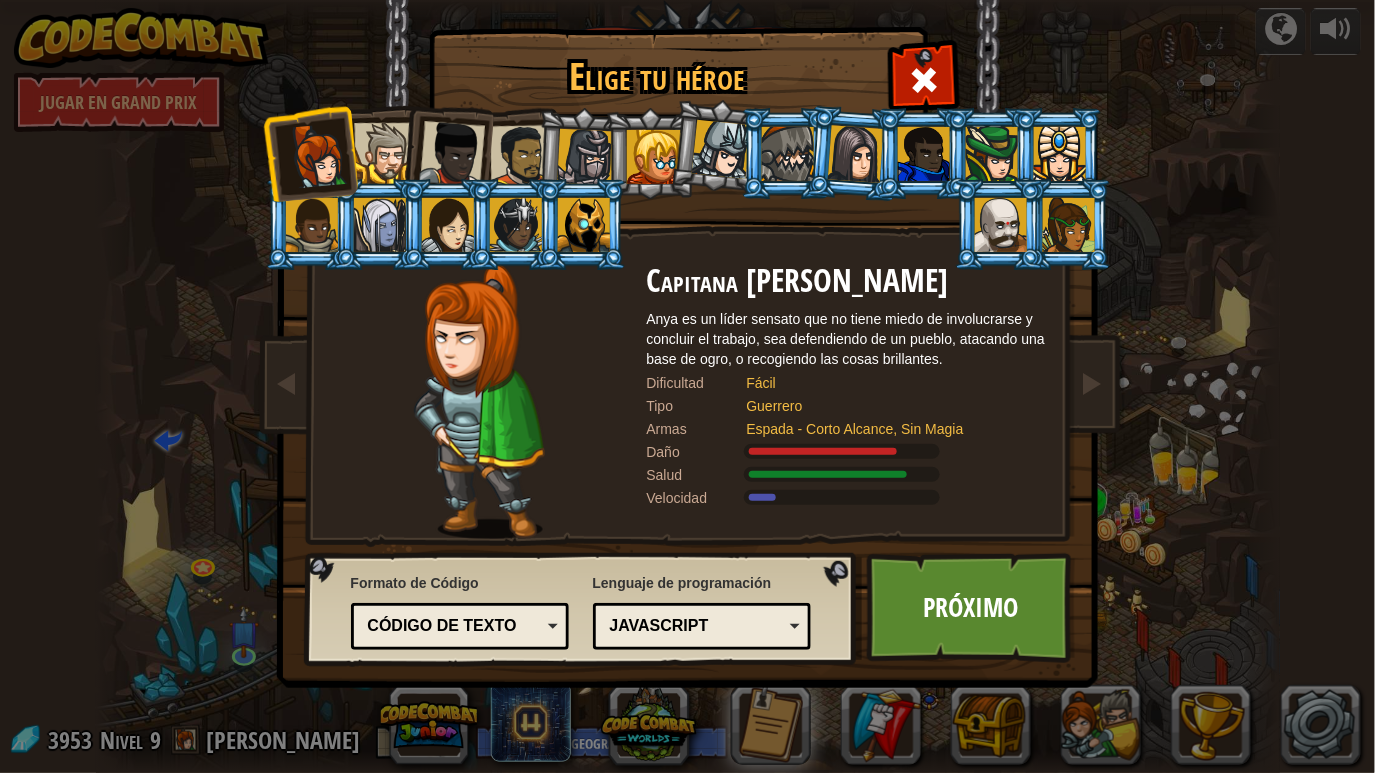 click at bounding box center (384, 153) 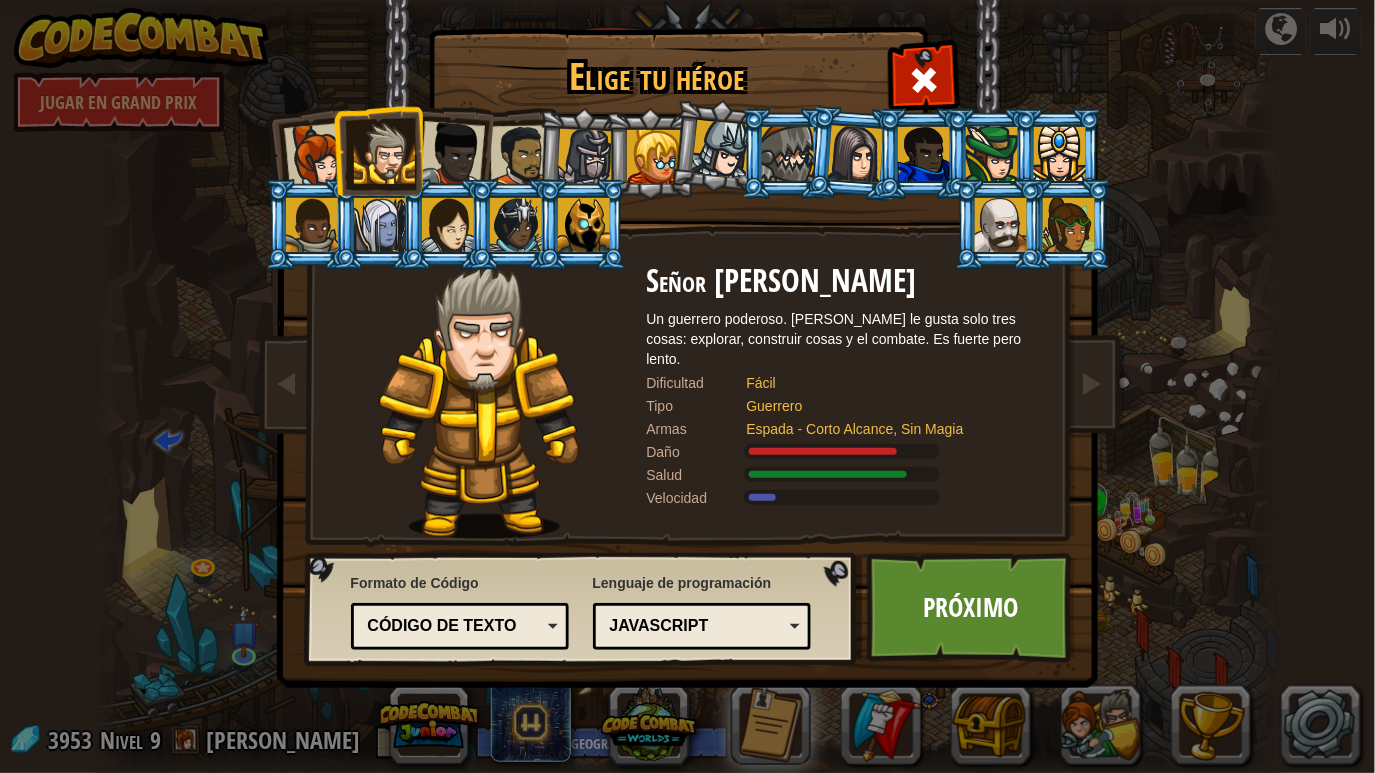 click on "Daño" at bounding box center [697, 452] 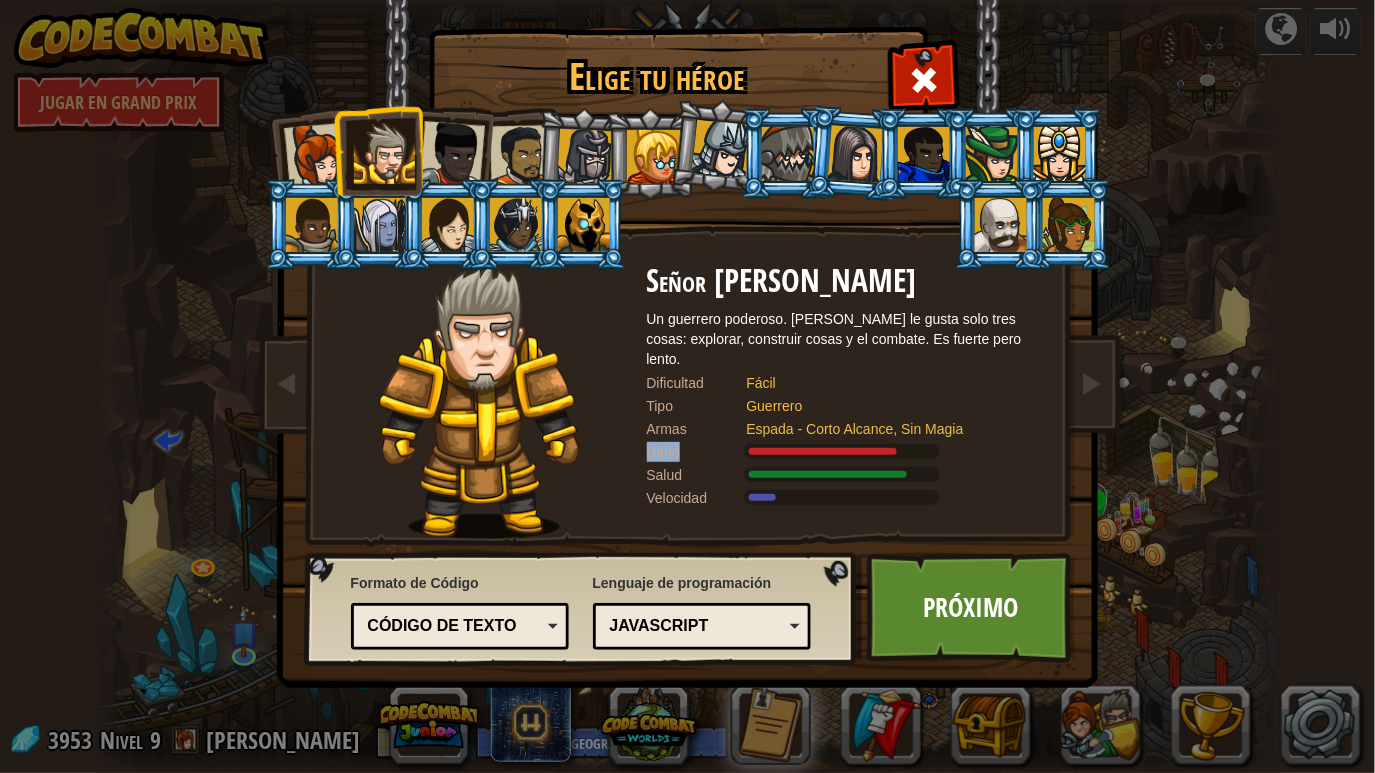 click on "Daño" at bounding box center [697, 452] 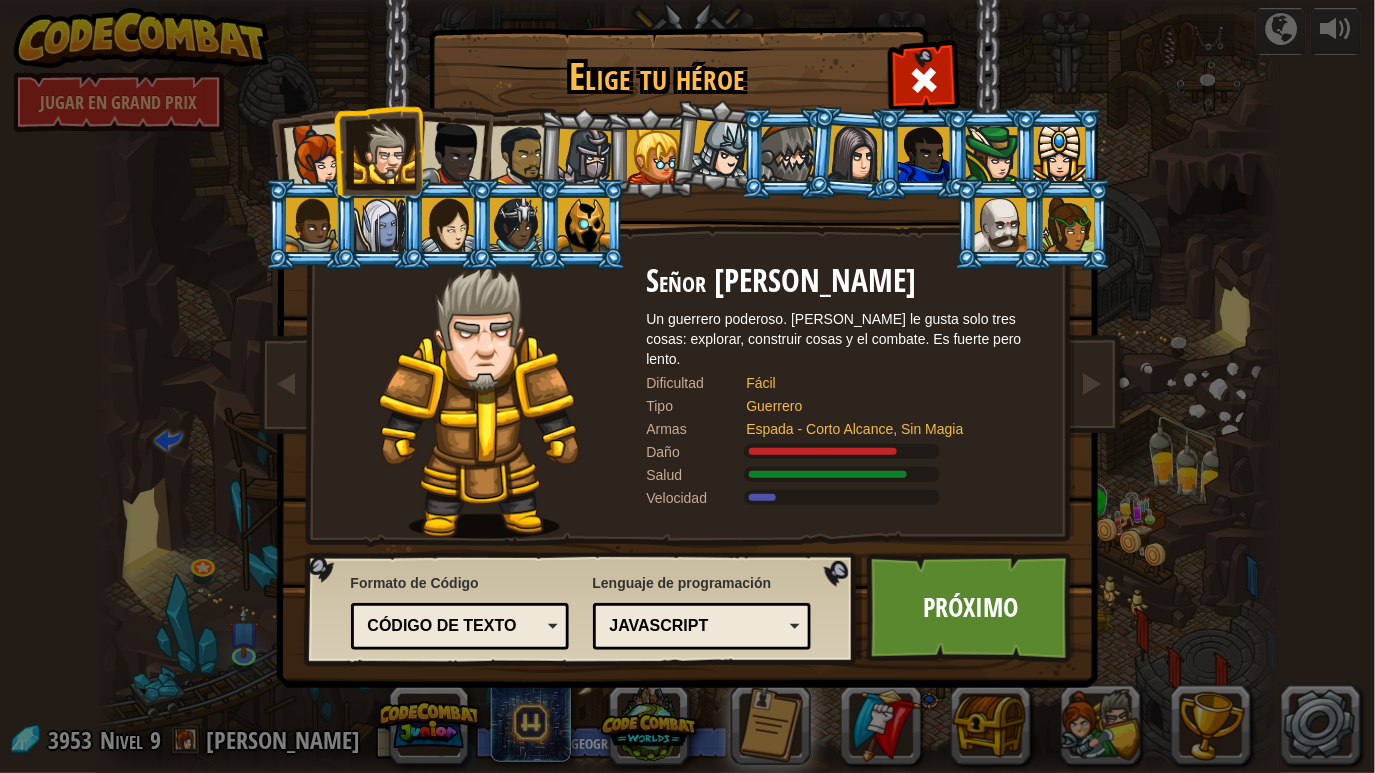 click on "Salud" at bounding box center [697, 475] 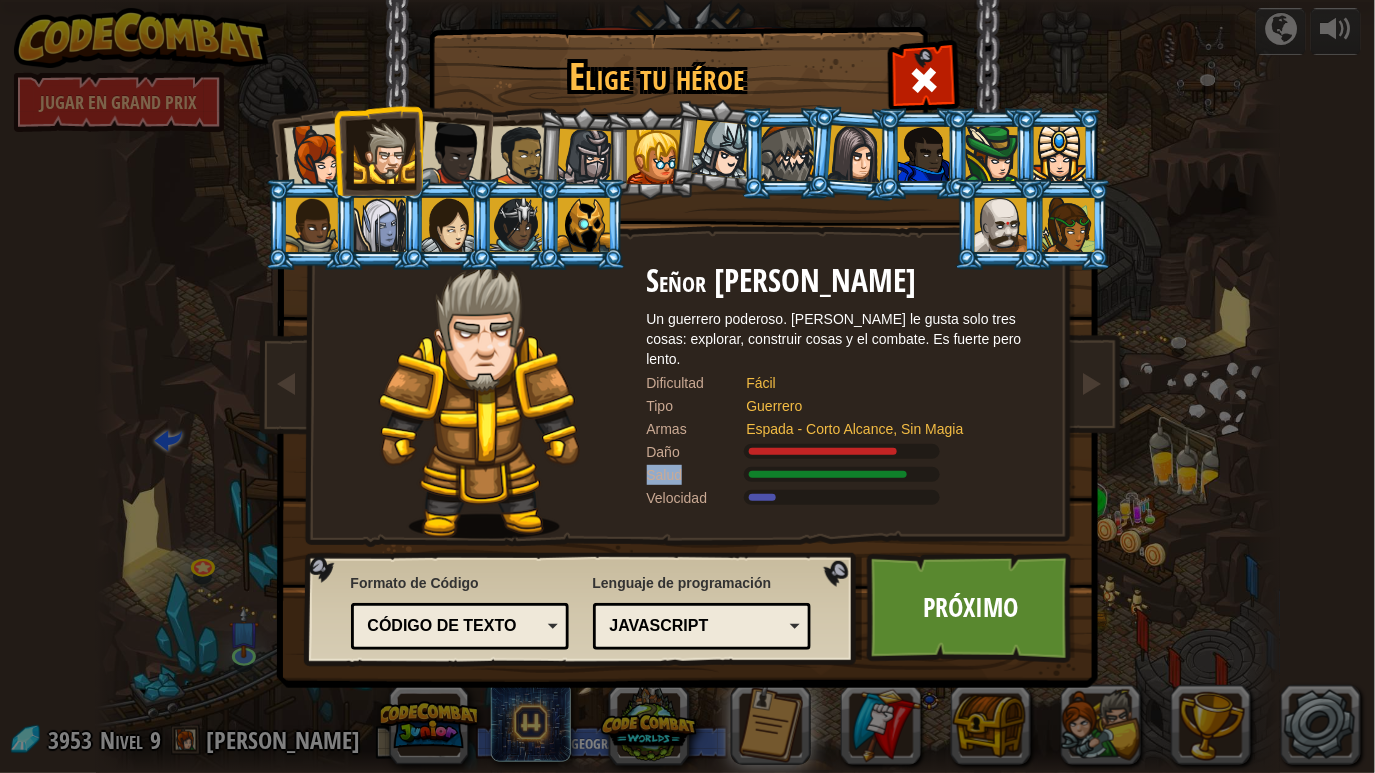 click on "Salud" at bounding box center [697, 475] 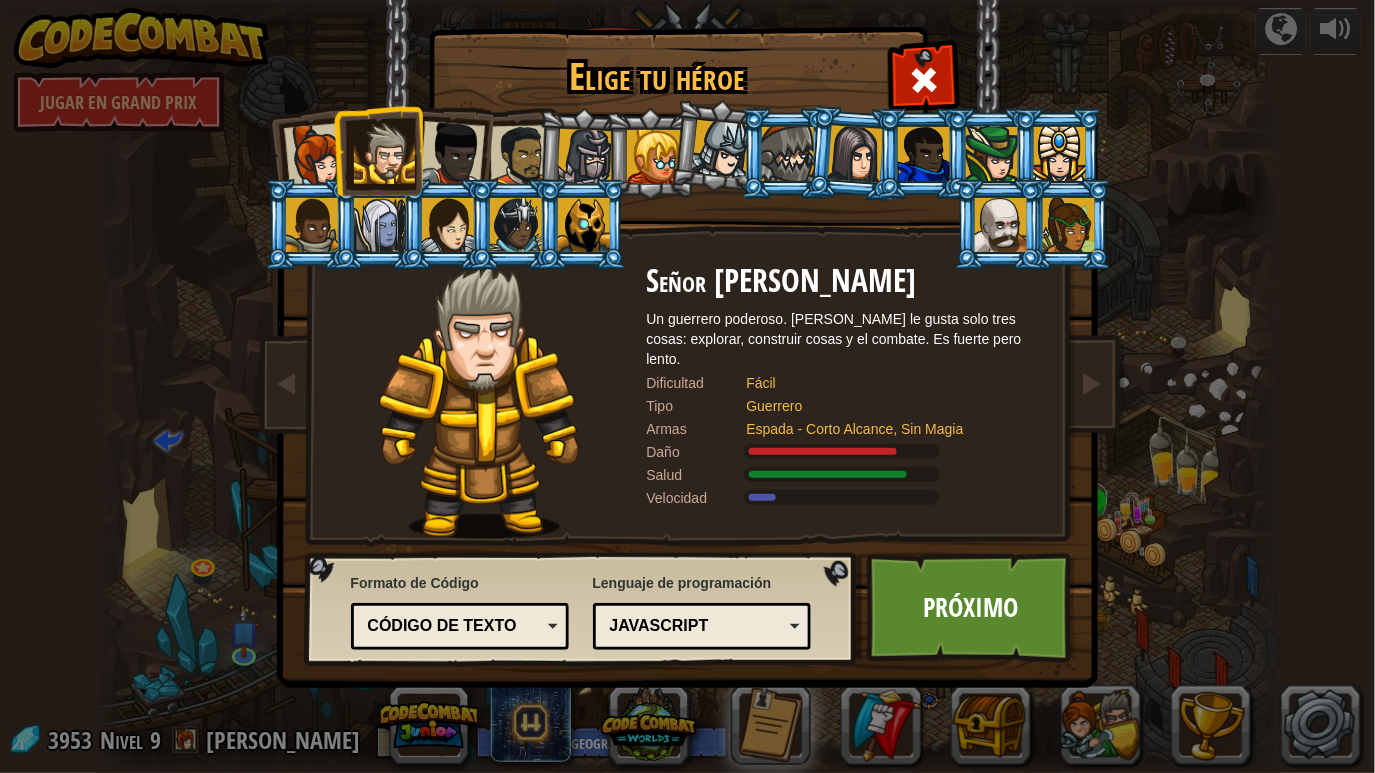 click on "Velocidad" at bounding box center (697, 498) 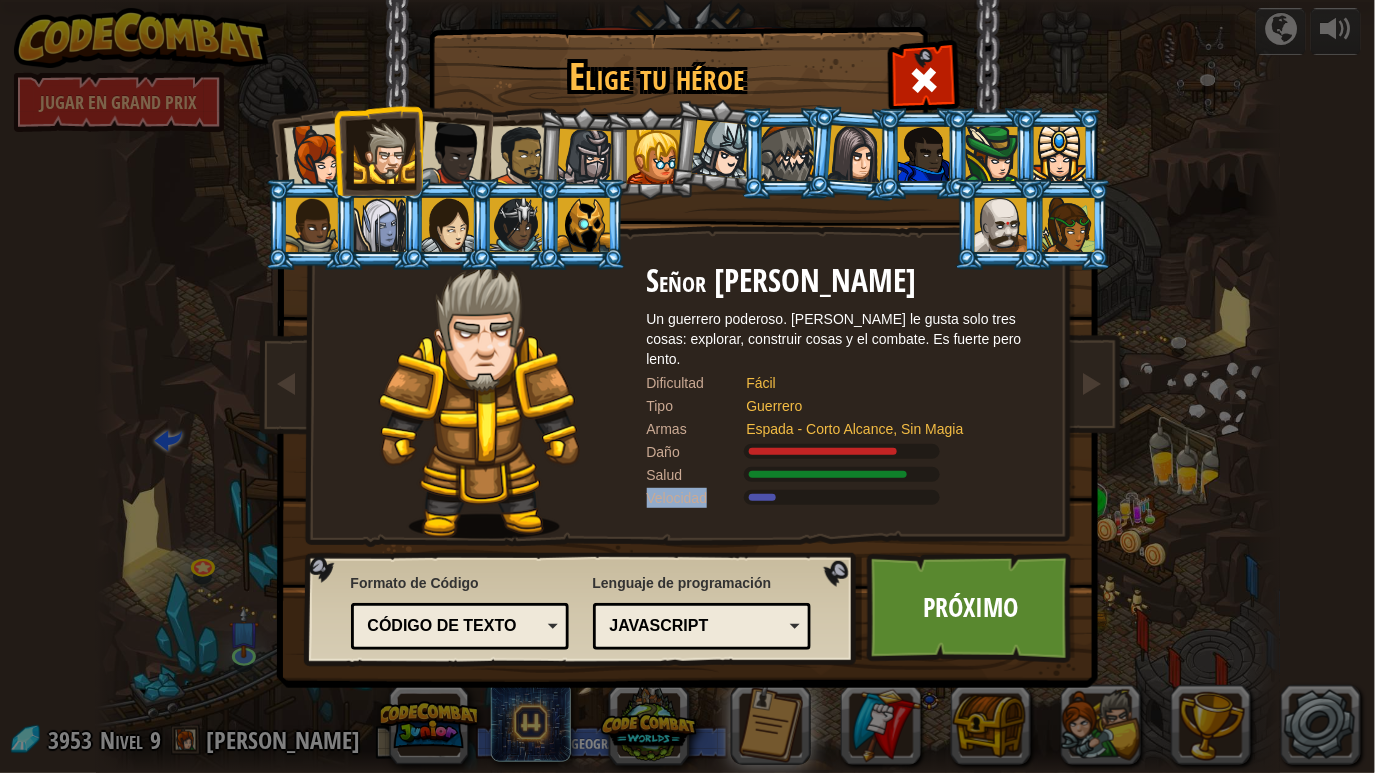 click on "Velocidad" at bounding box center [697, 498] 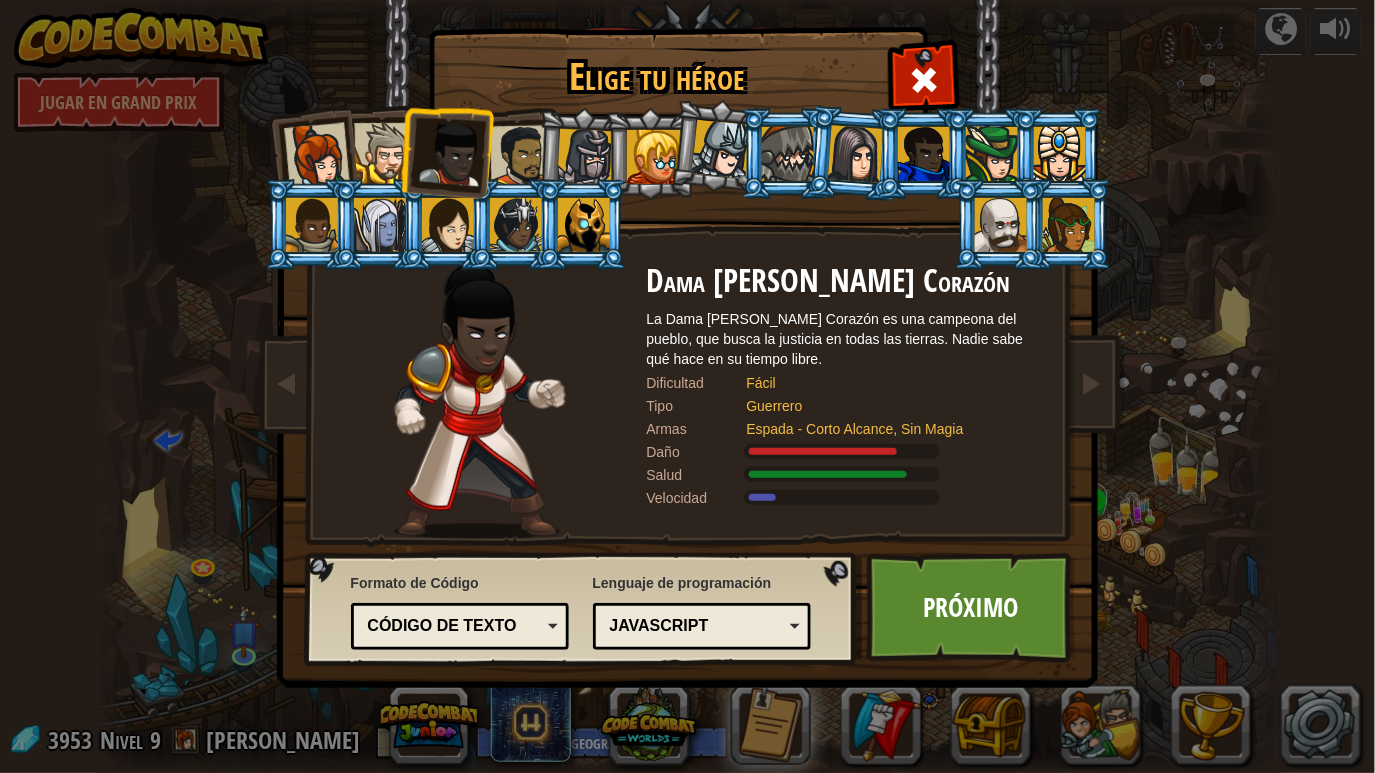 click on "Guerrero" at bounding box center (887, 406) 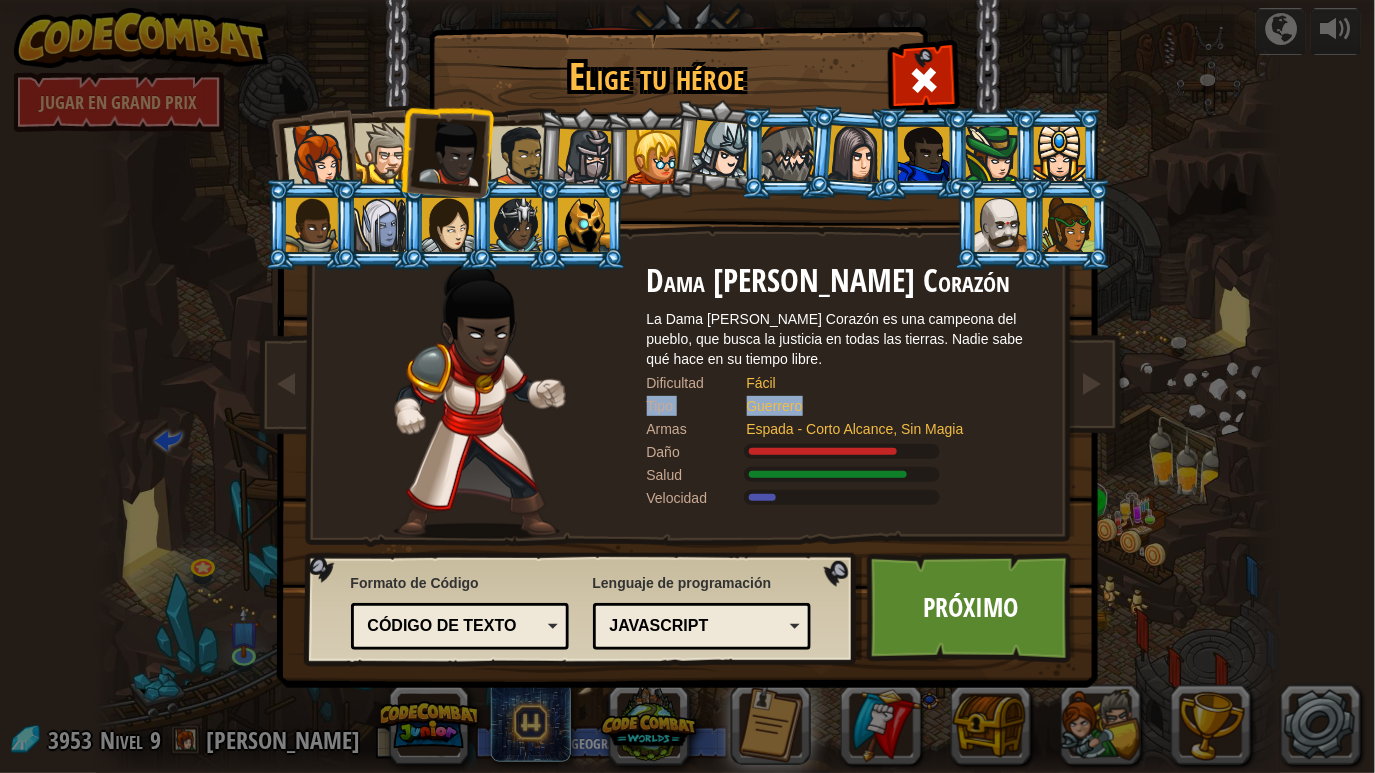 click on "Guerrero" at bounding box center (887, 406) 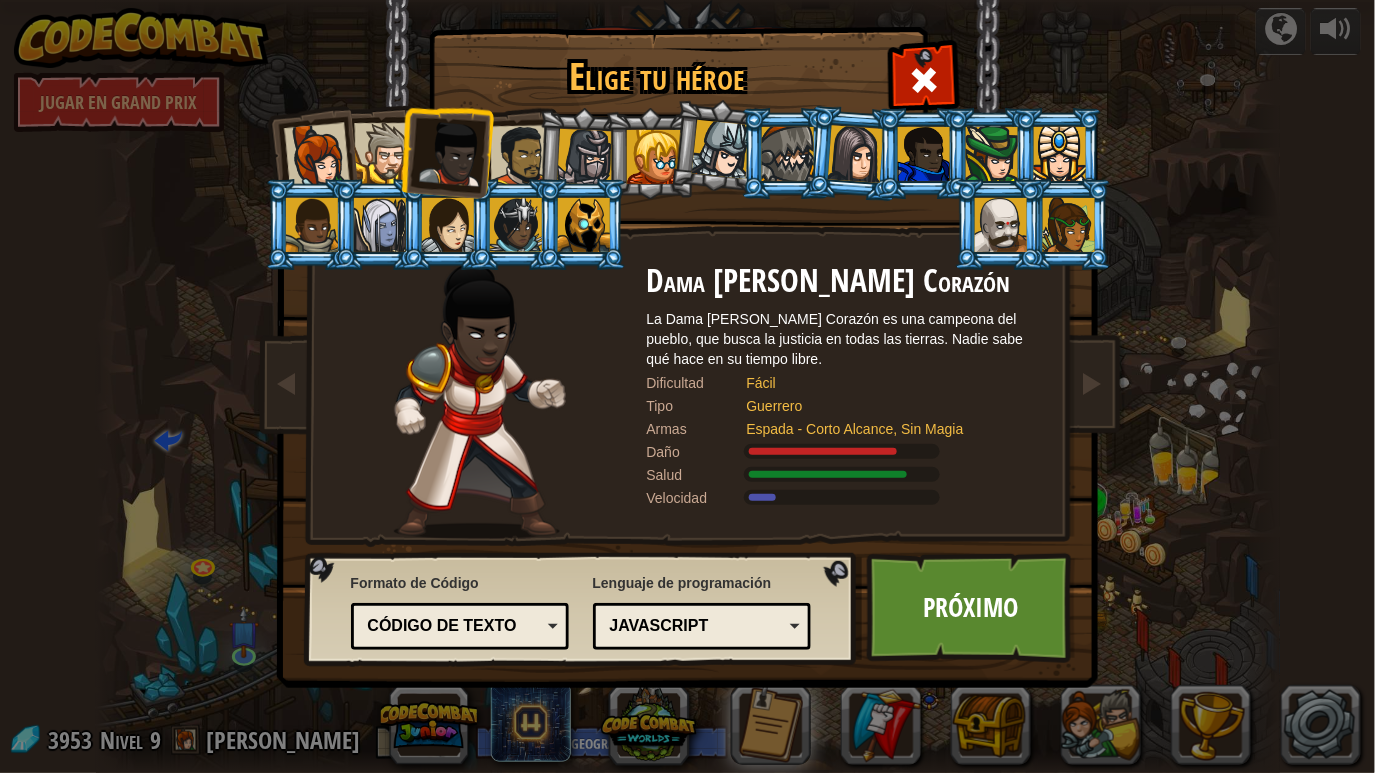 click on "Espada - Corto Alcance, Sin Magia" at bounding box center (887, 429) 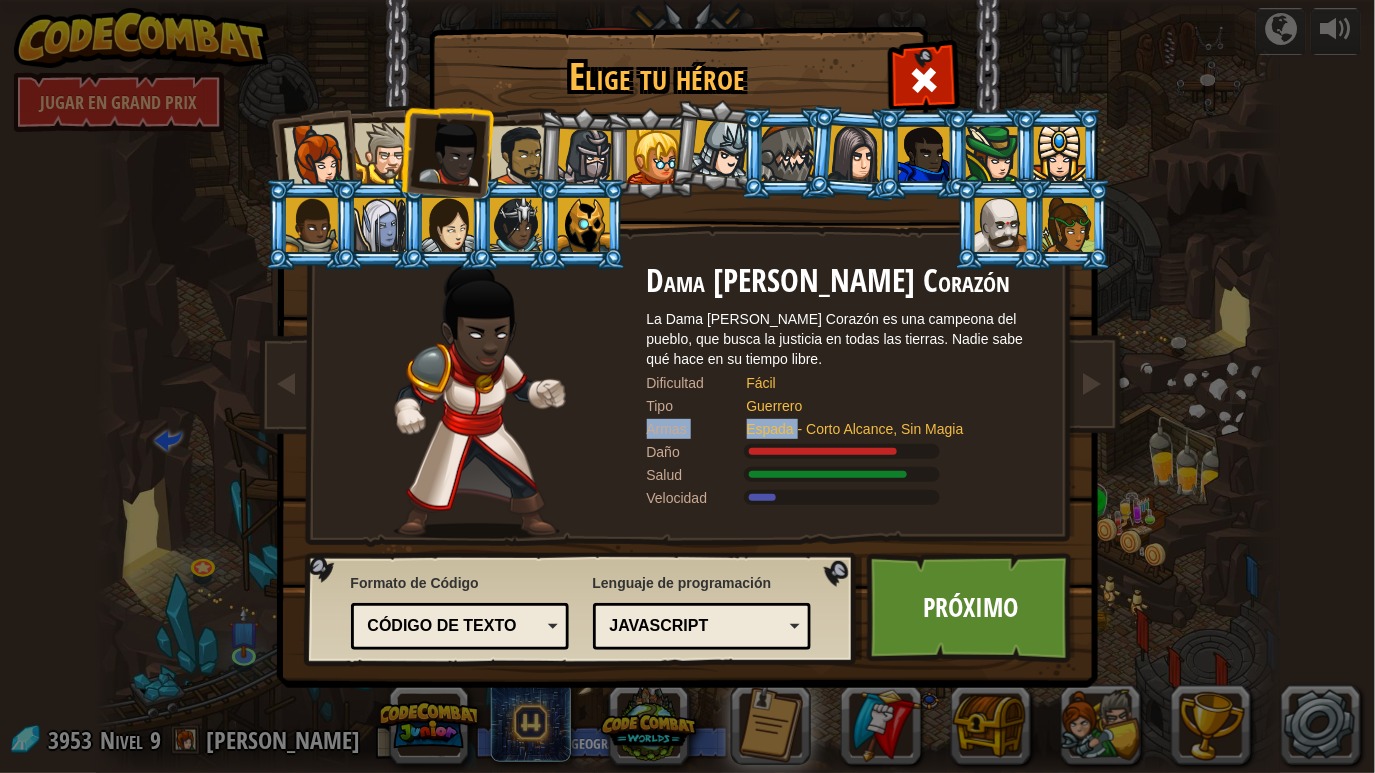 click on "Espada - Corto Alcance, Sin Magia" at bounding box center [887, 429] 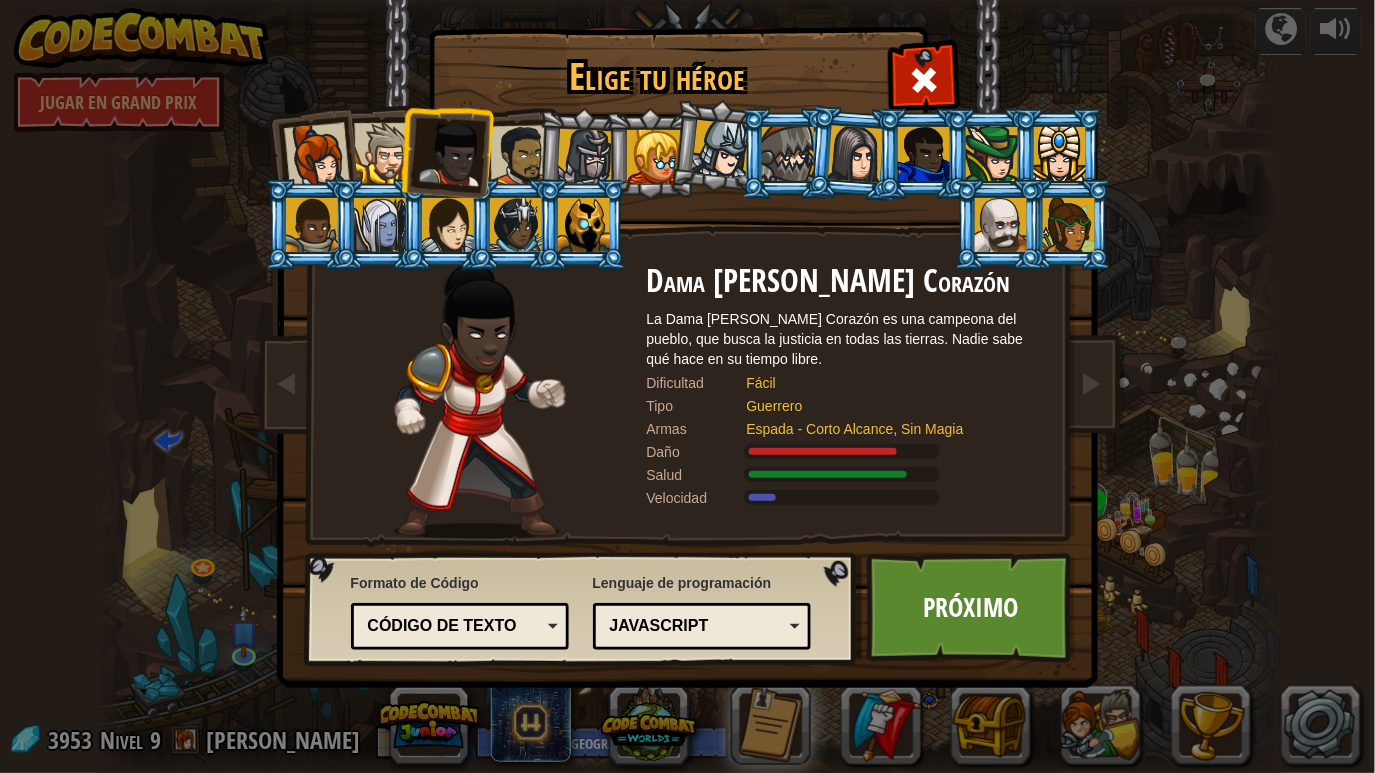 click on "Espada - Corto Alcance, Sin Magia" at bounding box center (887, 429) 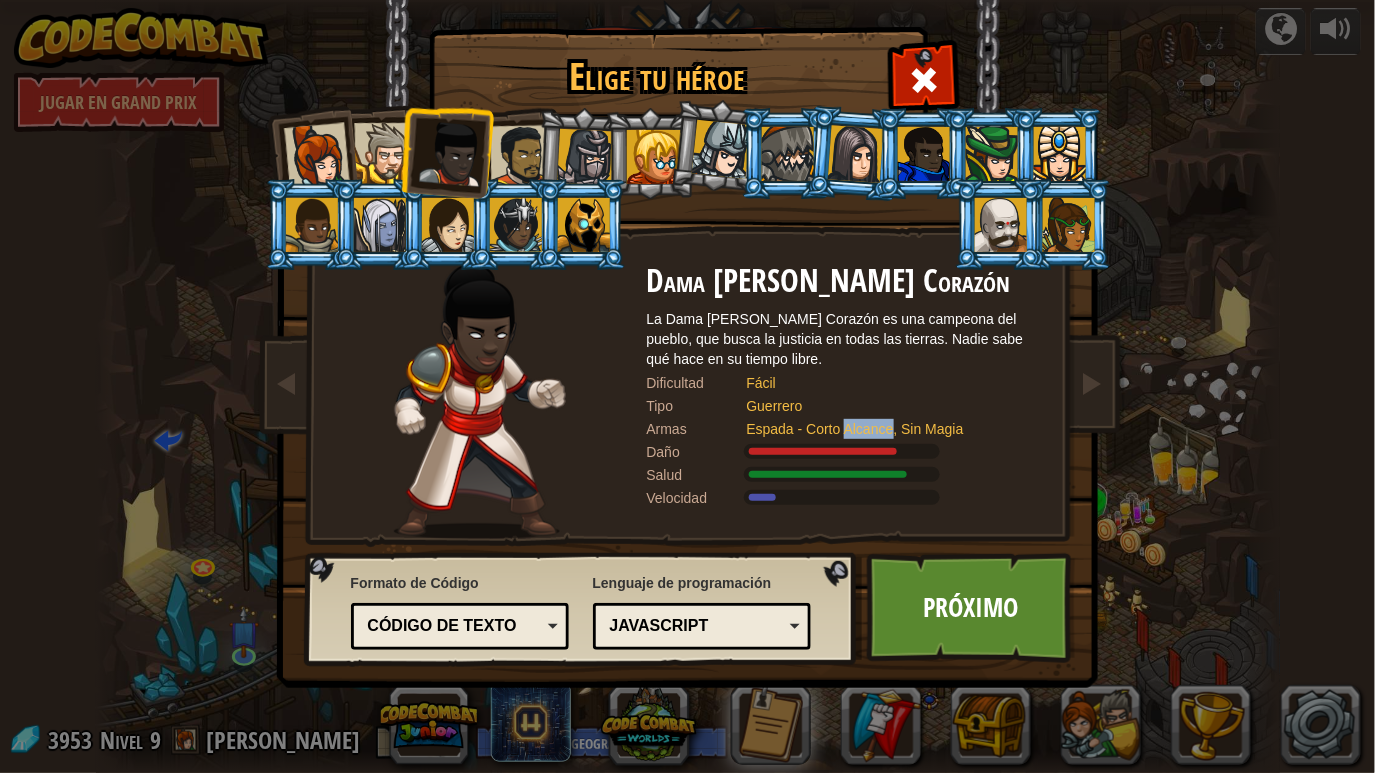 click on "Espada - Corto Alcance, Sin Magia" at bounding box center (887, 429) 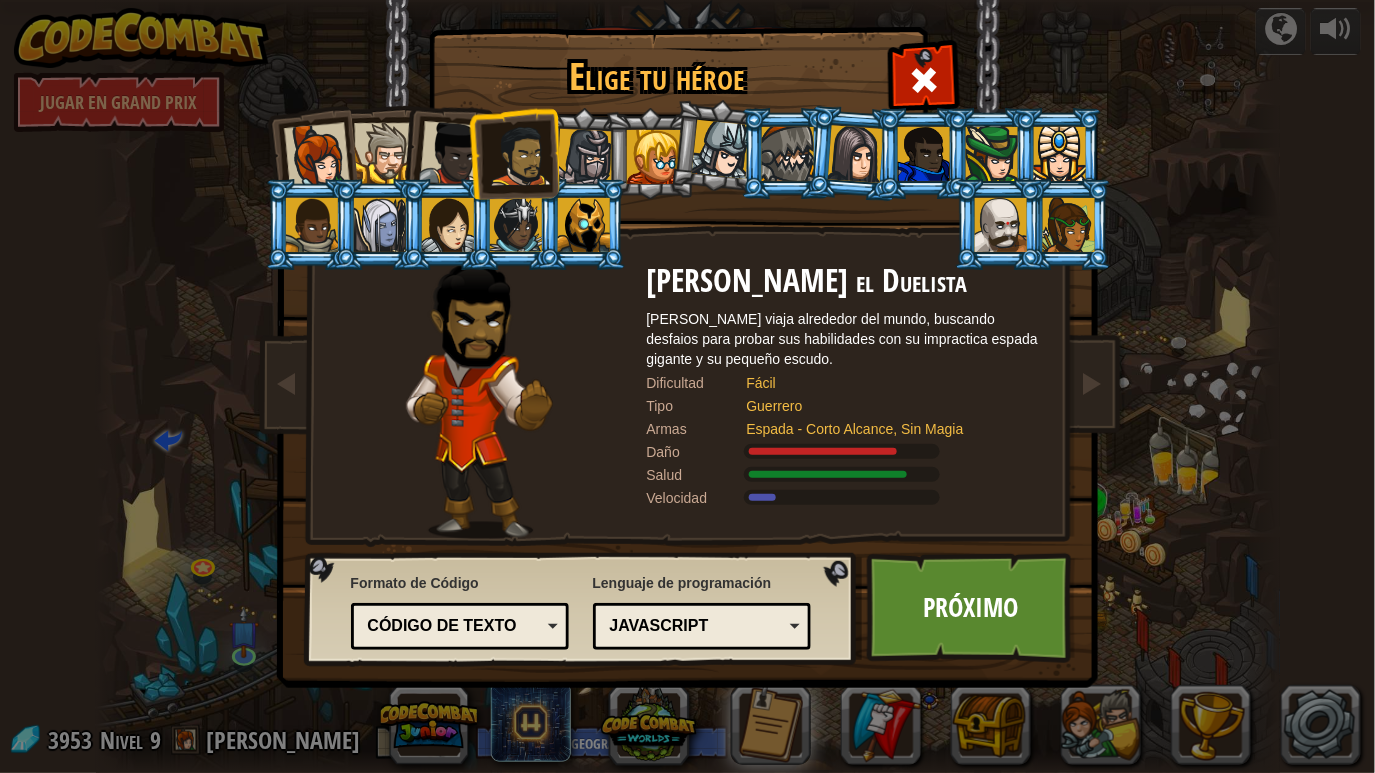 click on "Guerrero" at bounding box center (887, 406) 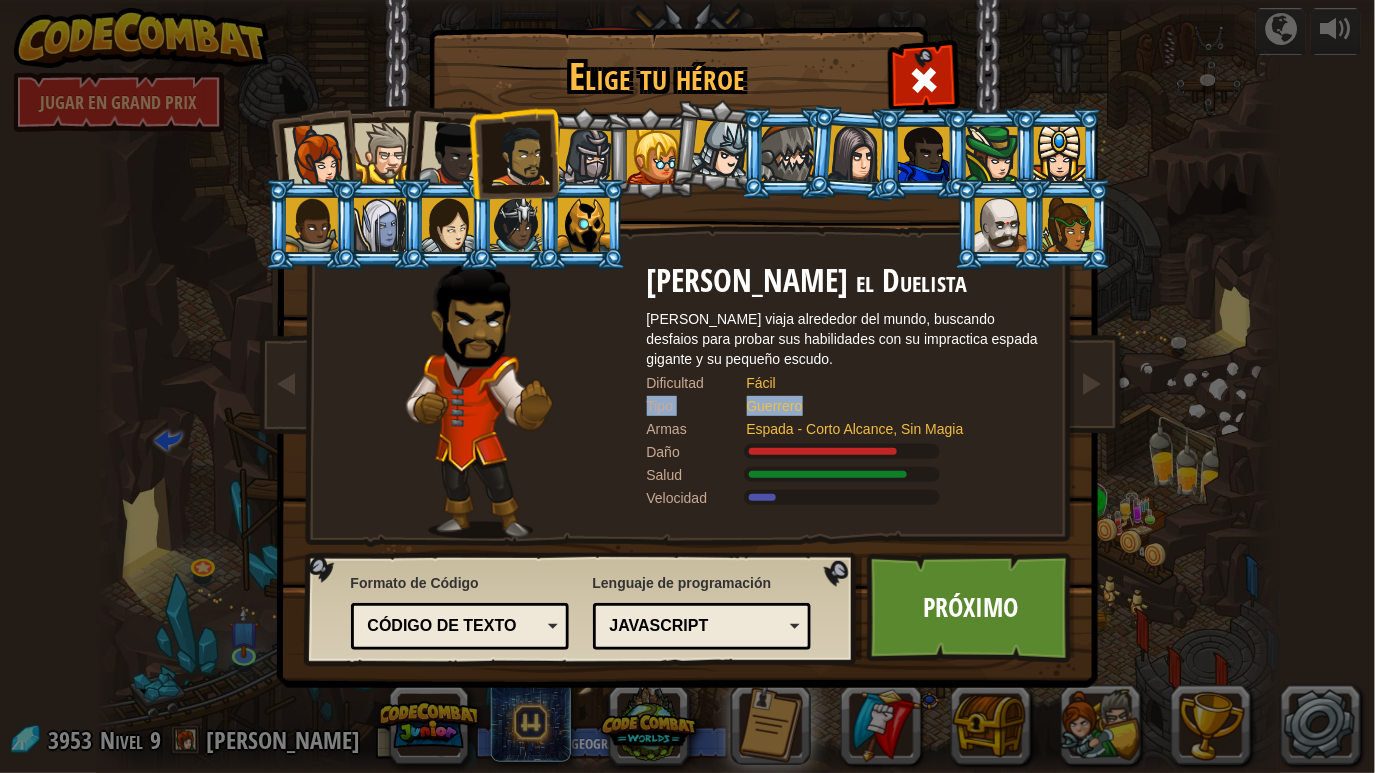click on "Guerrero" at bounding box center (887, 406) 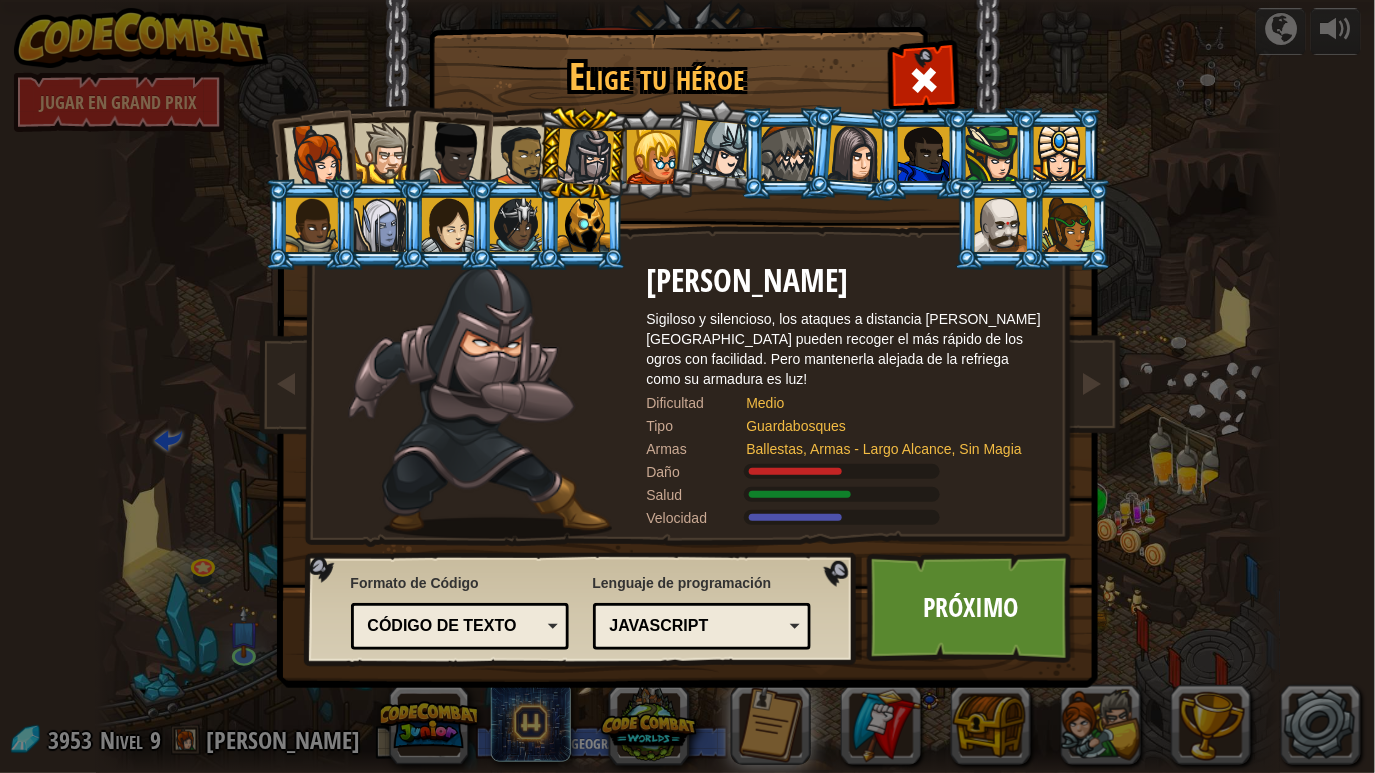 click on "Guardabosques" at bounding box center [887, 426] 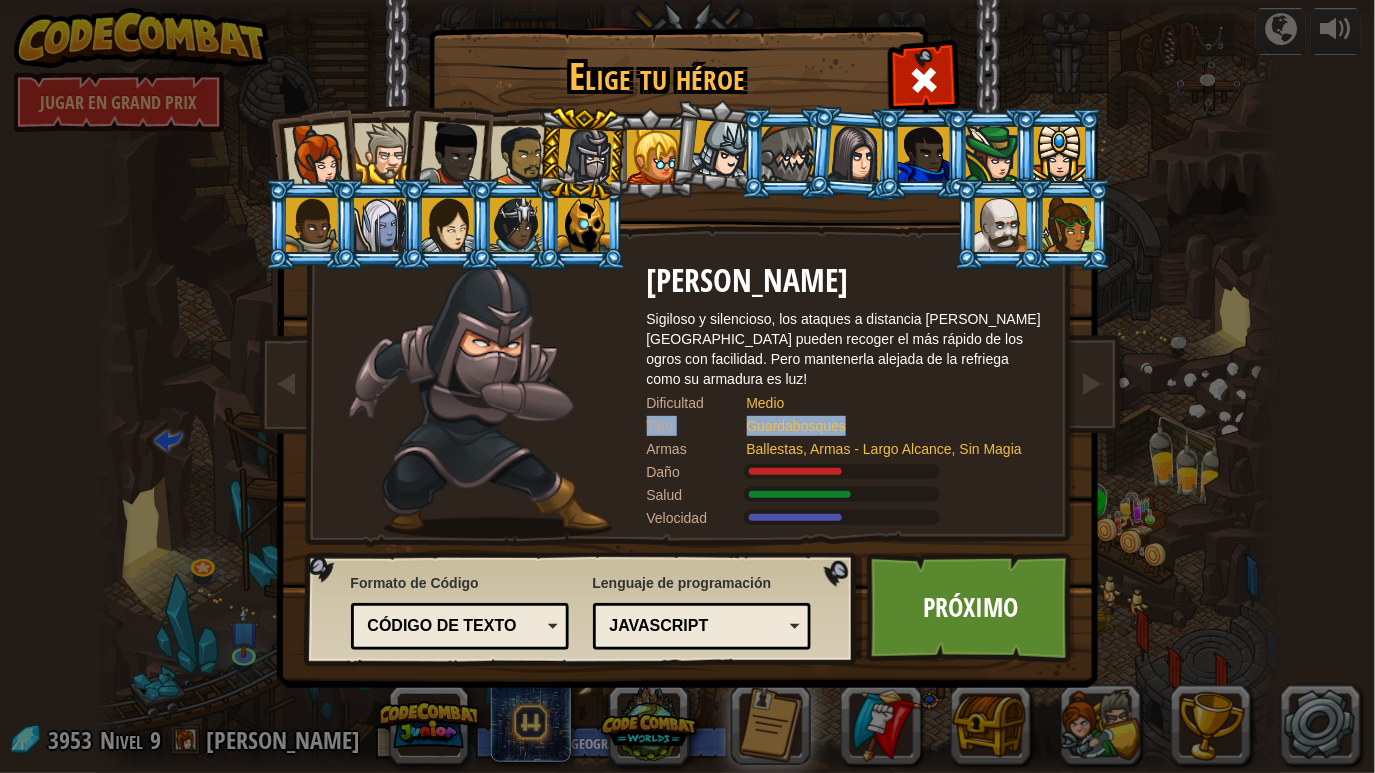 click on "Guardabosques" at bounding box center (887, 426) 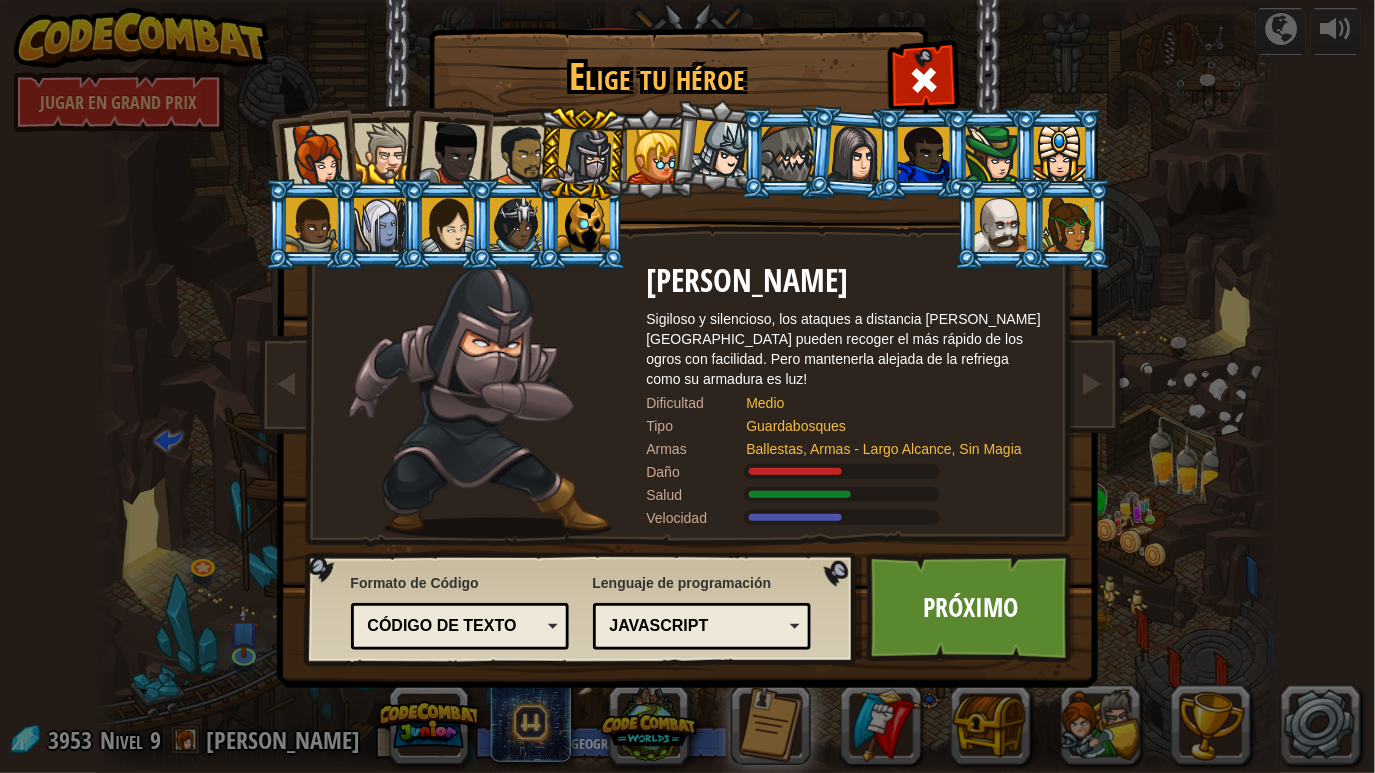 click on "Ballestas, Armas - Largo Alcance, Sin Magia" at bounding box center (887, 449) 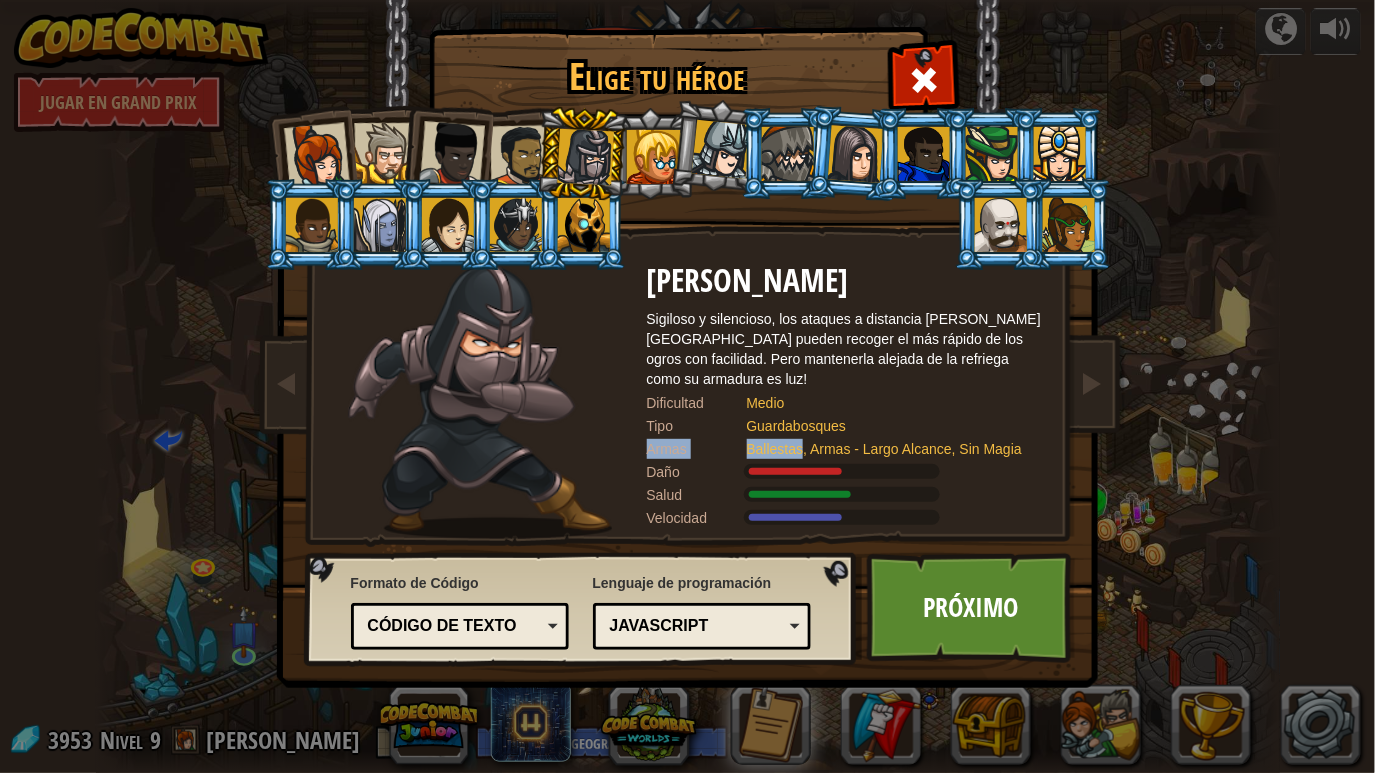 click on "Ballestas, Armas - Largo Alcance, Sin Magia" at bounding box center (887, 449) 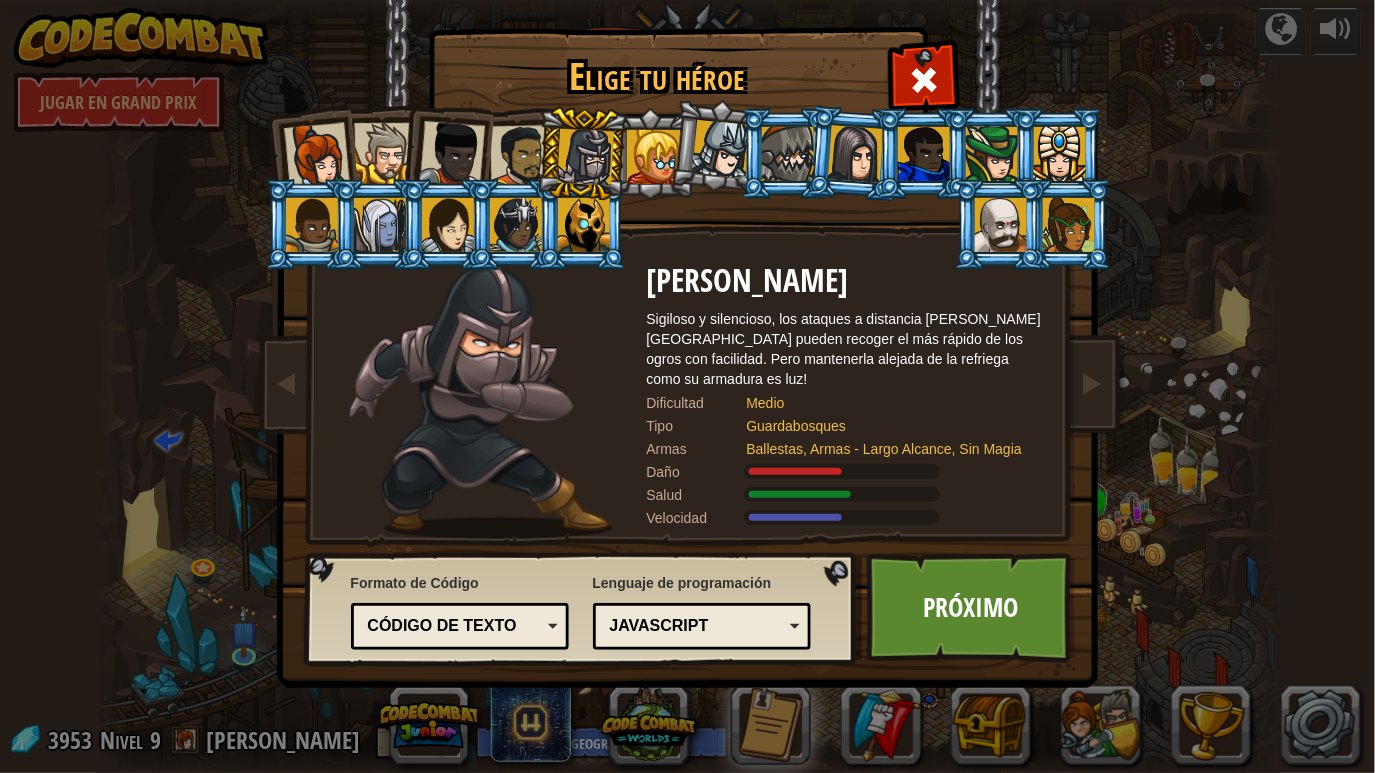 click on "[PERSON_NAME] Sigiloso y silencioso, los ataques a distancia [PERSON_NAME][GEOGRAPHIC_DATA] pueden recoger el más rápido de los ogros con facilidad. Pero mantenerla alejada de la refriega como su armadura es luz!
Dificultad Medio Tipo Guardabosques Armas Ballestas, Armas - Largo Alcance, Sin Magia Daño Salud Velocidad" at bounding box center (847, 401) 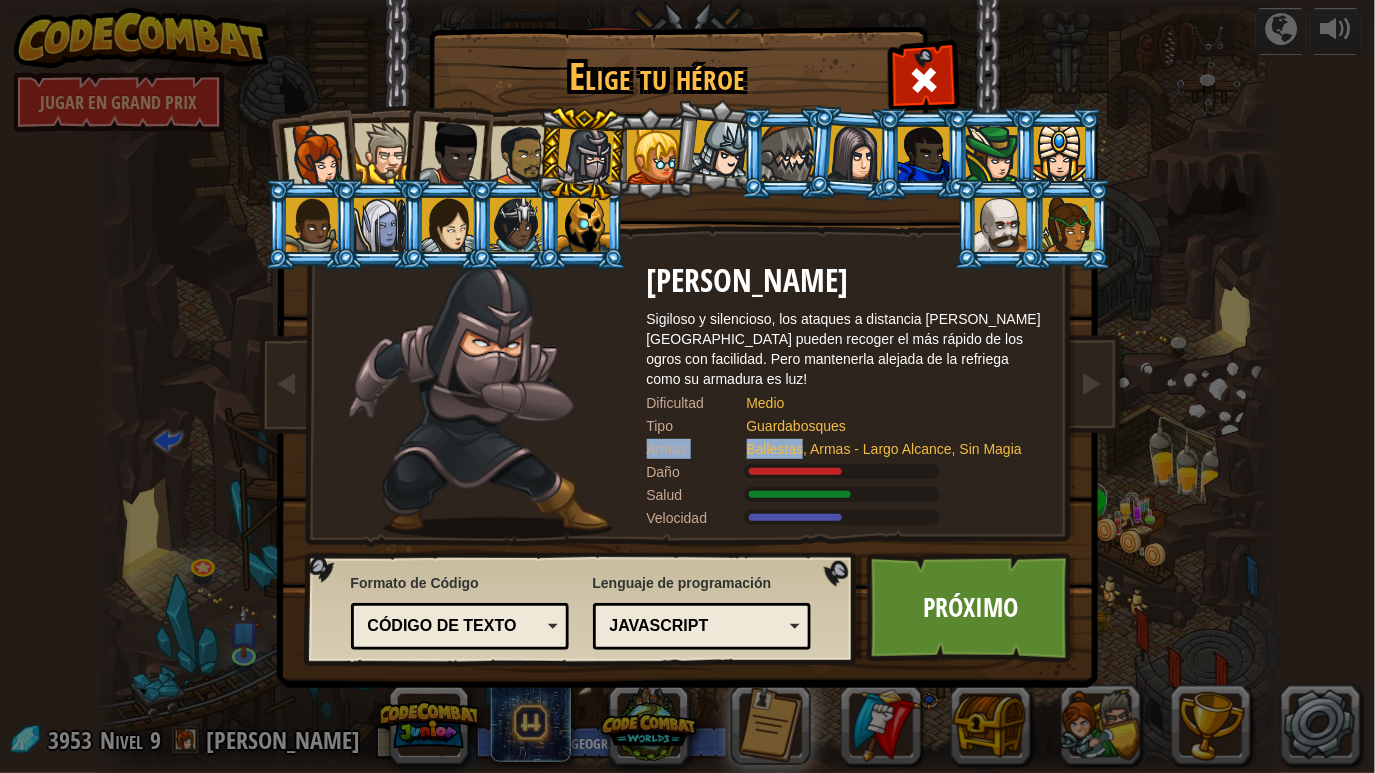 click on "Ballestas, Armas - Largo Alcance, Sin Magia" at bounding box center (887, 449) 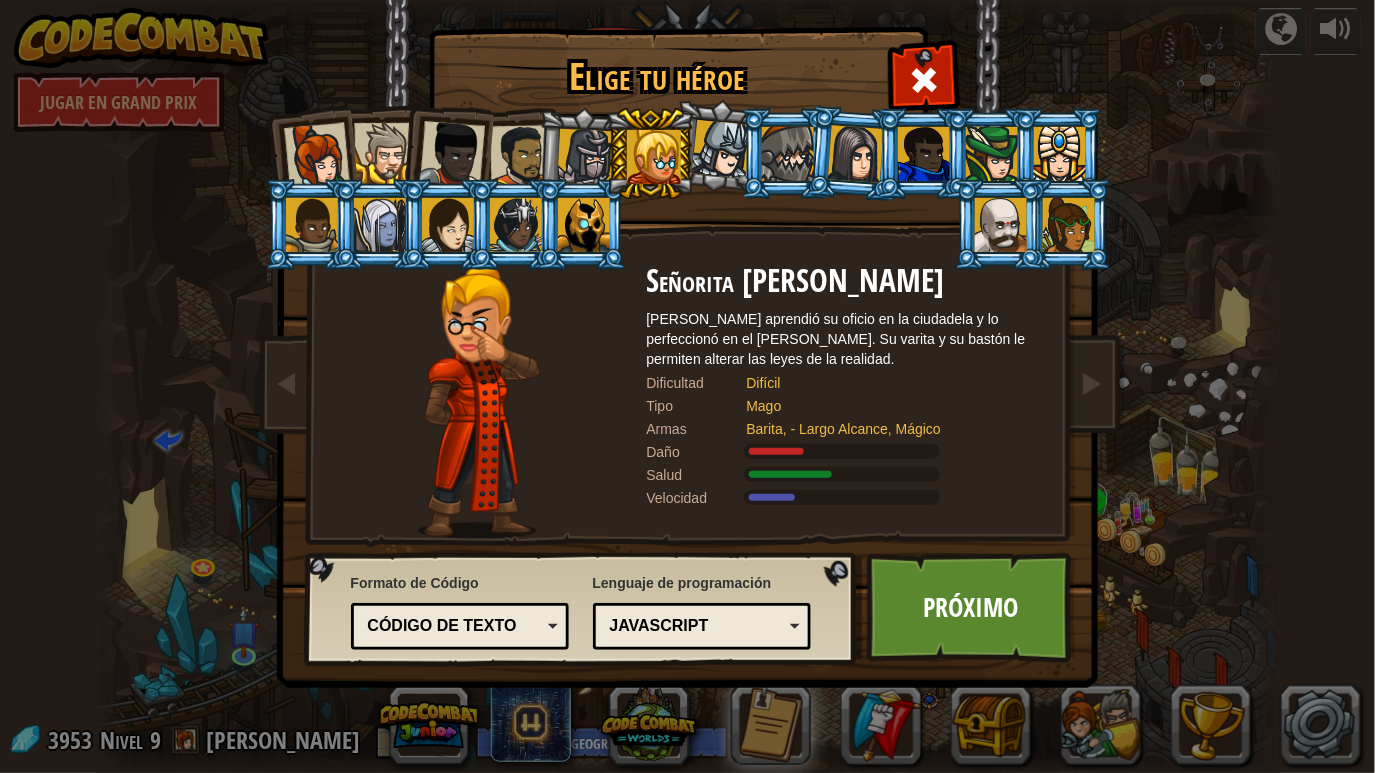 click on "Mago" at bounding box center (887, 406) 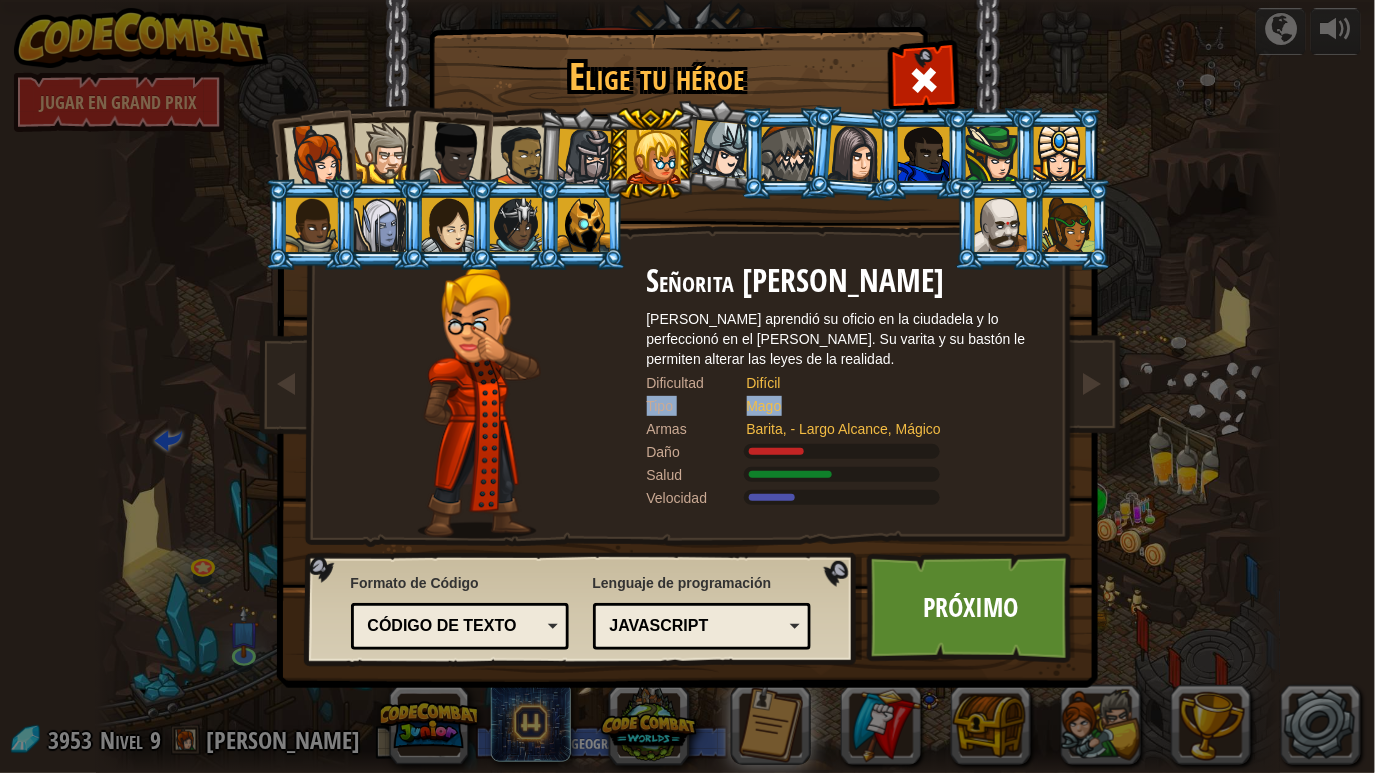 click on "Mago" at bounding box center [887, 406] 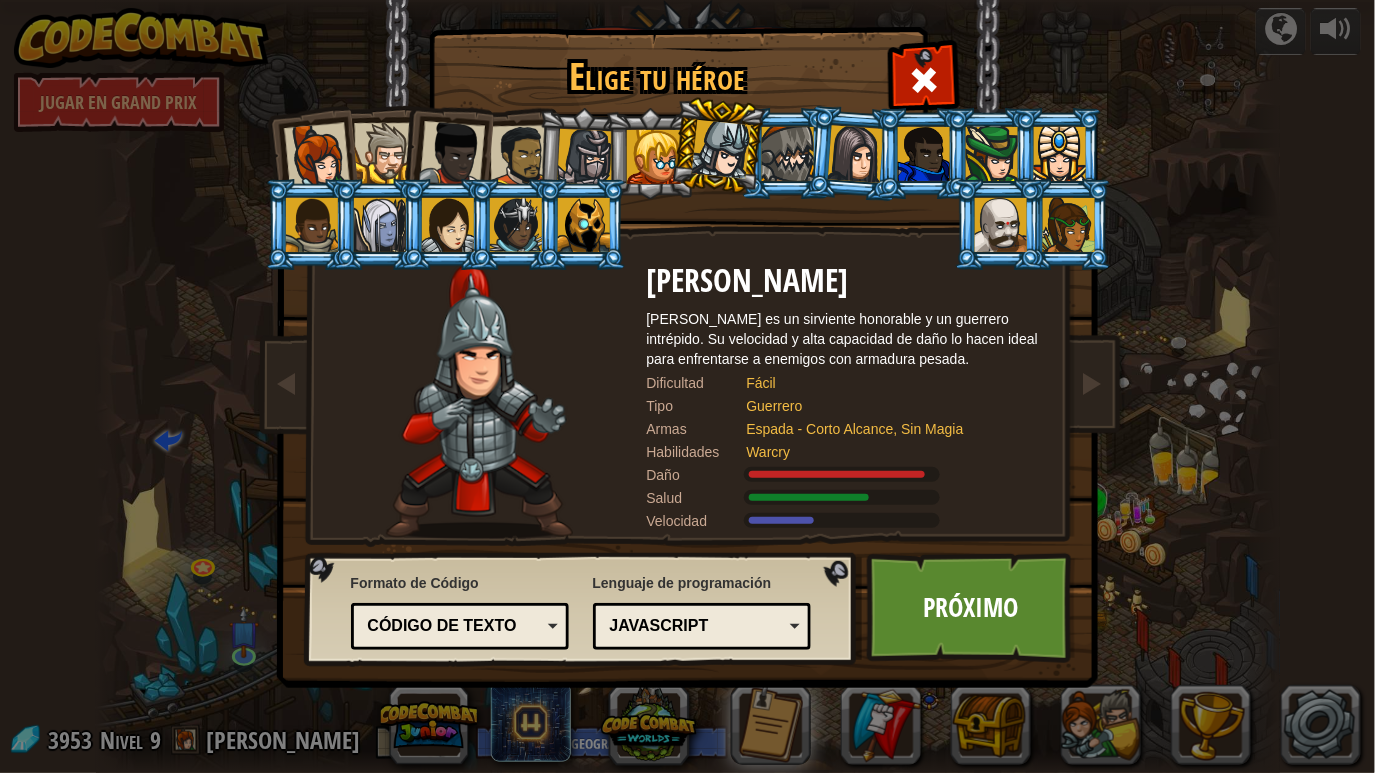 click on "Espada - Corto Alcance, Sin Magia" at bounding box center [887, 429] 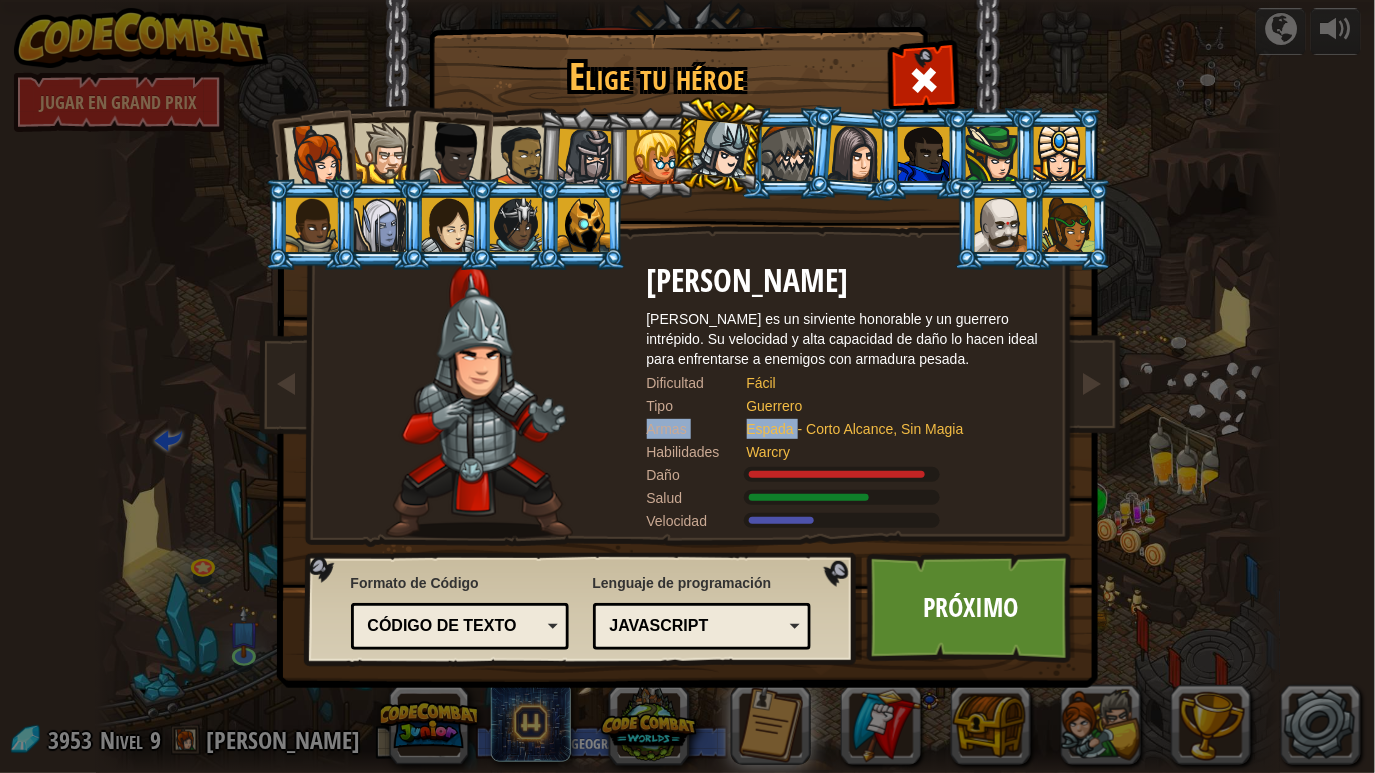 click on "Espada - Corto Alcance, Sin Magia" at bounding box center (887, 429) 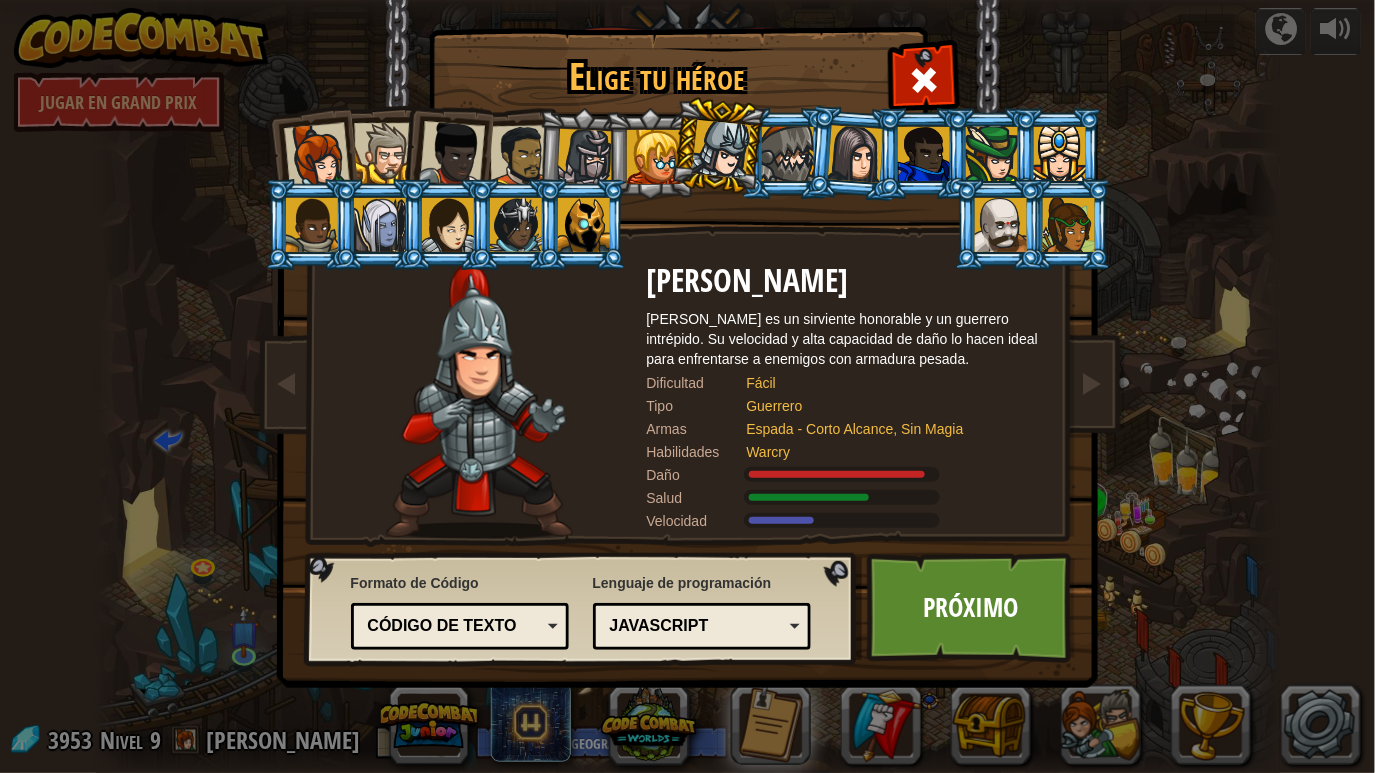 click on "Daño" at bounding box center [697, 475] 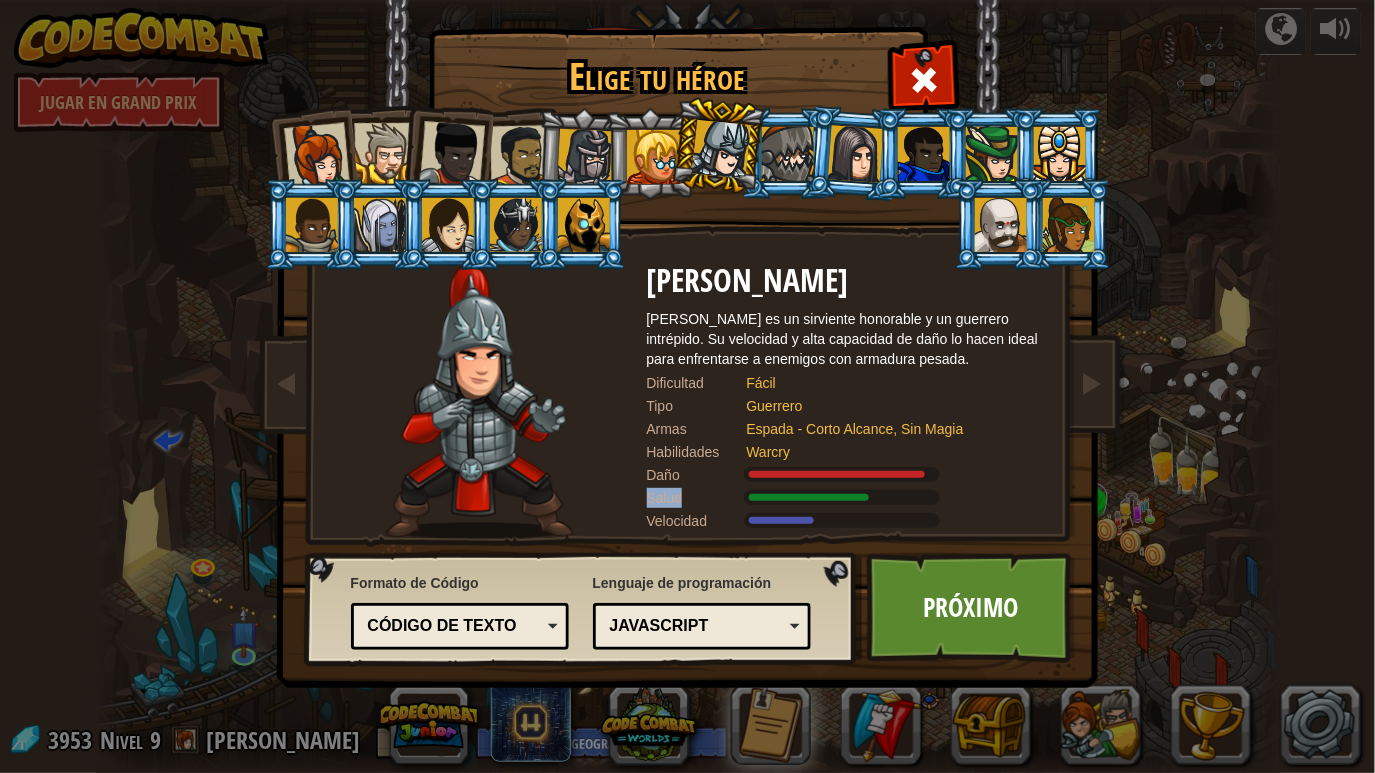 click on "Salud" at bounding box center (697, 498) 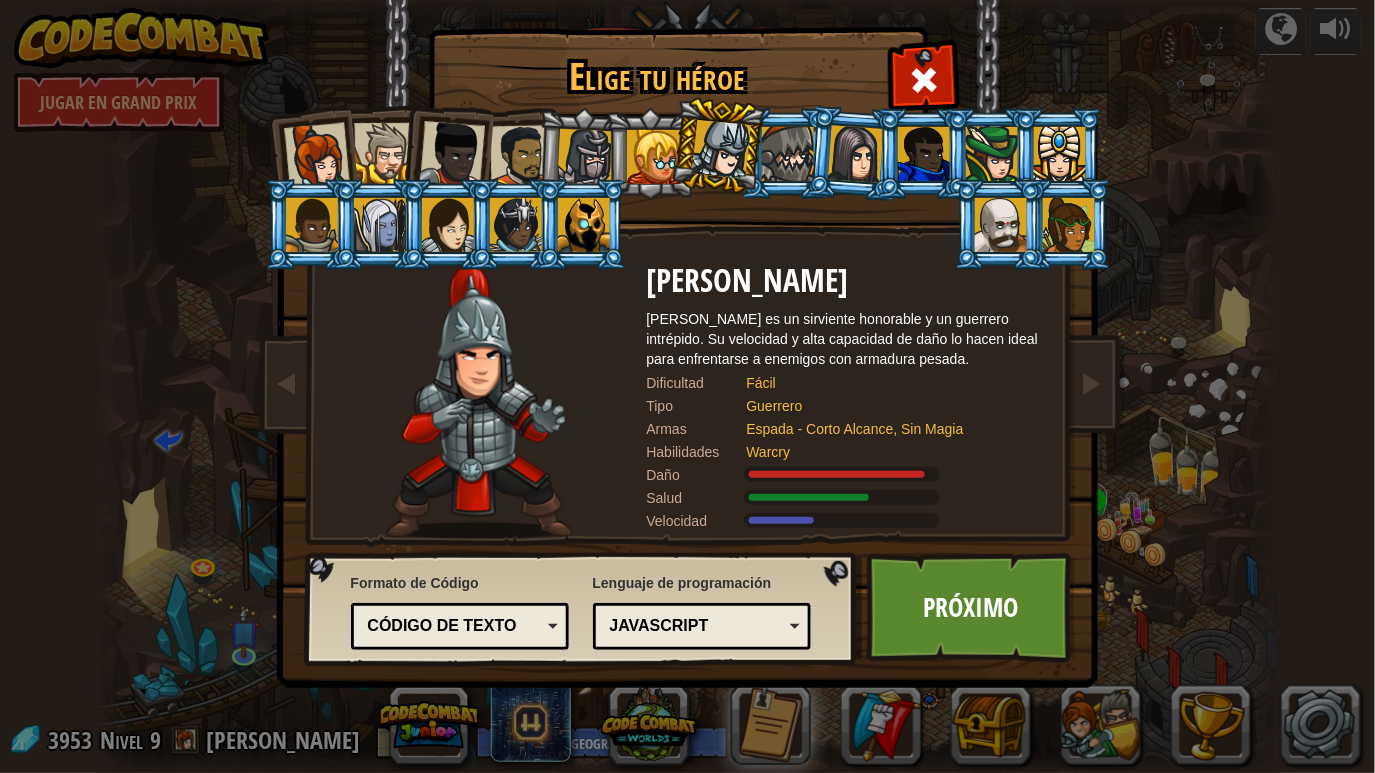 click on "Velocidad" at bounding box center [697, 521] 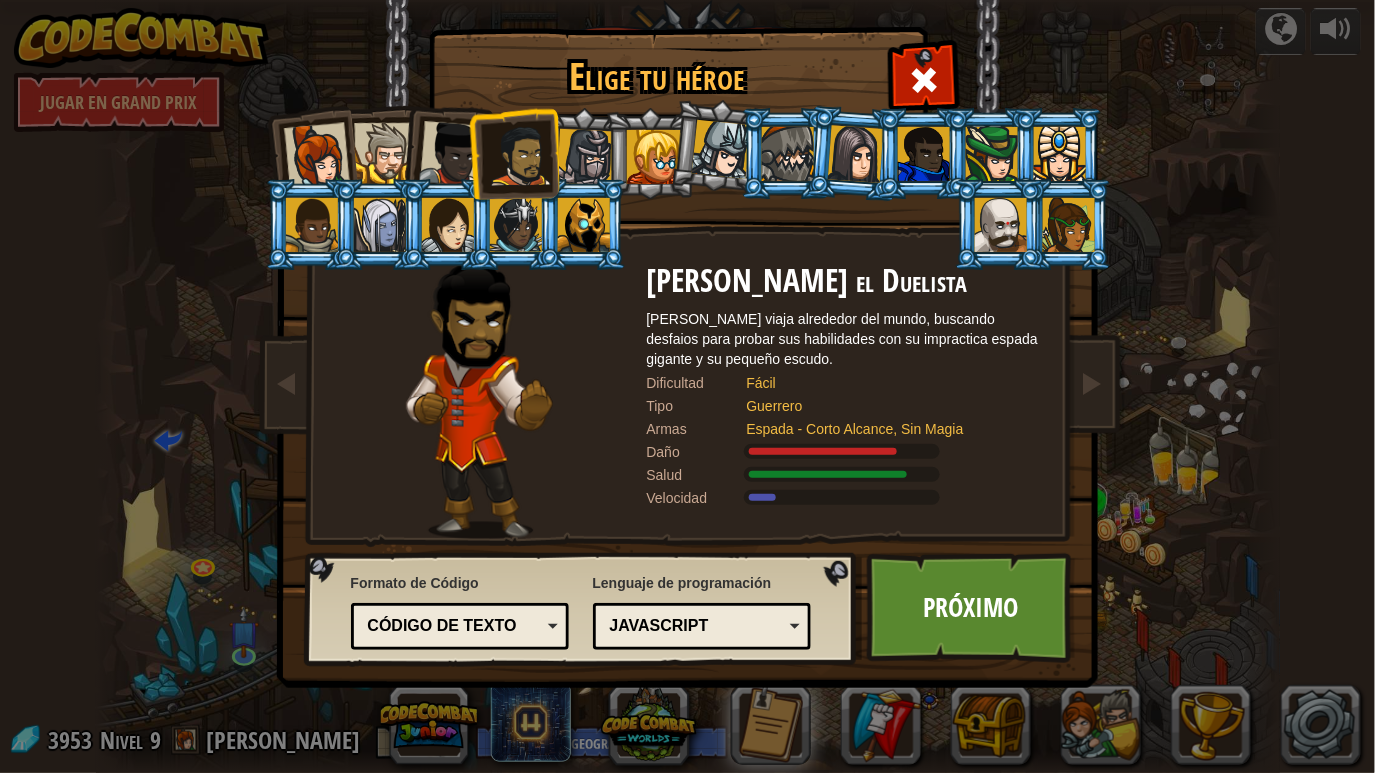 click at bounding box center [720, 149] 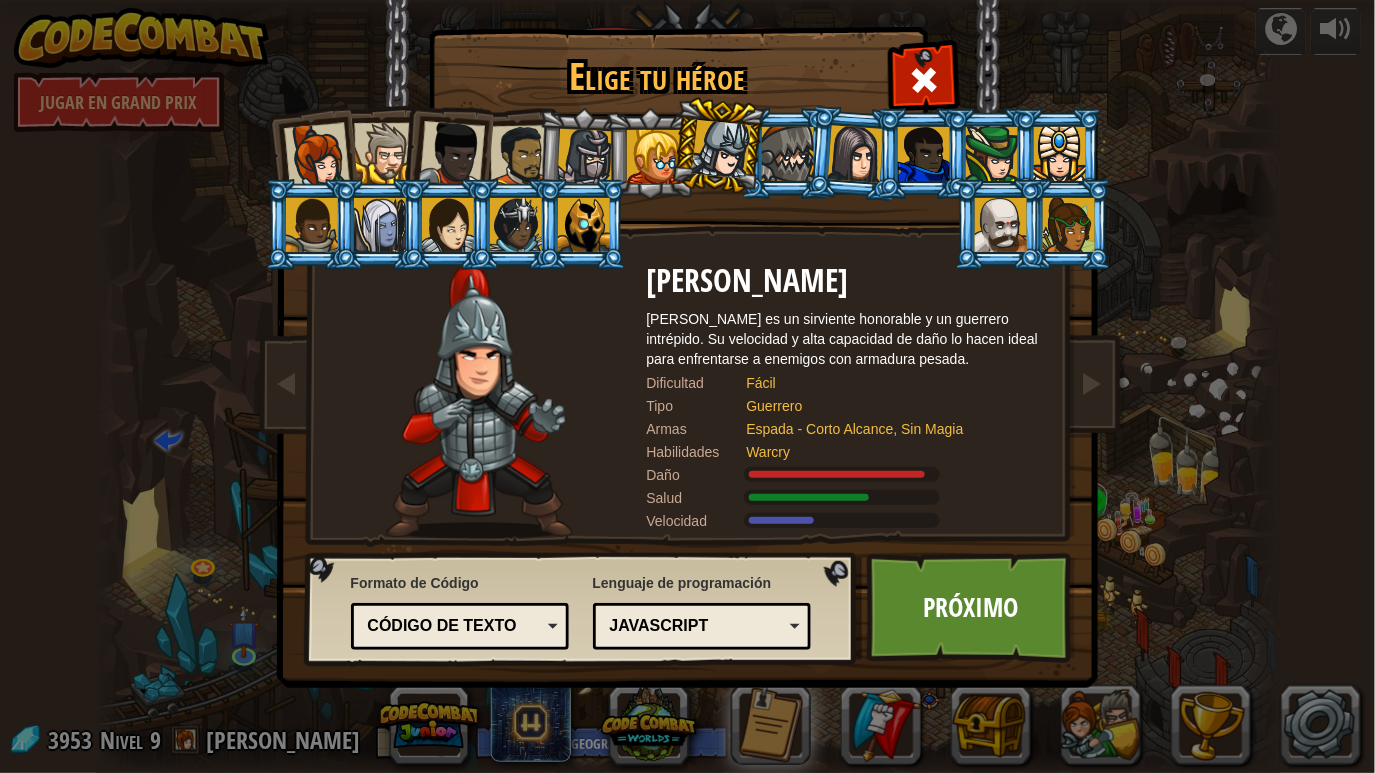 click at bounding box center [788, 154] 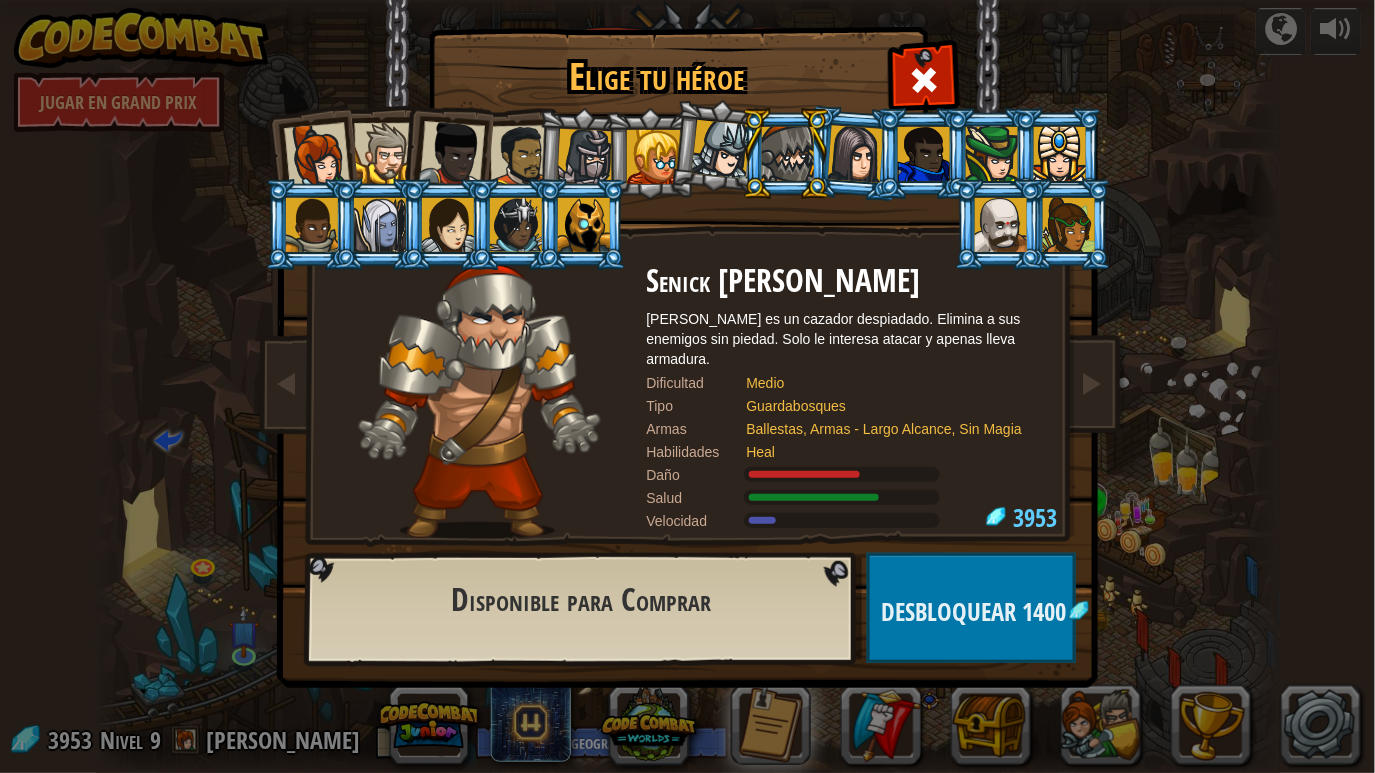 click on "Guardabosques" at bounding box center [887, 406] 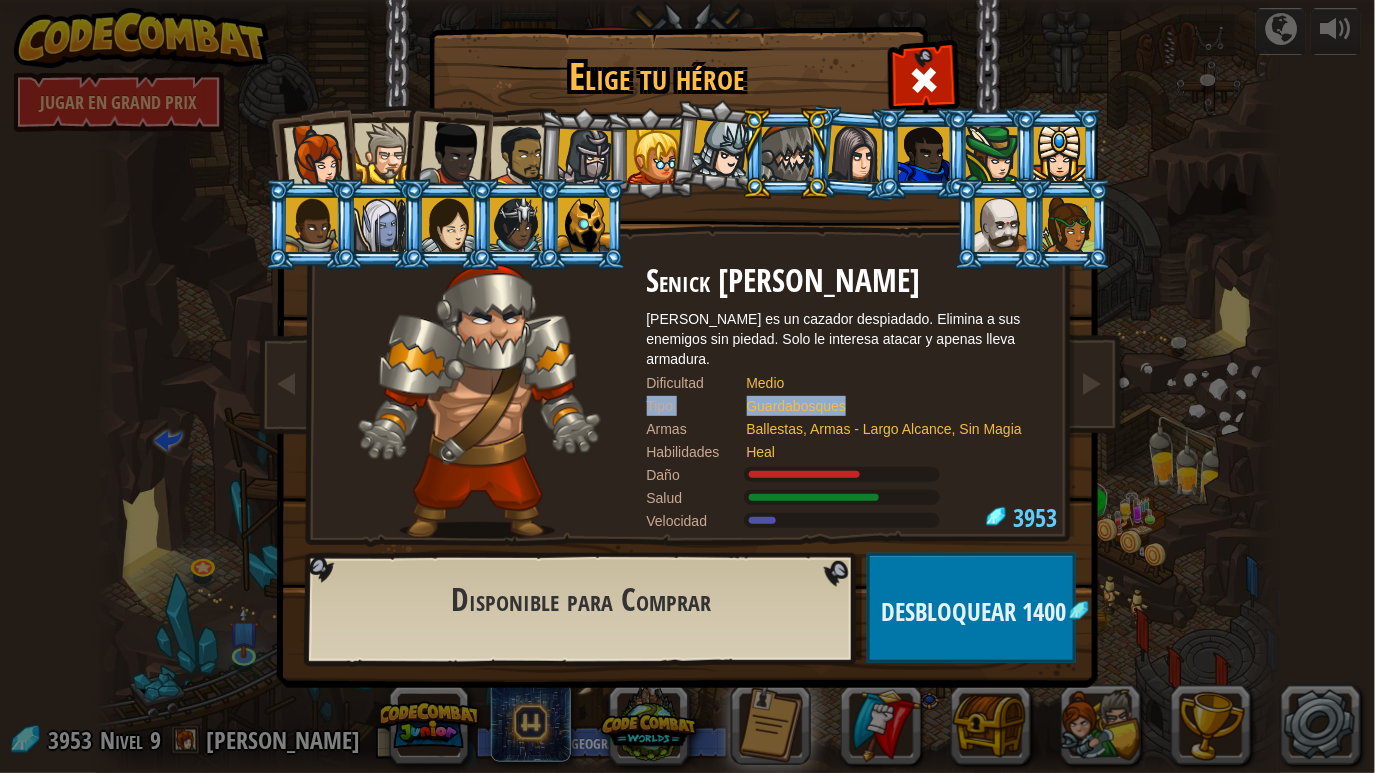click on "Guardabosques" at bounding box center (887, 406) 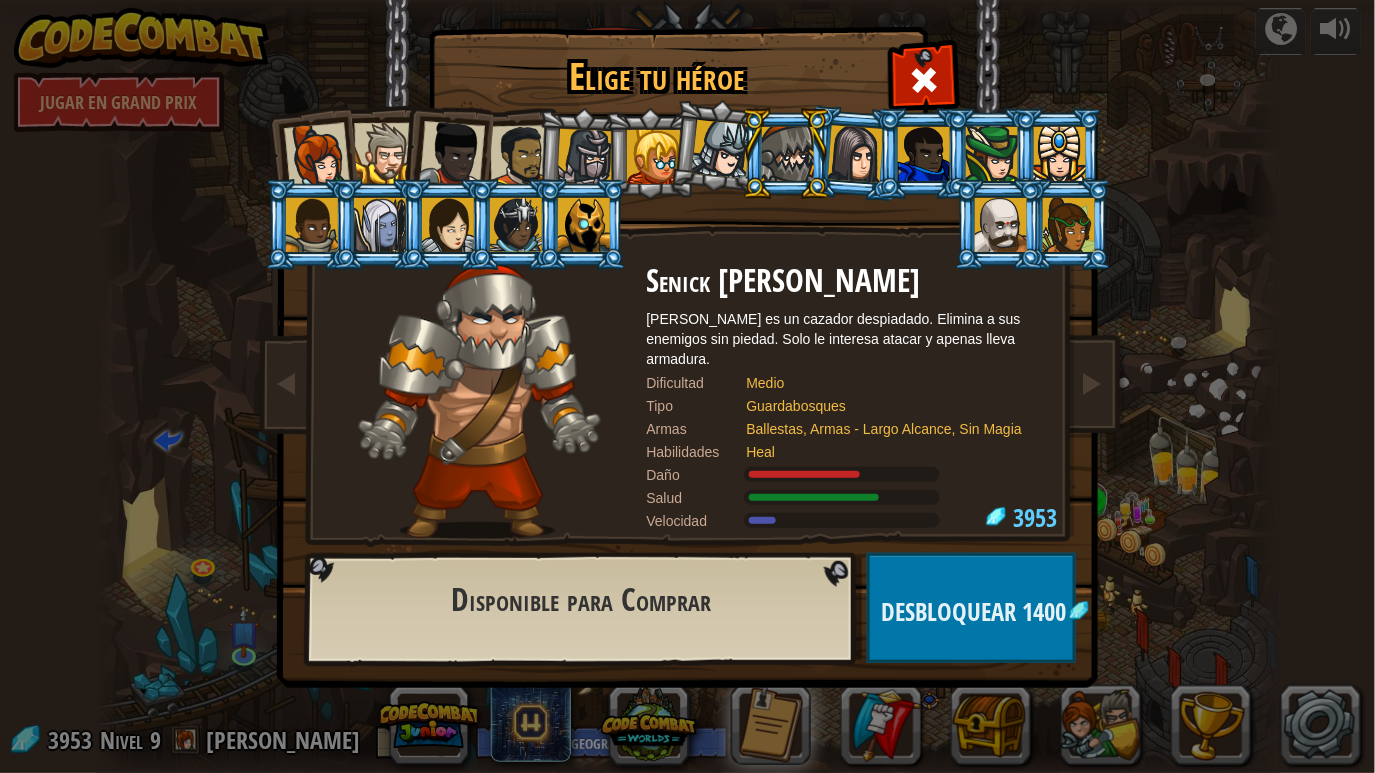 click on "Ballestas, Armas - Largo Alcance, Sin Magia" at bounding box center [887, 429] 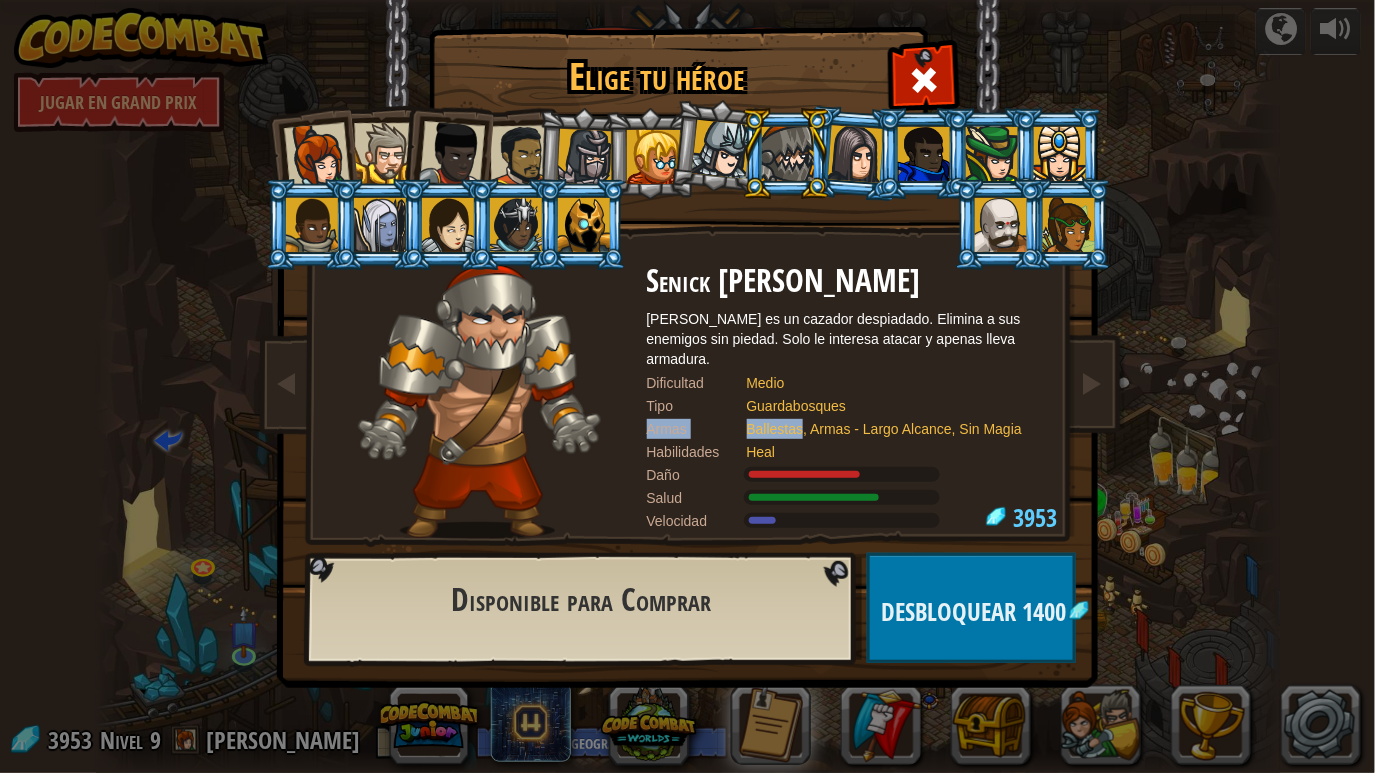 click on "Ballestas, Armas - Largo Alcance, Sin Magia" at bounding box center [887, 429] 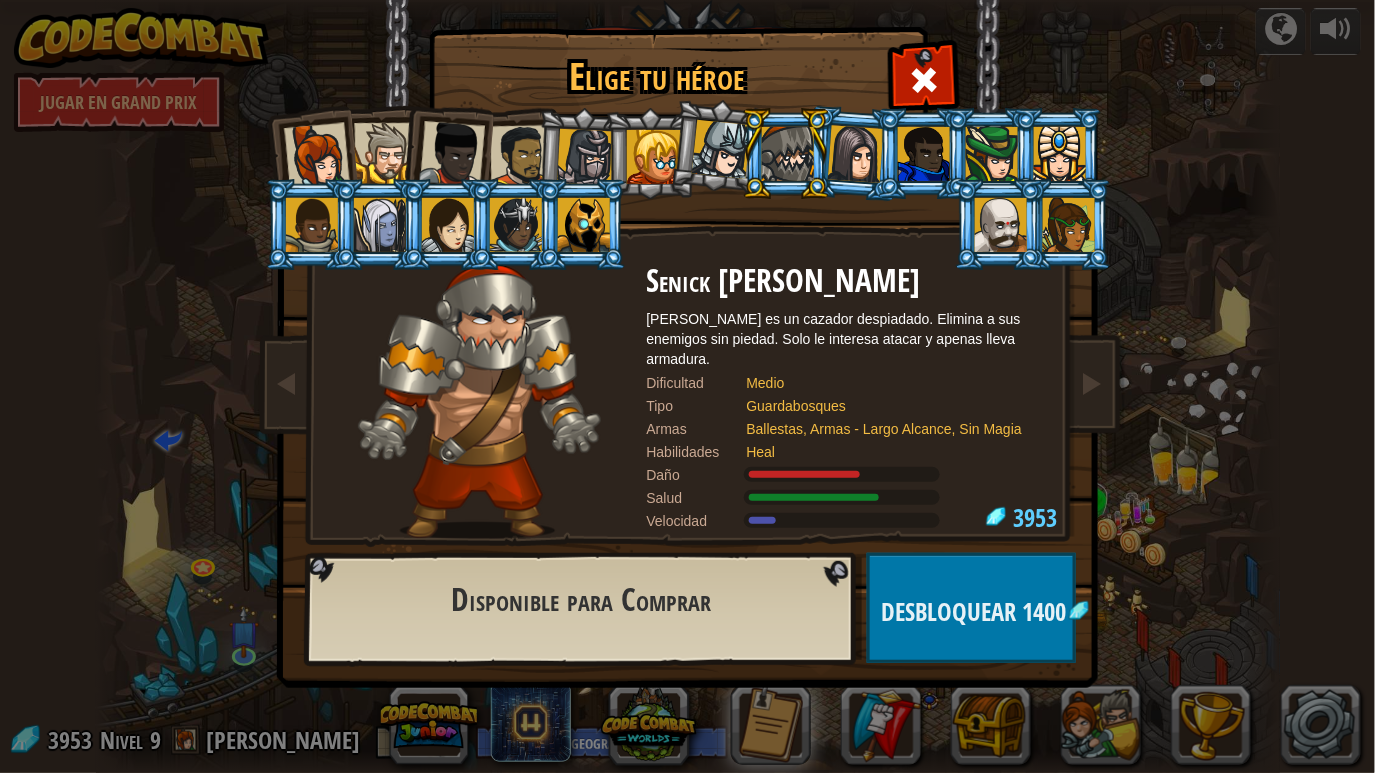 click on "Heal" at bounding box center [887, 452] 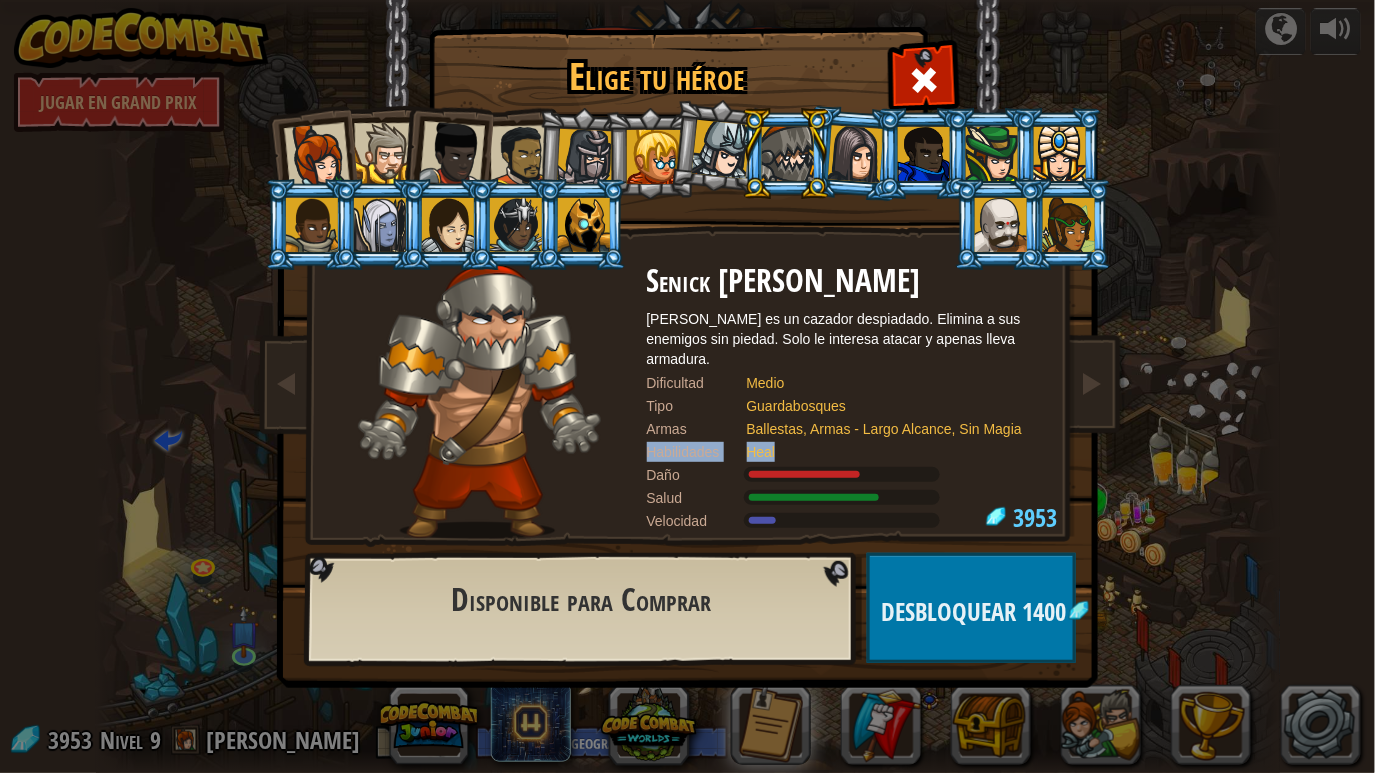 click on "Heal" at bounding box center [887, 452] 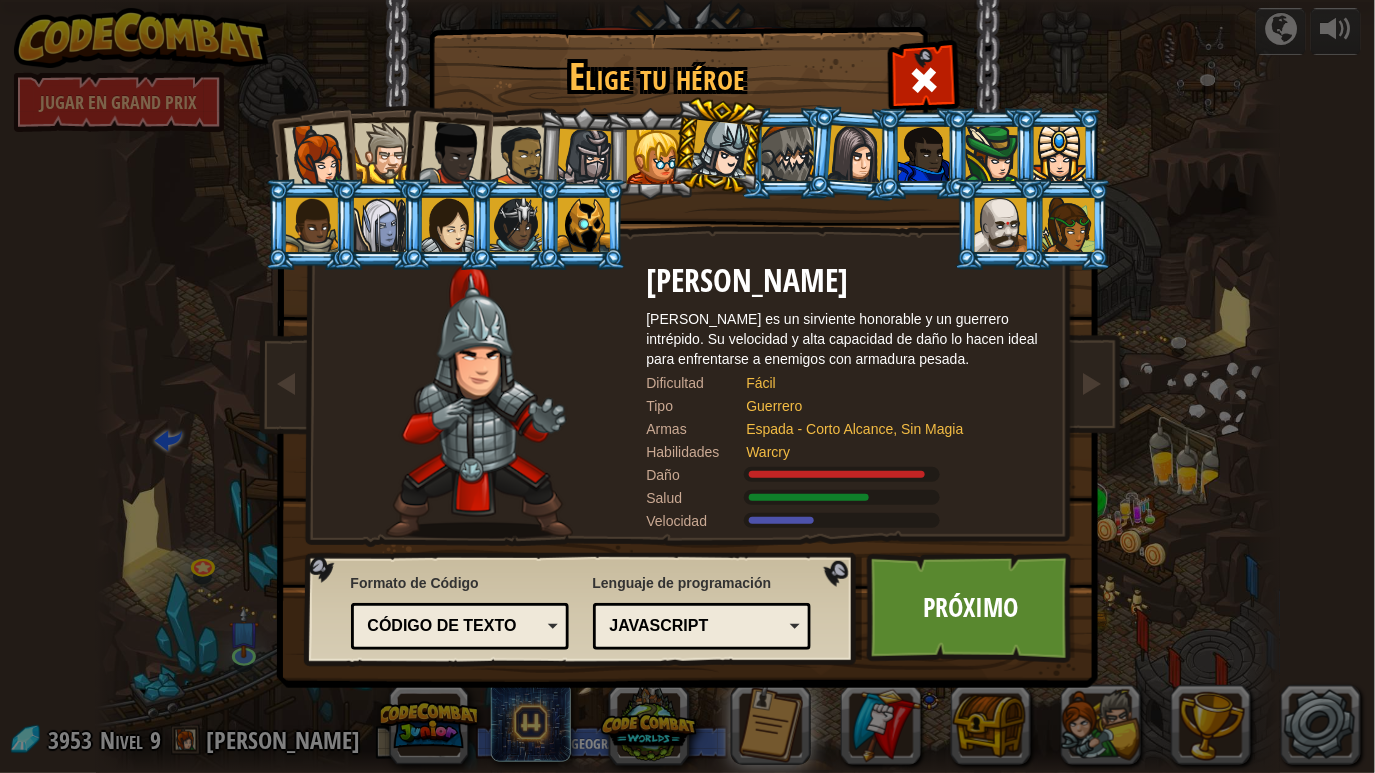click at bounding box center (688, 108) 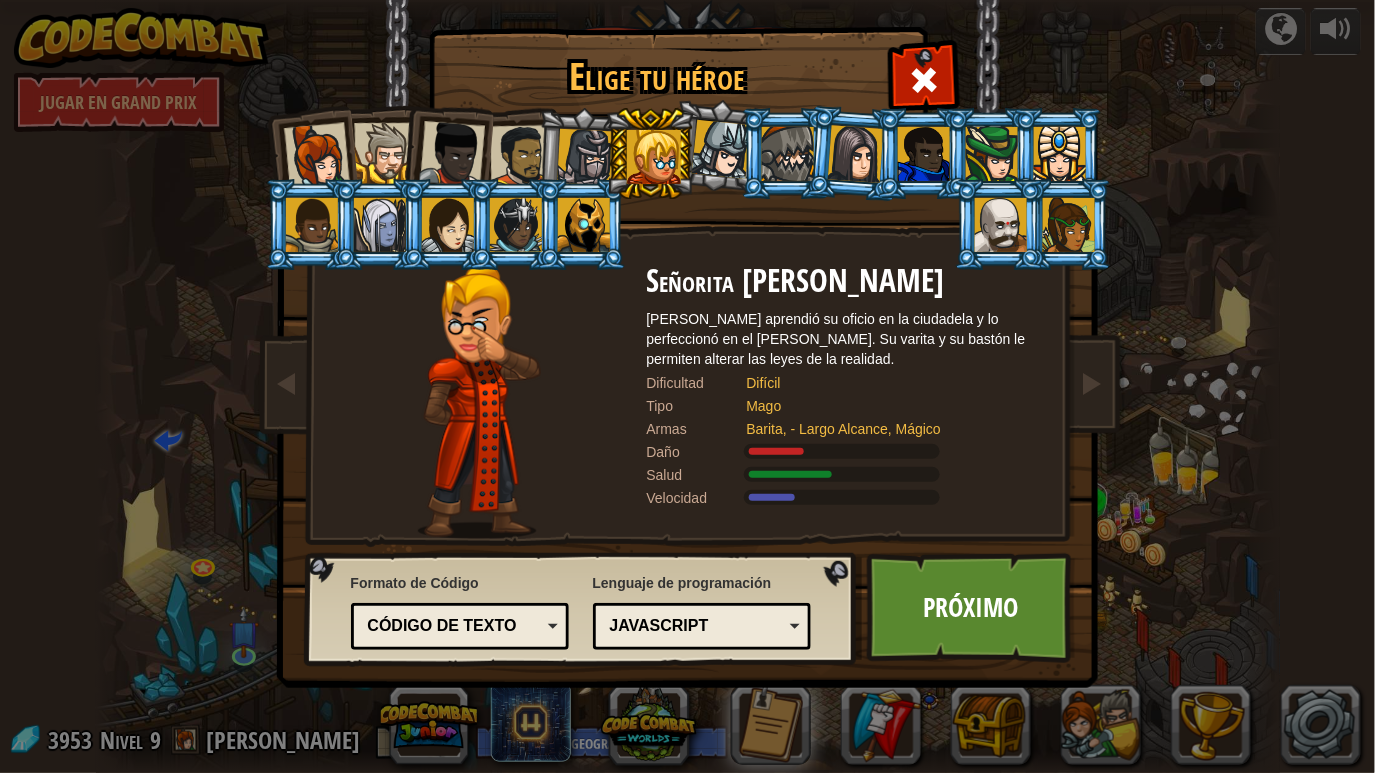 click at bounding box center [788, 154] 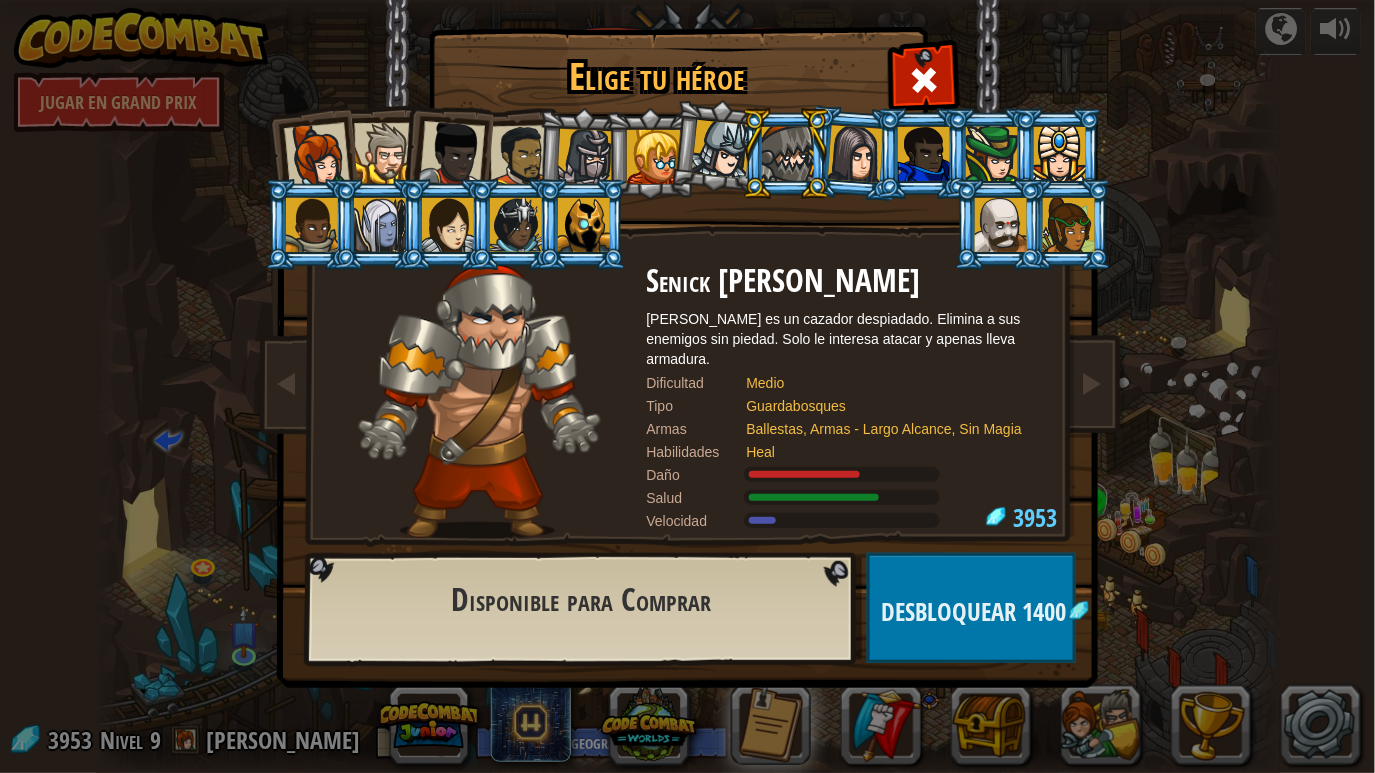 click at bounding box center [842, 474] 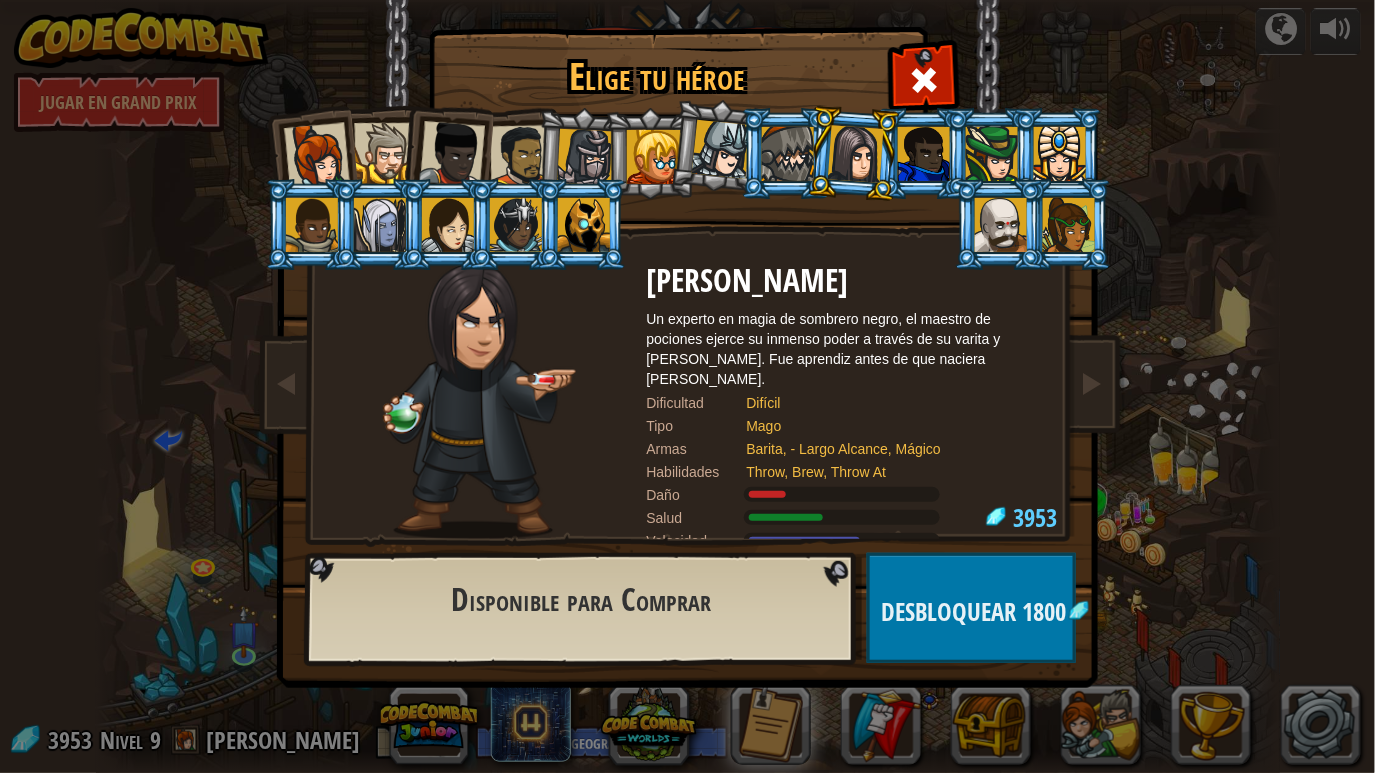 click on "Barita,  - Largo Alcance, Mágico" at bounding box center (887, 449) 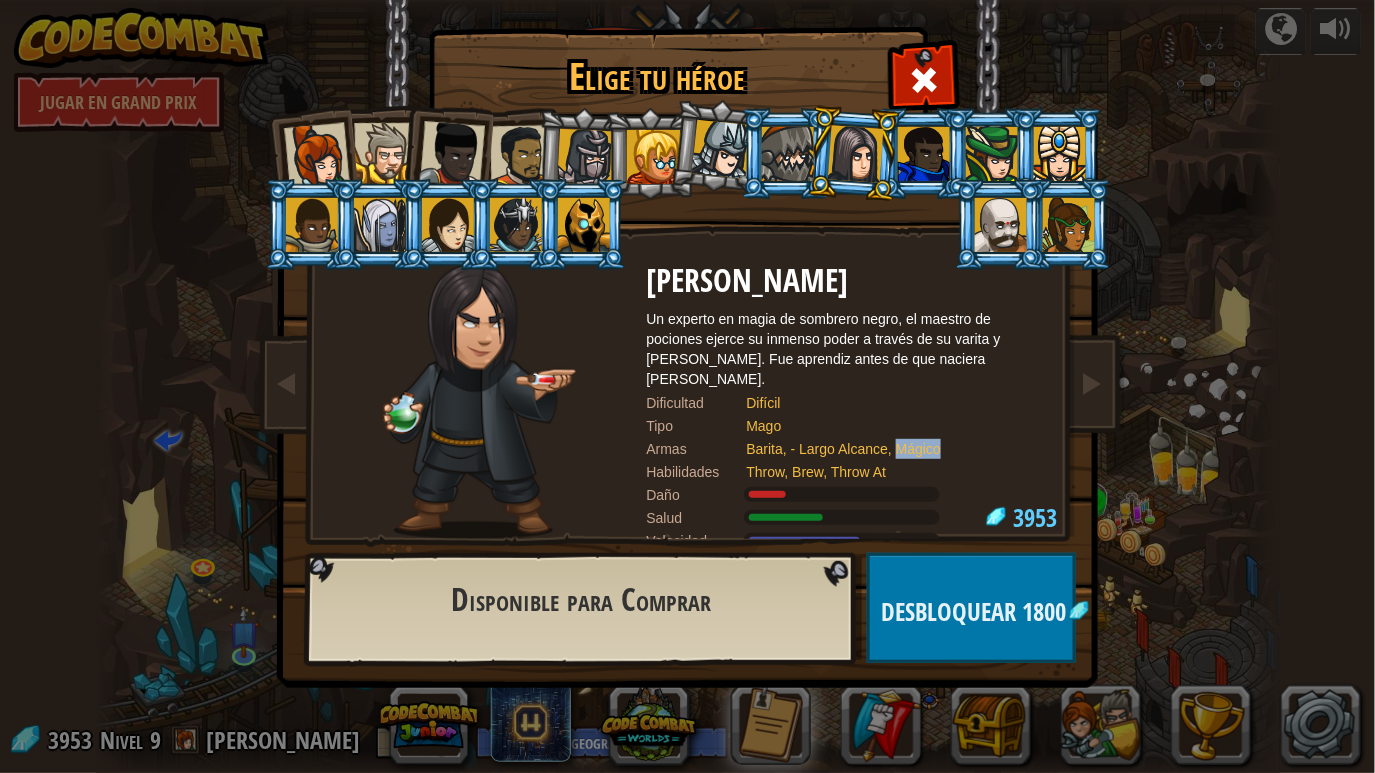 click on "Barita,  - Largo Alcance, Mágico" at bounding box center [887, 449] 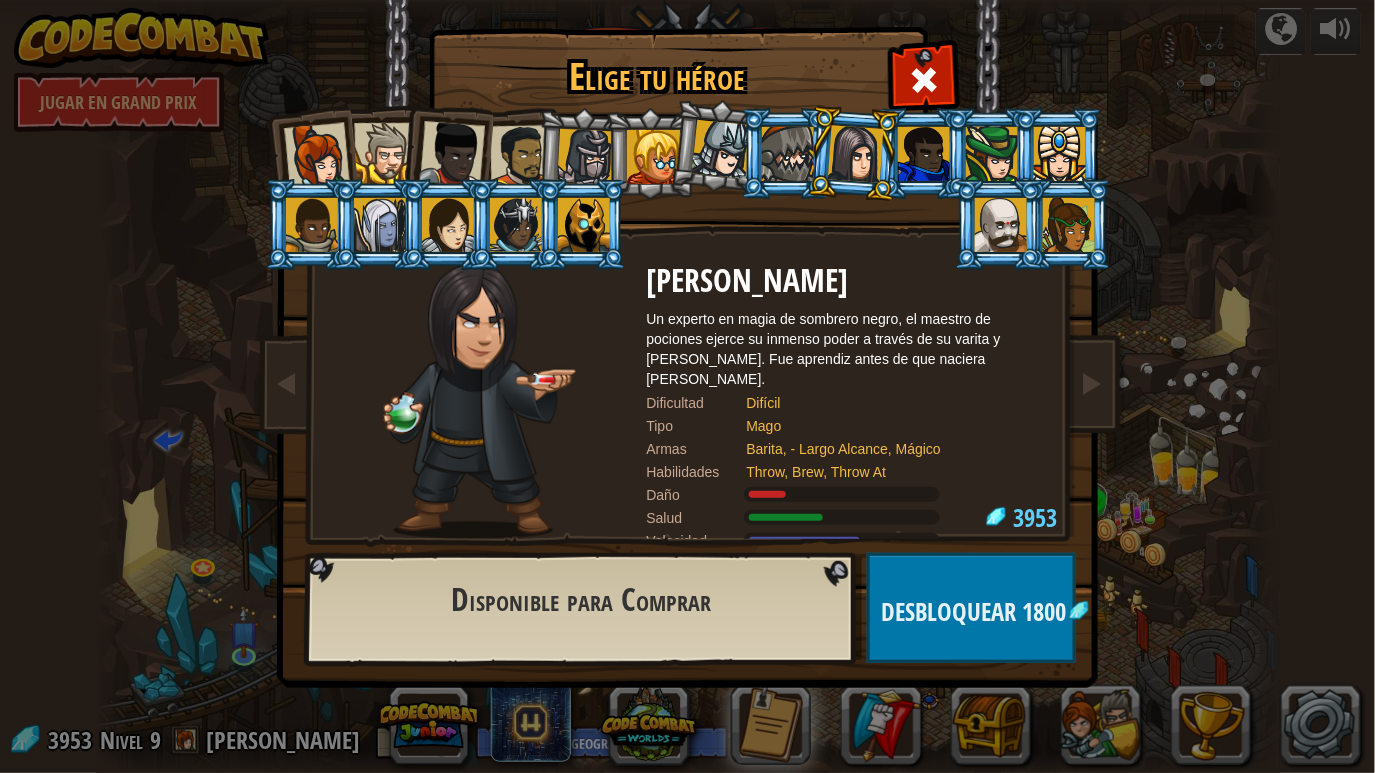 click on "Mago" at bounding box center (887, 426) 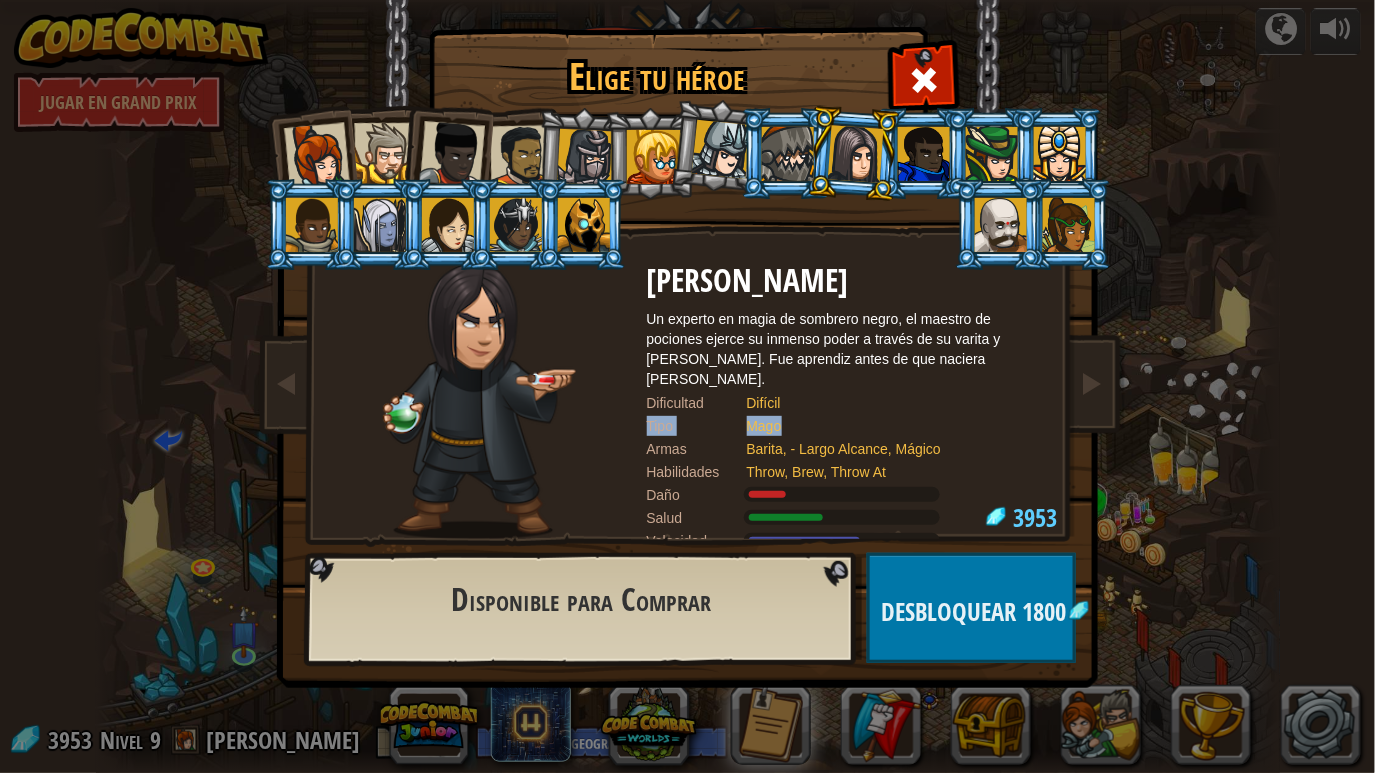 click on "Mago" at bounding box center [887, 426] 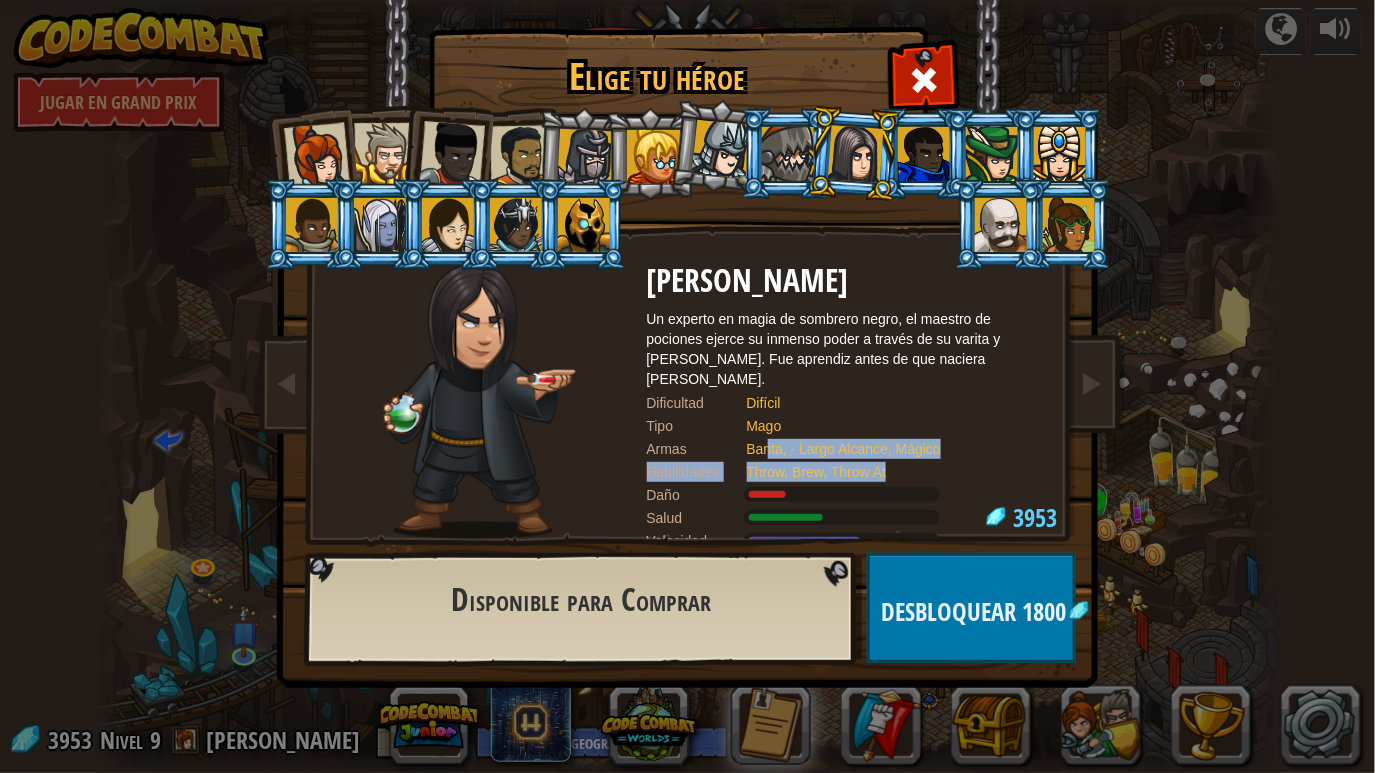 drag, startPoint x: 768, startPoint y: 425, endPoint x: 941, endPoint y: 456, distance: 175.75551 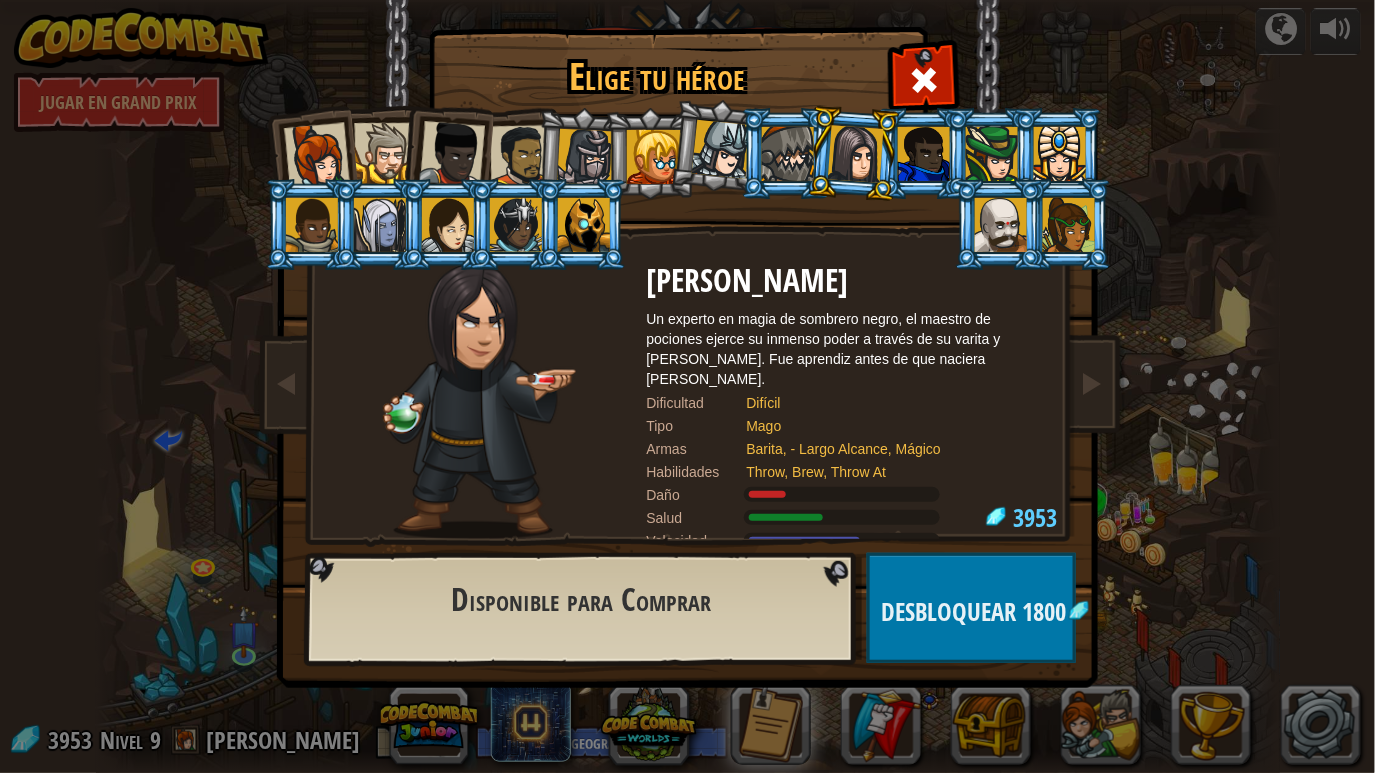 click at bounding box center (842, 517) 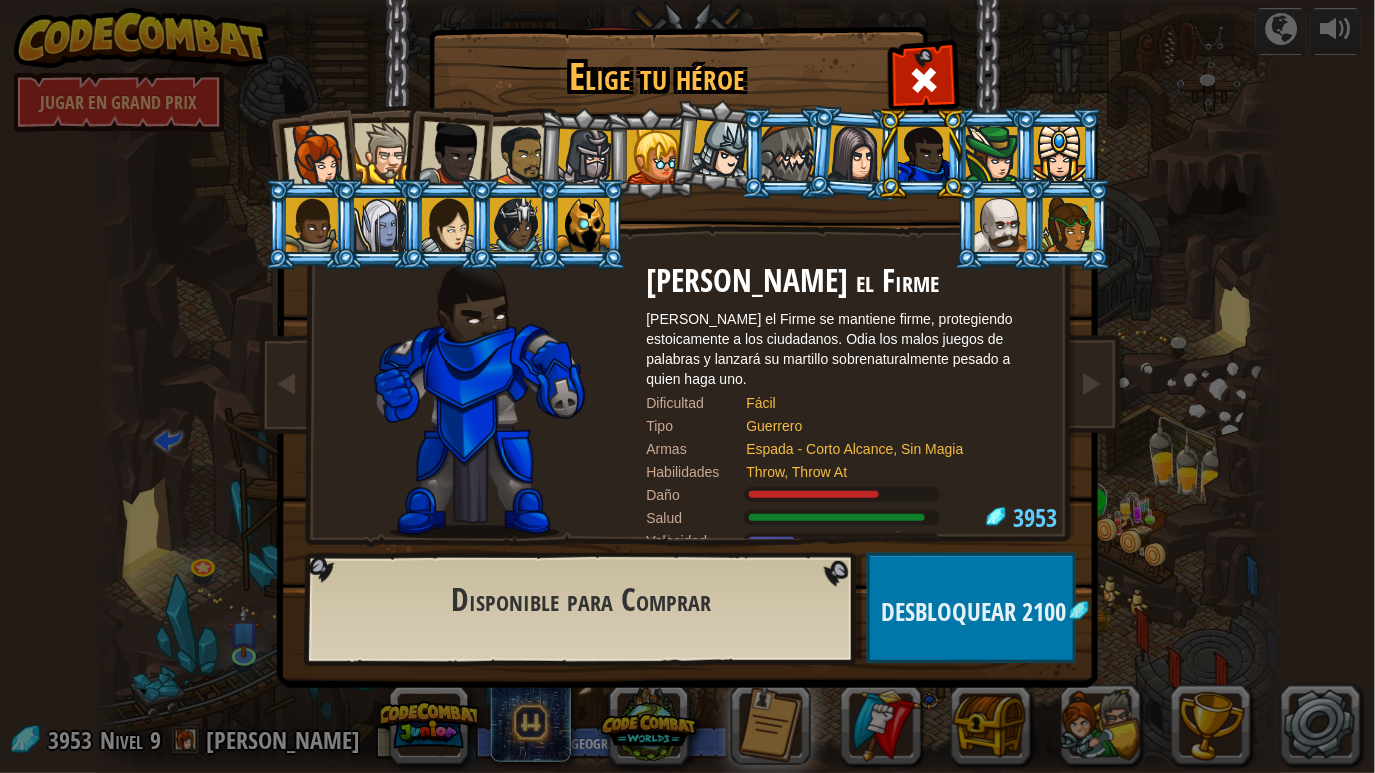 click on "Guerrero" at bounding box center (887, 426) 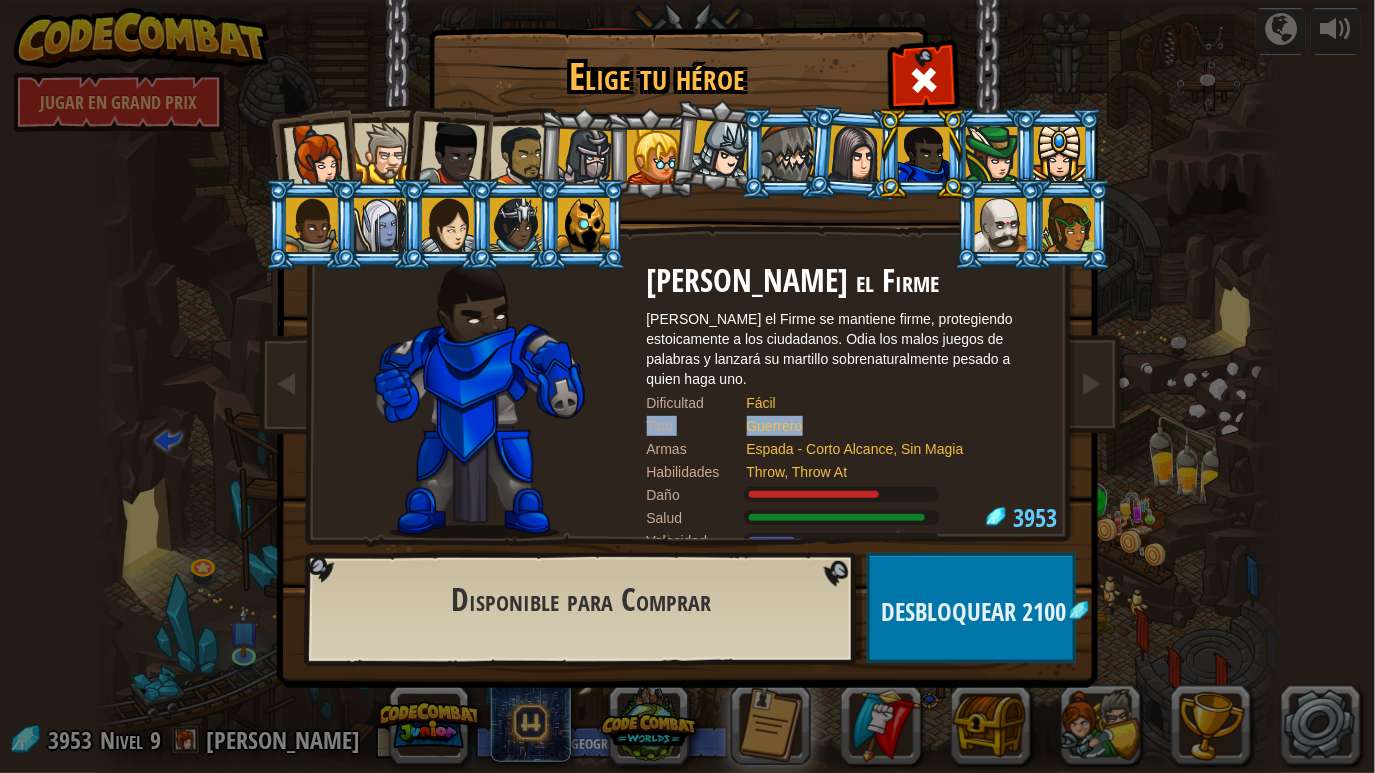 click on "Guerrero" at bounding box center [887, 426] 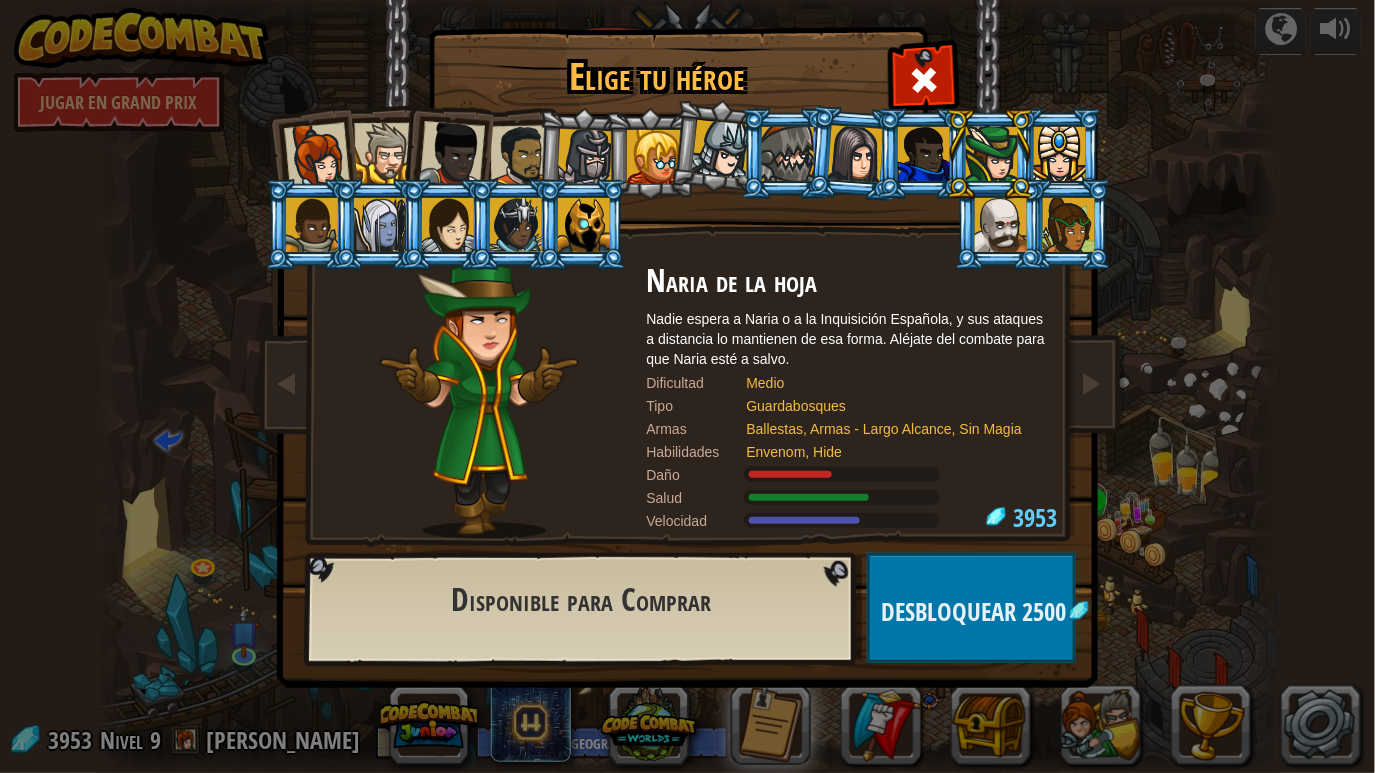 click on "Guardabosques" at bounding box center (887, 406) 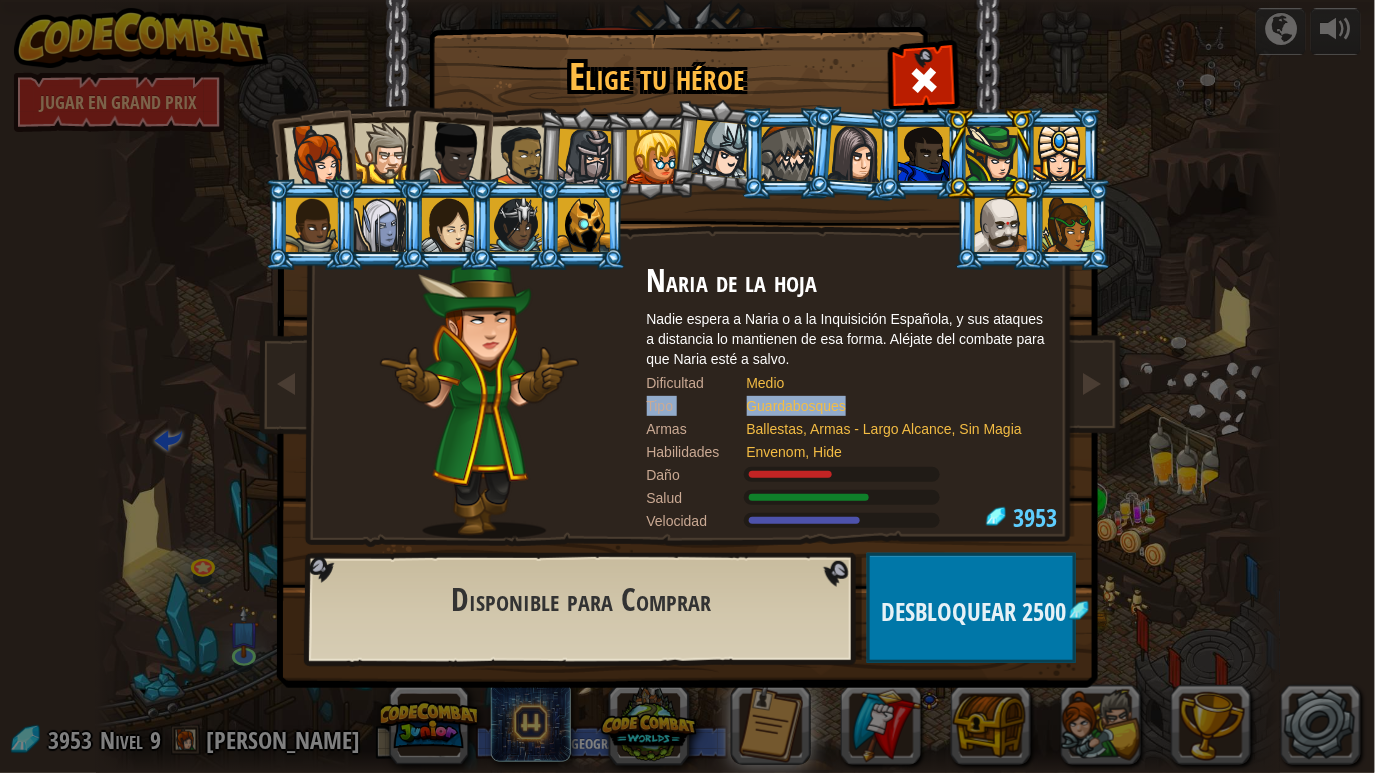 click on "Guardabosques" at bounding box center [887, 406] 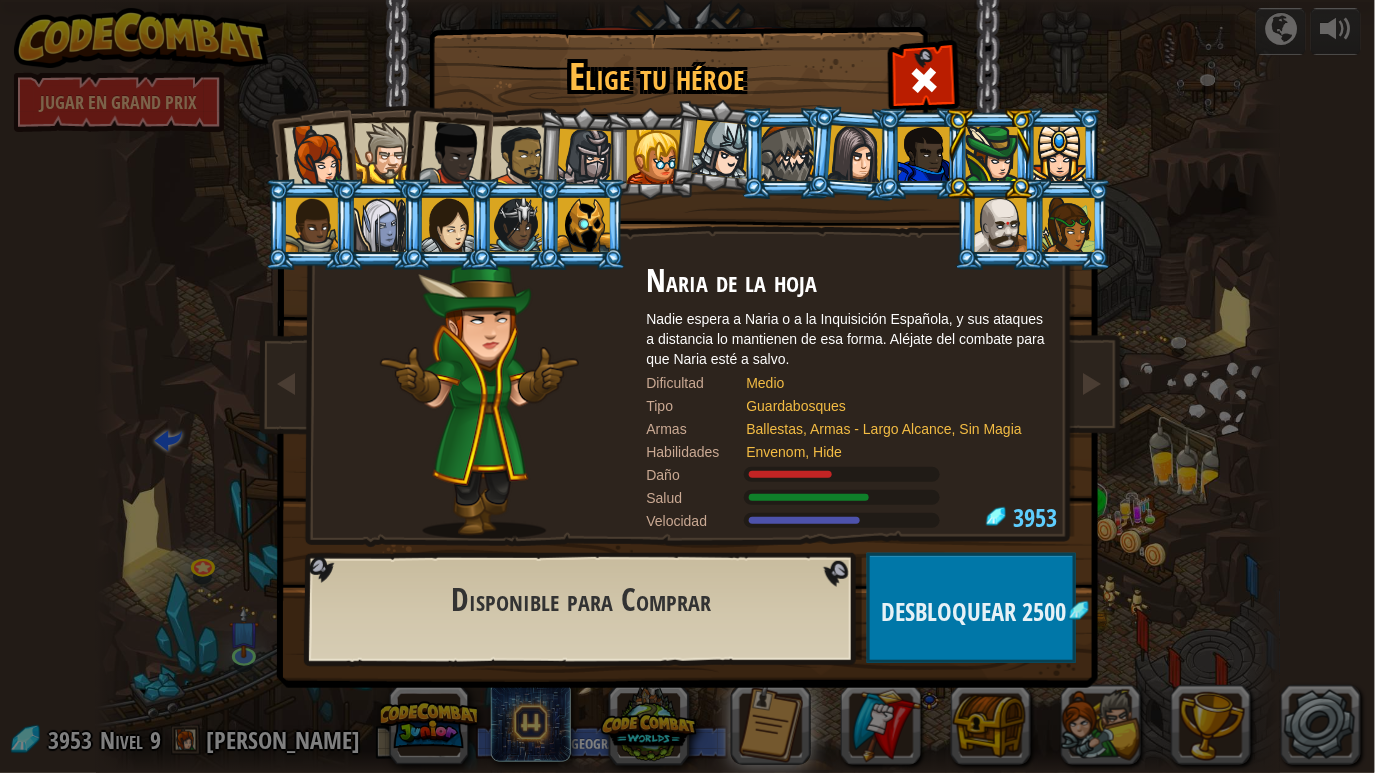 click on "Ballestas, Armas - Largo Alcance, Sin Magia" at bounding box center [887, 429] 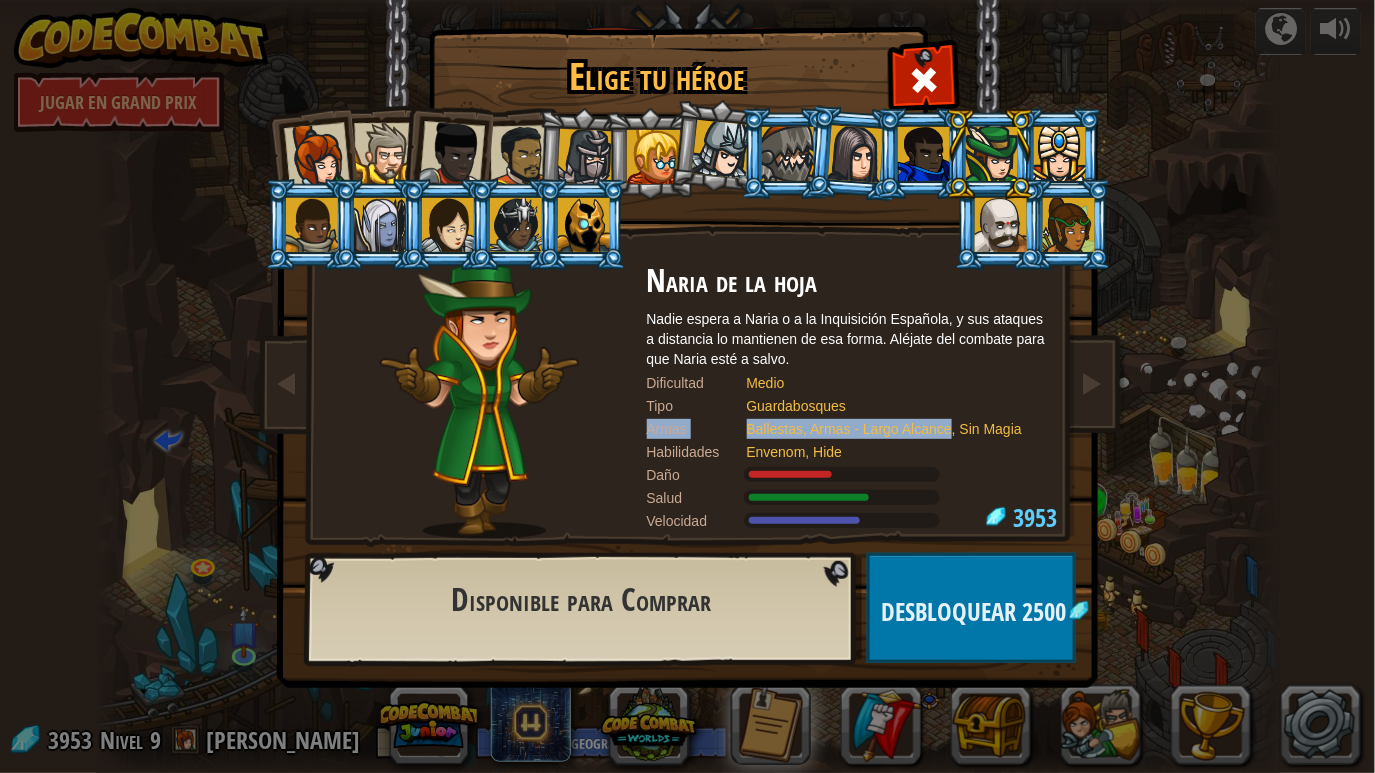 drag, startPoint x: 775, startPoint y: 423, endPoint x: 945, endPoint y: 423, distance: 170 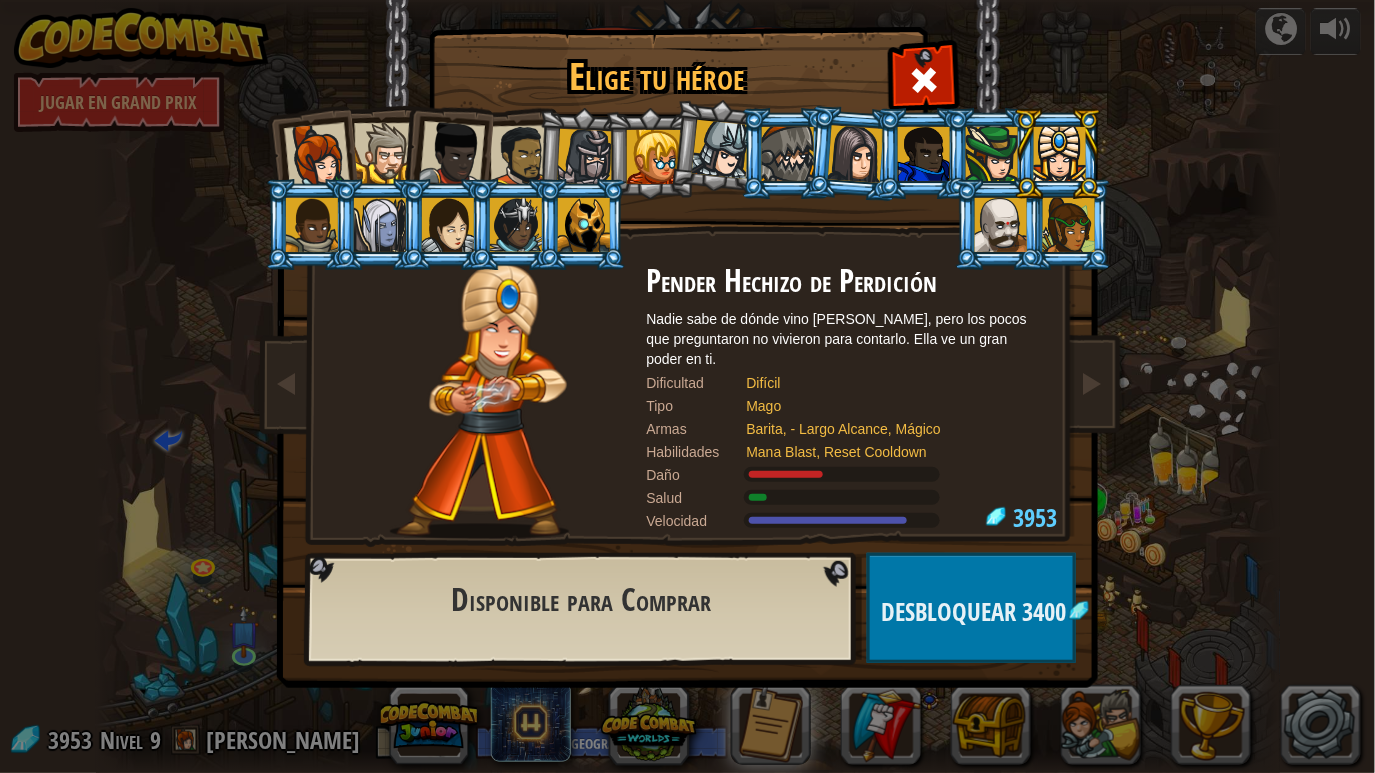 click at bounding box center (312, 225) 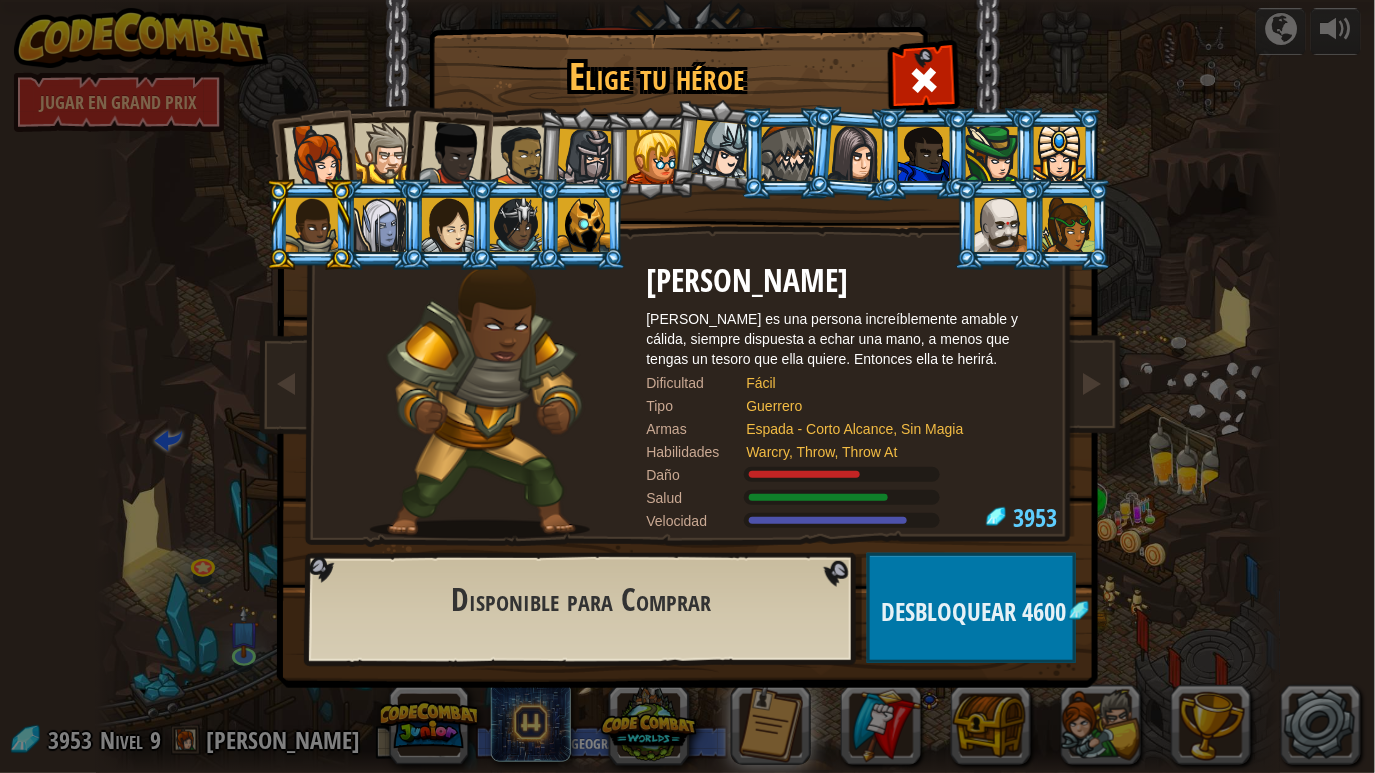 click on "Armas" at bounding box center (697, 429) 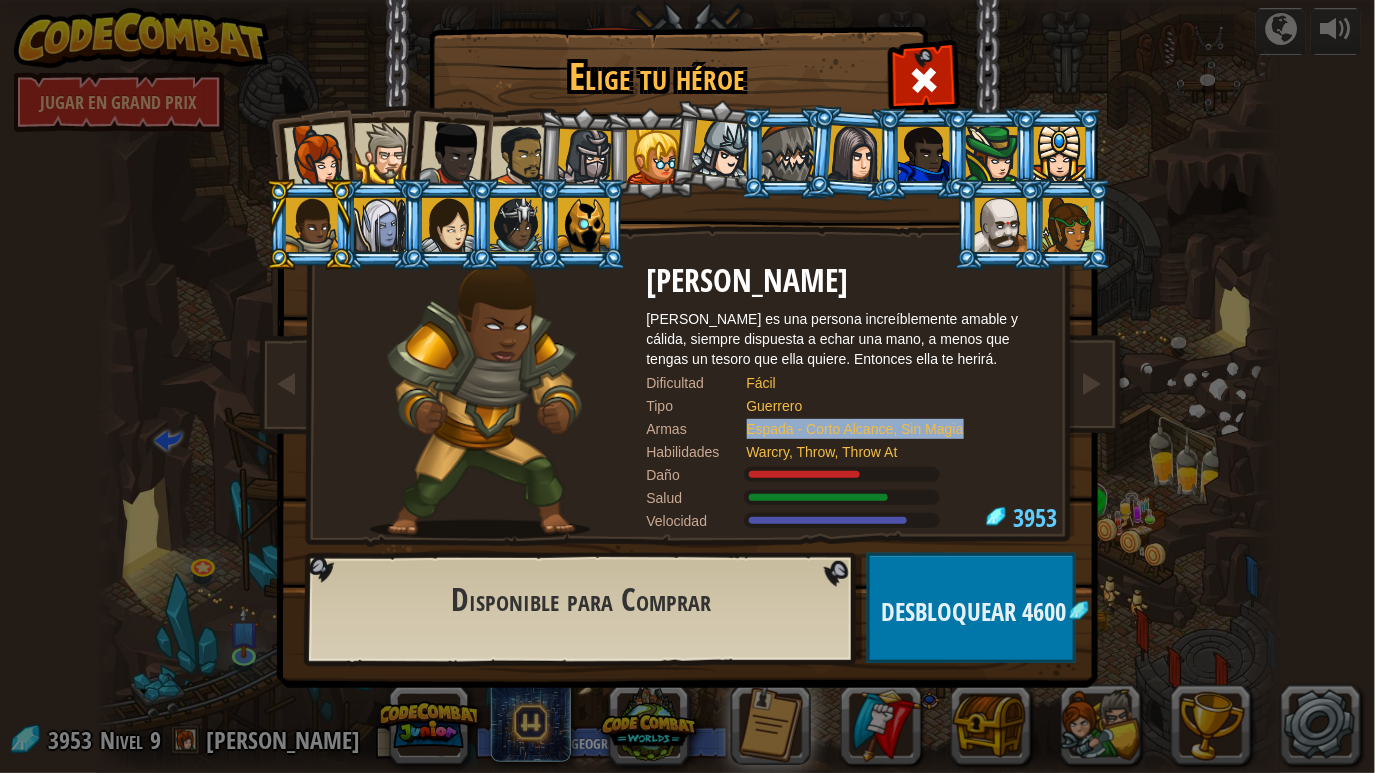 drag, startPoint x: 745, startPoint y: 427, endPoint x: 954, endPoint y: 434, distance: 209.11719 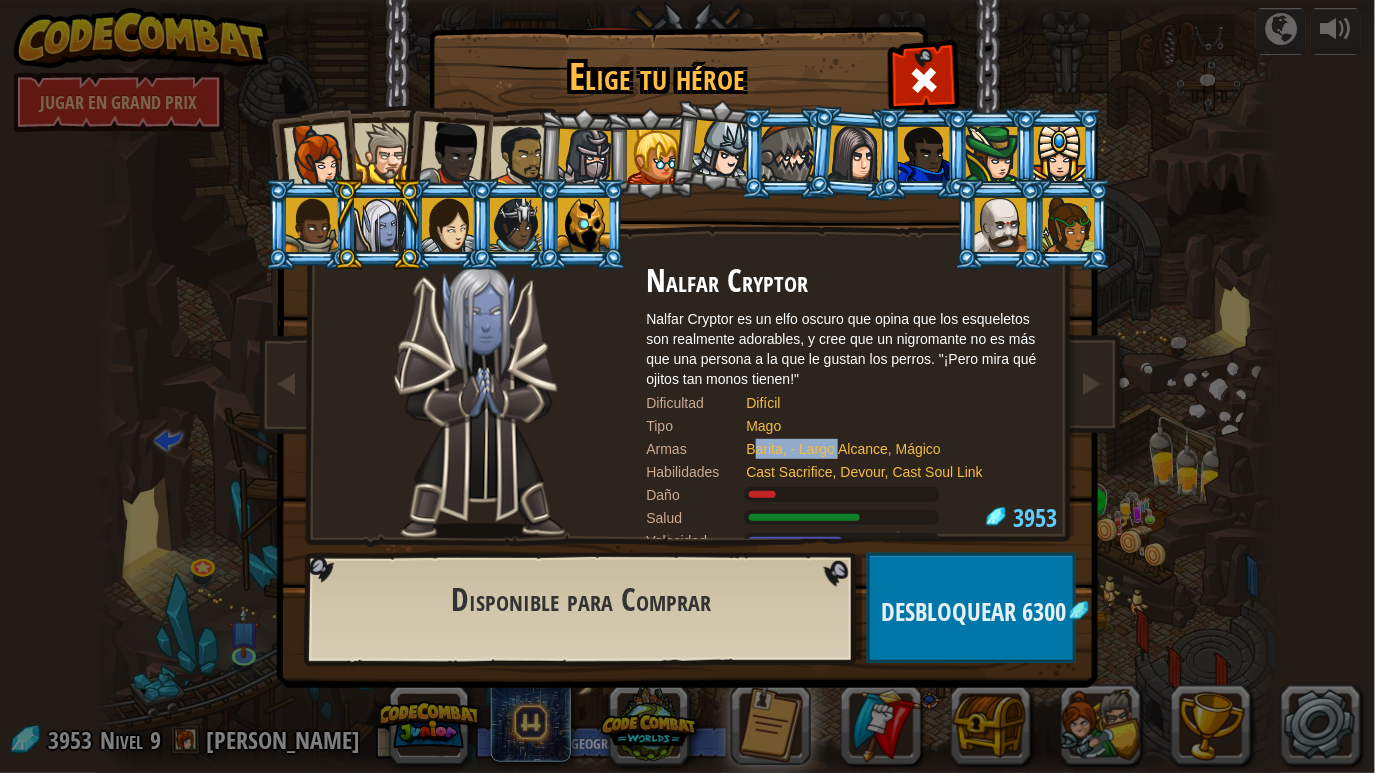 drag, startPoint x: 752, startPoint y: 446, endPoint x: 846, endPoint y: 464, distance: 95.707886 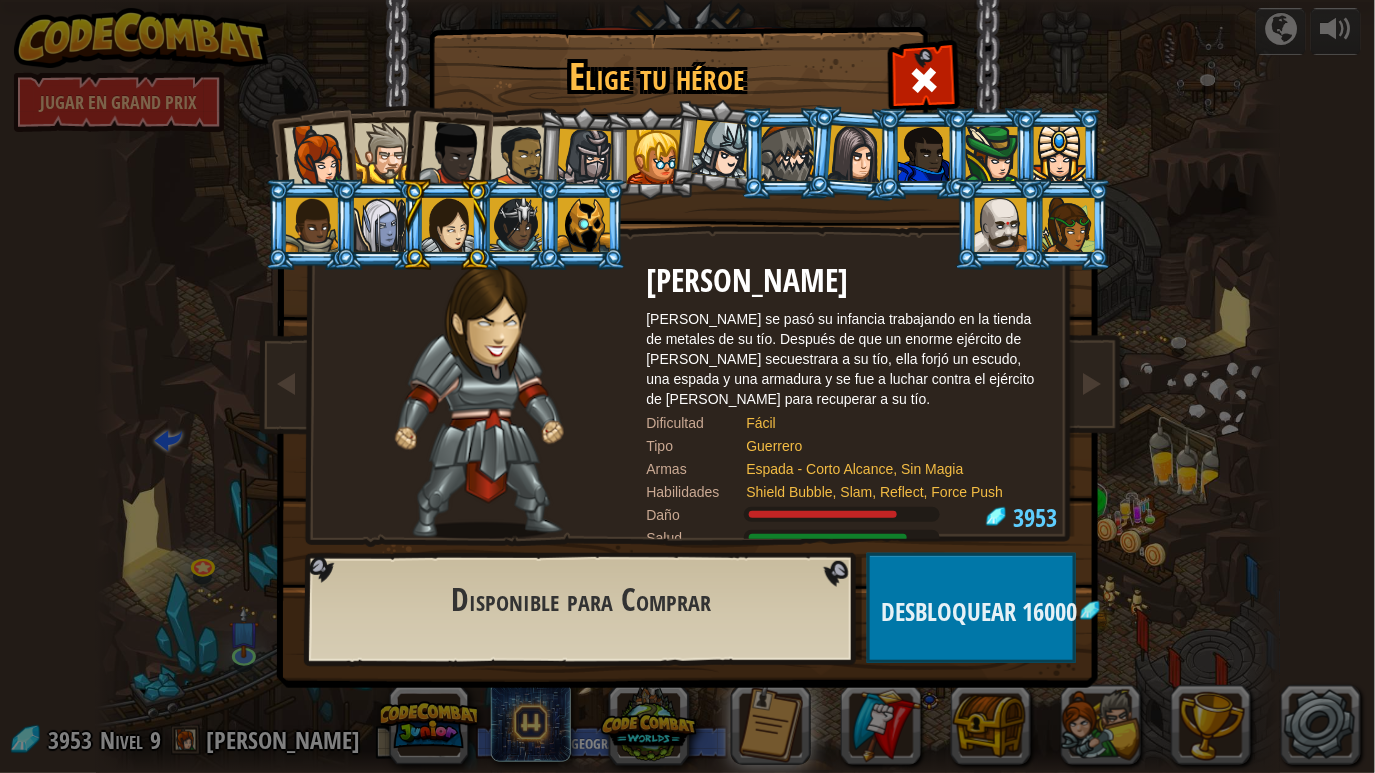 click at bounding box center (380, 225) 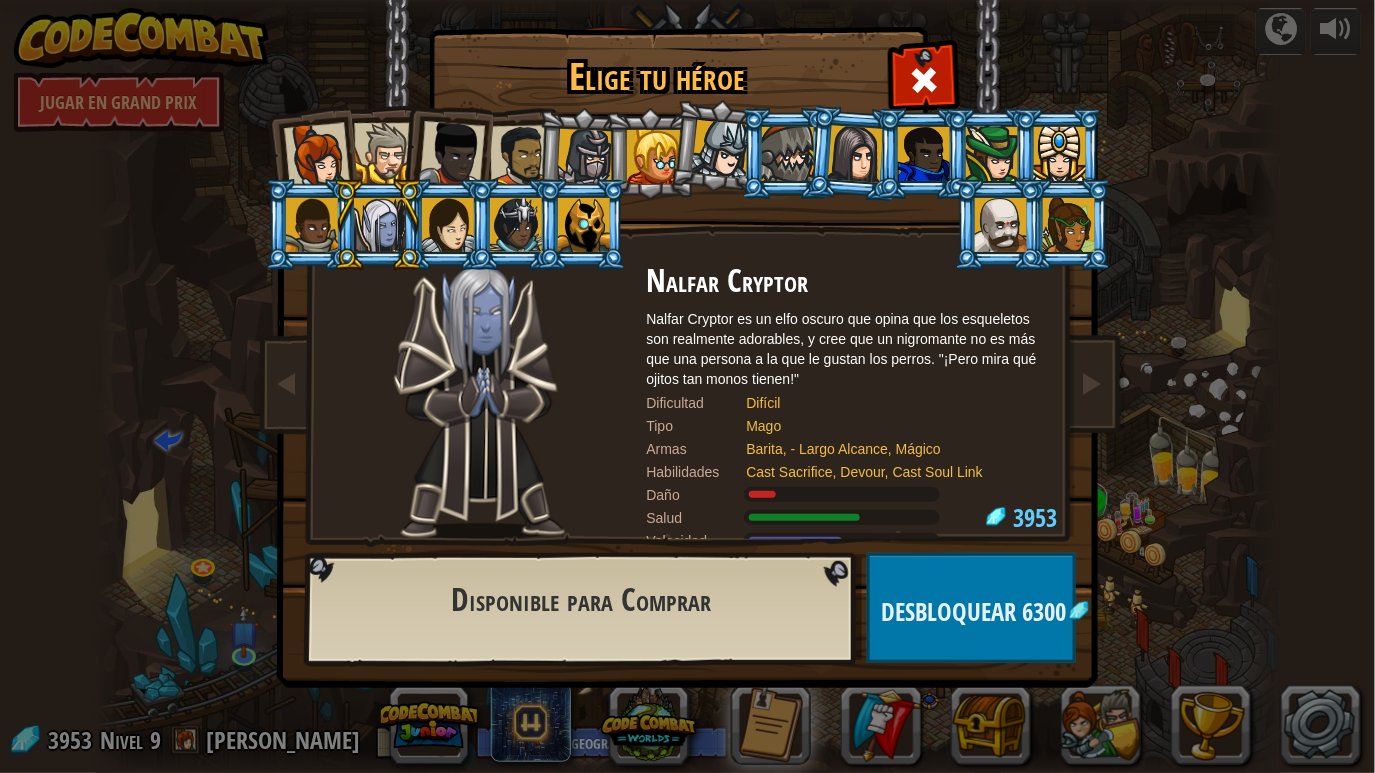 click at bounding box center [312, 225] 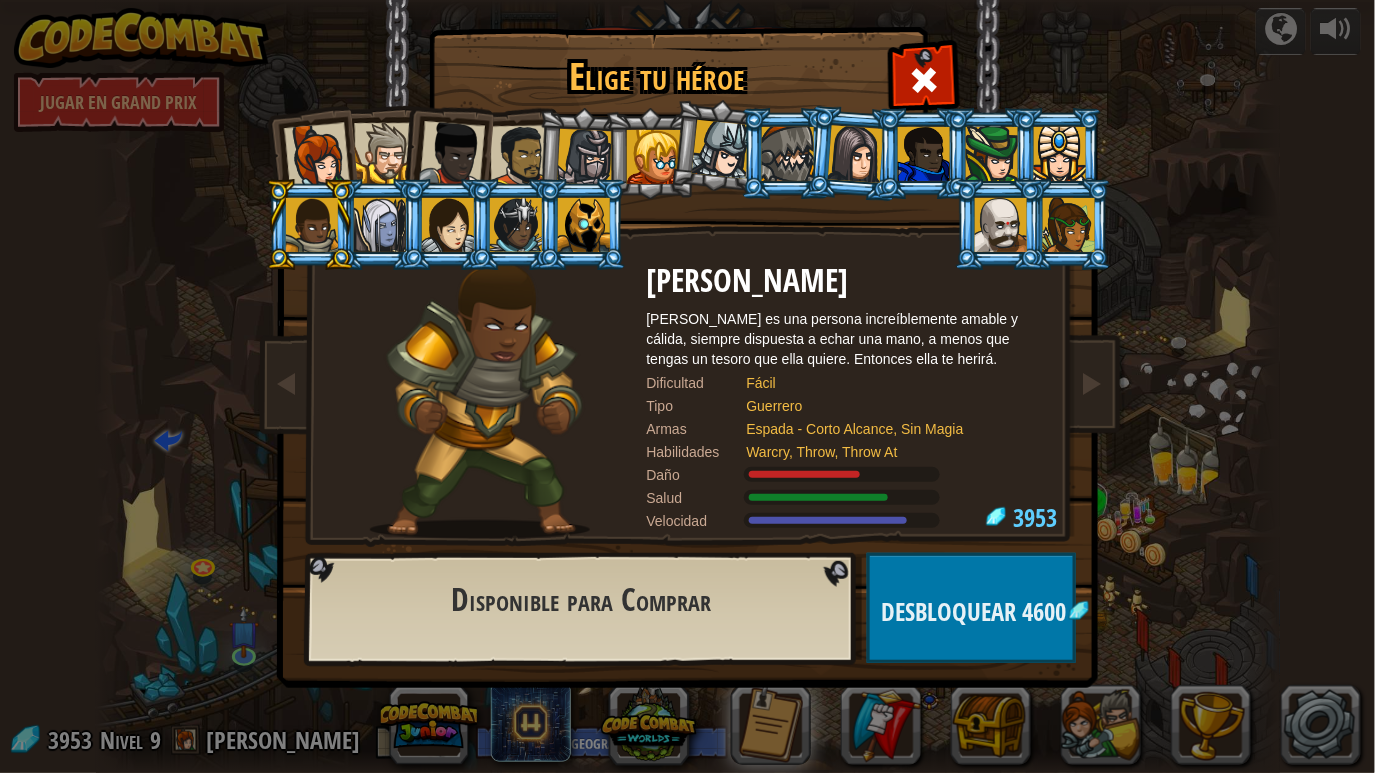 click at bounding box center [380, 225] 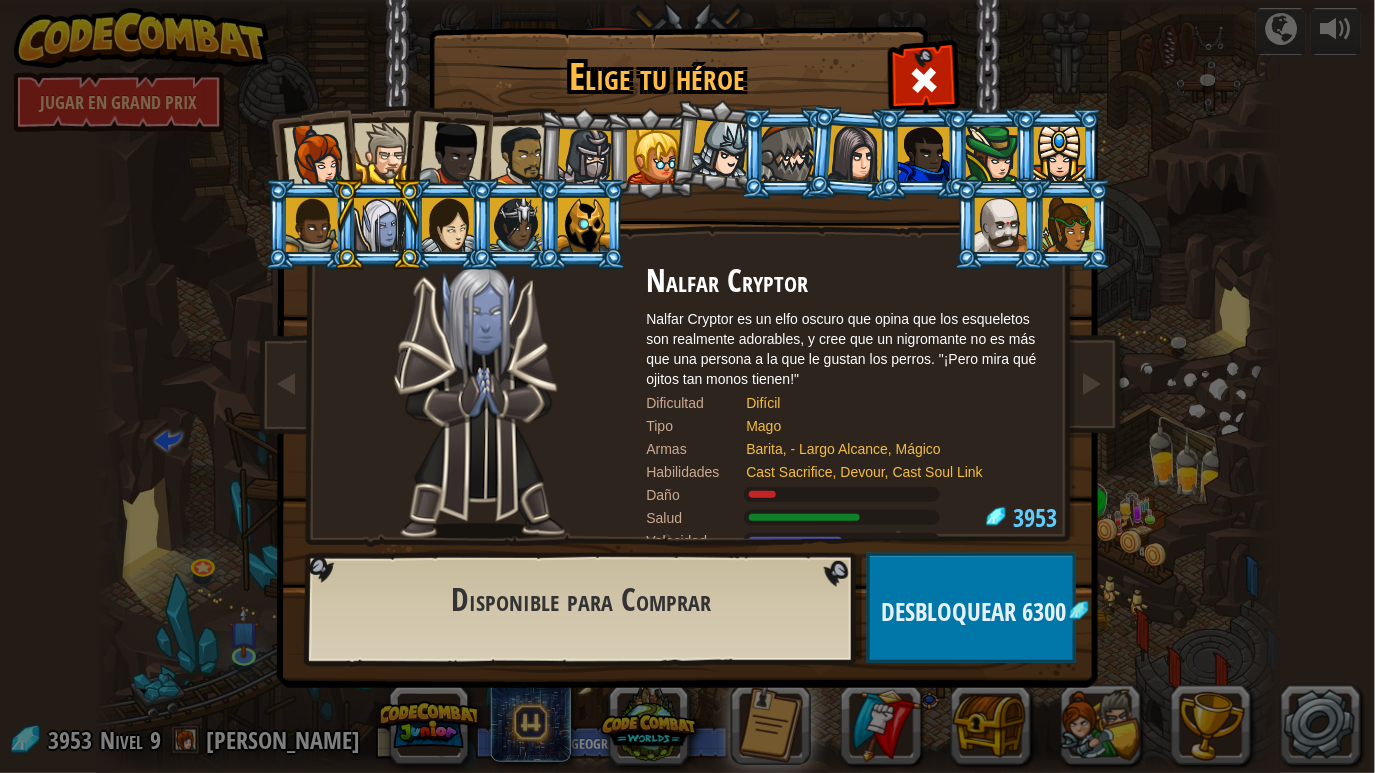 drag, startPoint x: 854, startPoint y: 448, endPoint x: 896, endPoint y: 514, distance: 78.23043 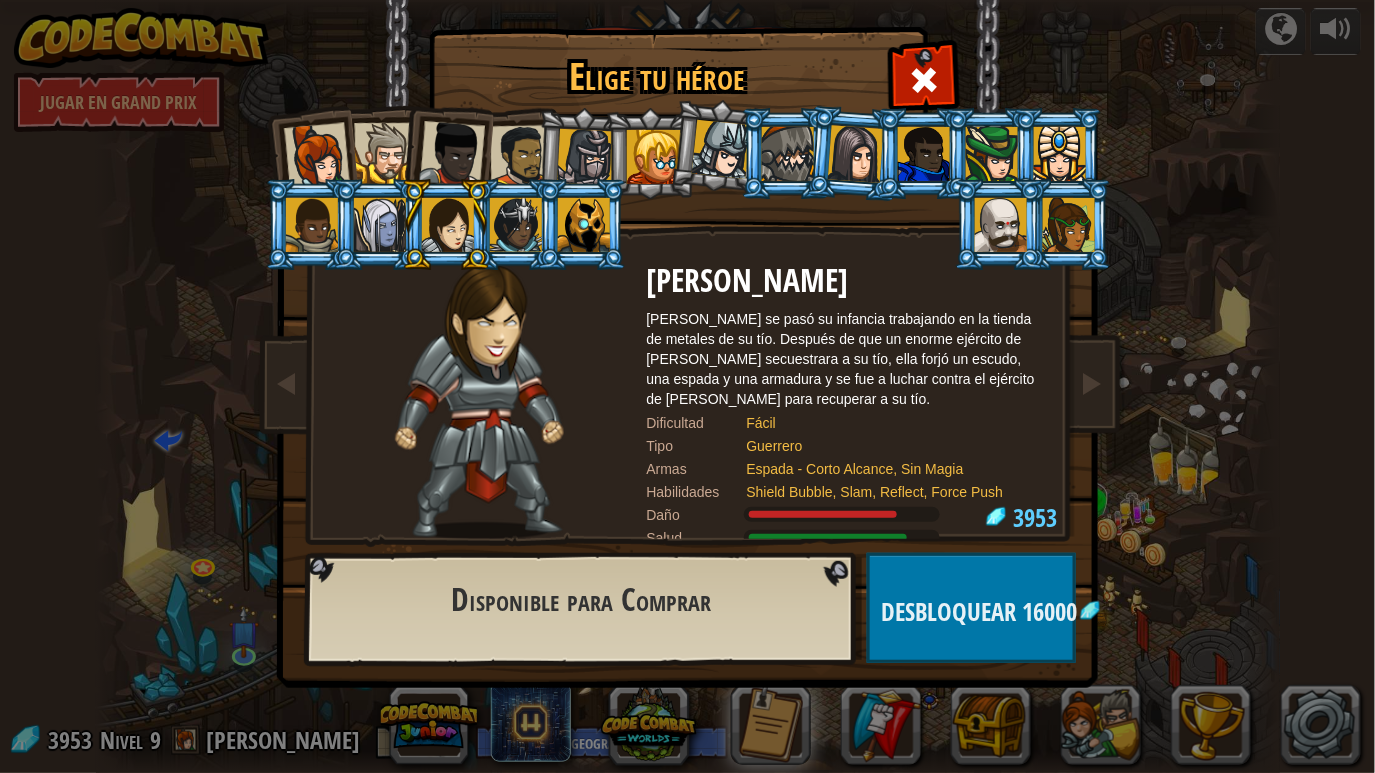 click on "Espada - Corto Alcance, Sin Magia" at bounding box center (887, 469) 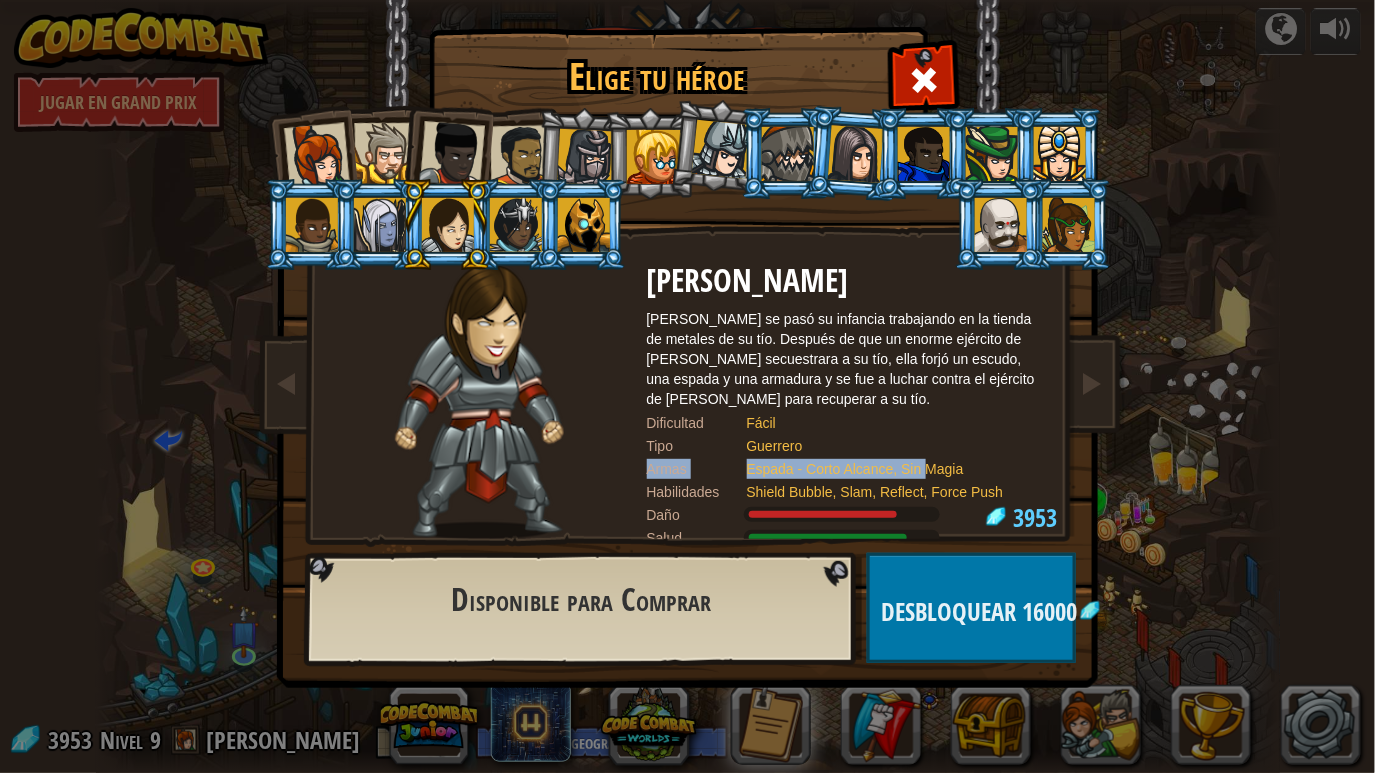 drag, startPoint x: 757, startPoint y: 467, endPoint x: 921, endPoint y: 467, distance: 164 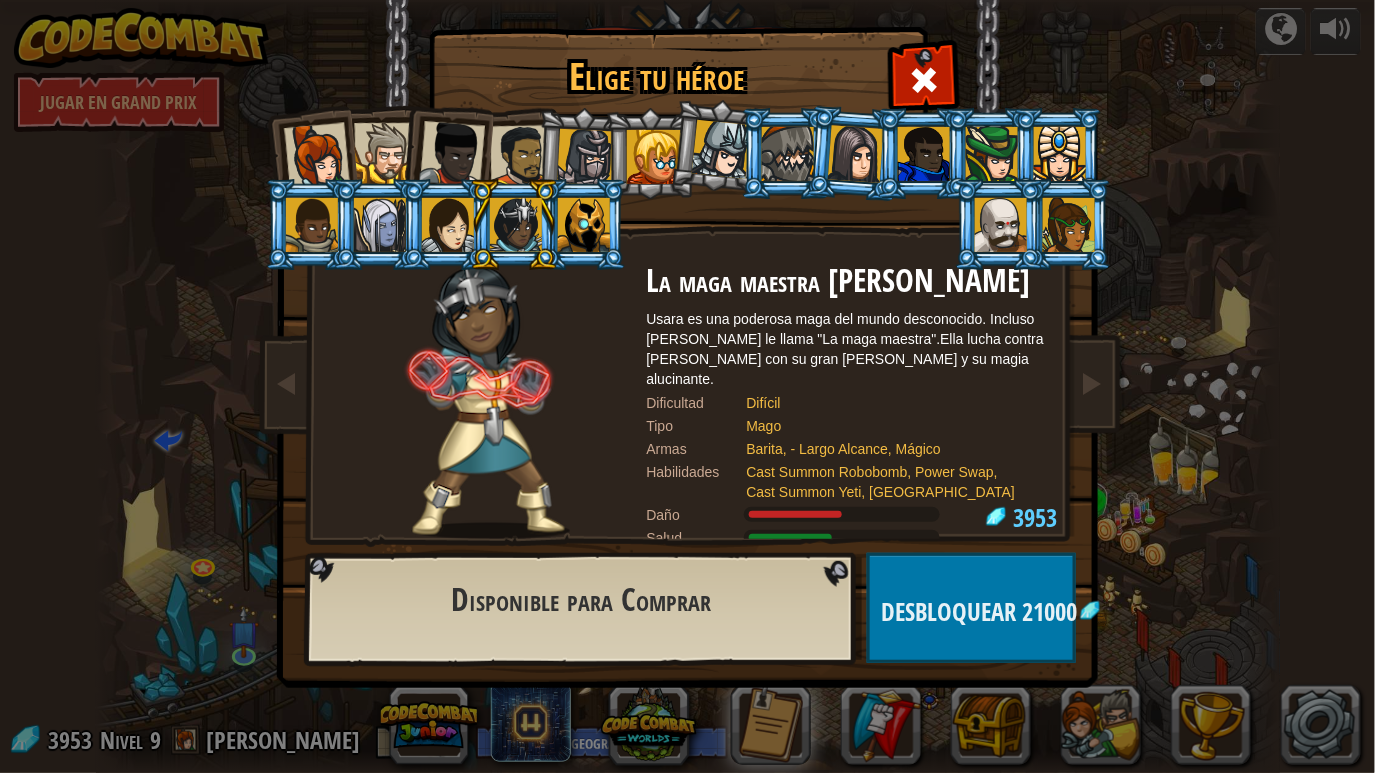click at bounding box center [448, 225] 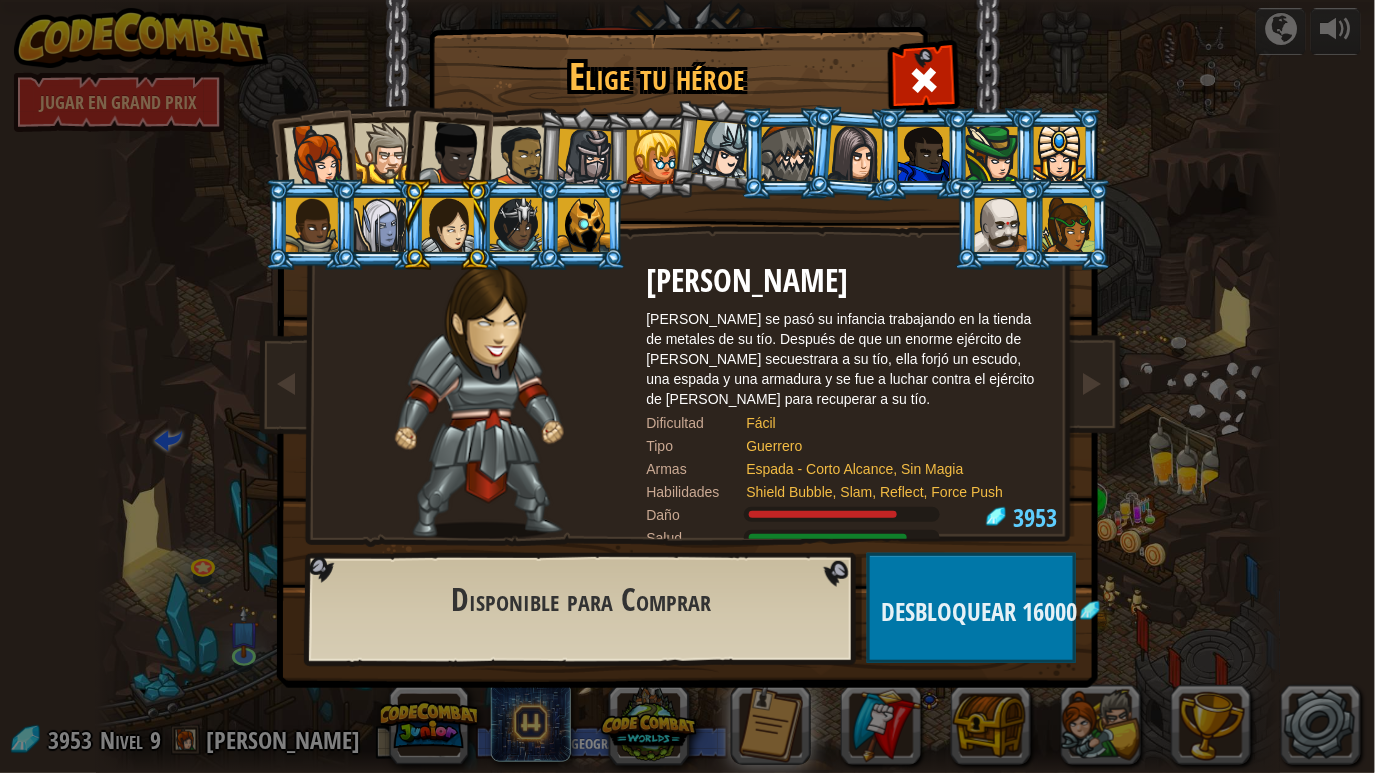 click on "[PERSON_NAME] [PERSON_NAME] se pasó su infancia trabajando en la tienda de metales de su tío. Después de que un enorme ejército de [PERSON_NAME] secuestrara a su tío, ella forjó un escudo, una espada y una armadura y se fue a luchar contra el ejército de [PERSON_NAME] para recuperar a su tío. Dificultad Fácil Tipo Guerrero Armas Espada - Corto Alcance, Sin Magia Habilidades Shield Bubble, Slam, Reflect, Force Push Daño Salud Velocidad" at bounding box center (847, 401) 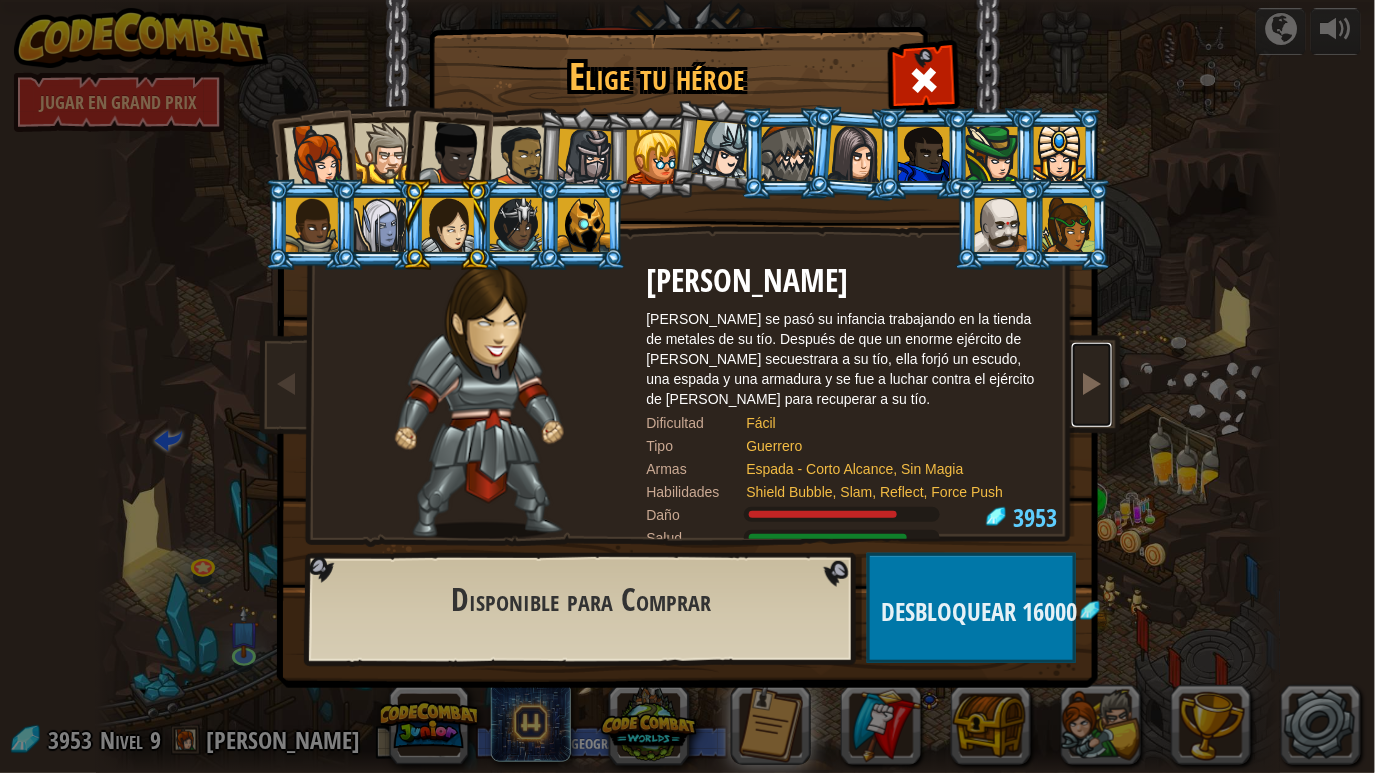 click at bounding box center [1092, 385] 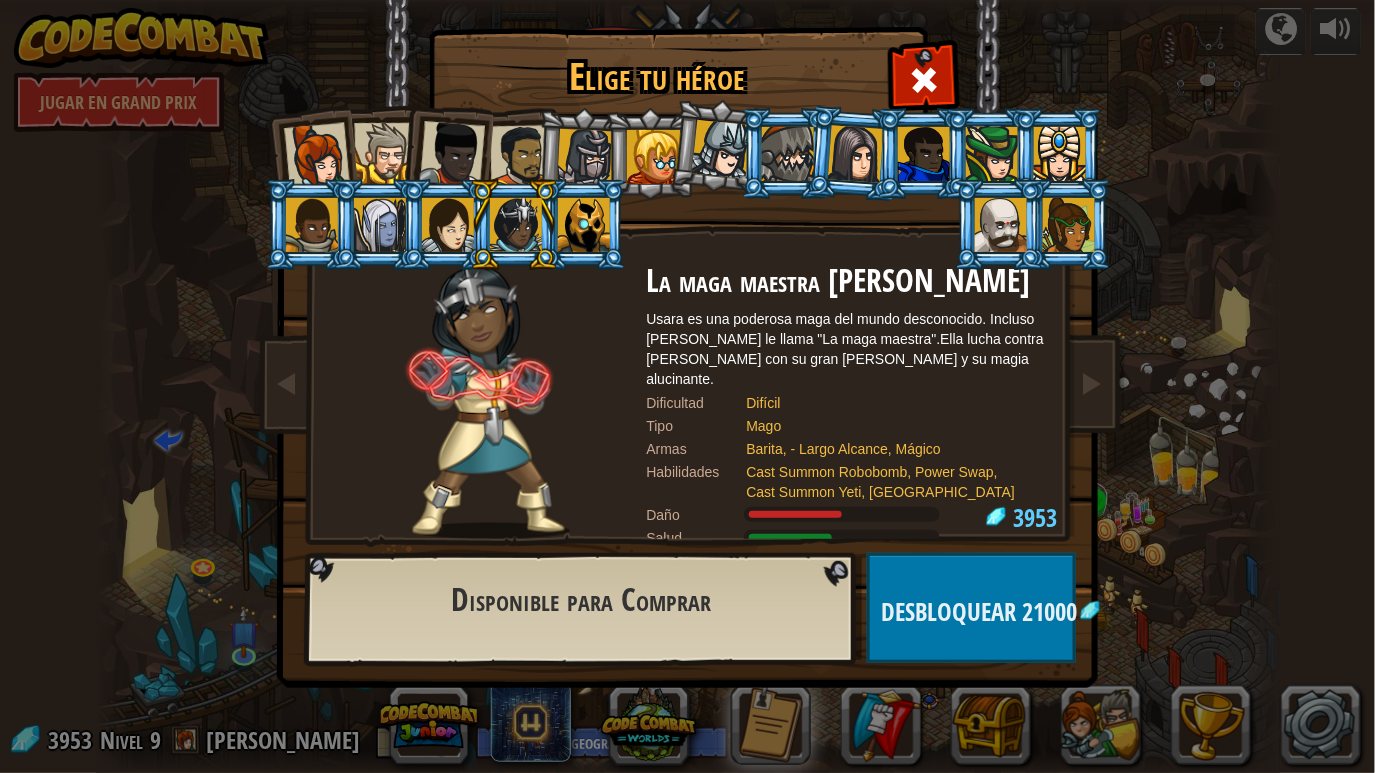 click at bounding box center [480, 401] 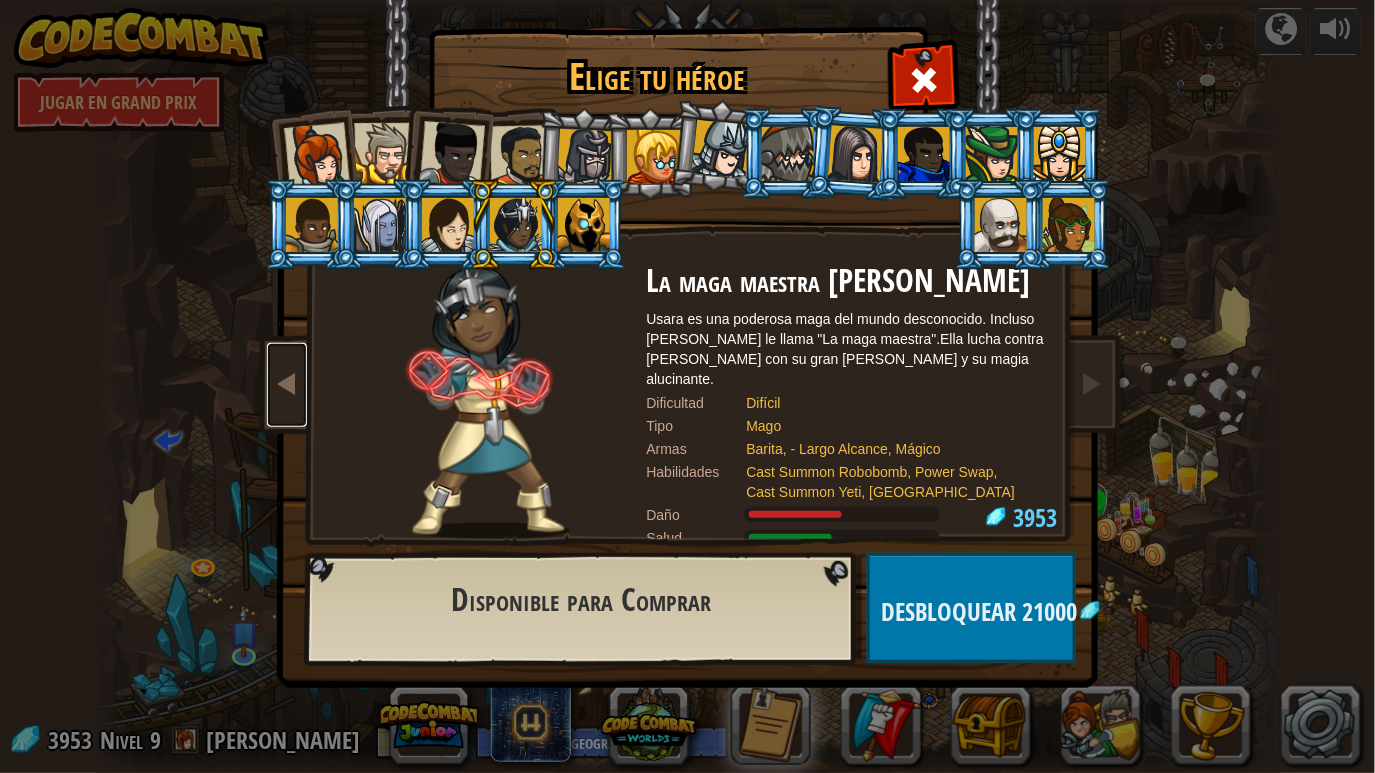 click at bounding box center (287, 383) 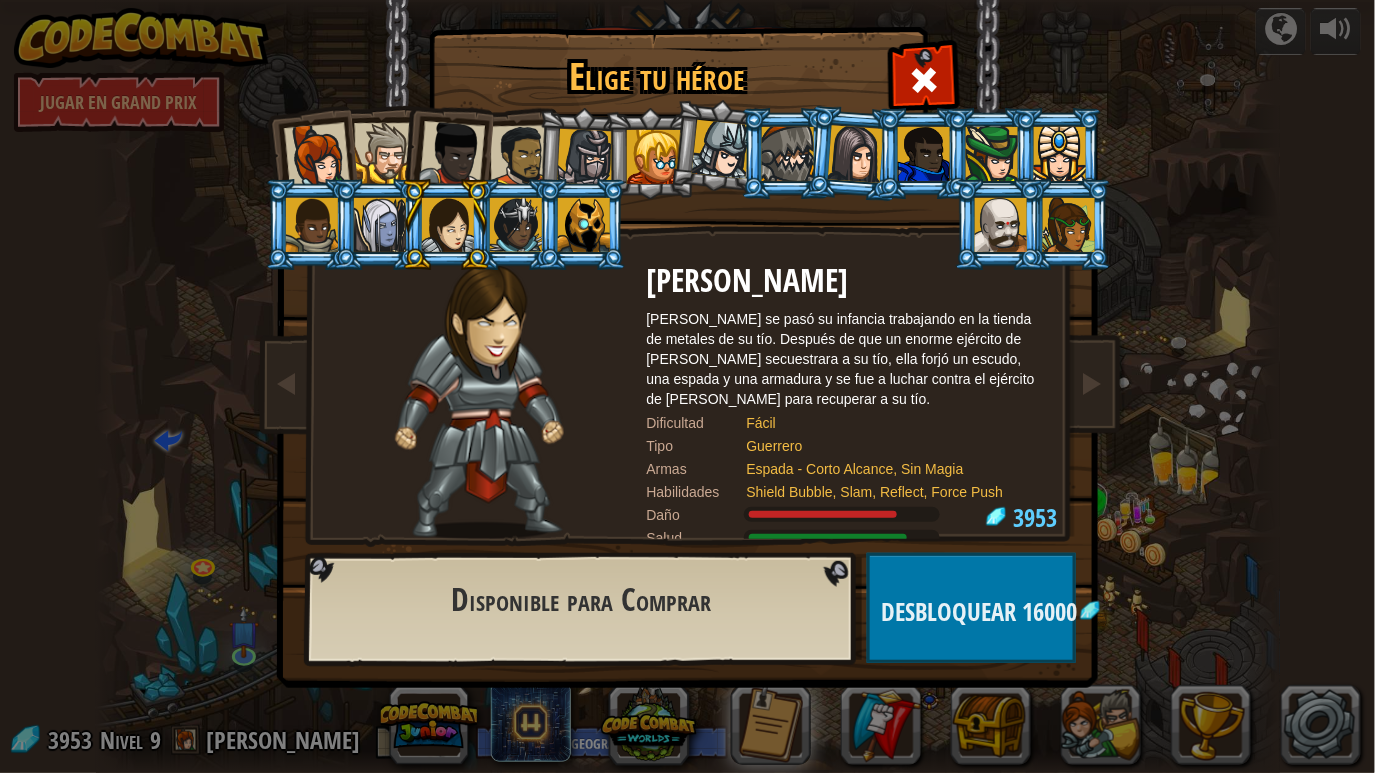 drag, startPoint x: 888, startPoint y: 473, endPoint x: 772, endPoint y: 414, distance: 130.14223 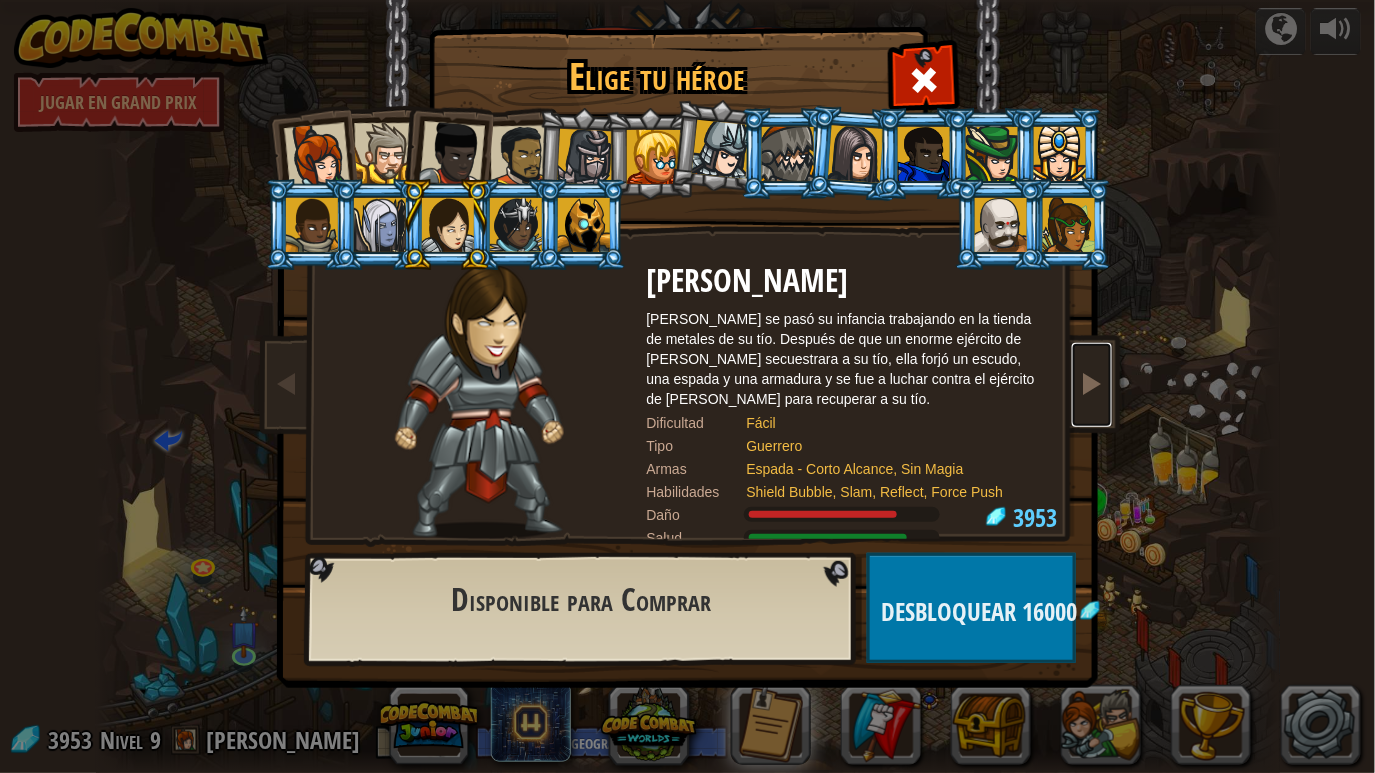 click at bounding box center (1092, 385) 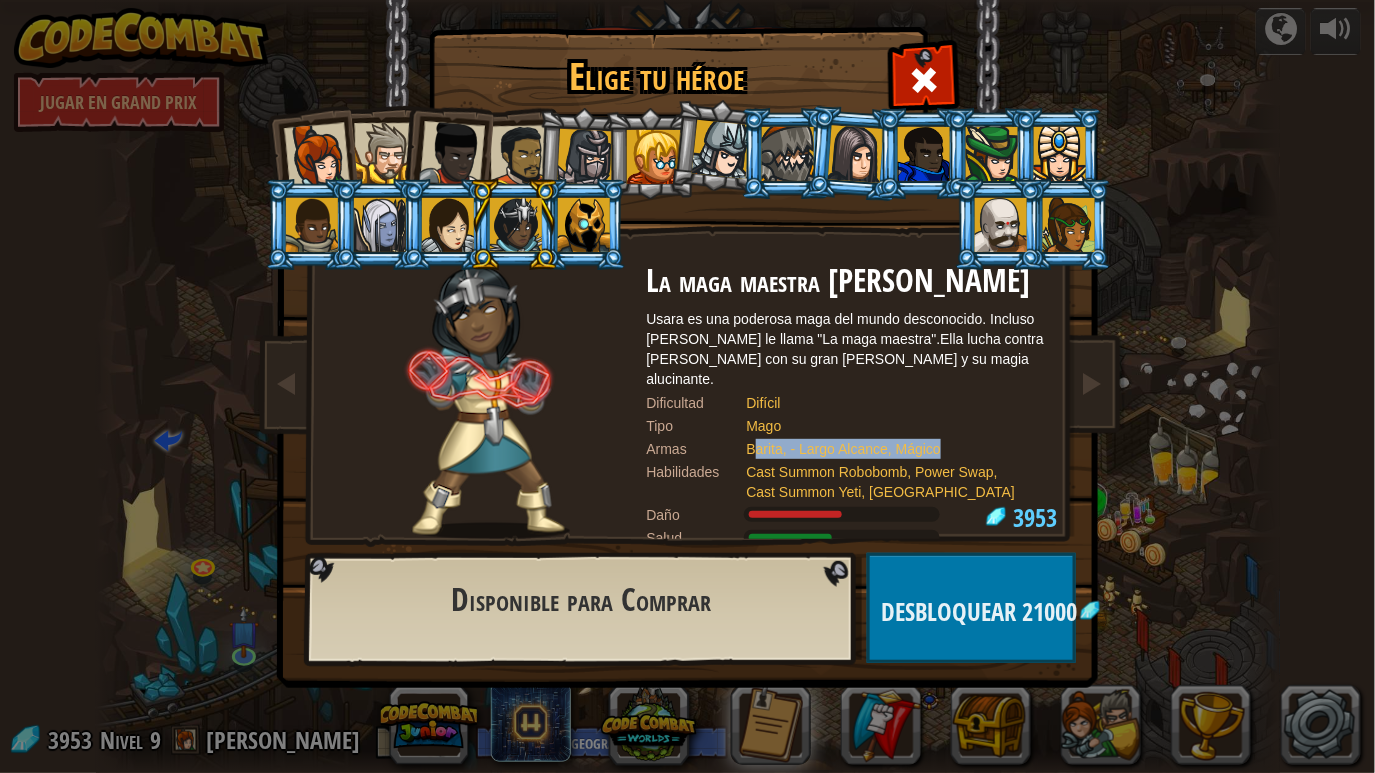 drag, startPoint x: 823, startPoint y: 436, endPoint x: 938, endPoint y: 421, distance: 115.97414 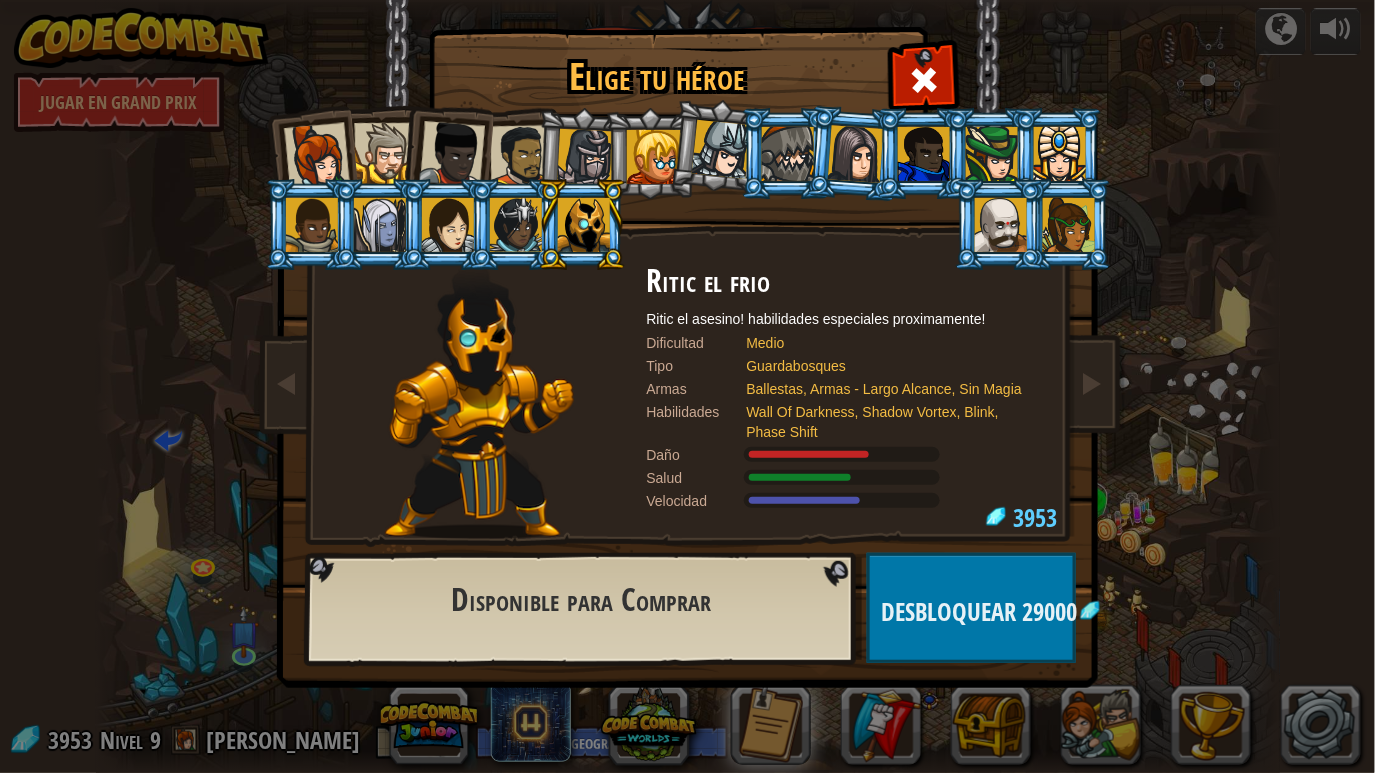 click on "Ballestas, Armas - Largo Alcance, Sin Magia" at bounding box center (887, 389) 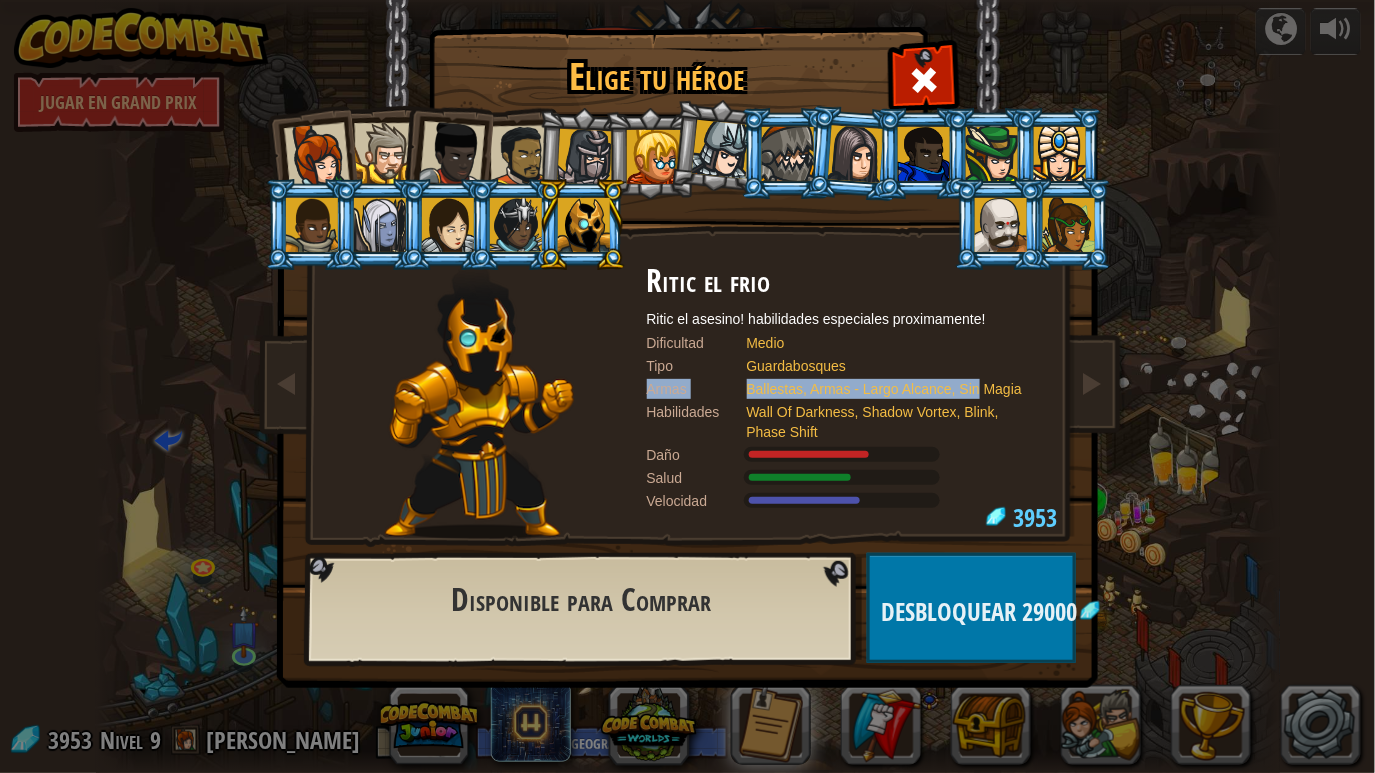 drag, startPoint x: 787, startPoint y: 387, endPoint x: 970, endPoint y: 386, distance: 183.00273 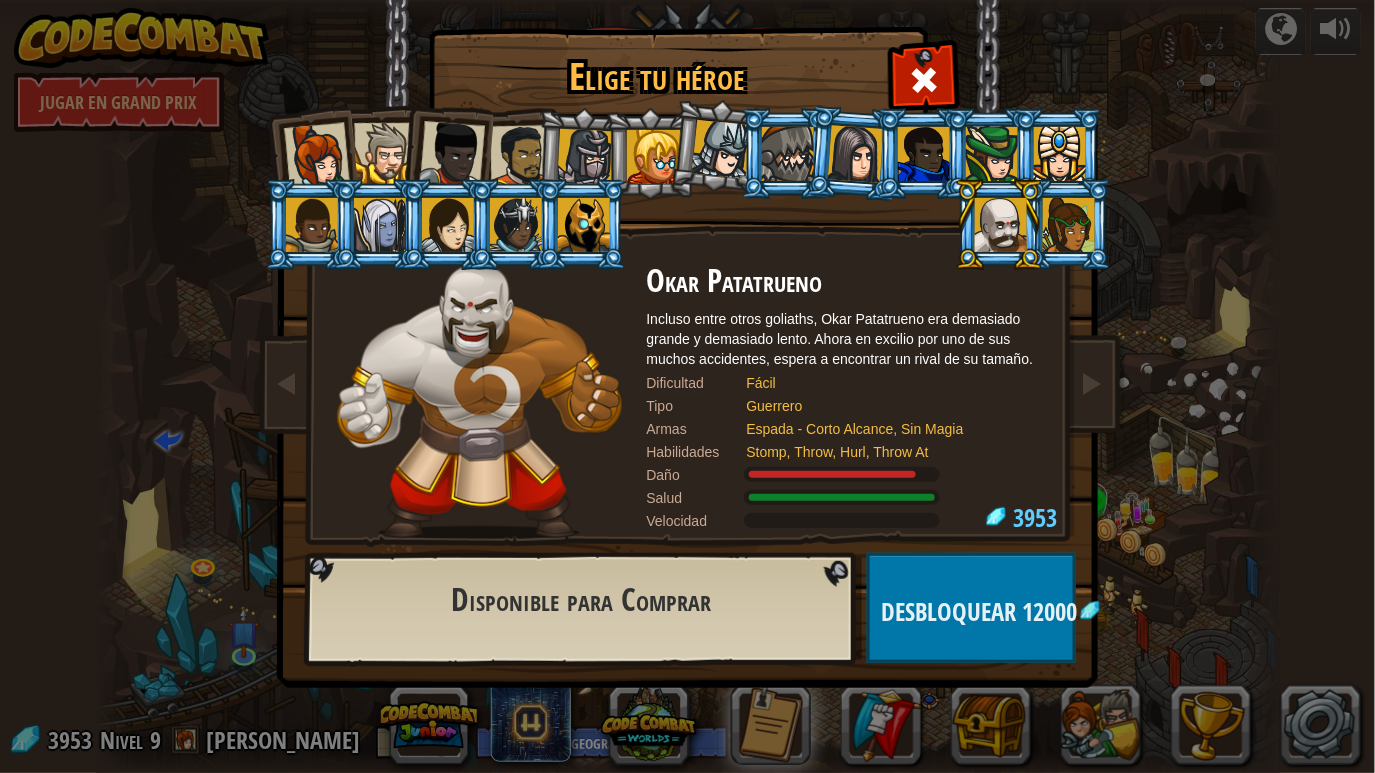 click at bounding box center [1069, 225] 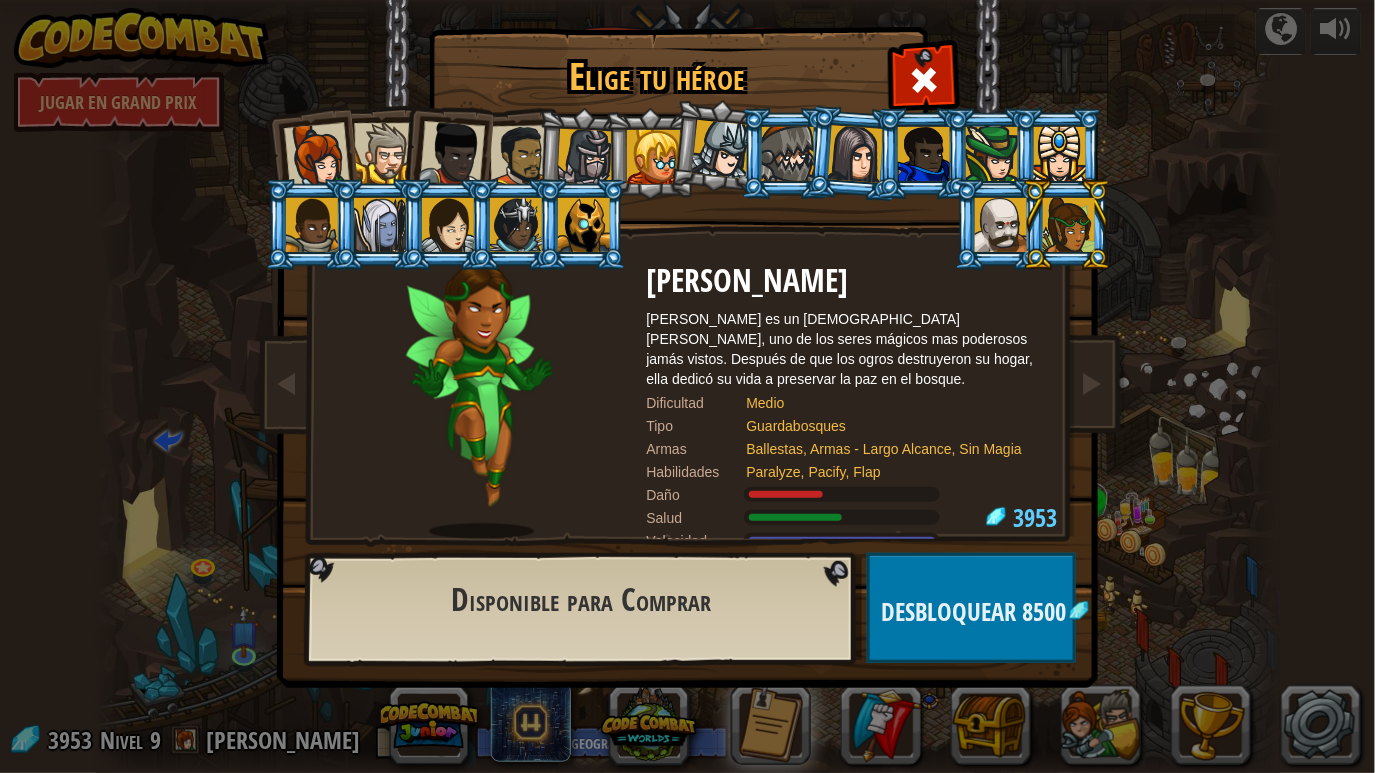 click on "Guardabosques" at bounding box center [887, 426] 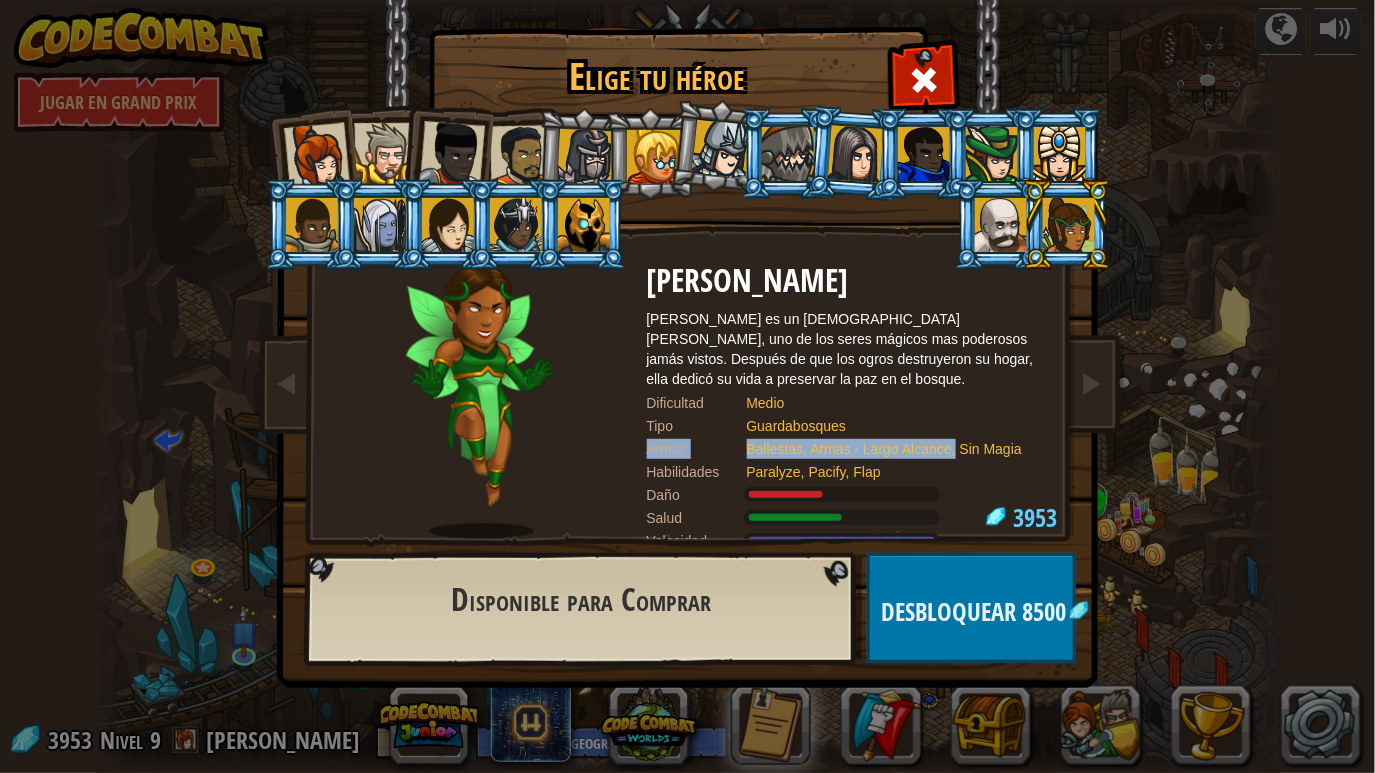drag, startPoint x: 771, startPoint y: 444, endPoint x: 951, endPoint y: 443, distance: 180.00278 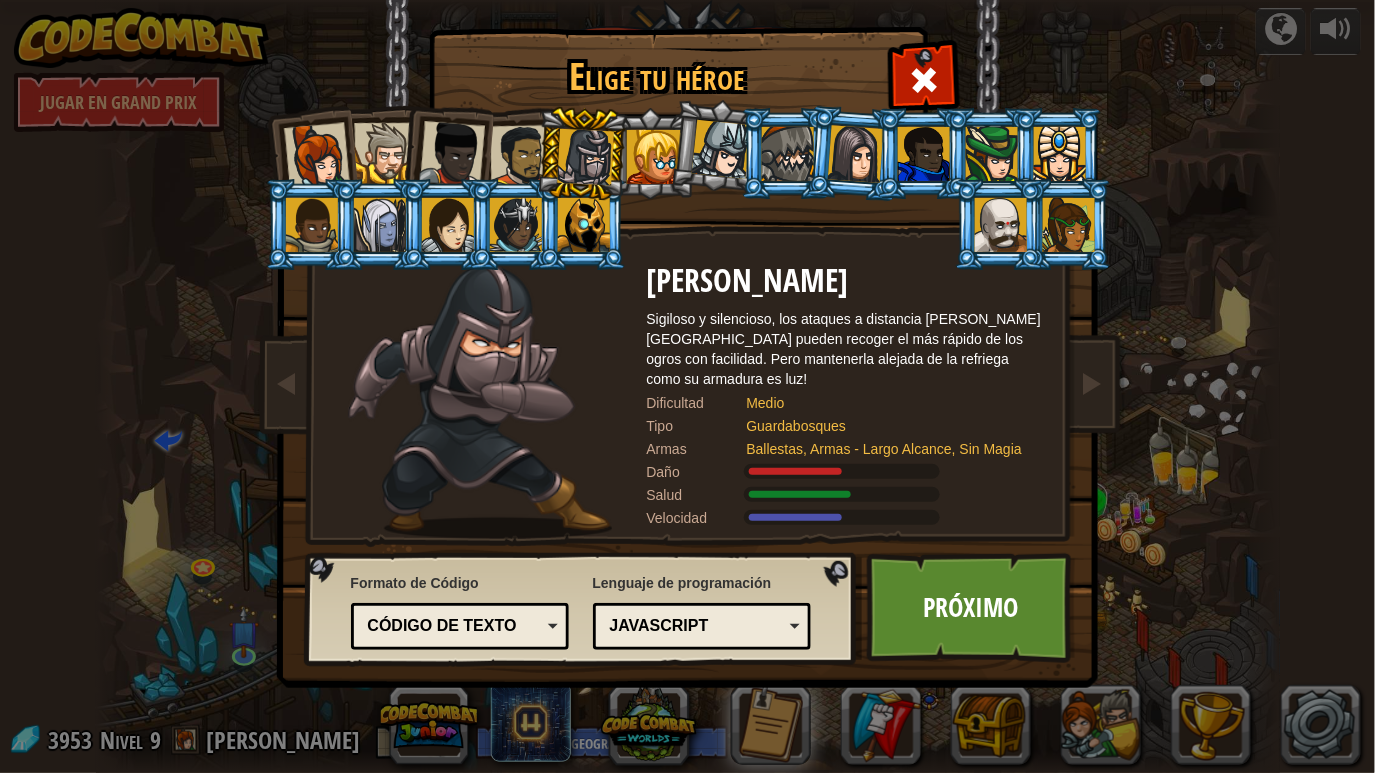 click at bounding box center (384, 153) 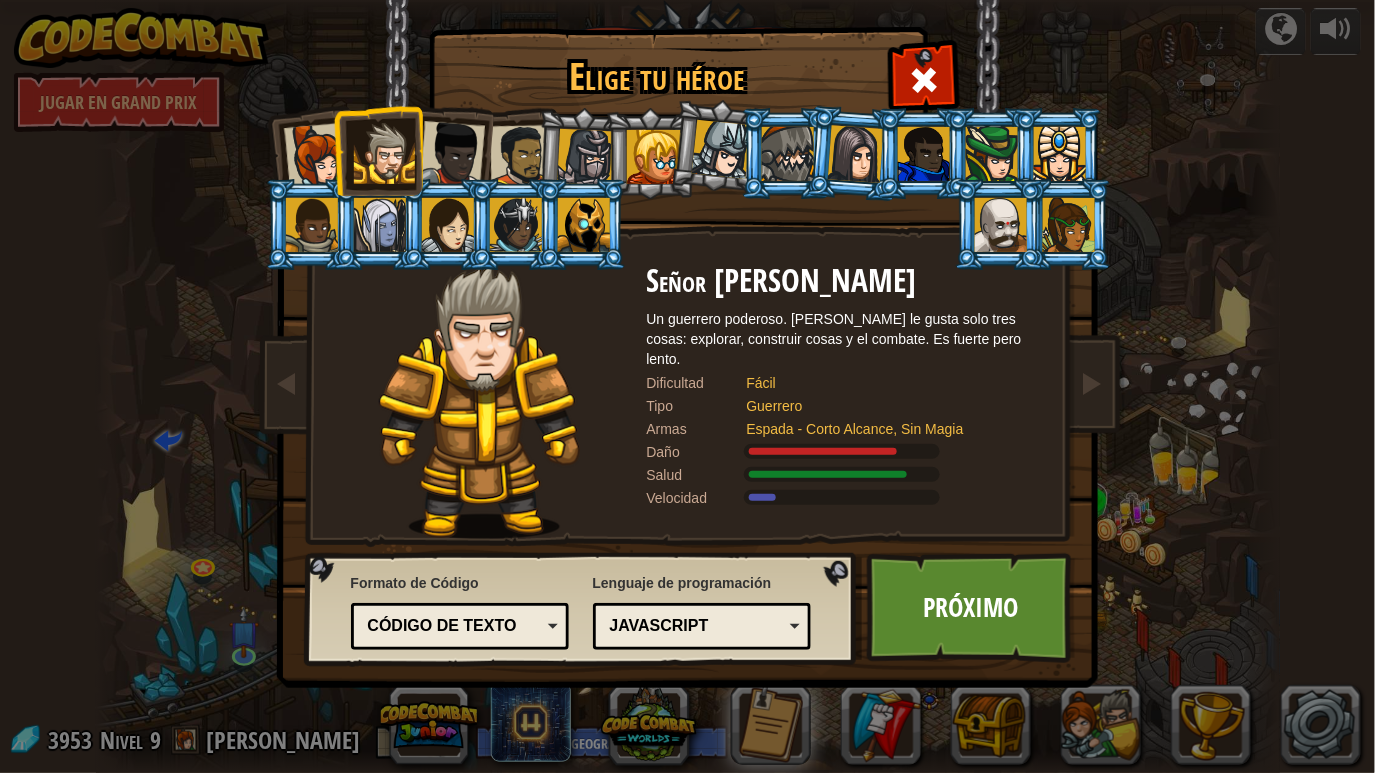 click at bounding box center (452, 154) 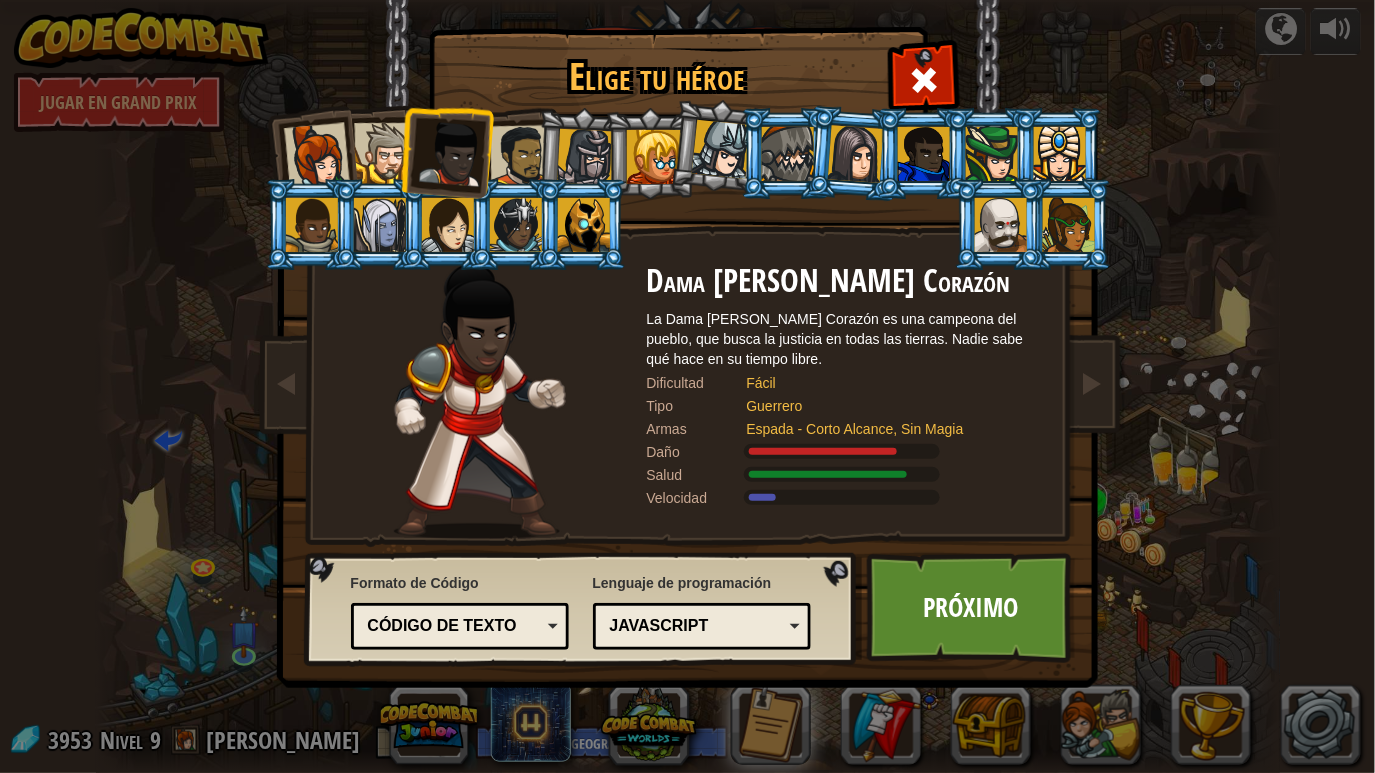 click at bounding box center (585, 157) 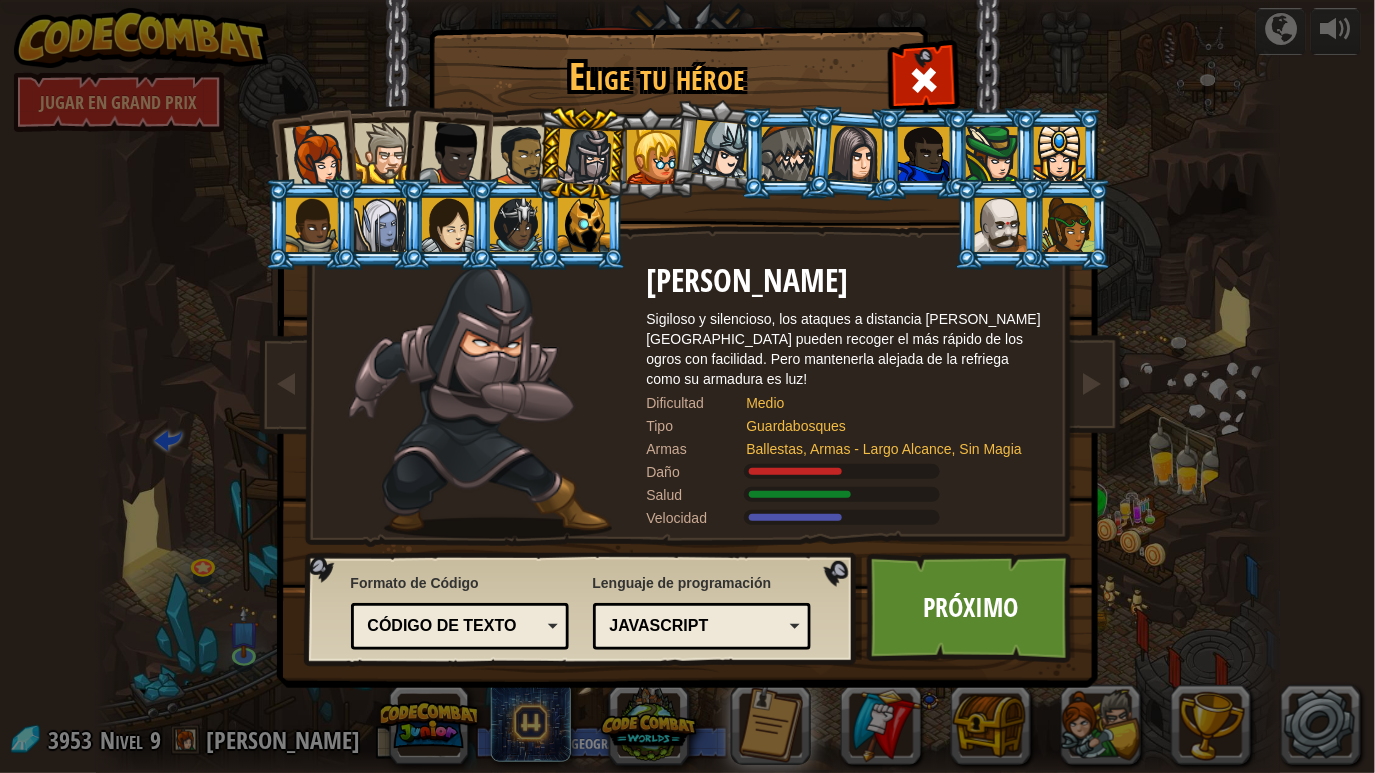click at bounding box center [654, 157] 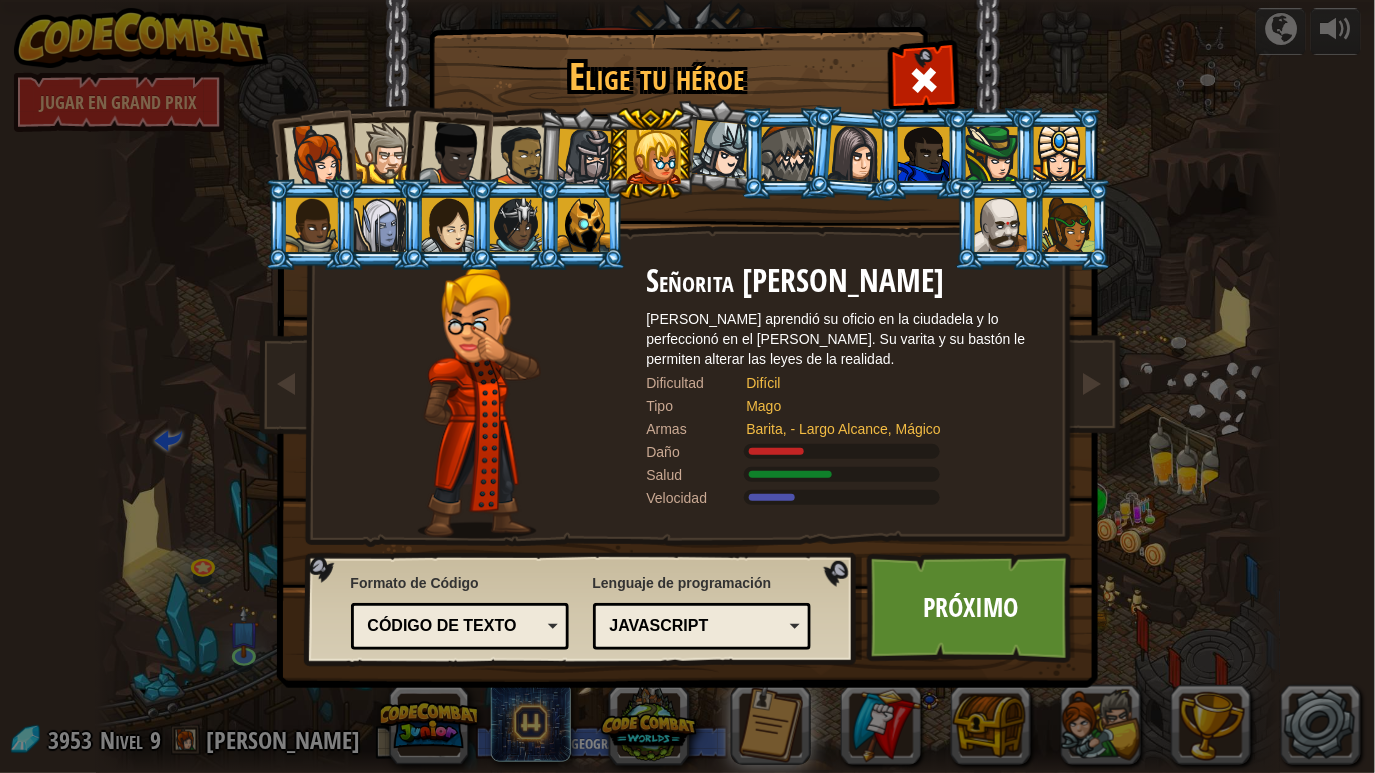 click at bounding box center (720, 149) 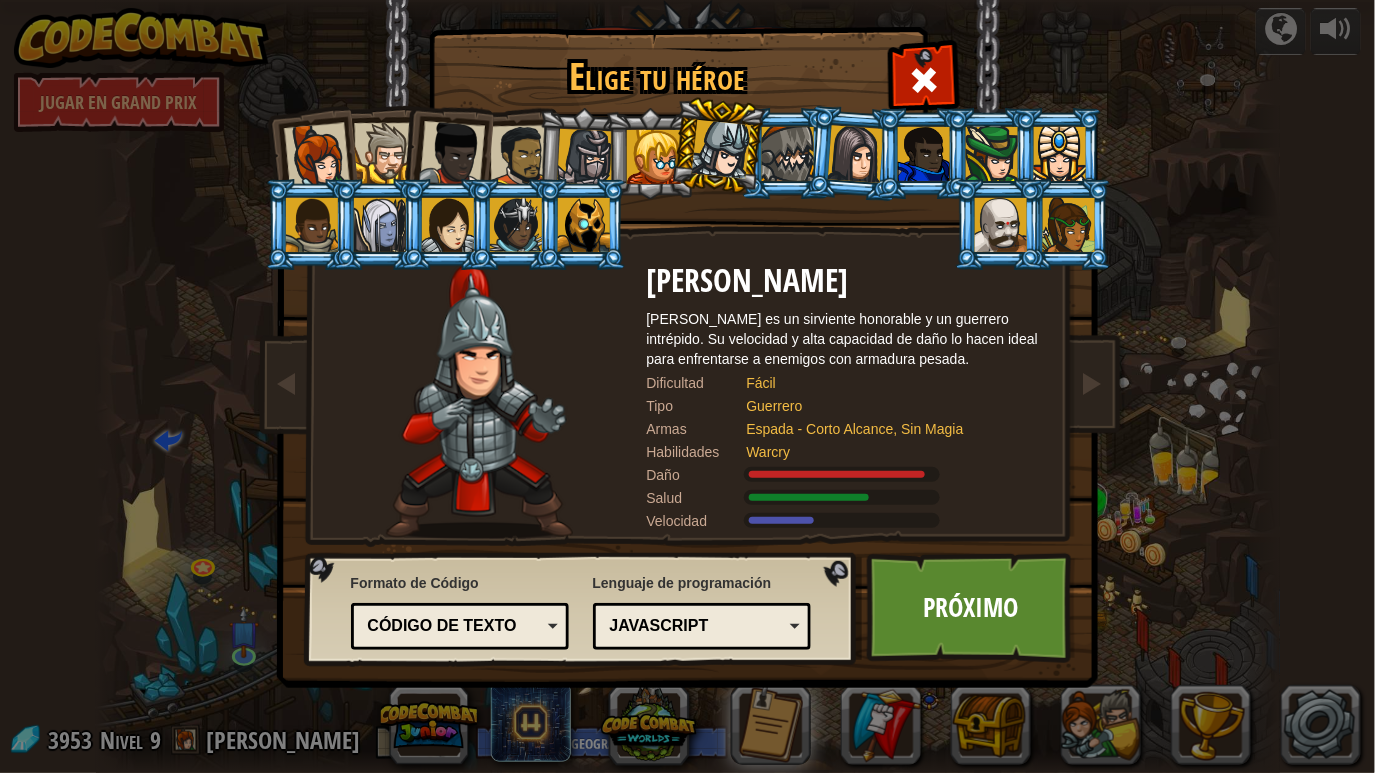 click at bounding box center [788, 154] 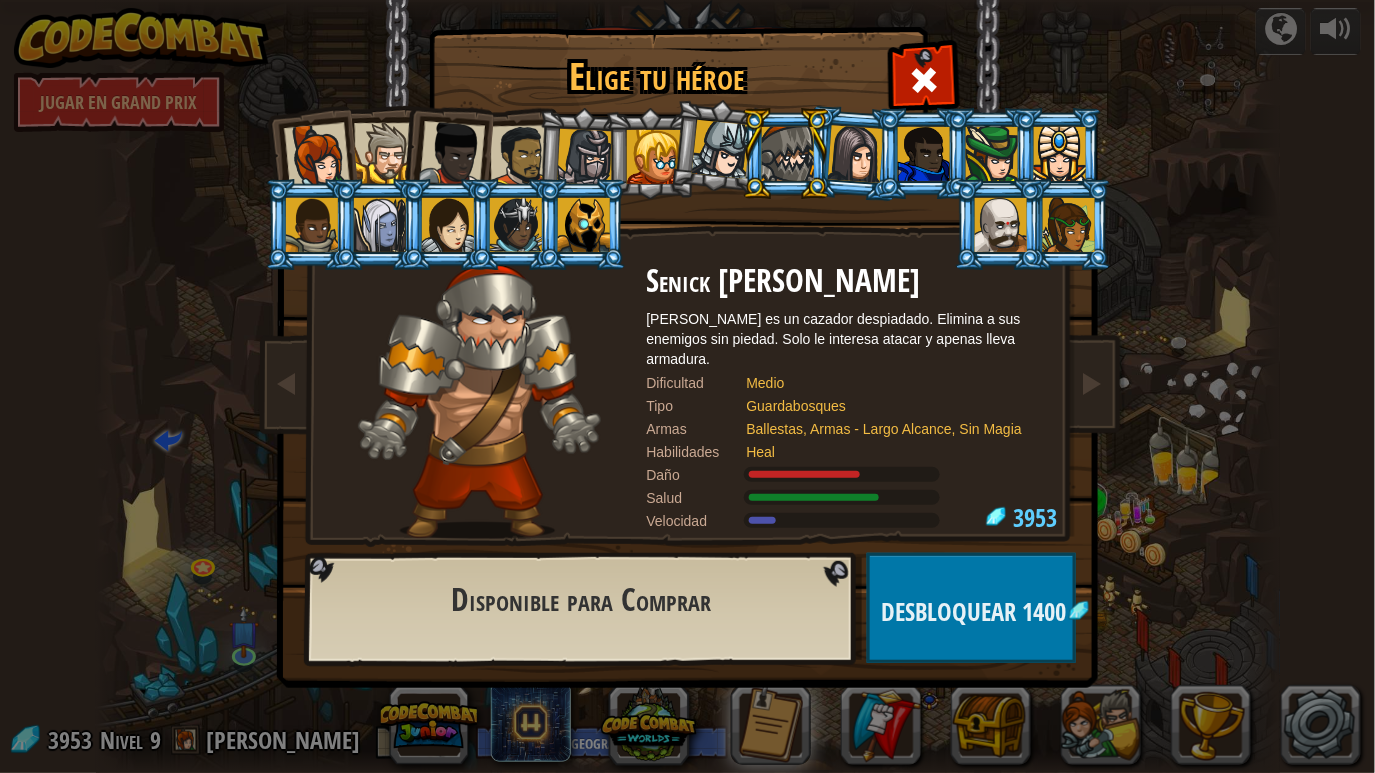 click at bounding box center [856, 153] 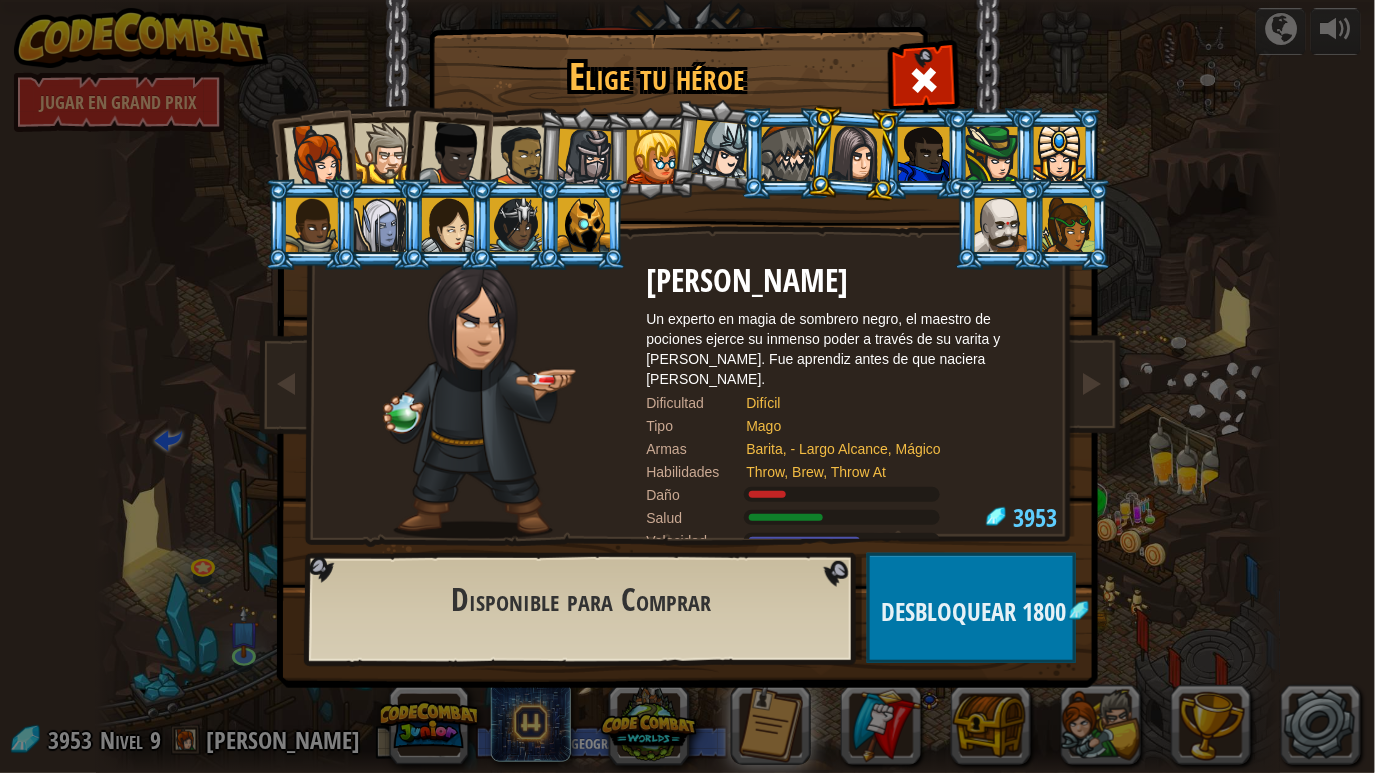 click at bounding box center (924, 154) 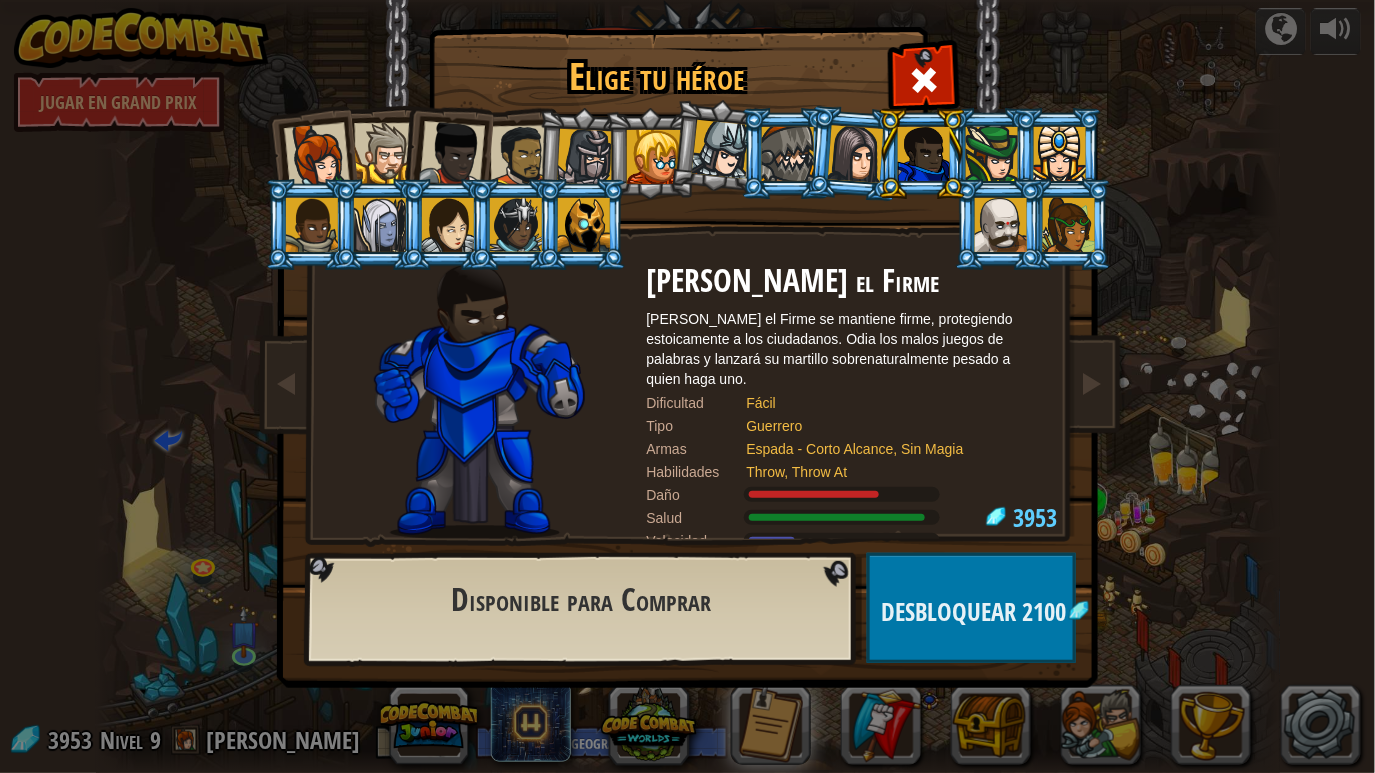 click at bounding box center [992, 154] 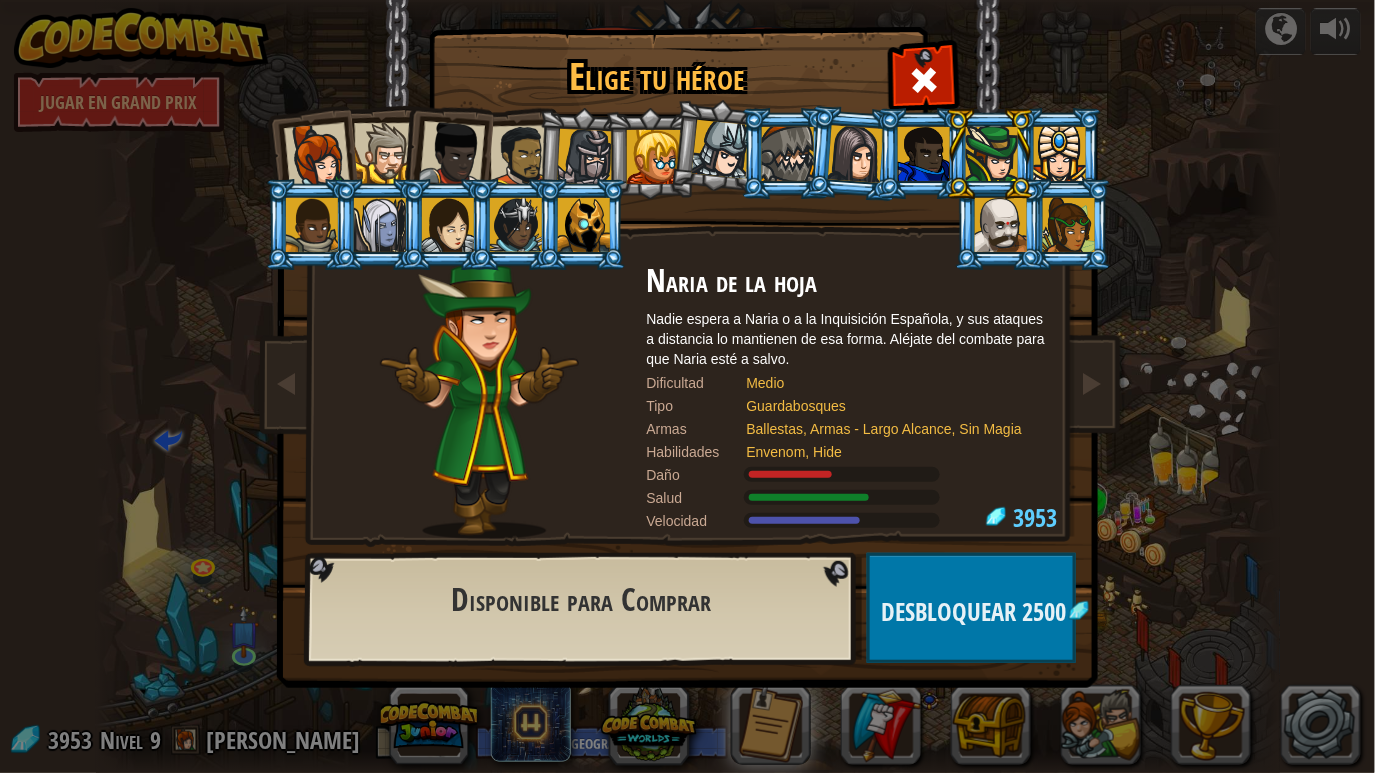 click at bounding box center (1060, 154) 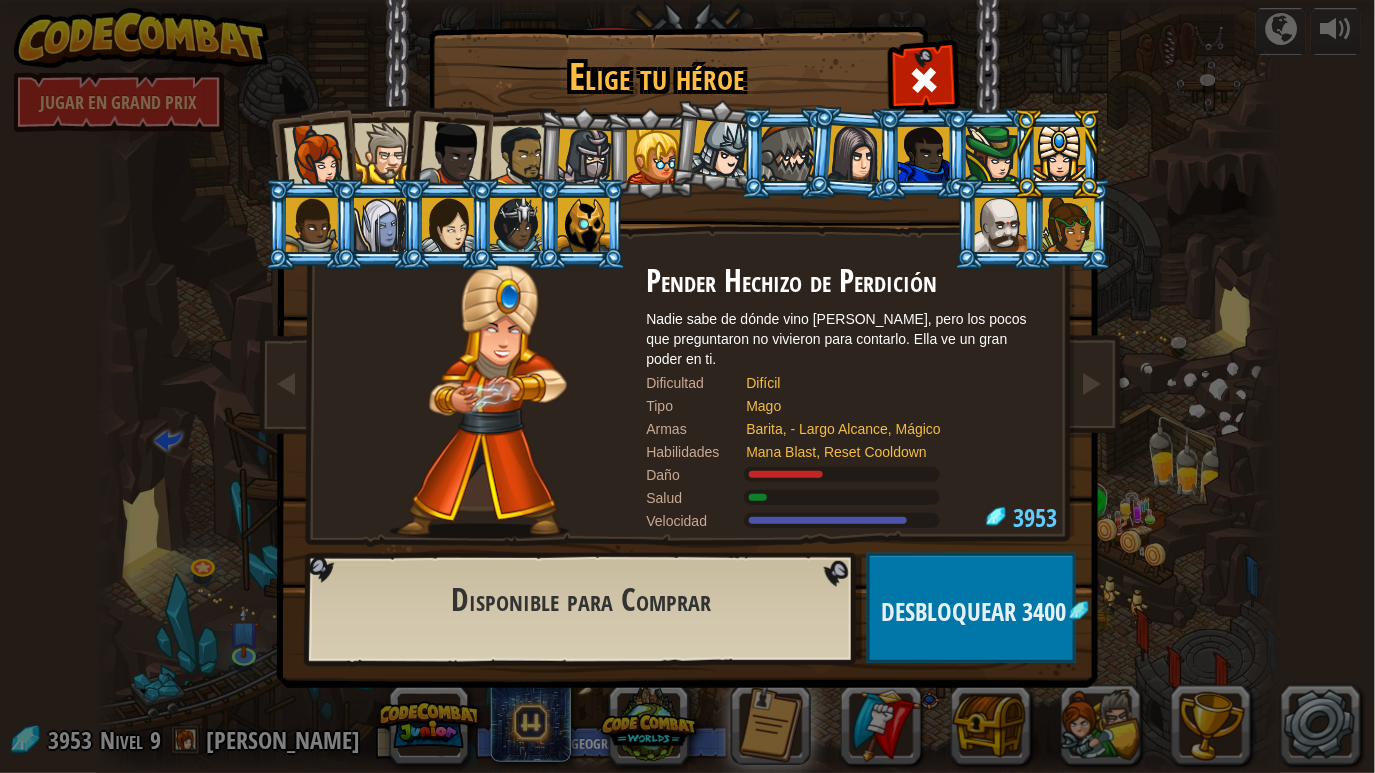 click at bounding box center (312, 225) 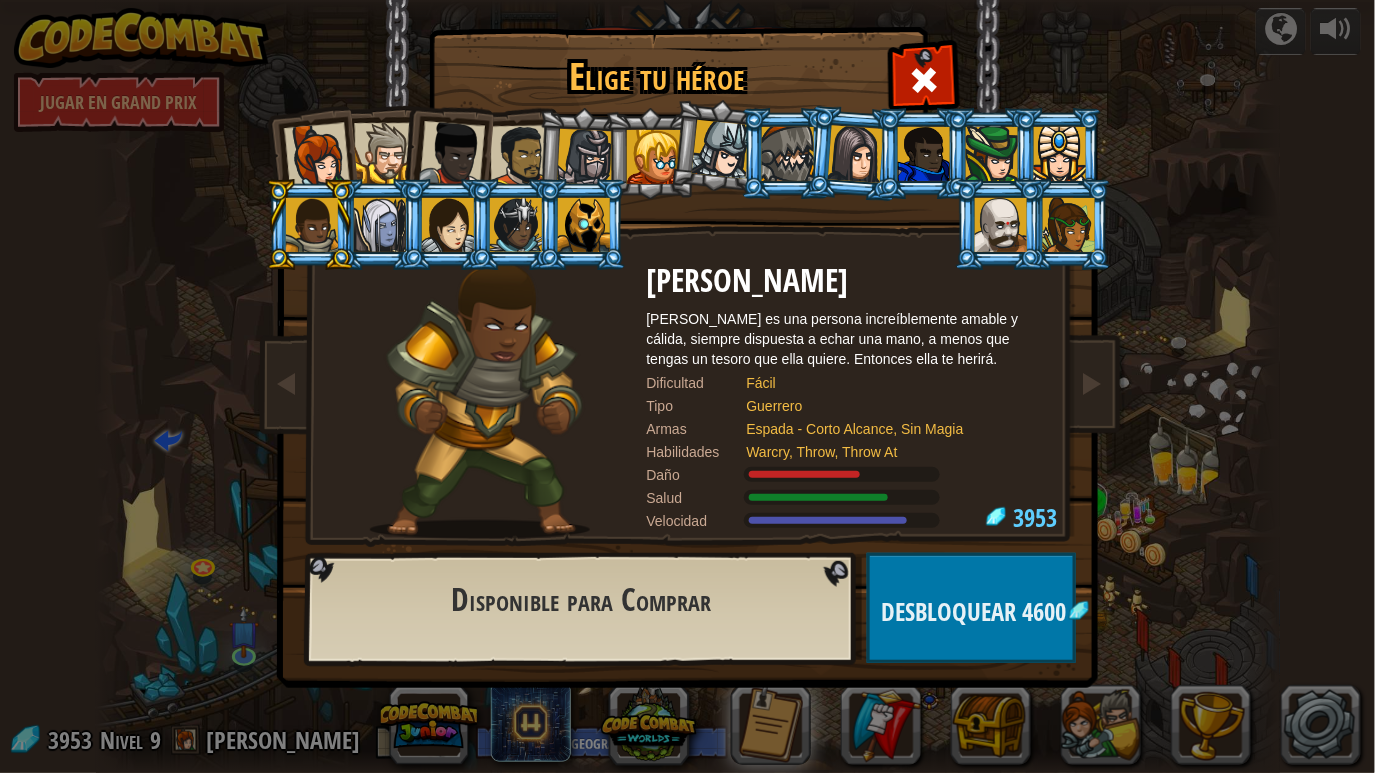 click at bounding box center (446, 224) 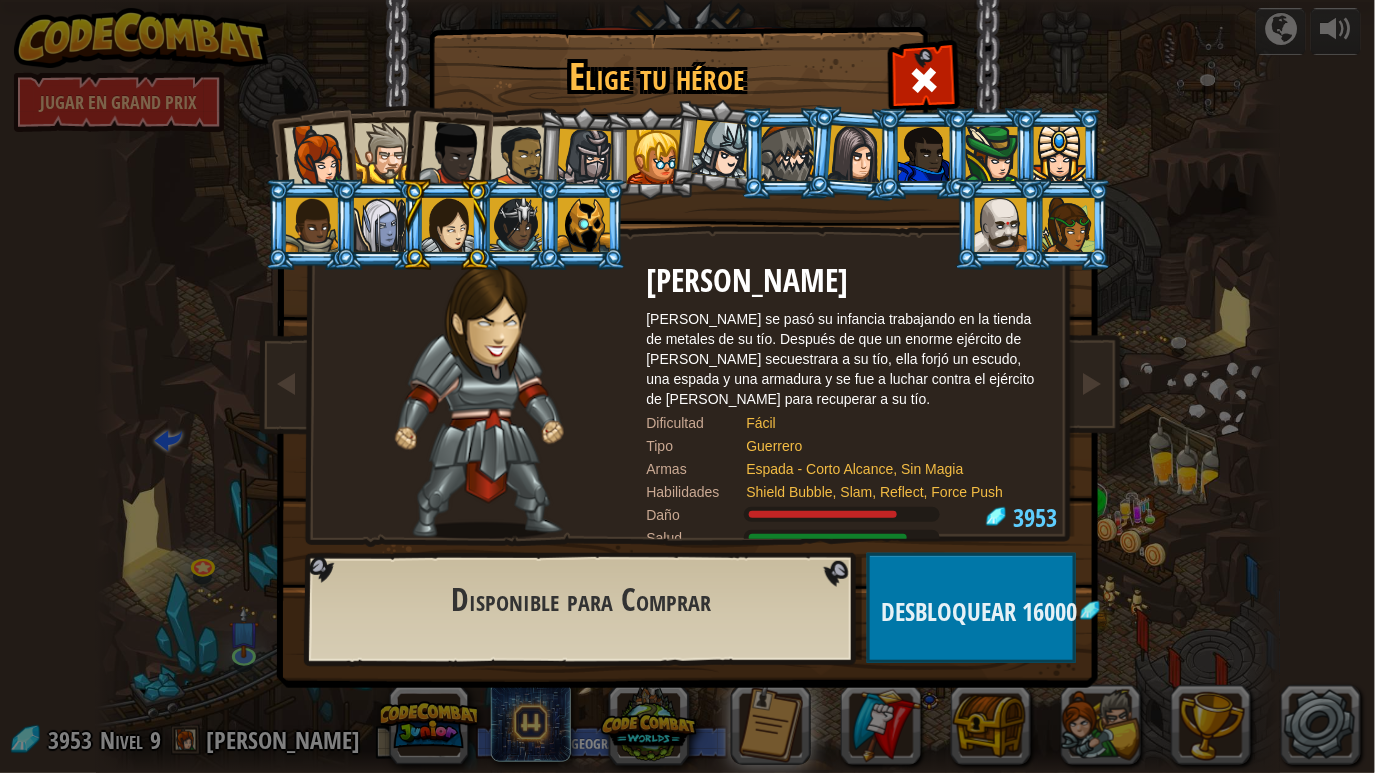 click at bounding box center (380, 225) 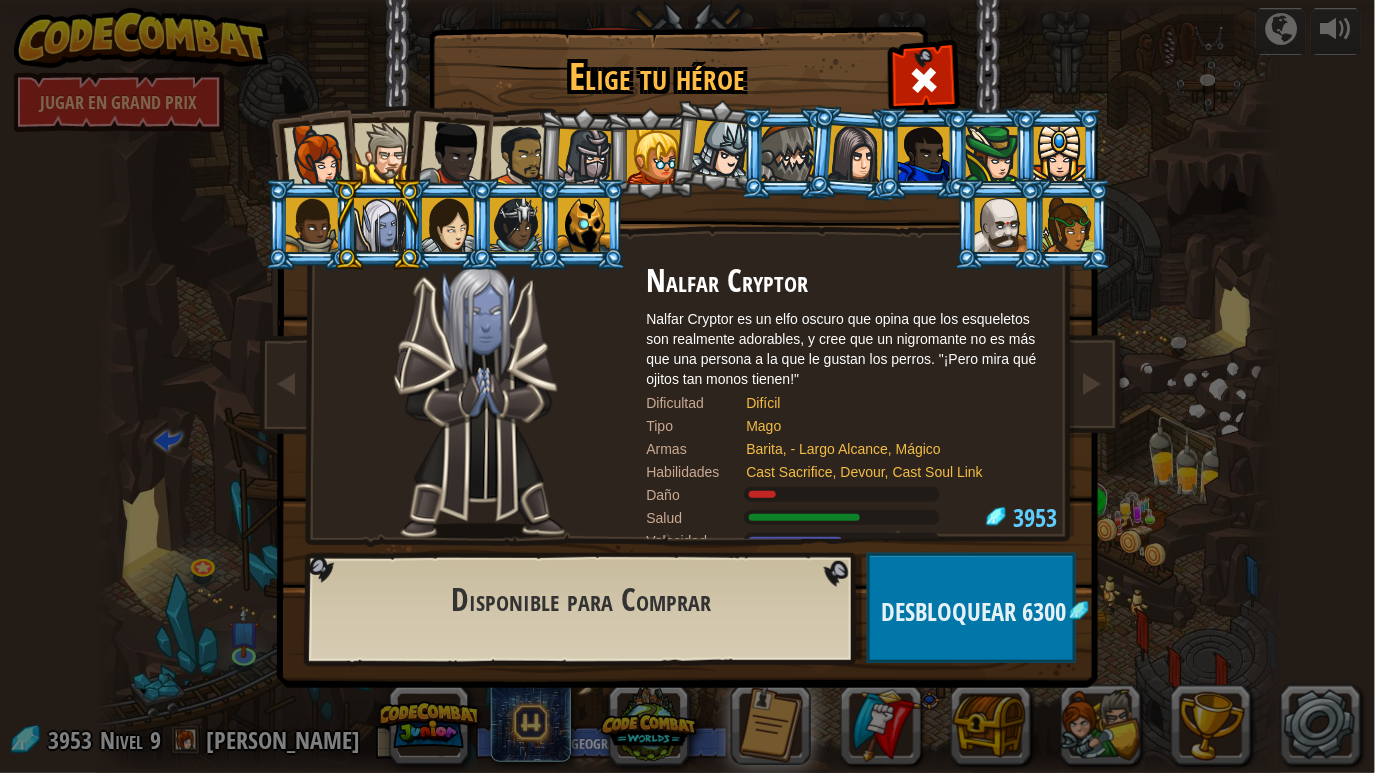 click at bounding box center (516, 225) 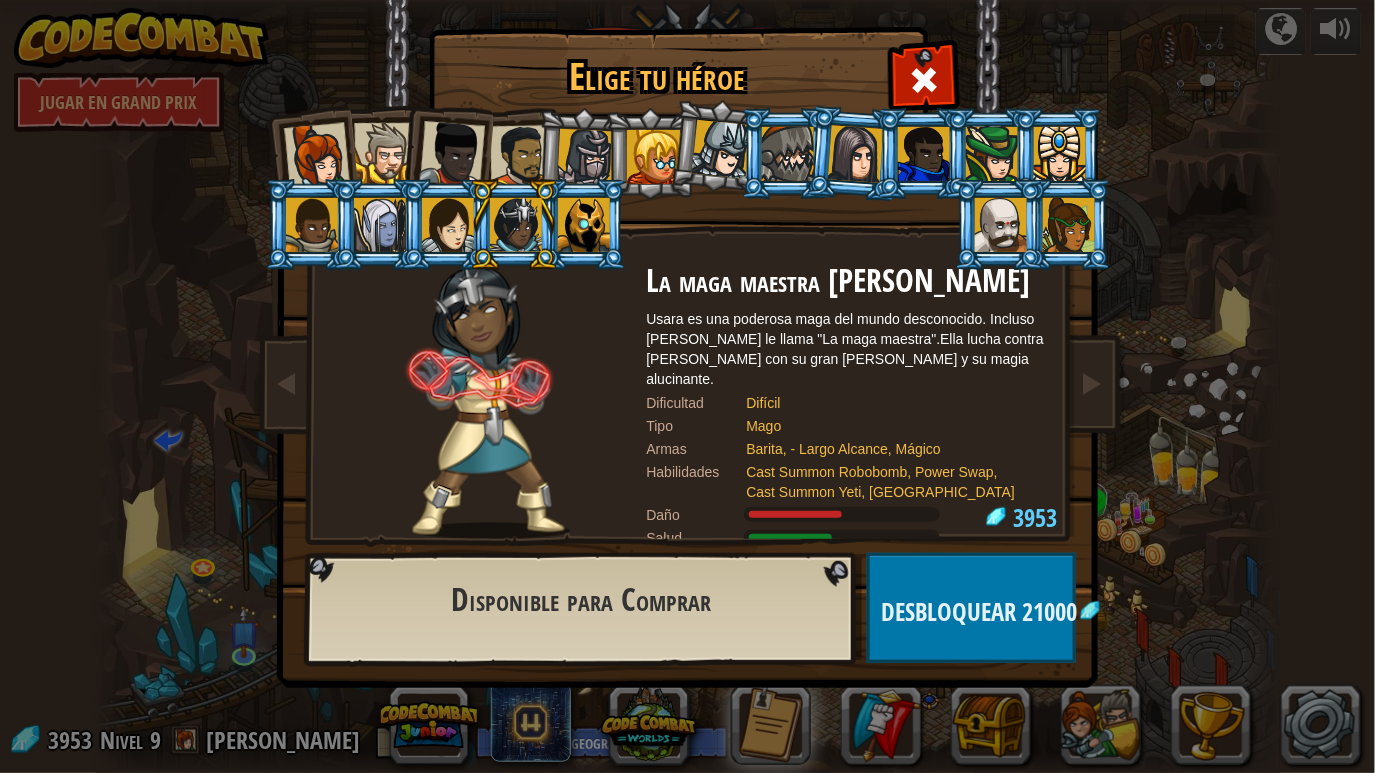 click at bounding box center [584, 225] 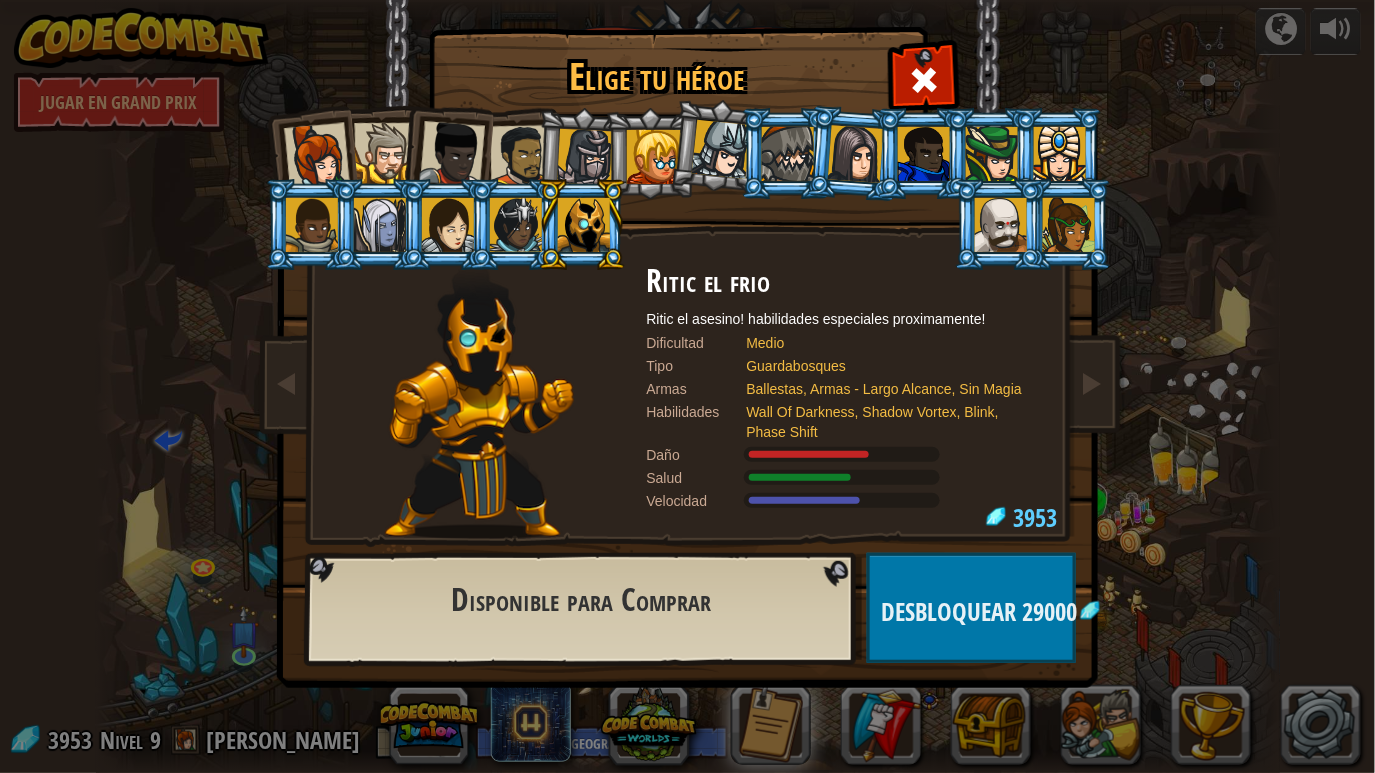 click at bounding box center (1001, 225) 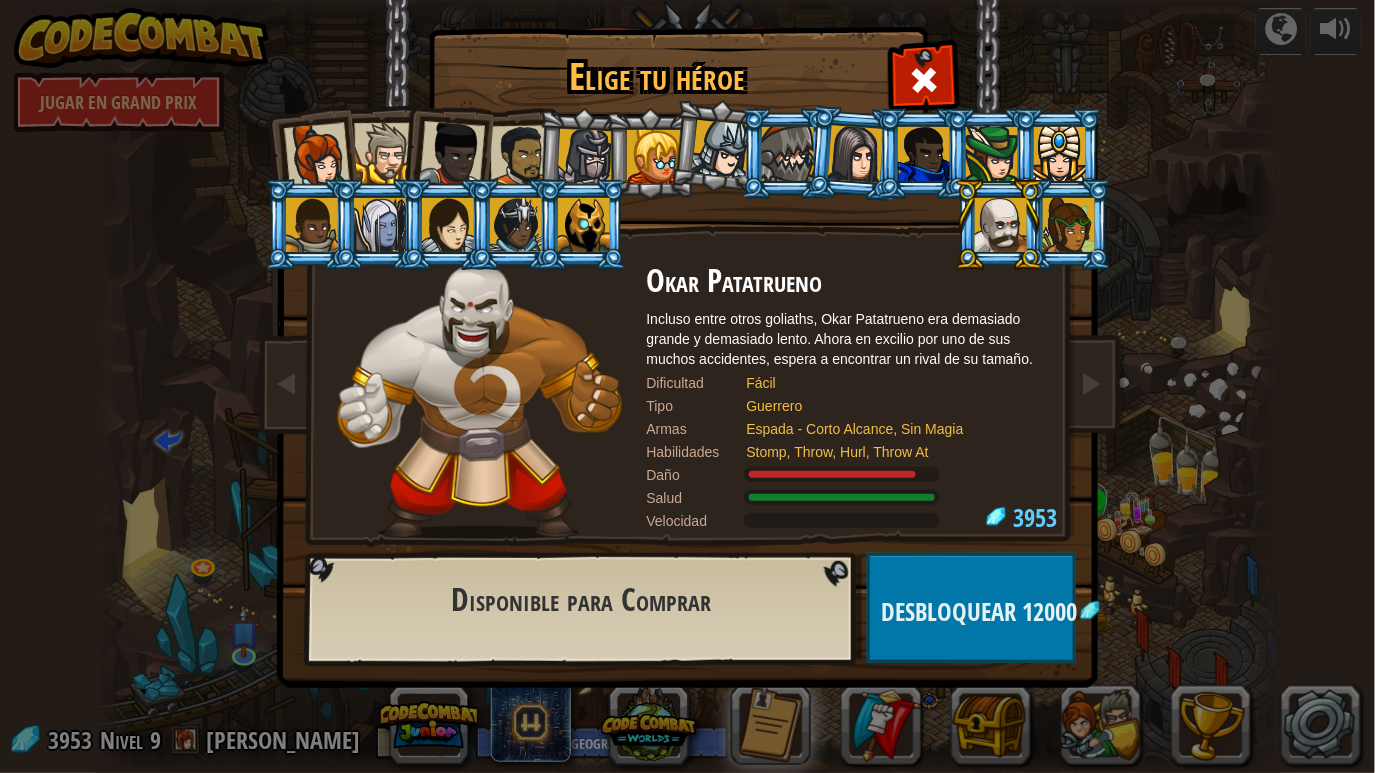 click at bounding box center [1069, 225] 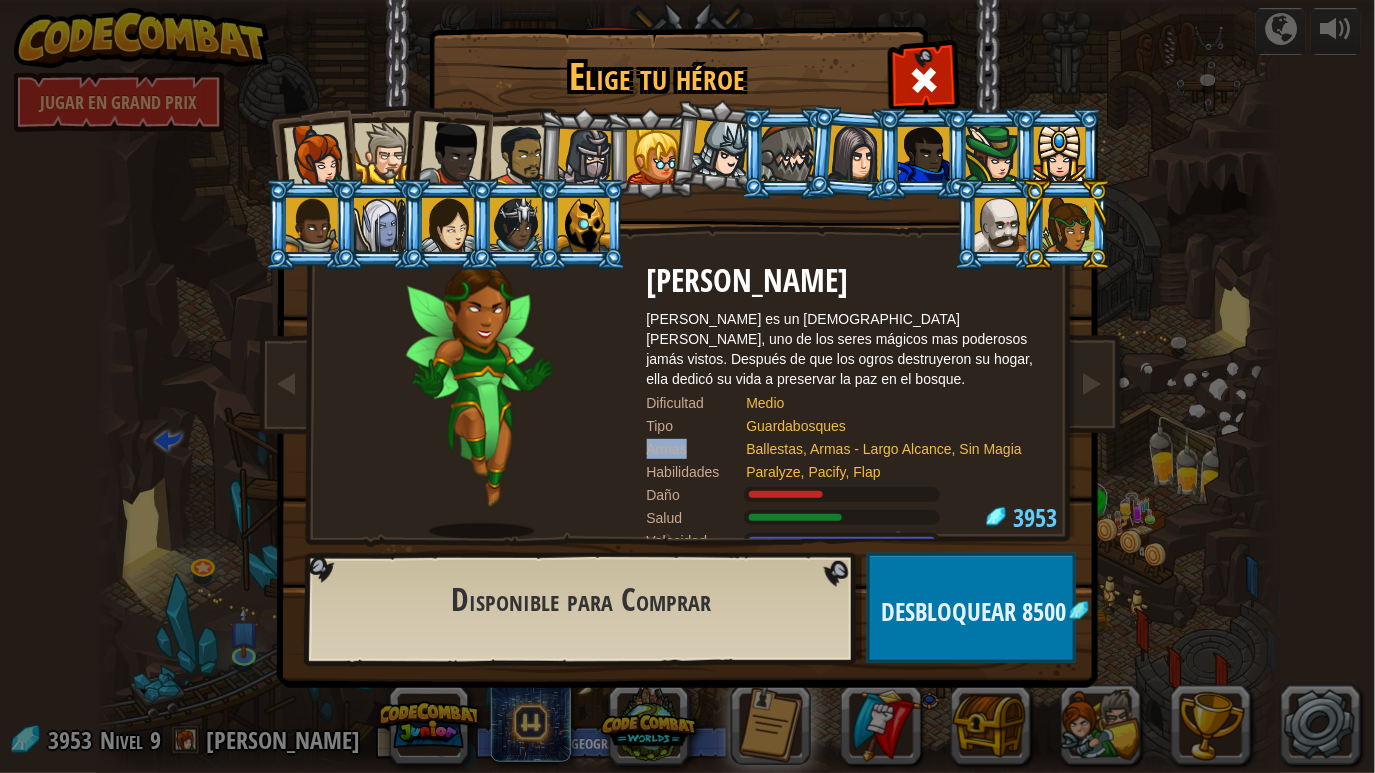 click at bounding box center (992, 154) 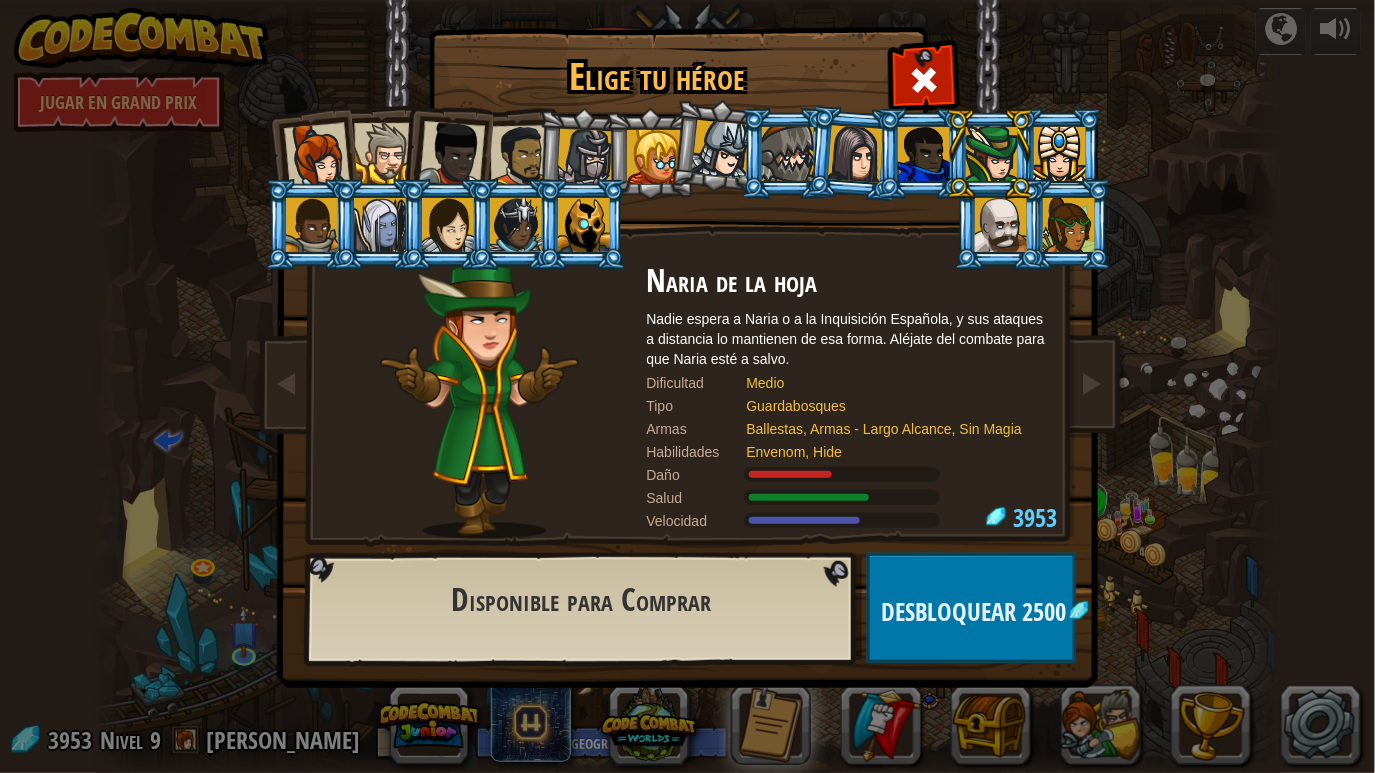 click at bounding box center [316, 156] 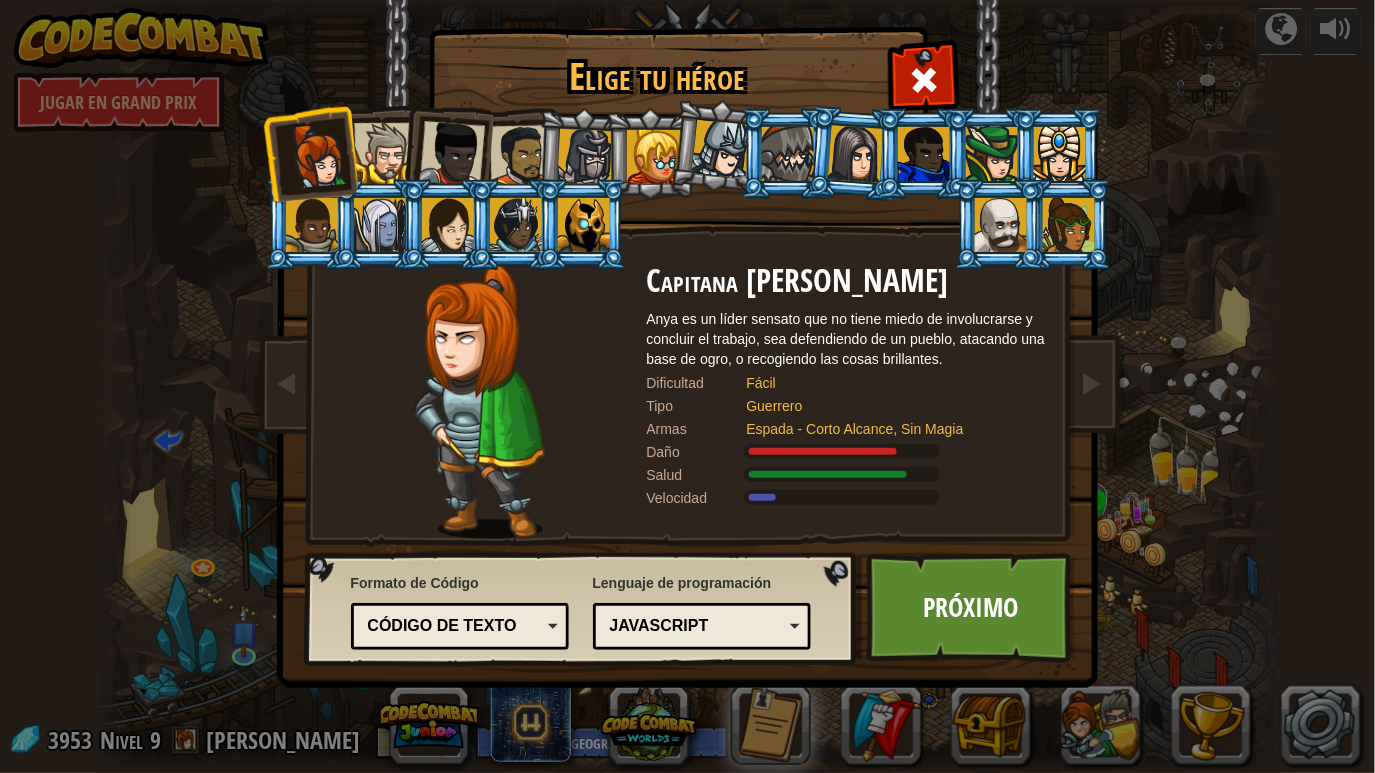 click at bounding box center [585, 157] 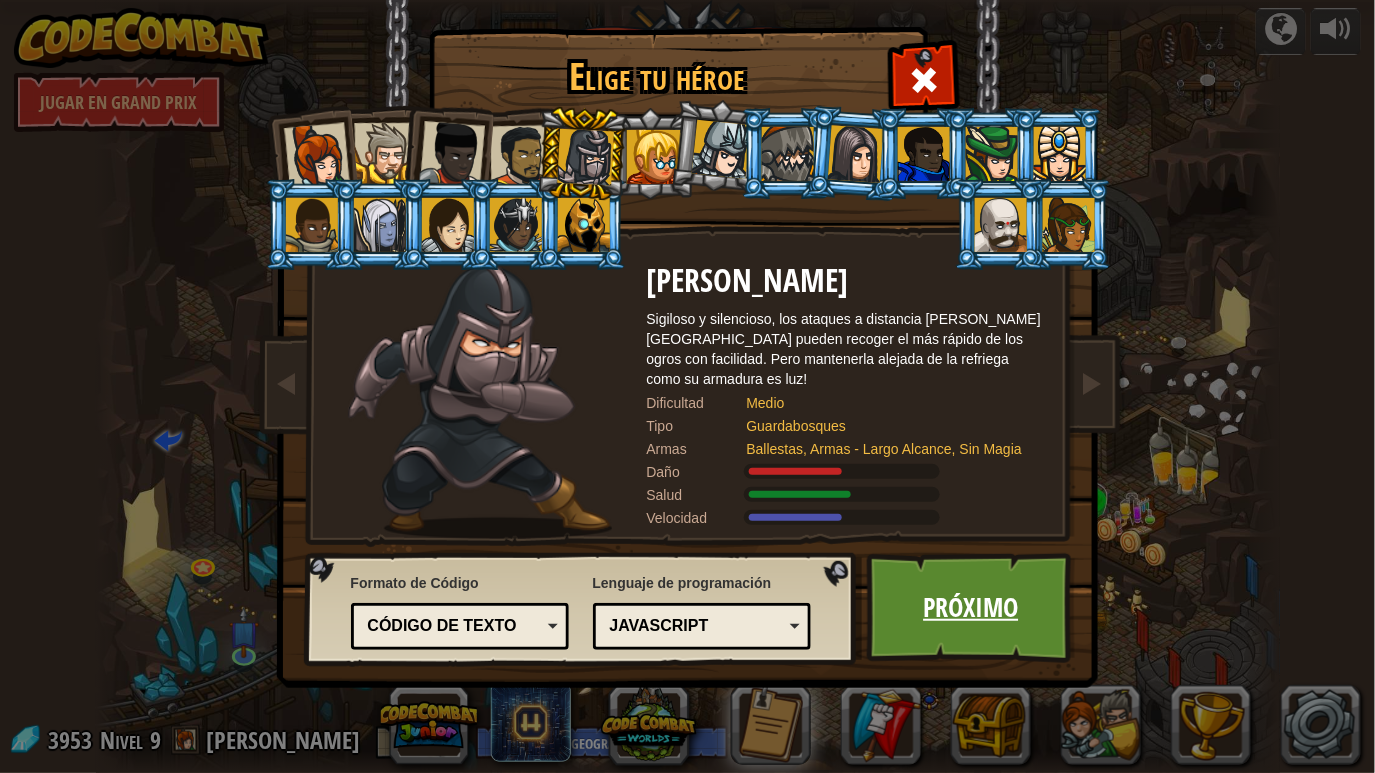 click on "Próximo" at bounding box center (971, 608) 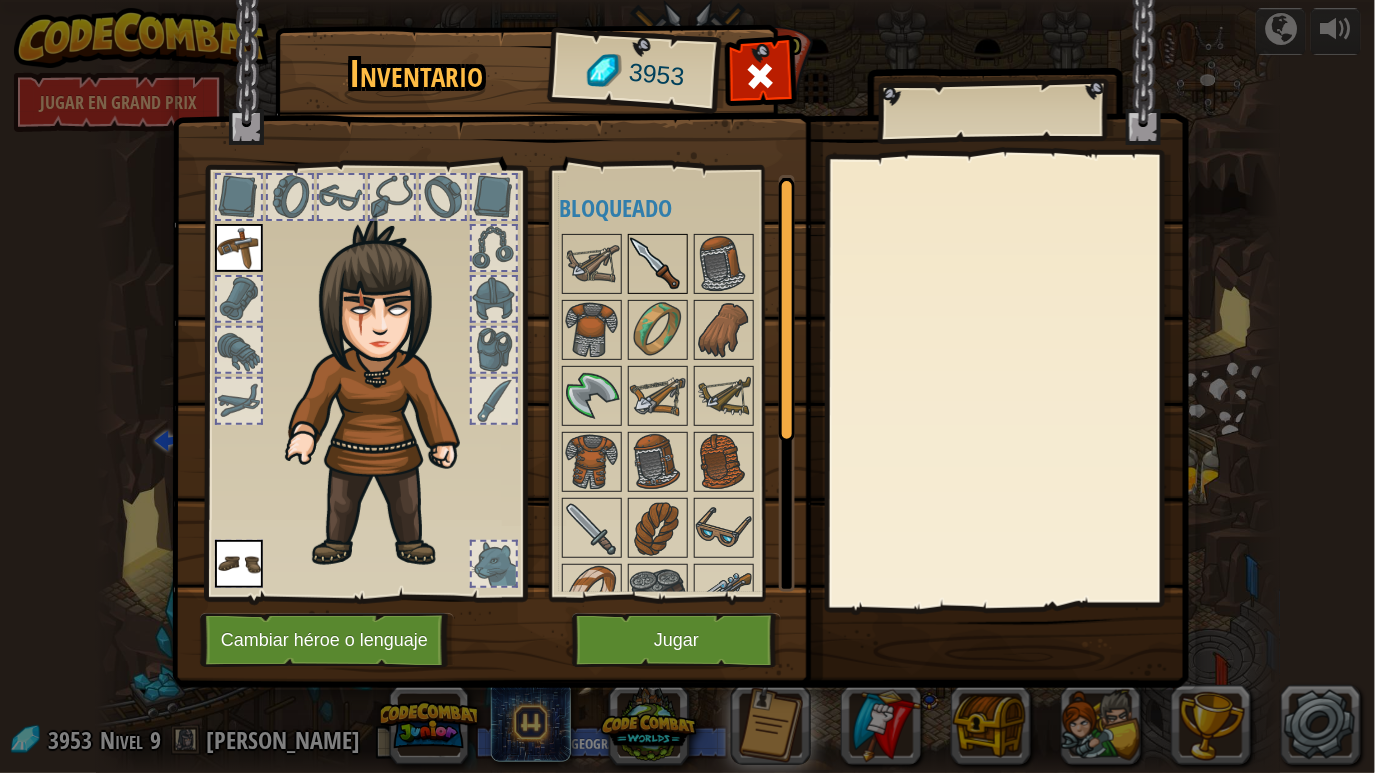 click at bounding box center [658, 264] 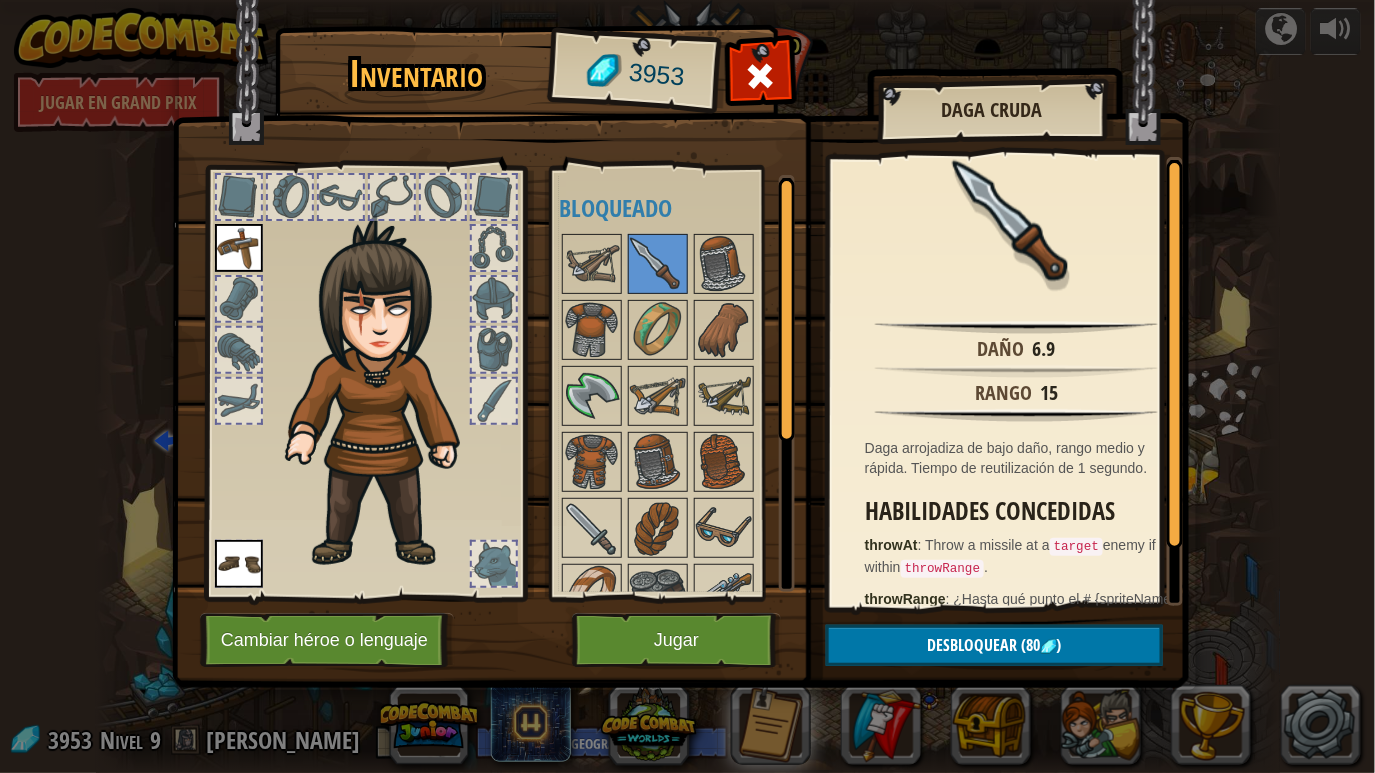scroll, scrollTop: 0, scrollLeft: 0, axis: both 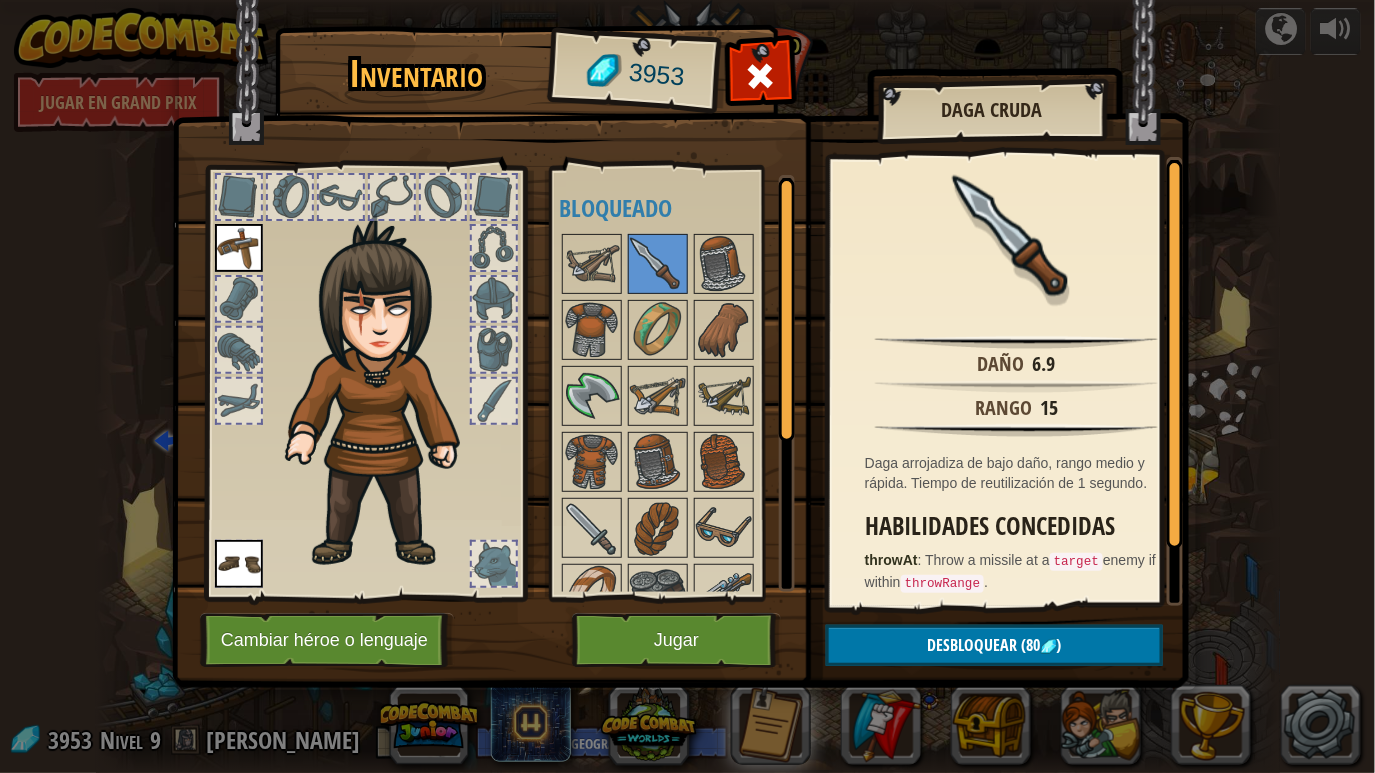drag, startPoint x: 964, startPoint y: 363, endPoint x: 1062, endPoint y: 370, distance: 98.24968 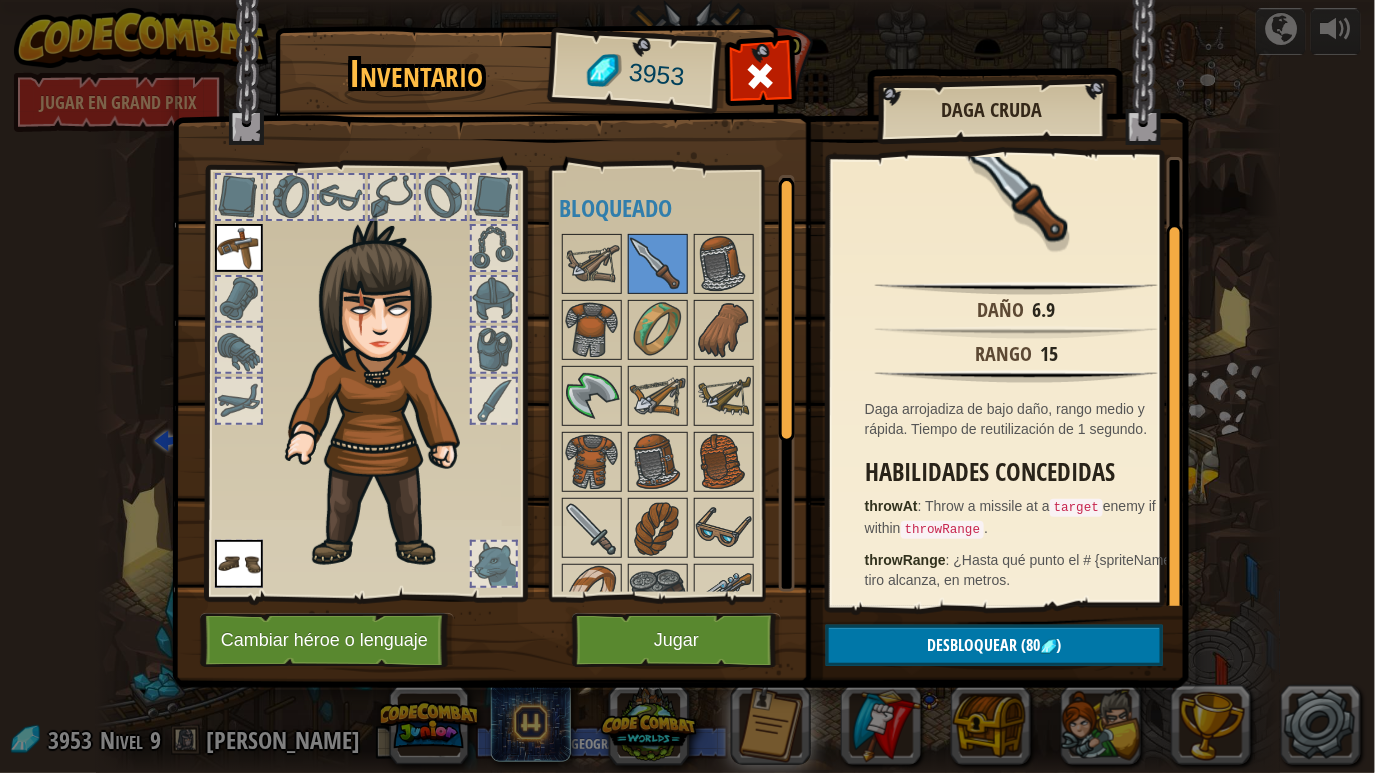 scroll, scrollTop: 0, scrollLeft: 0, axis: both 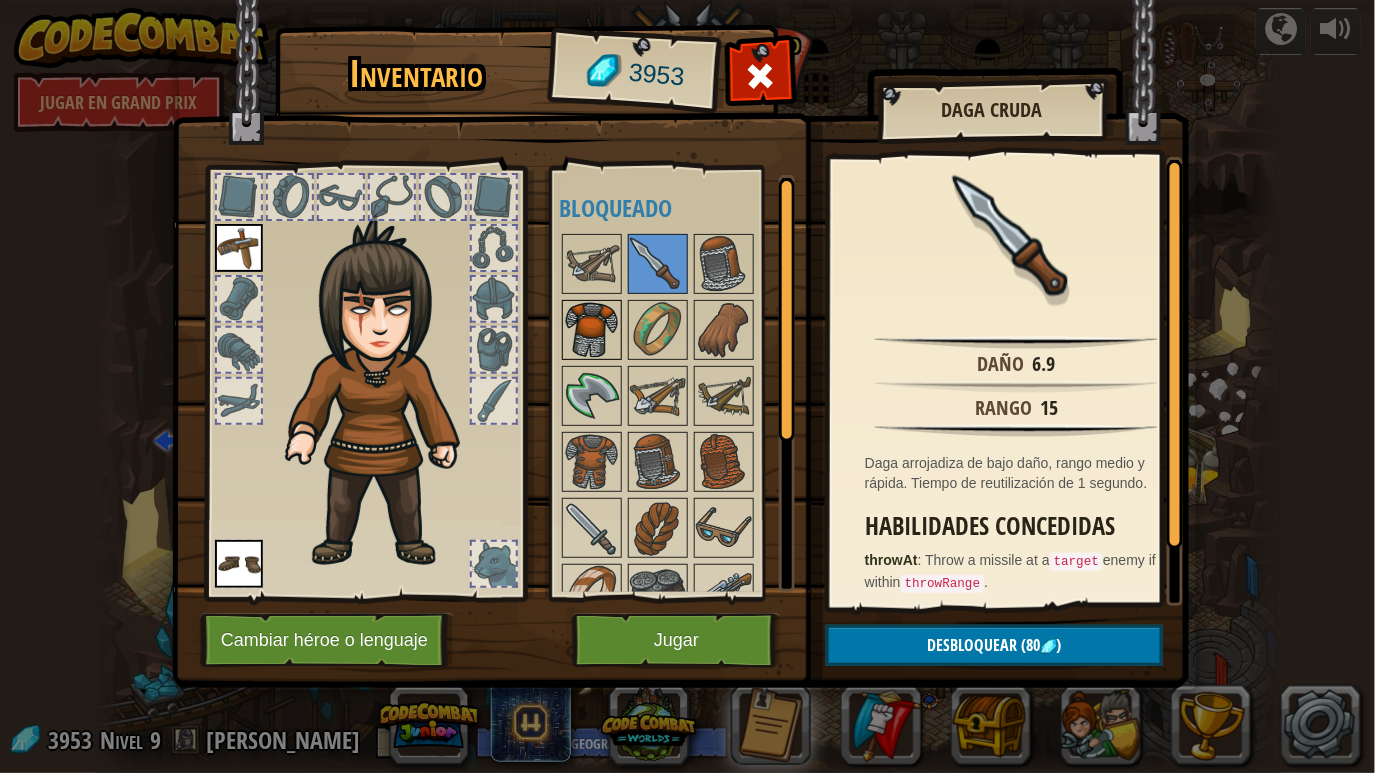 click at bounding box center [592, 330] 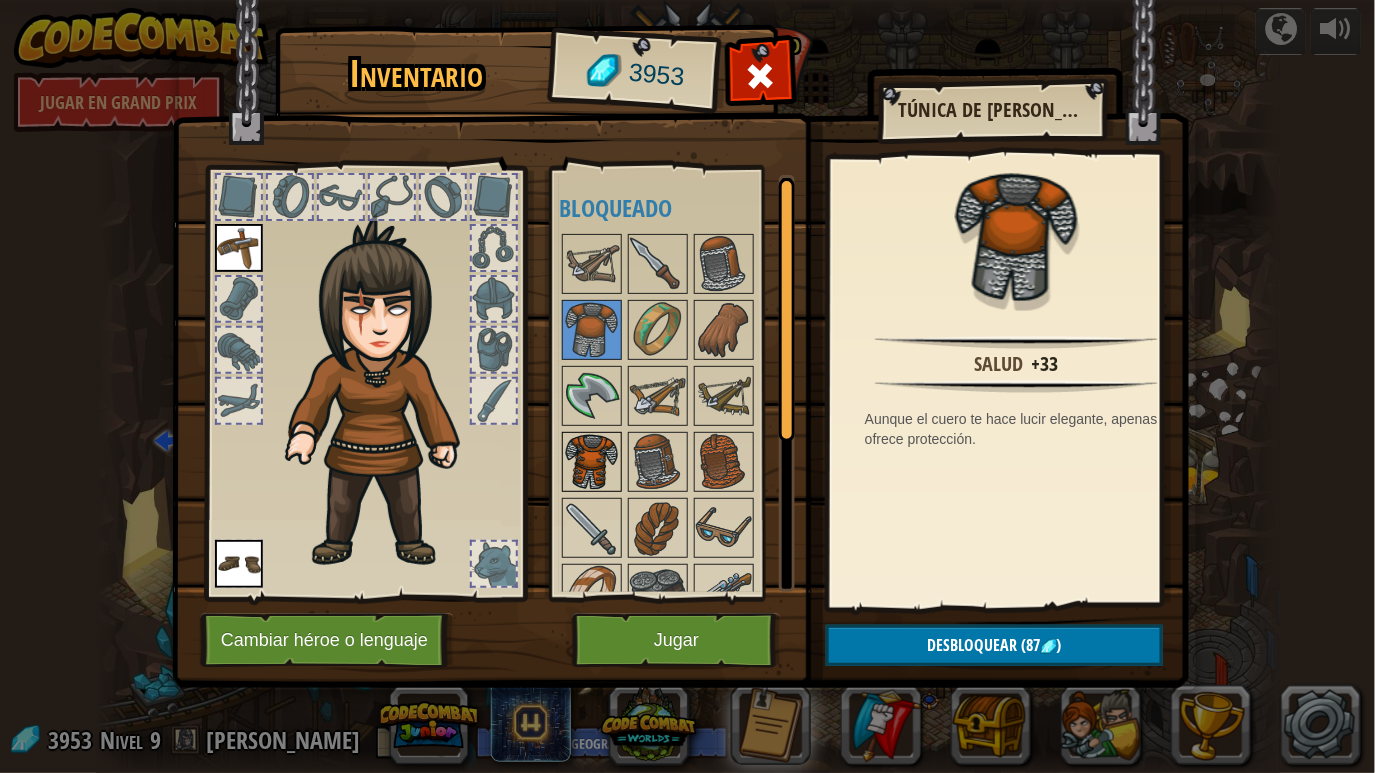 click at bounding box center [592, 462] 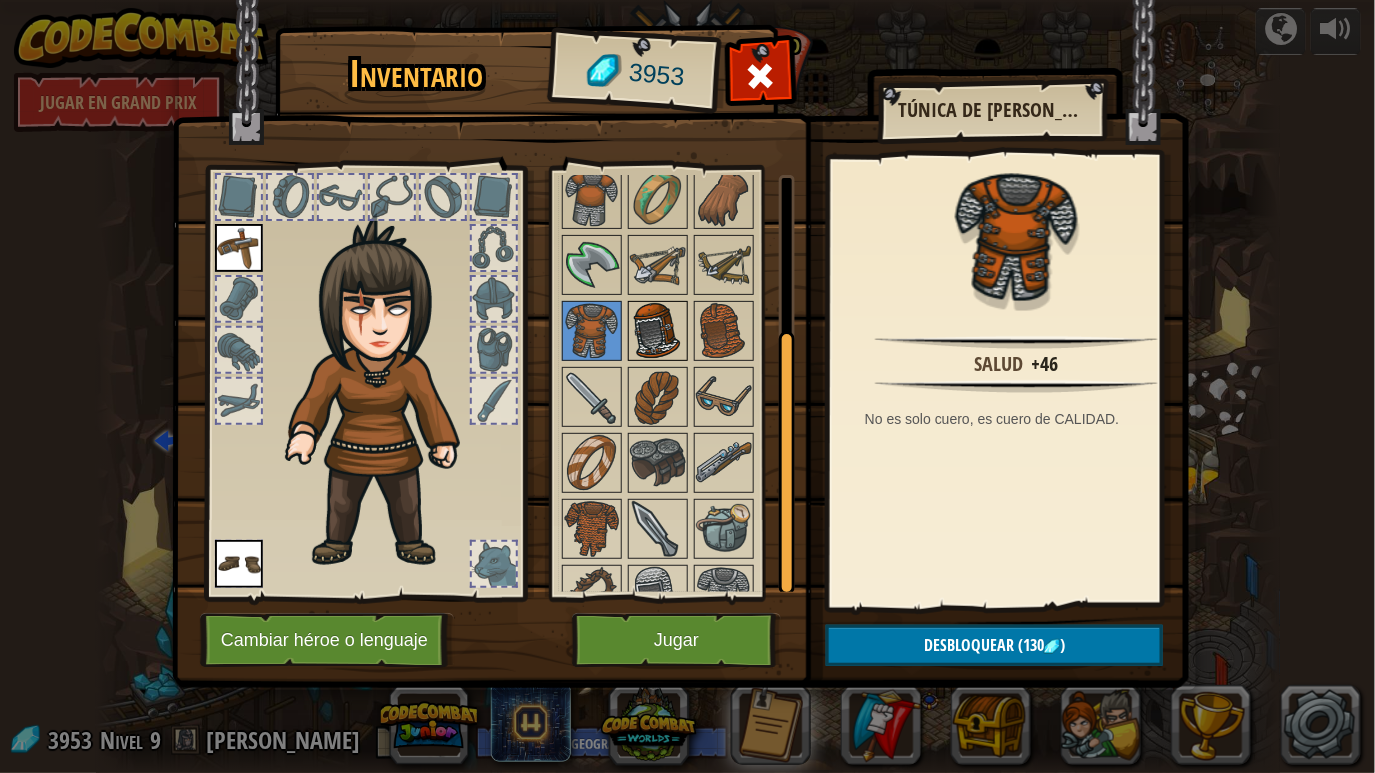 scroll, scrollTop: 233, scrollLeft: 0, axis: vertical 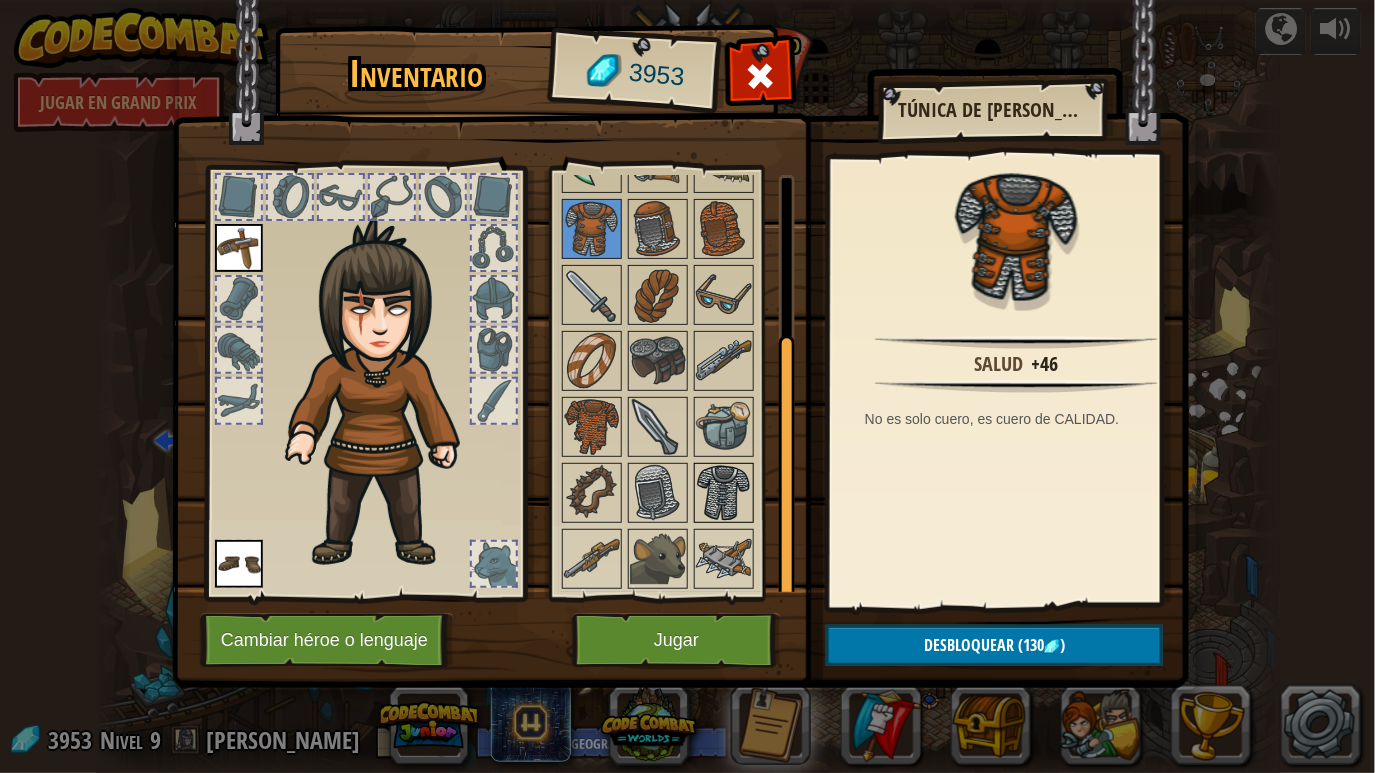 click at bounding box center (724, 493) 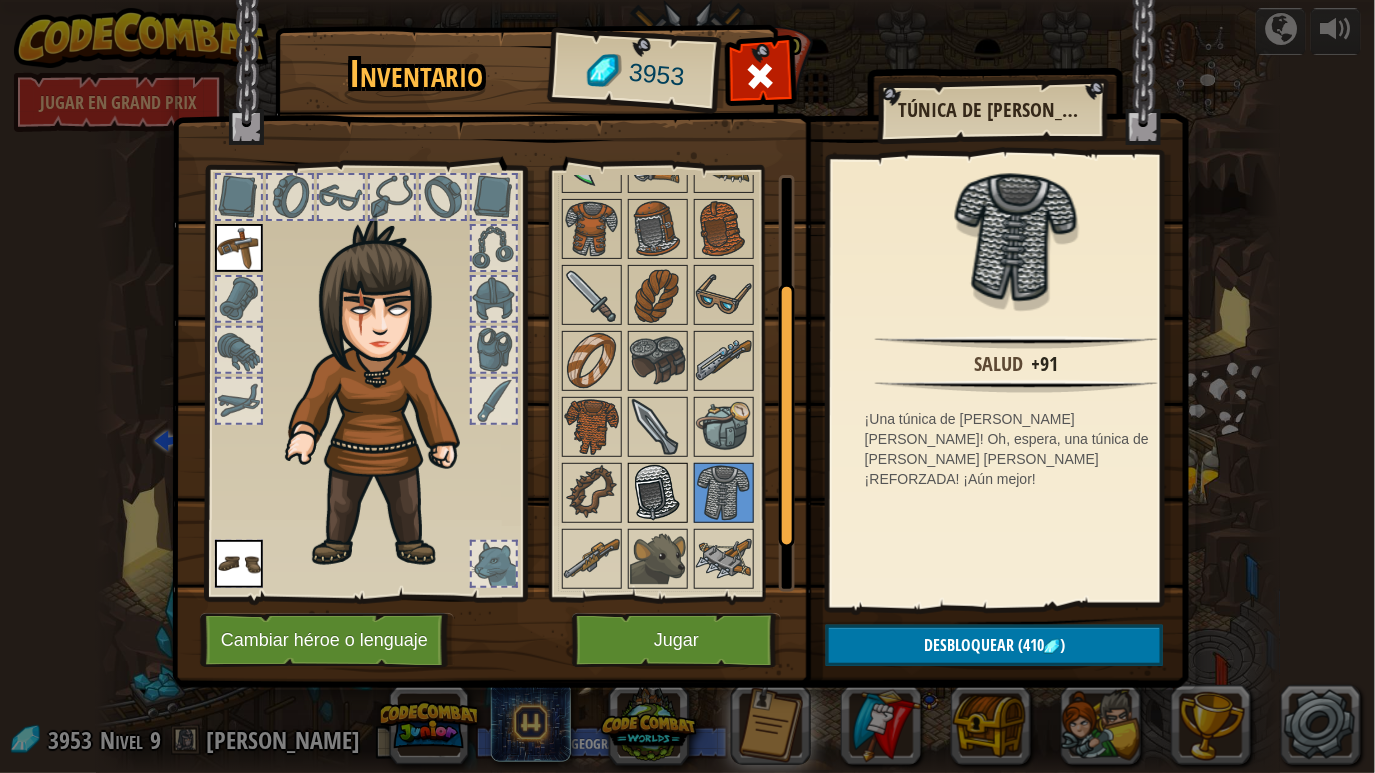 scroll, scrollTop: 0, scrollLeft: 0, axis: both 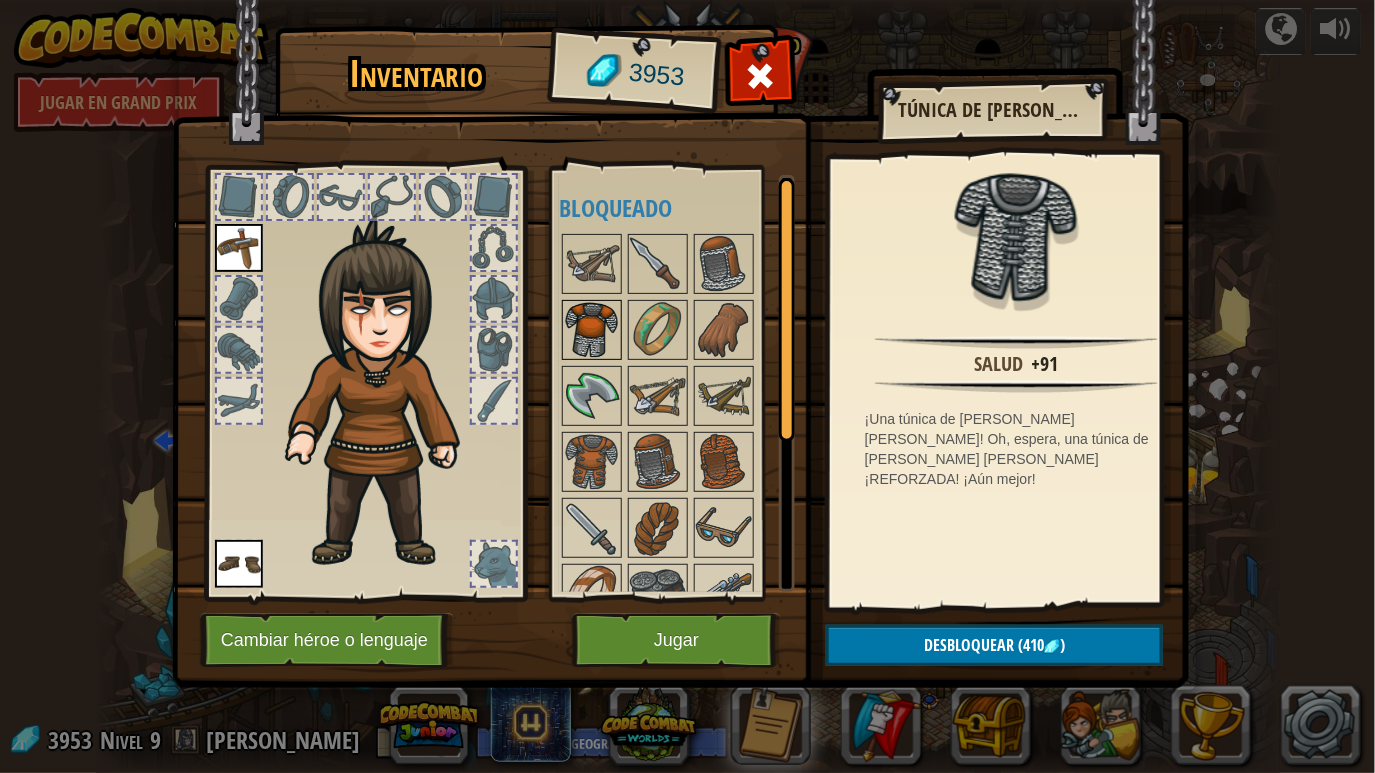 click at bounding box center [592, 330] 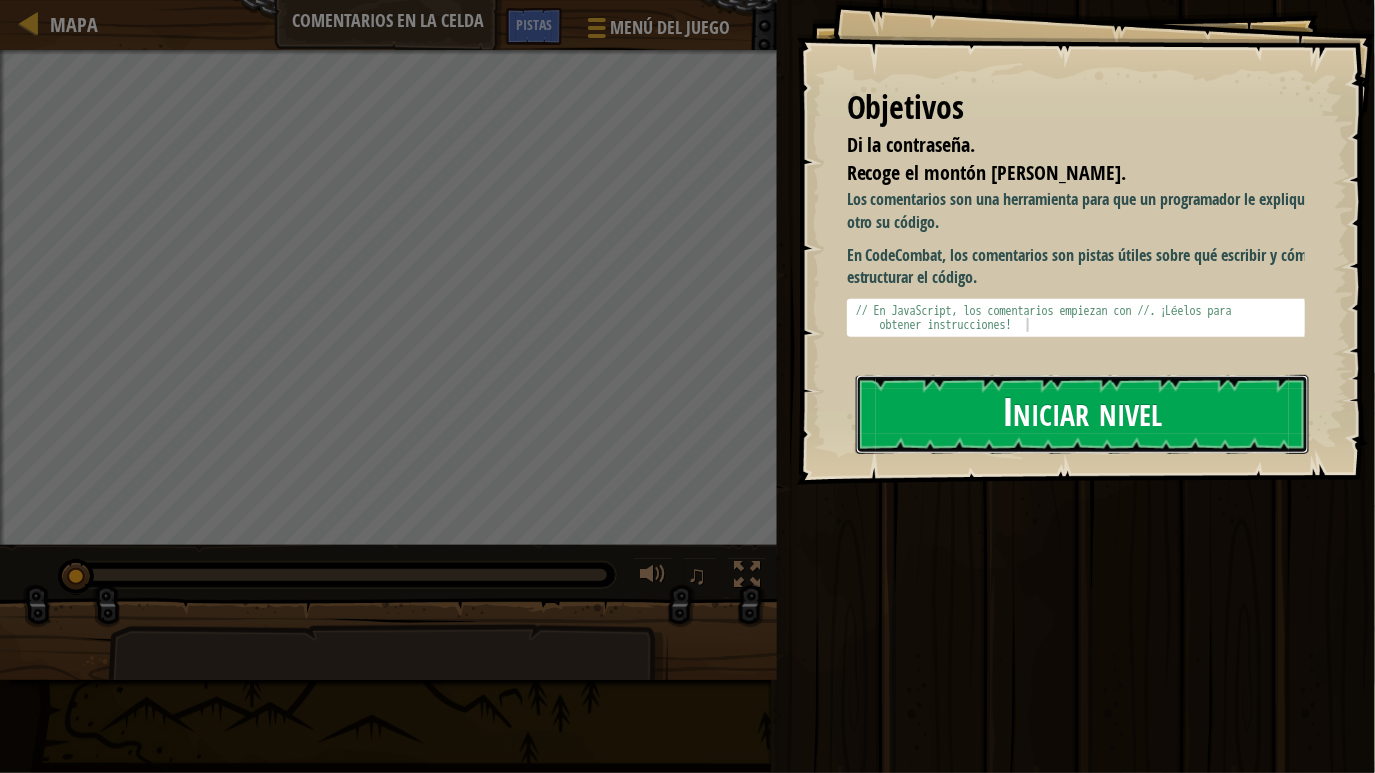 click on "Iniciar nivel" at bounding box center (1082, 414) 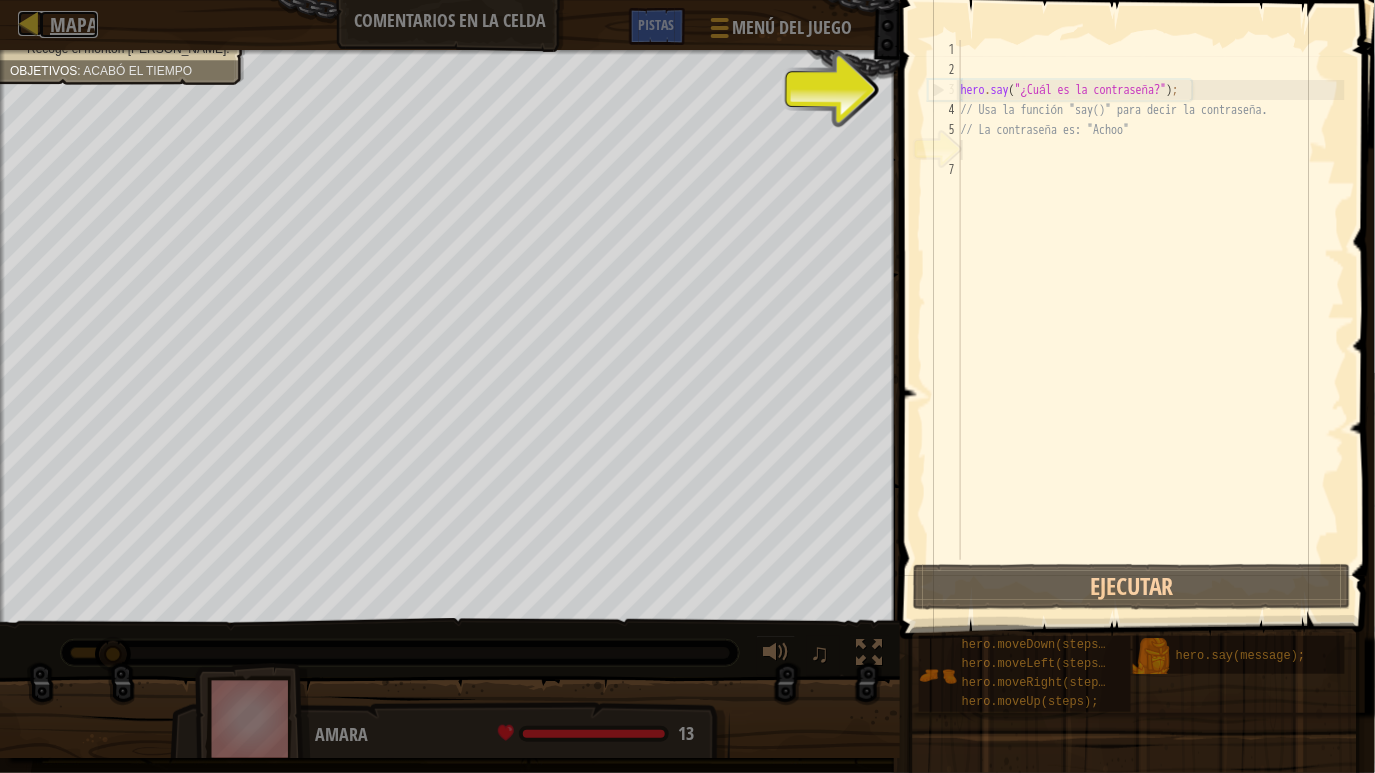 click at bounding box center [30, 23] 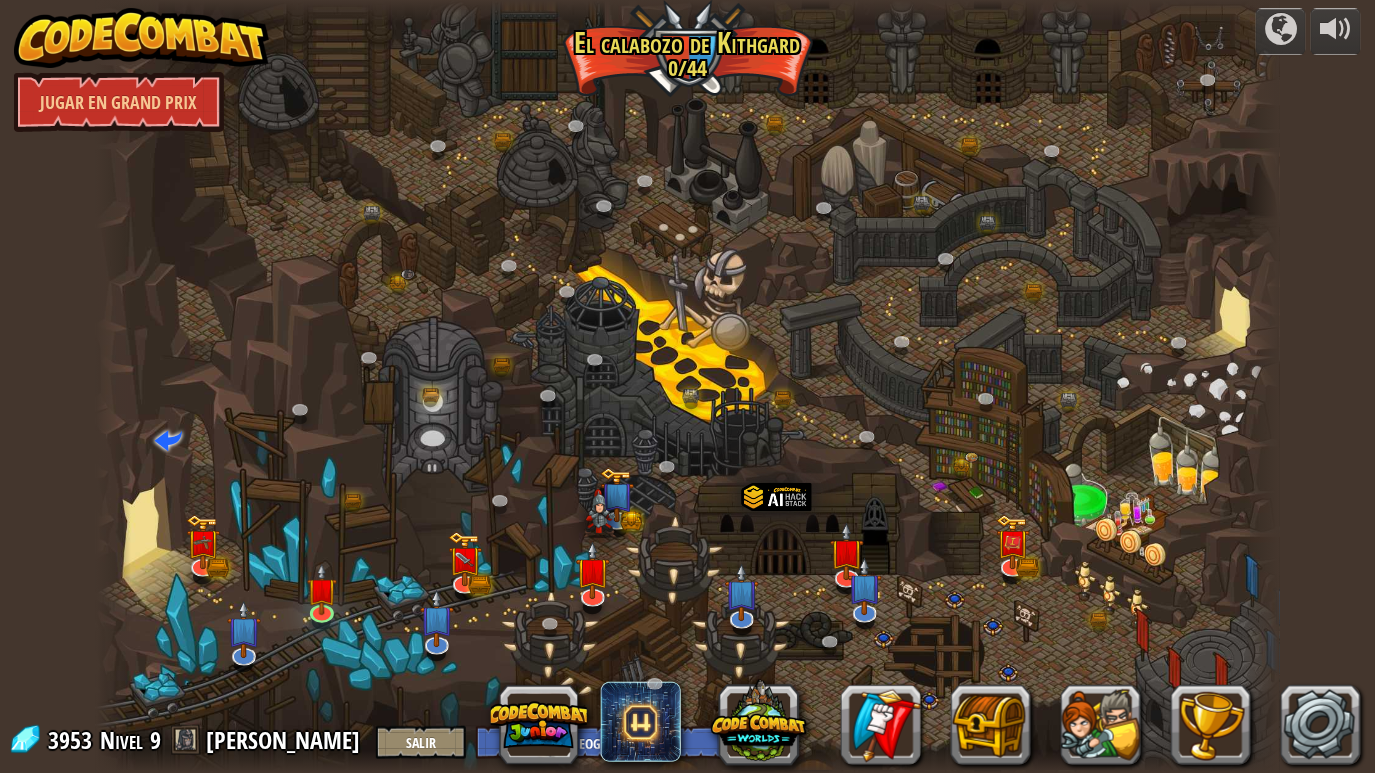 select on "es-419" 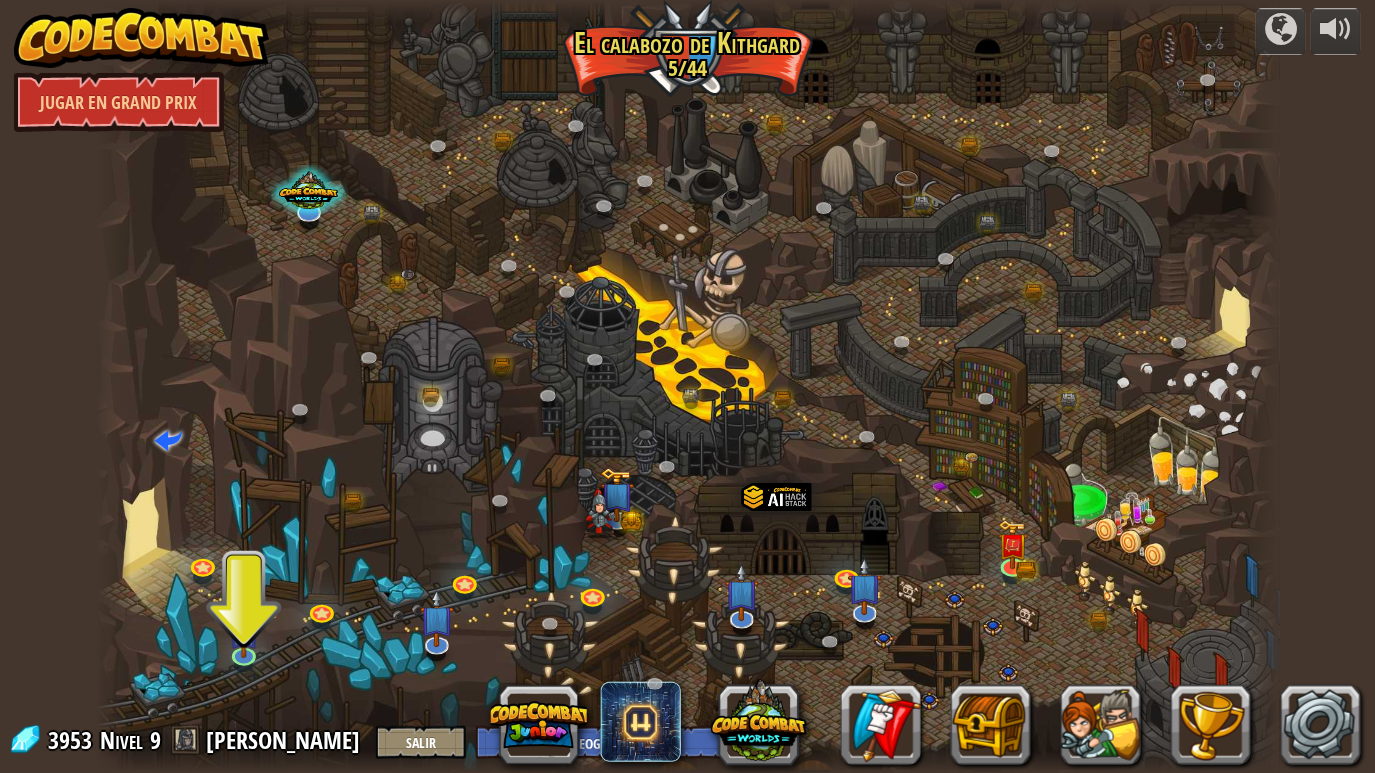 click on "3953 Nivel 9 [PERSON_NAME] Salir English ([GEOGRAPHIC_DATA]) English ([GEOGRAPHIC_DATA]) 简体中文 繁體中文 русский español (ES) Español ([GEOGRAPHIC_DATA]) français Português ([GEOGRAPHIC_DATA]) Português ([GEOGRAPHIC_DATA]) ---------------------------------- العربية azərbaycan dili български език Català čeština dansk [PERSON_NAME] ([GEOGRAPHIC_DATA]) [PERSON_NAME] ([GEOGRAPHIC_DATA]) [PERSON_NAME] ([GEOGRAPHIC_DATA]) Eesti Ελληνικά Esperanto Filipino فارسی Galego 한국어 ʻŌlelo Hawaiʻi עברית hrvatski jezik [PERSON_NAME] Bahasa Indonesia Italiano қазақ тілі lietuvių kalba latviešu te reo Māori Македонски मानक हिन्दी Монгол хэл Bahasa Melayu မြန်မာစကား Nederlands ([GEOGRAPHIC_DATA]) Nederlands ([GEOGRAPHIC_DATA]) 日本語 Norsk Bokmål Norsk Nynorsk O'zbekcha Polski limba română српски slovenčina slovenščina suomi Svenska ไทย Türkçe українська اُردُو Tiếng Việt 吴语 吳語" at bounding box center (368, 741) 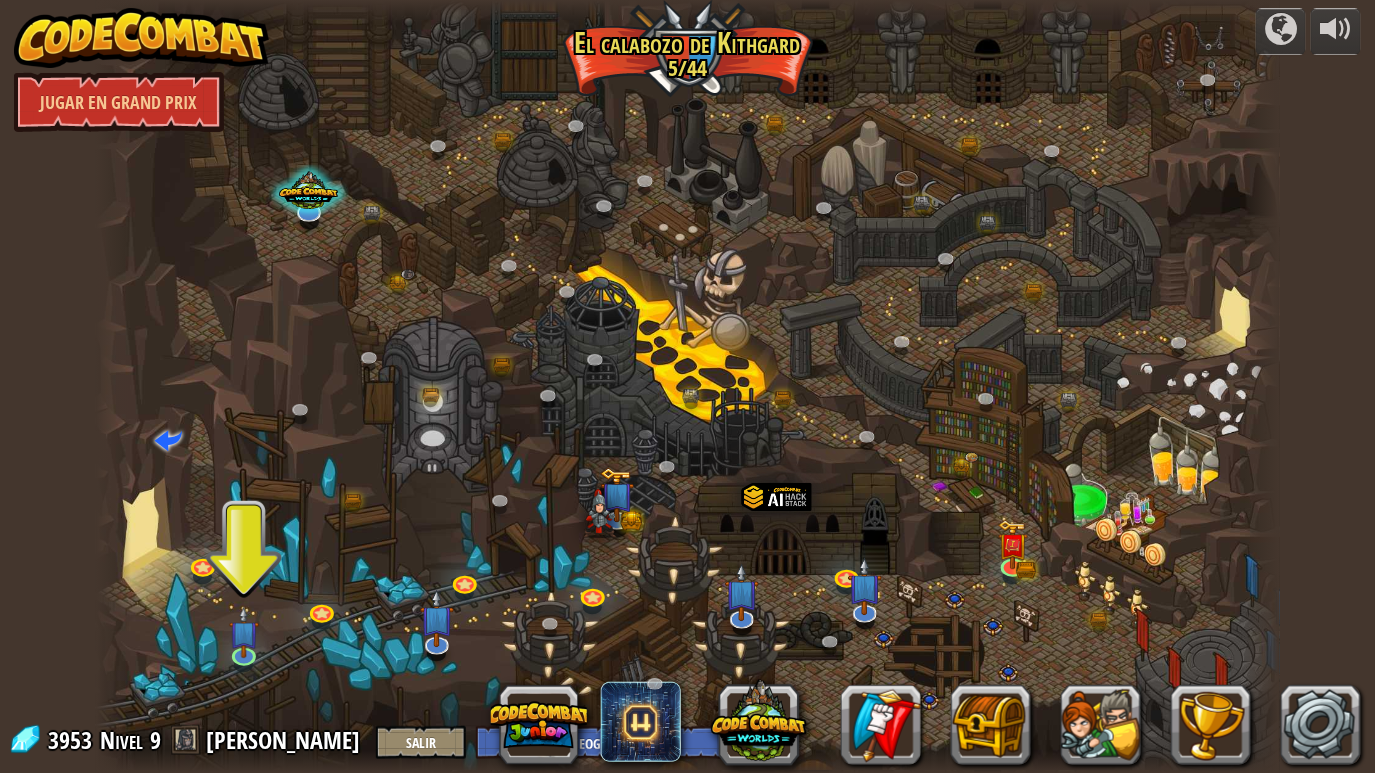 click at bounding box center [186, 740] 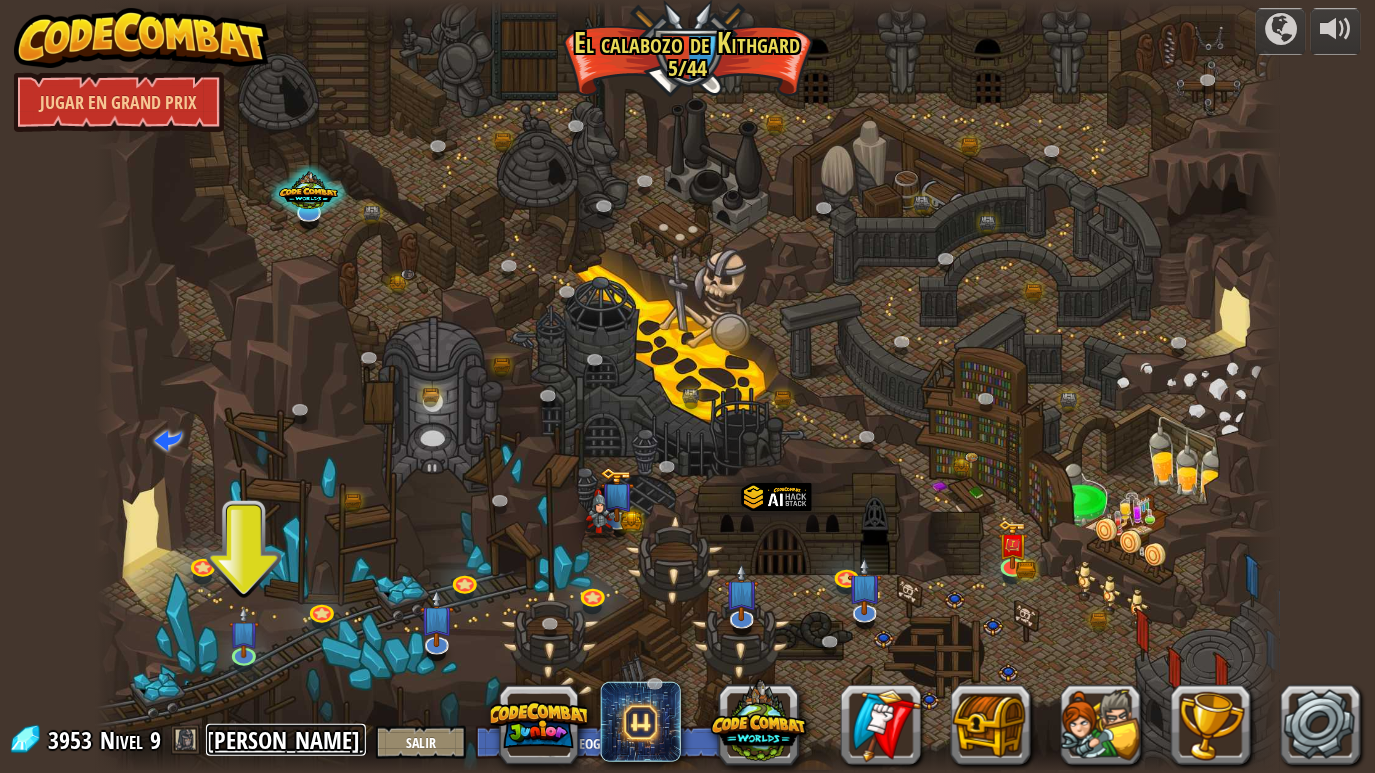 click on "[PERSON_NAME]" at bounding box center [286, 740] 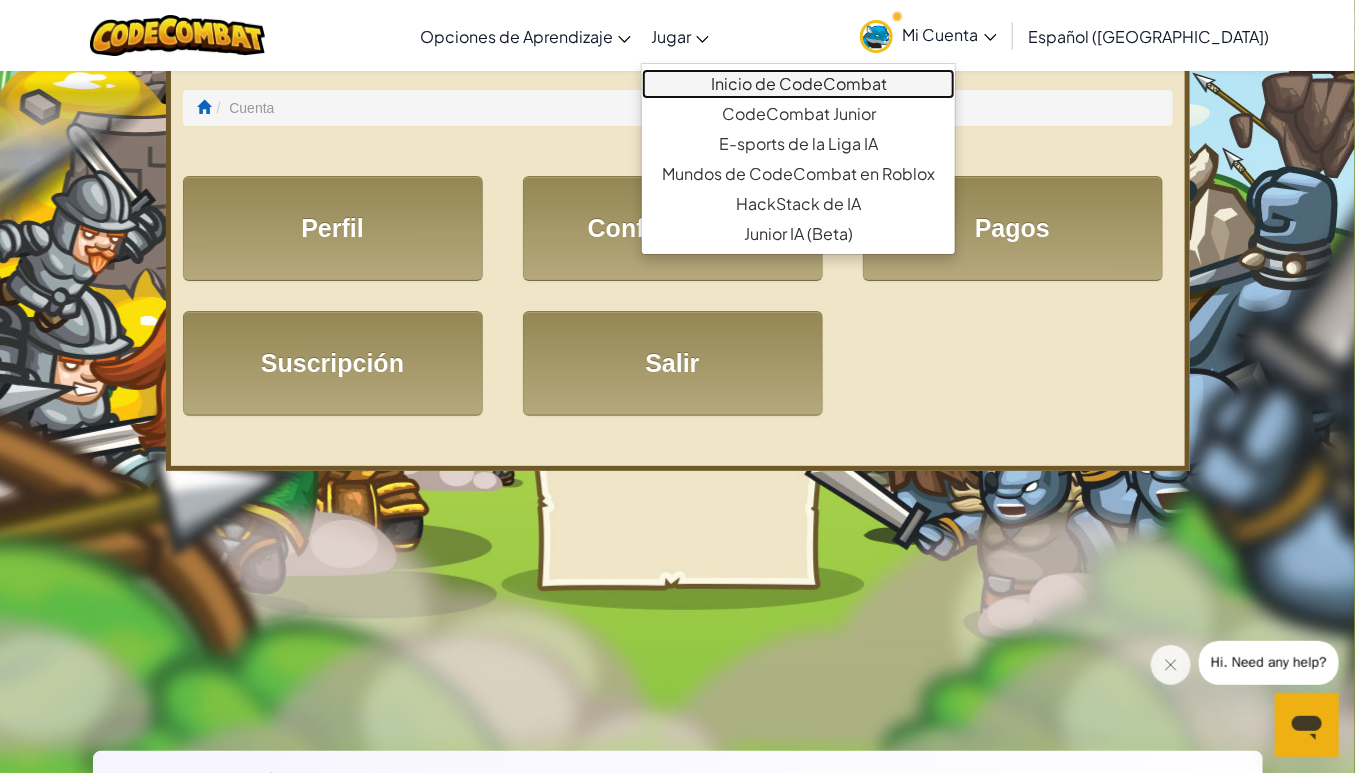 click on "Inicio de CodeCombat" at bounding box center [798, 84] 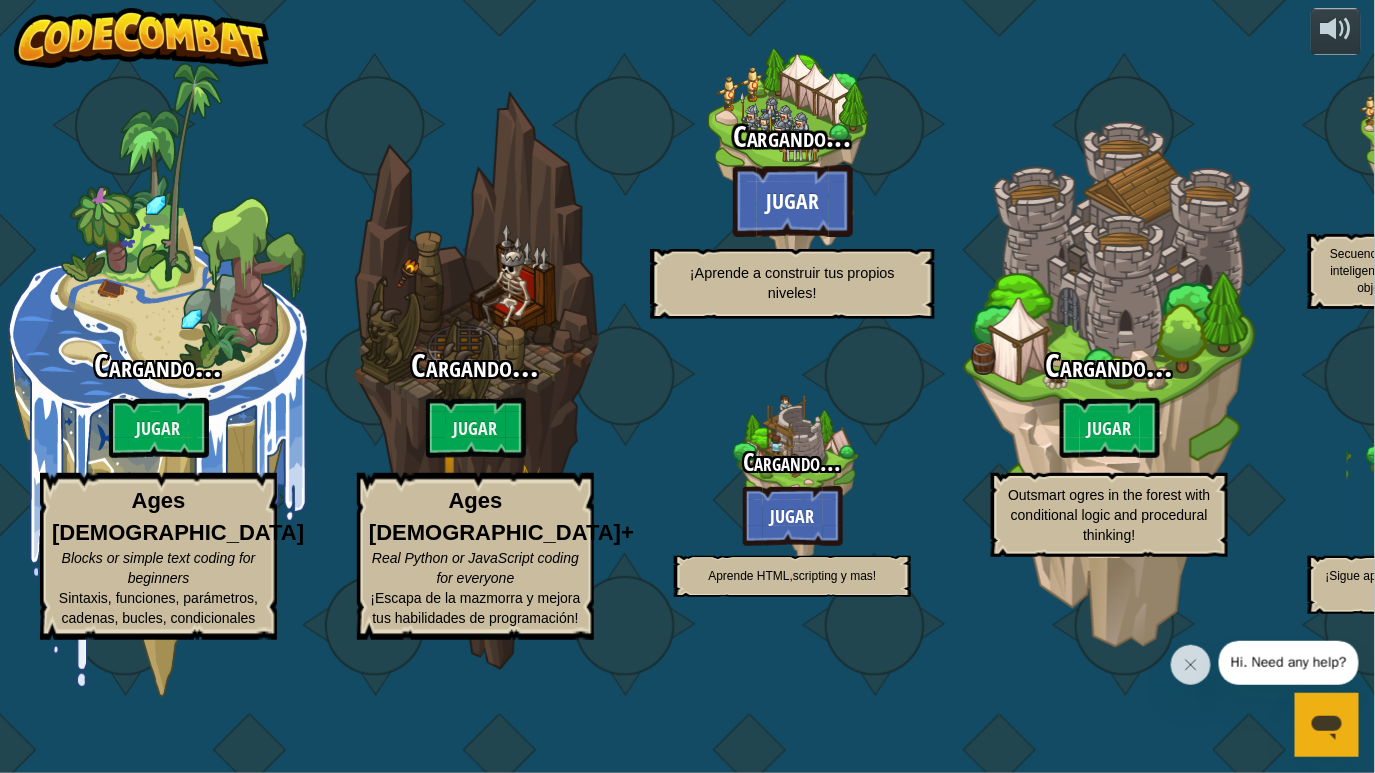 select on "es-419" 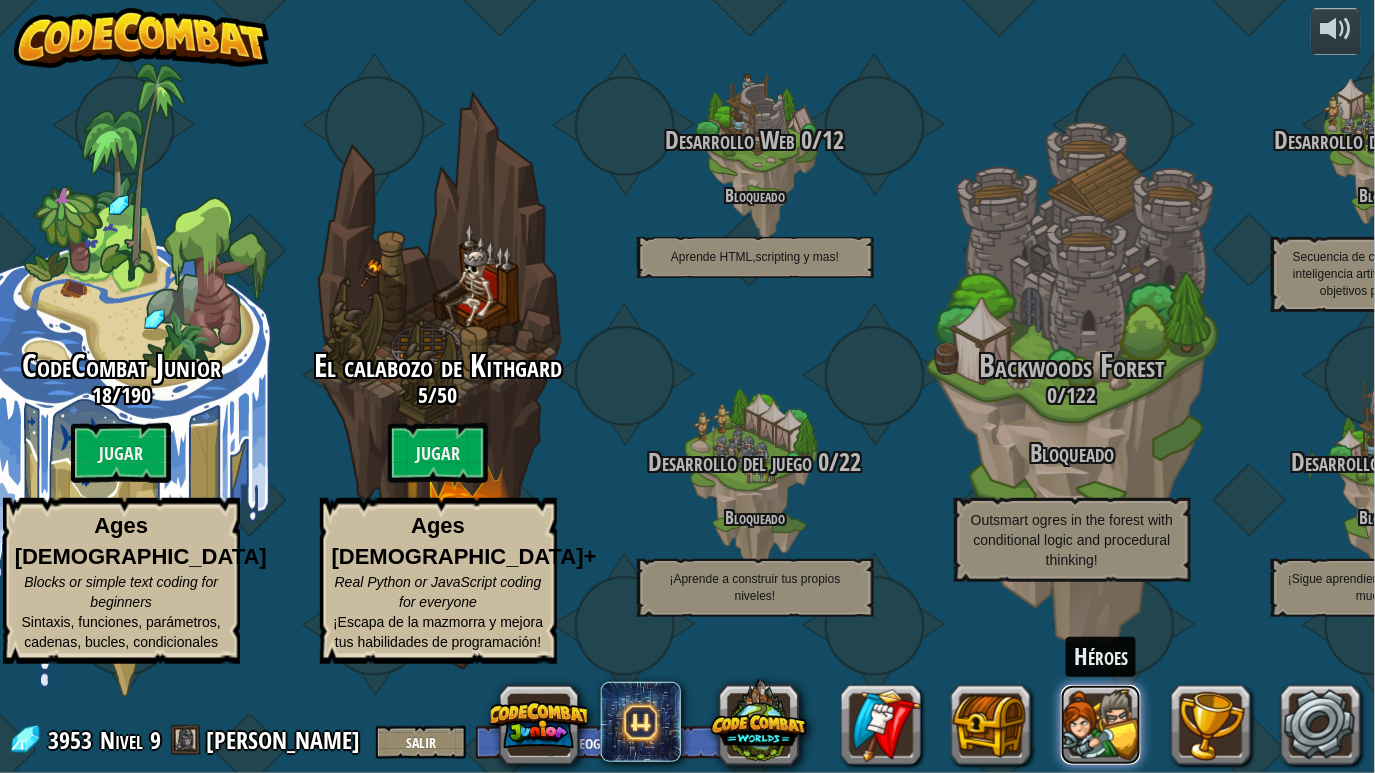 click at bounding box center (1101, 725) 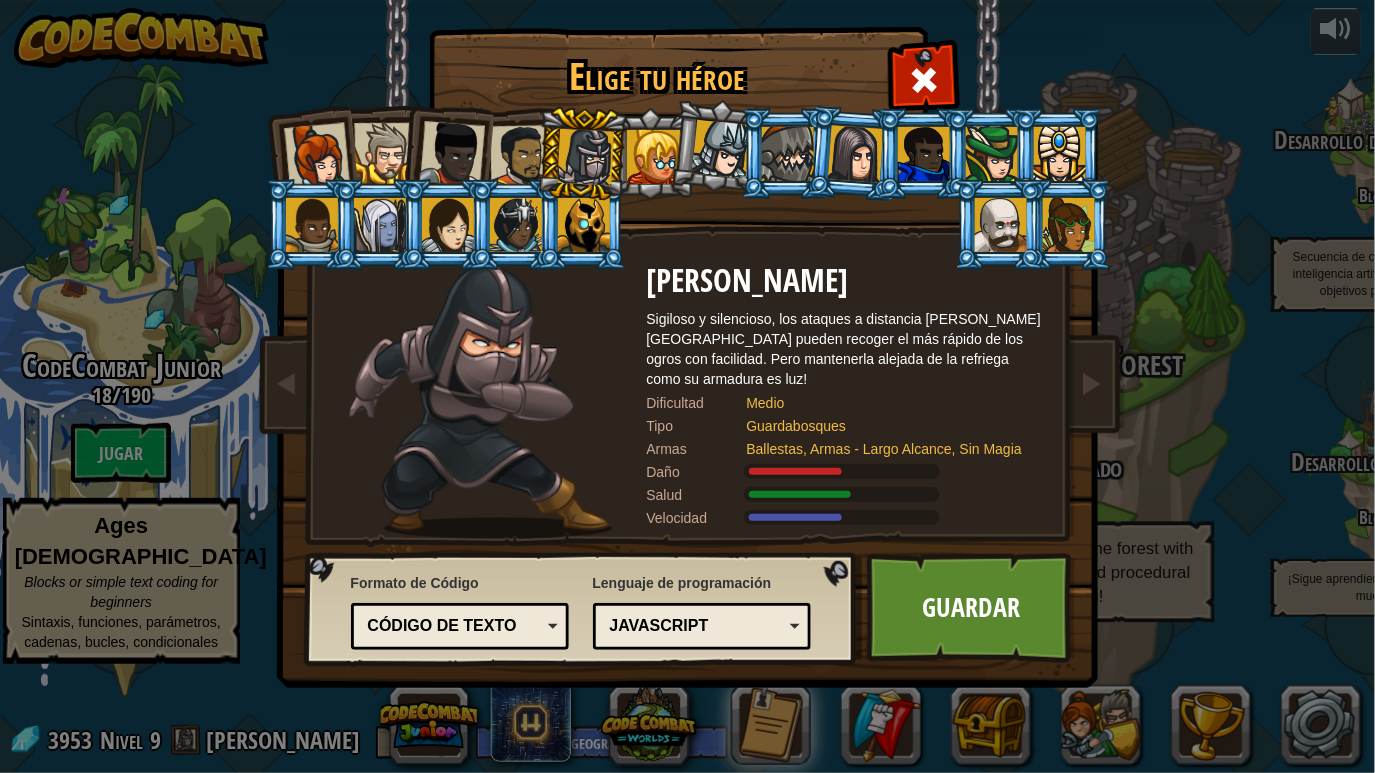 click on "Guardar" at bounding box center [971, 608] 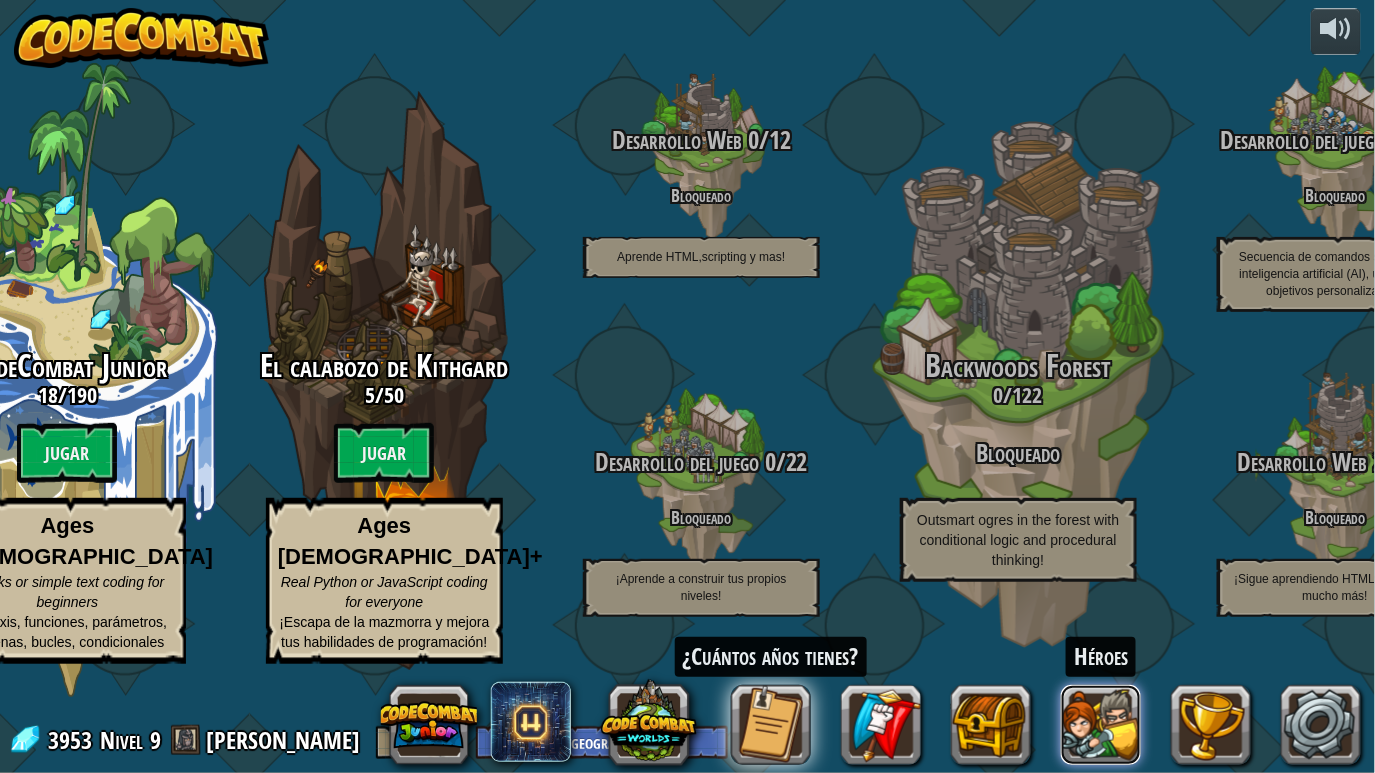 click at bounding box center (1101, 725) 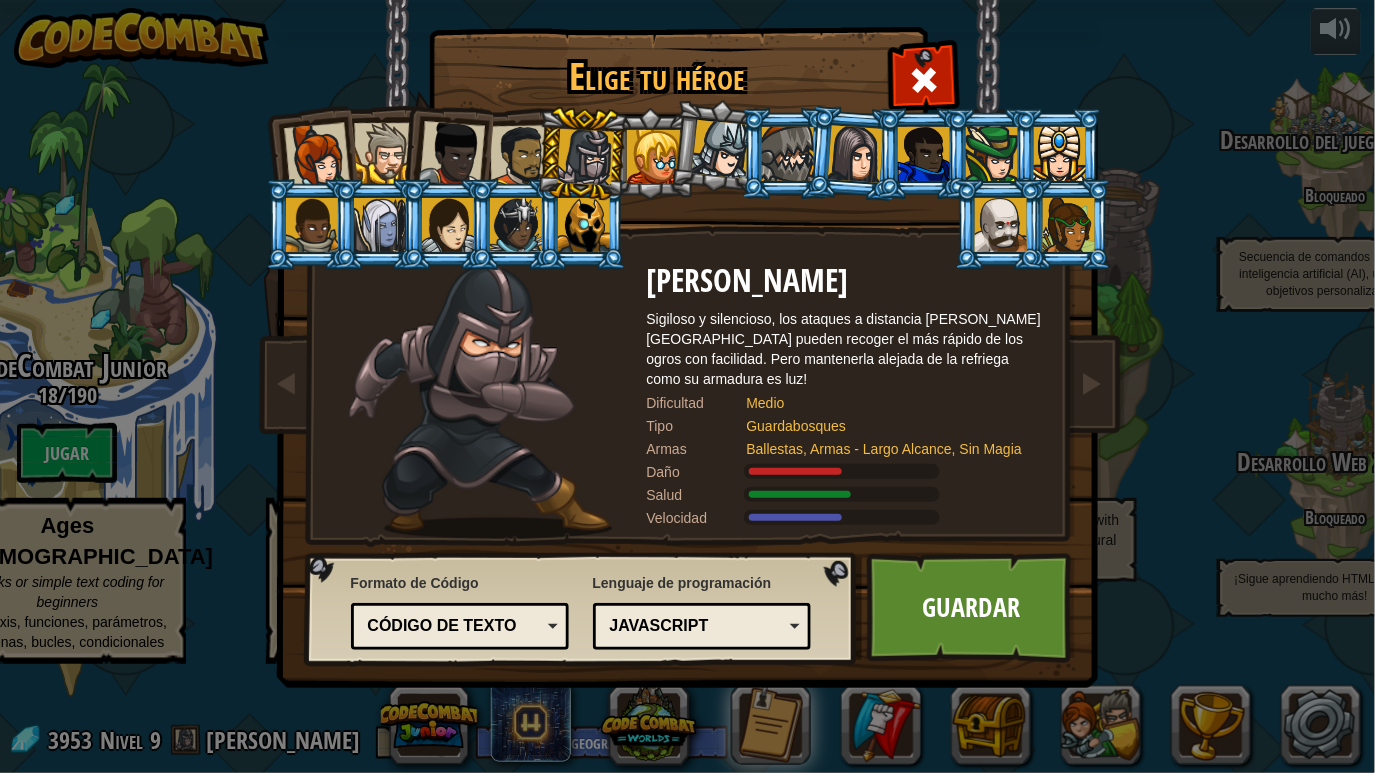 click at bounding box center [480, 401] 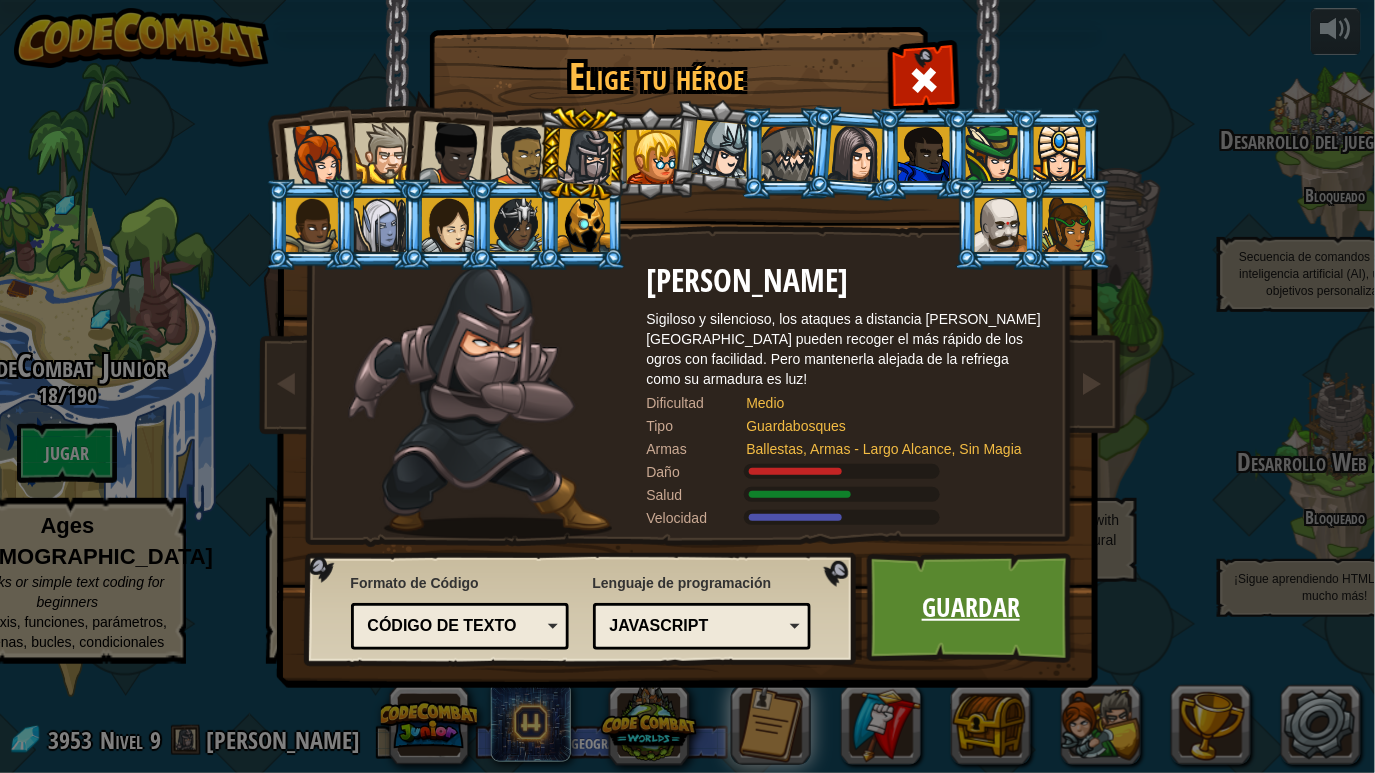 click on "Guardar" at bounding box center [971, 608] 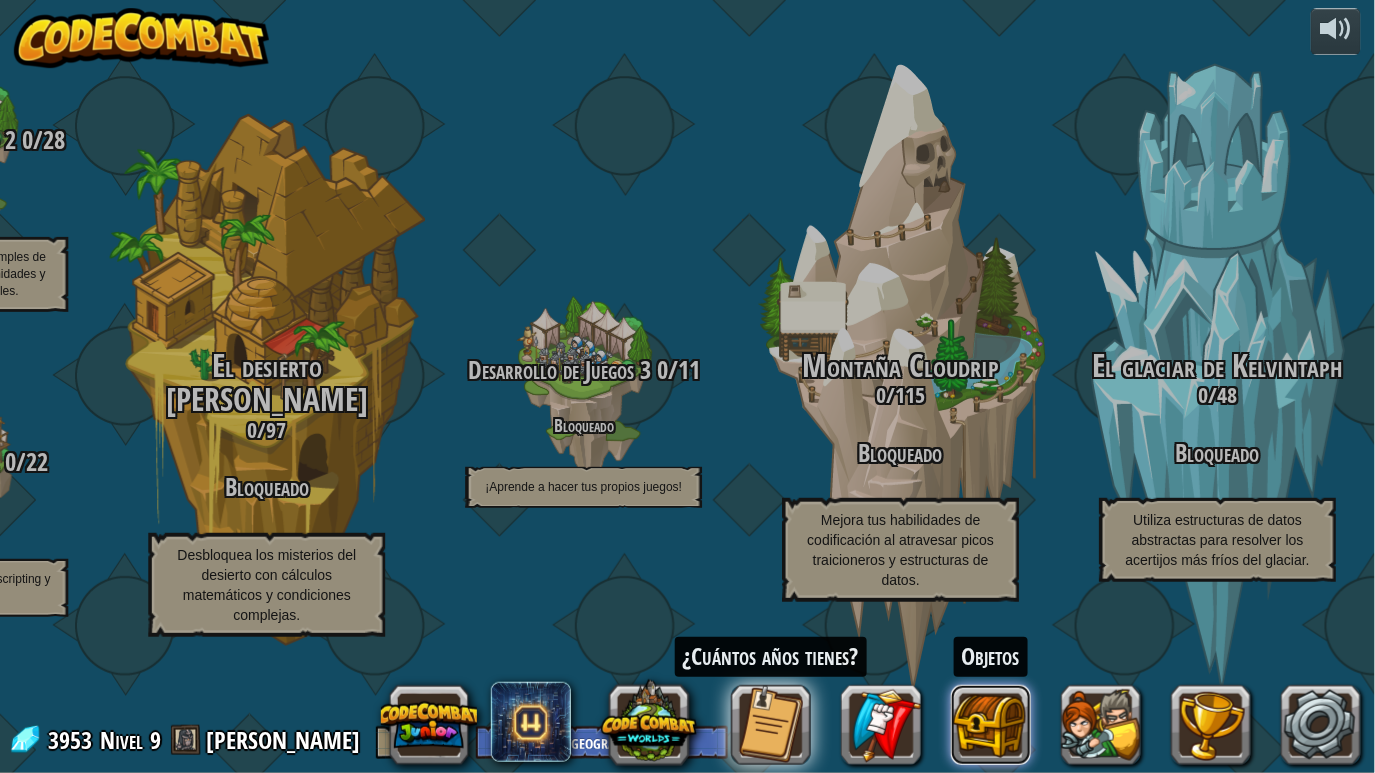 click at bounding box center (991, 725) 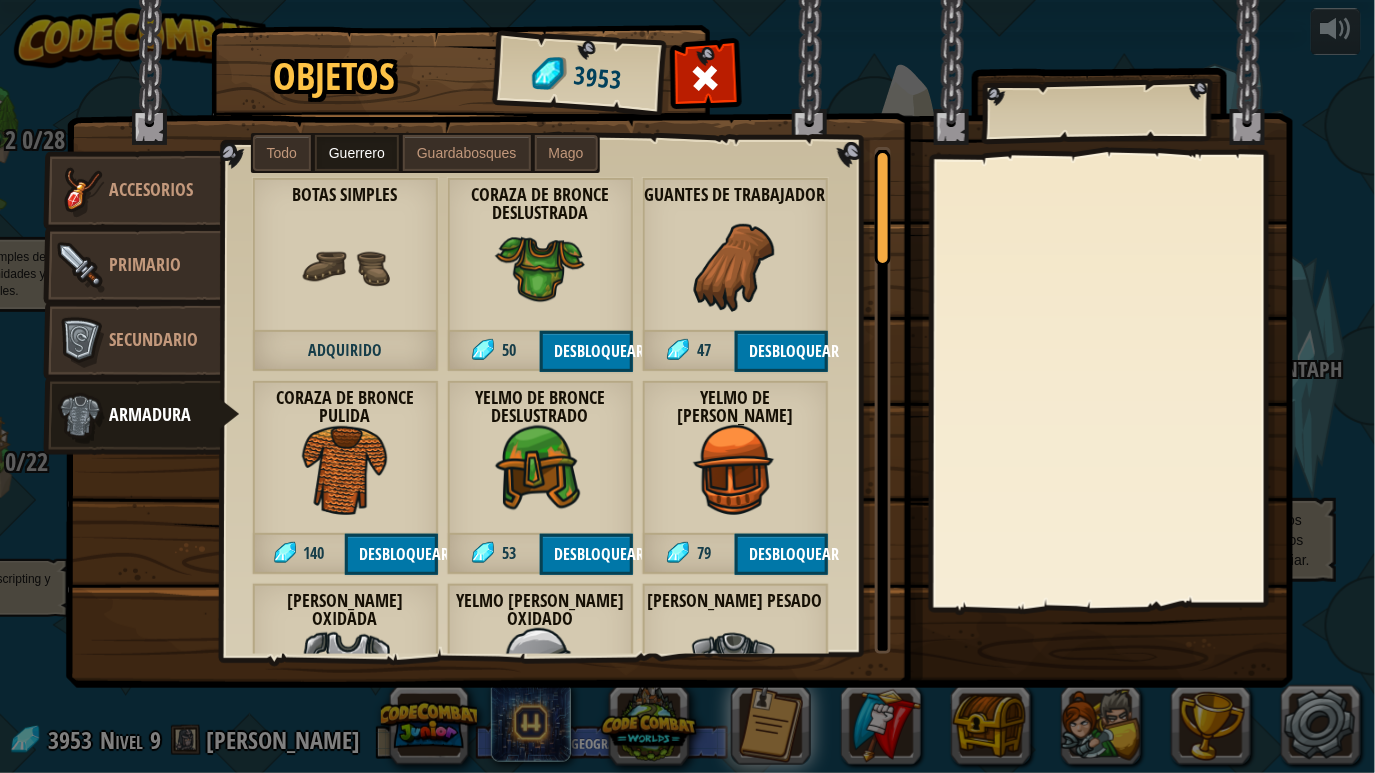 click on "Guardabosques" at bounding box center (467, 153) 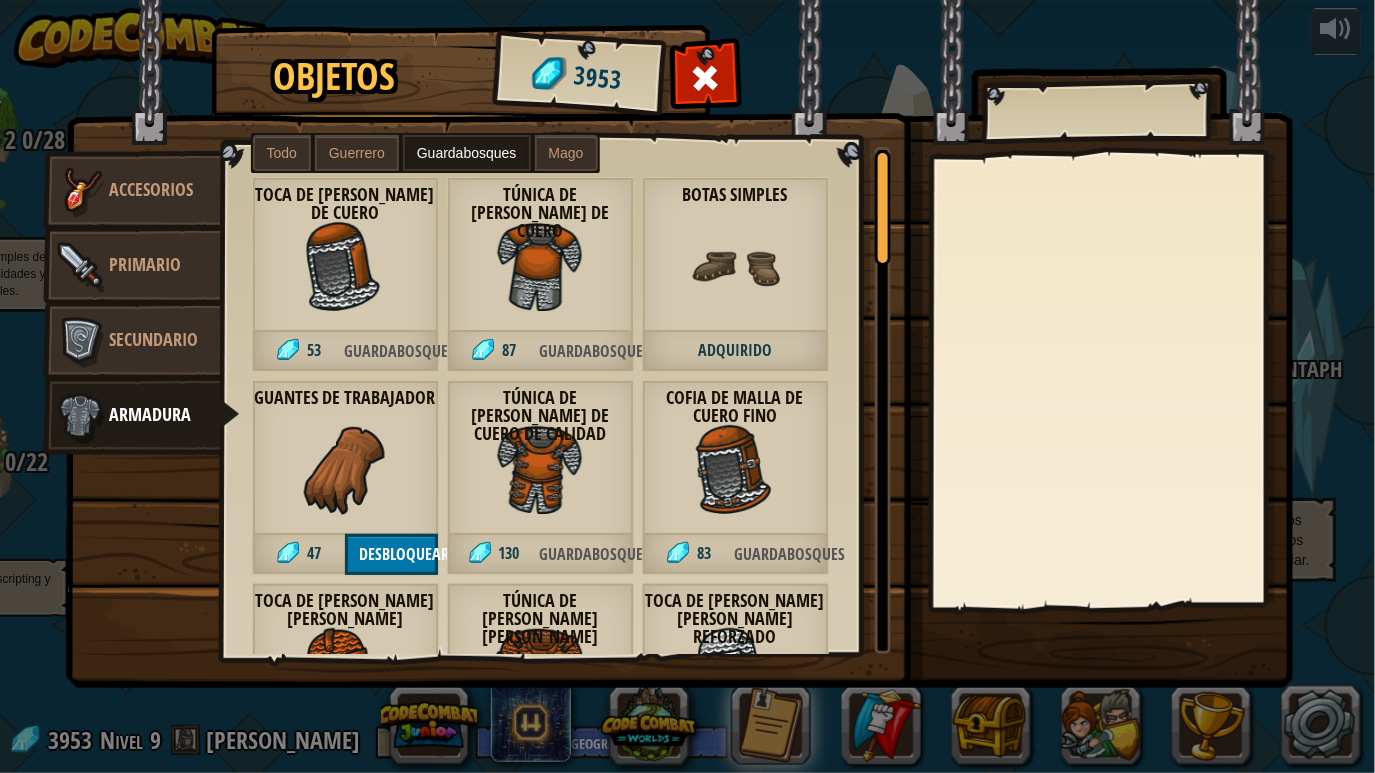 click on "Mago" at bounding box center [566, 153] 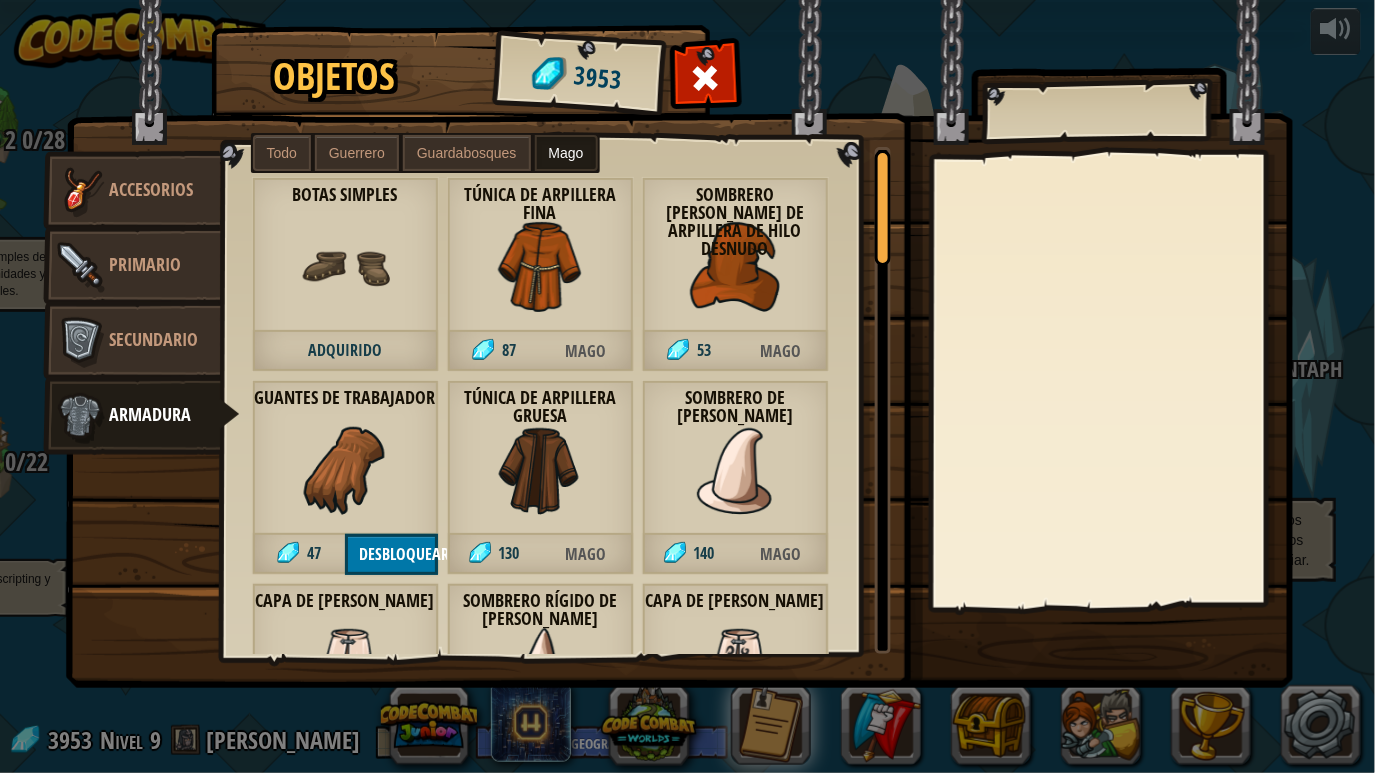 drag, startPoint x: 481, startPoint y: 161, endPoint x: 461, endPoint y: 171, distance: 22.36068 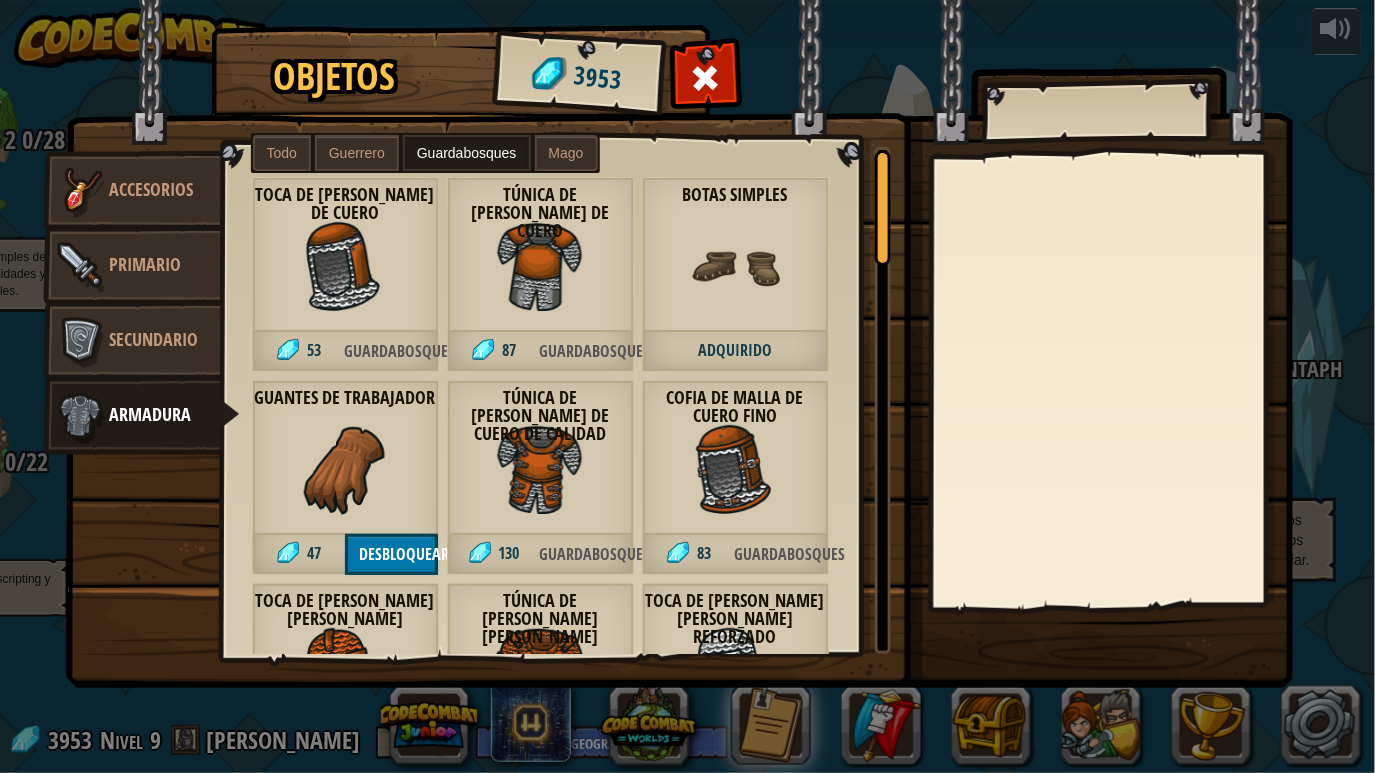 click at bounding box center [705, 78] 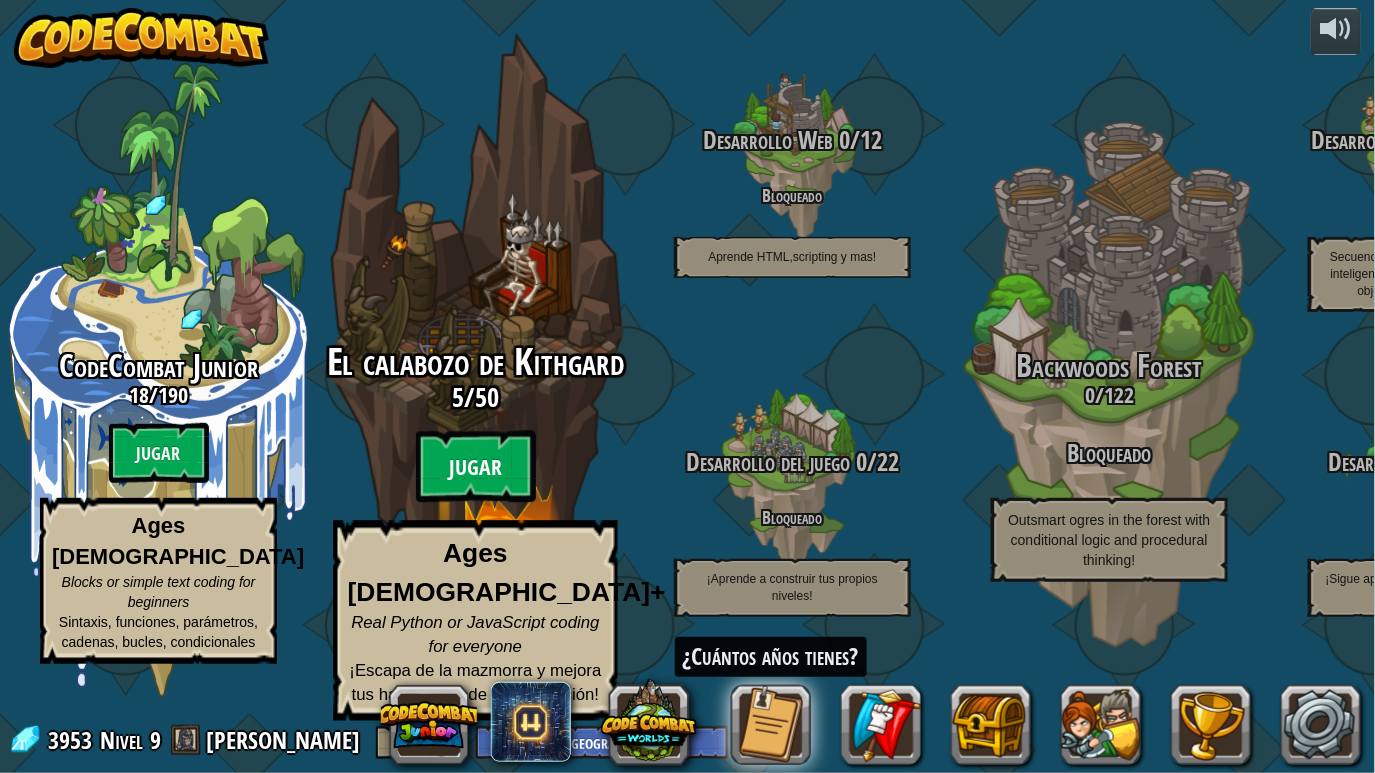 click on "Jugar" at bounding box center [476, 467] 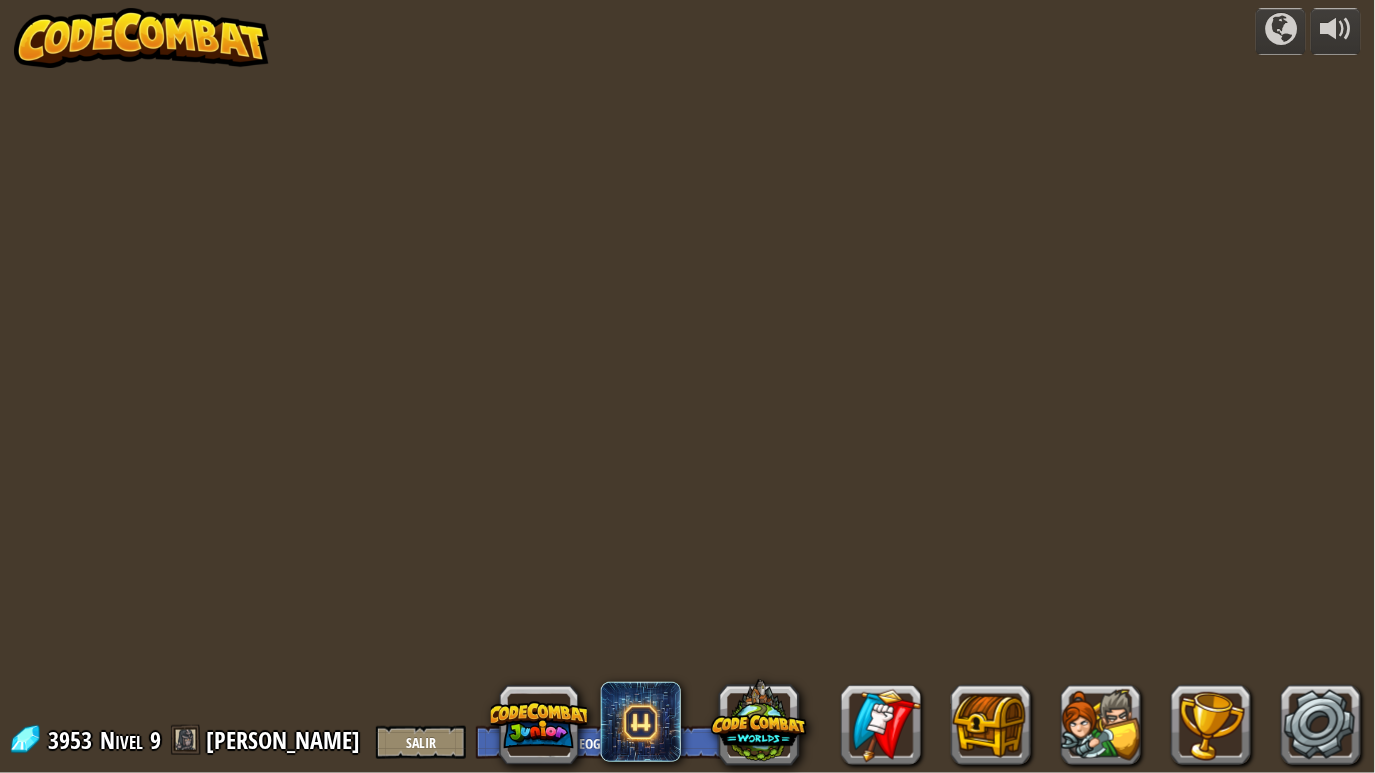 select on "es-419" 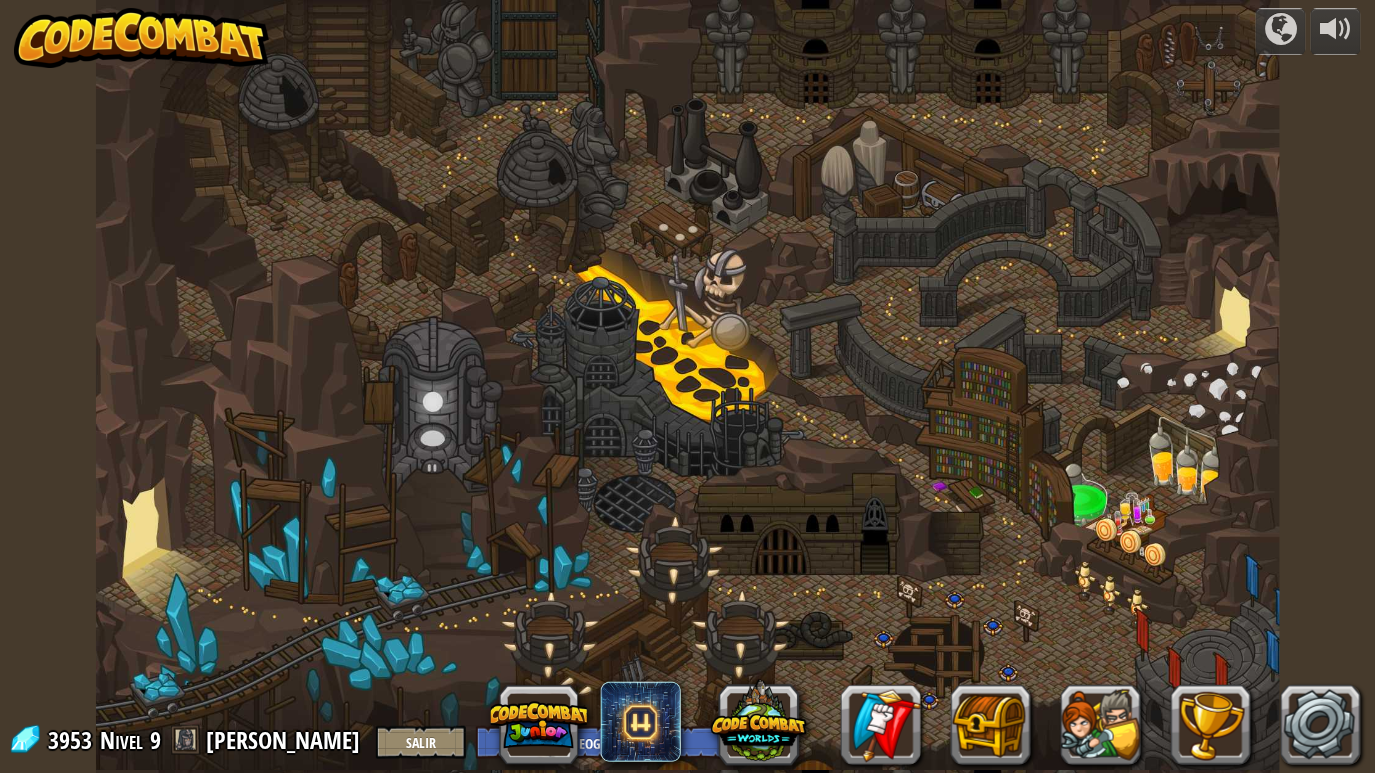 select on "es-419" 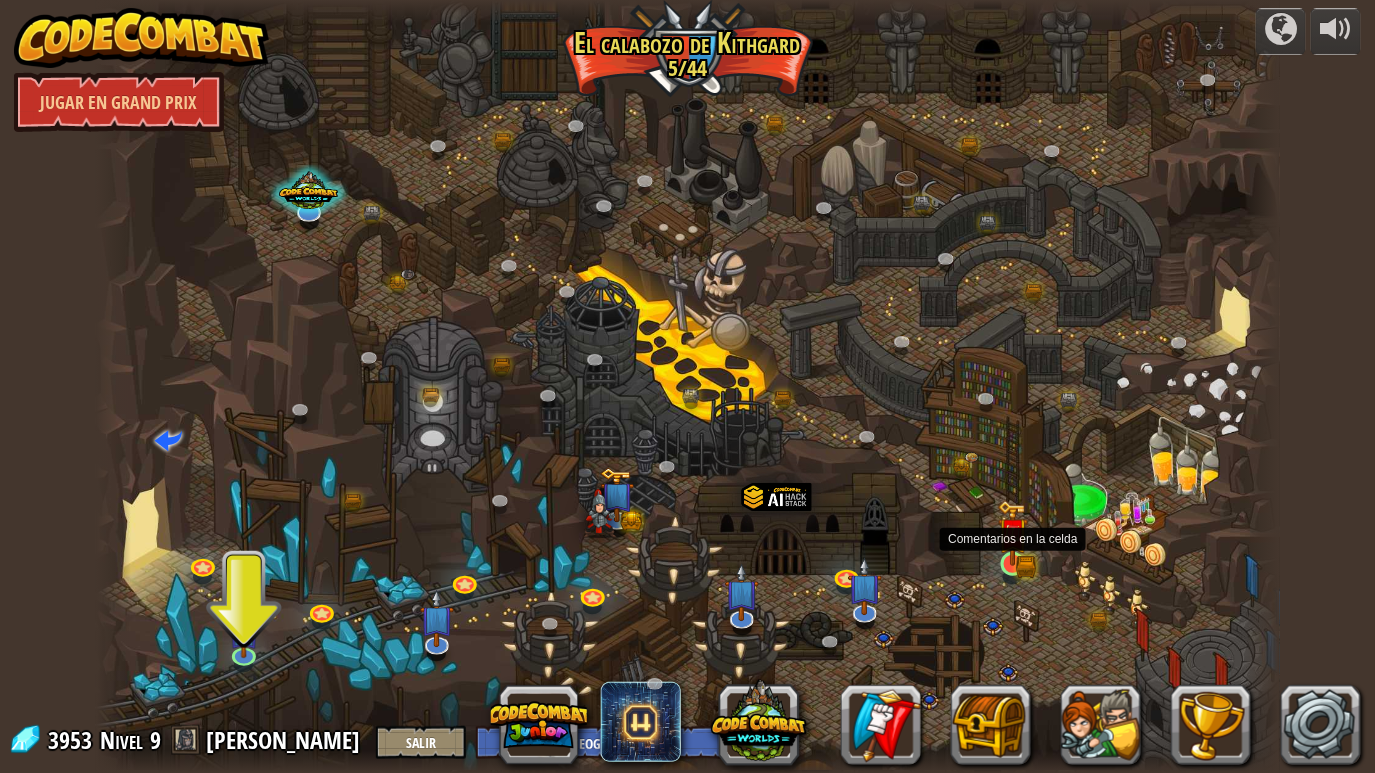 click at bounding box center [1013, 533] 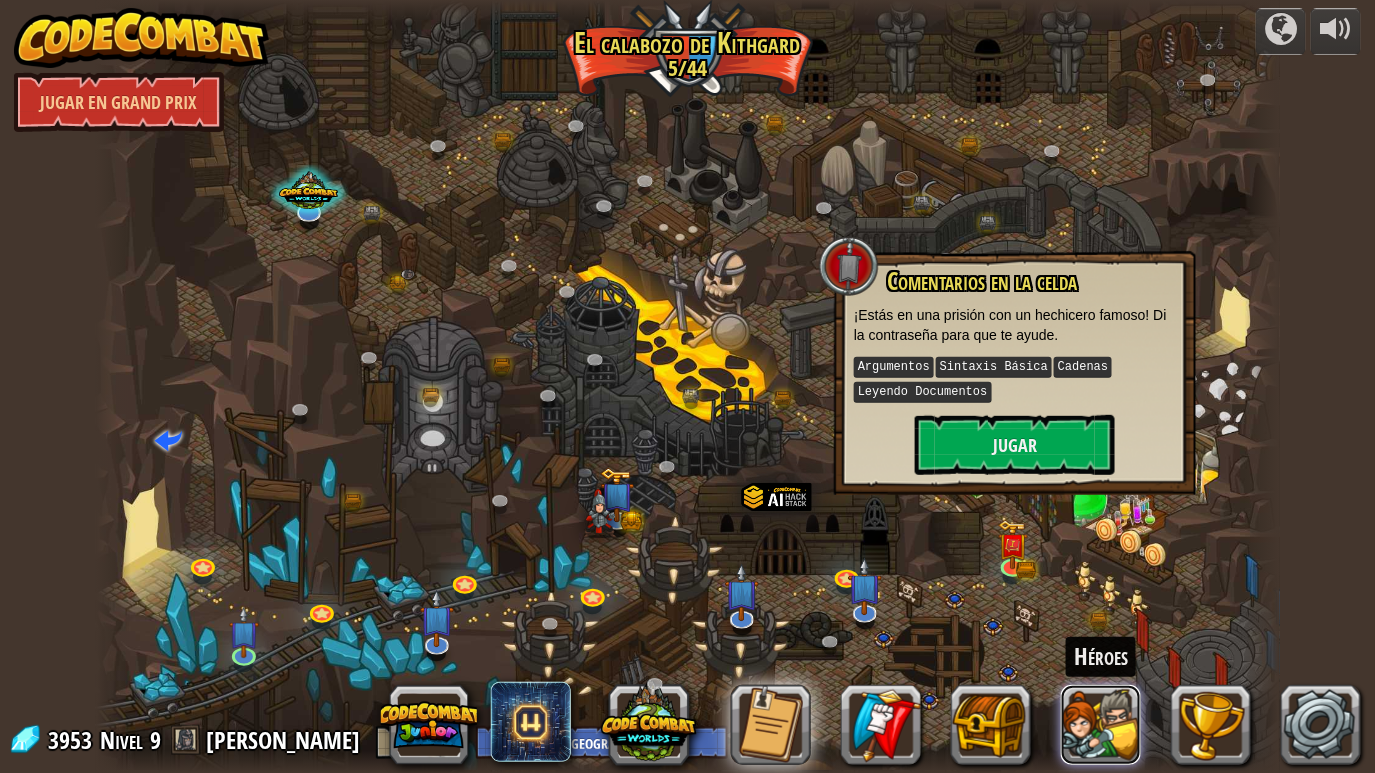 click at bounding box center [1101, 725] 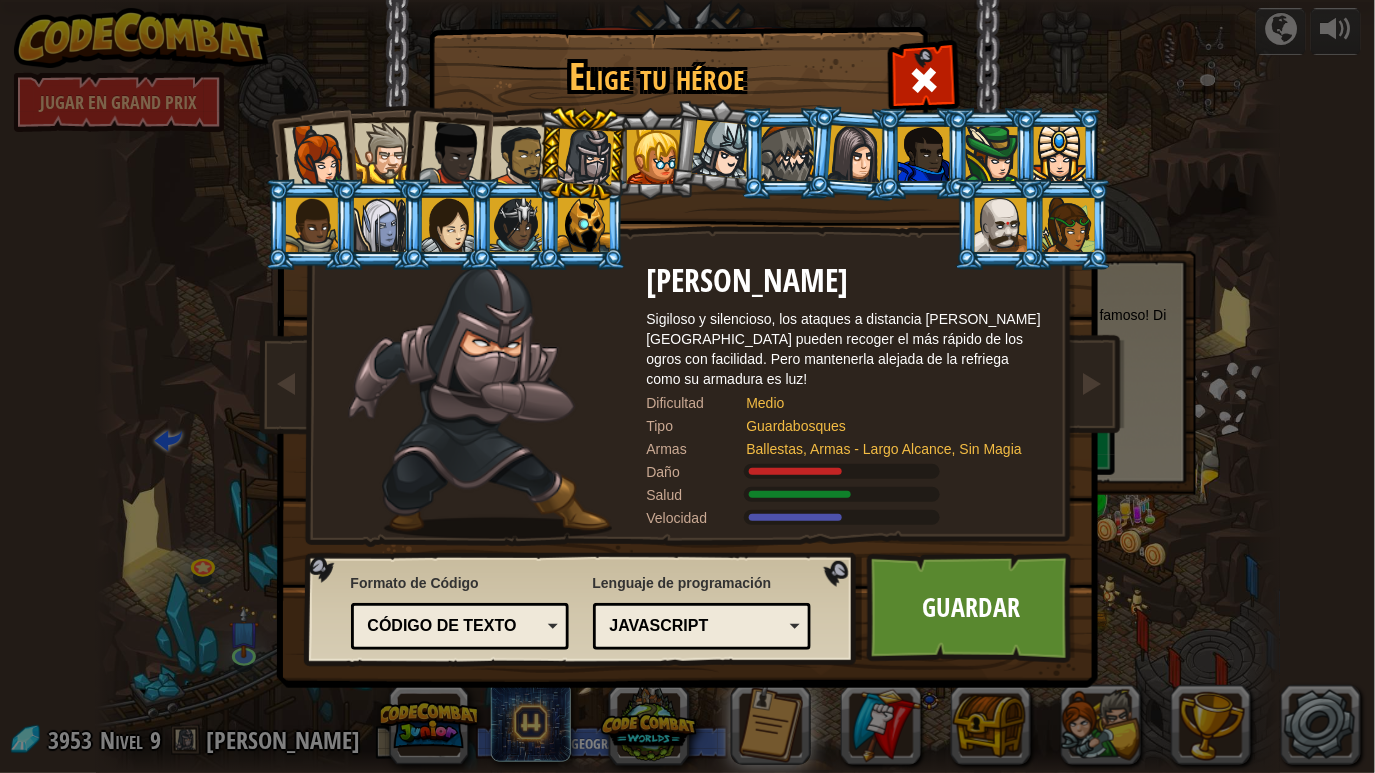 click on "Medio" at bounding box center [887, 403] 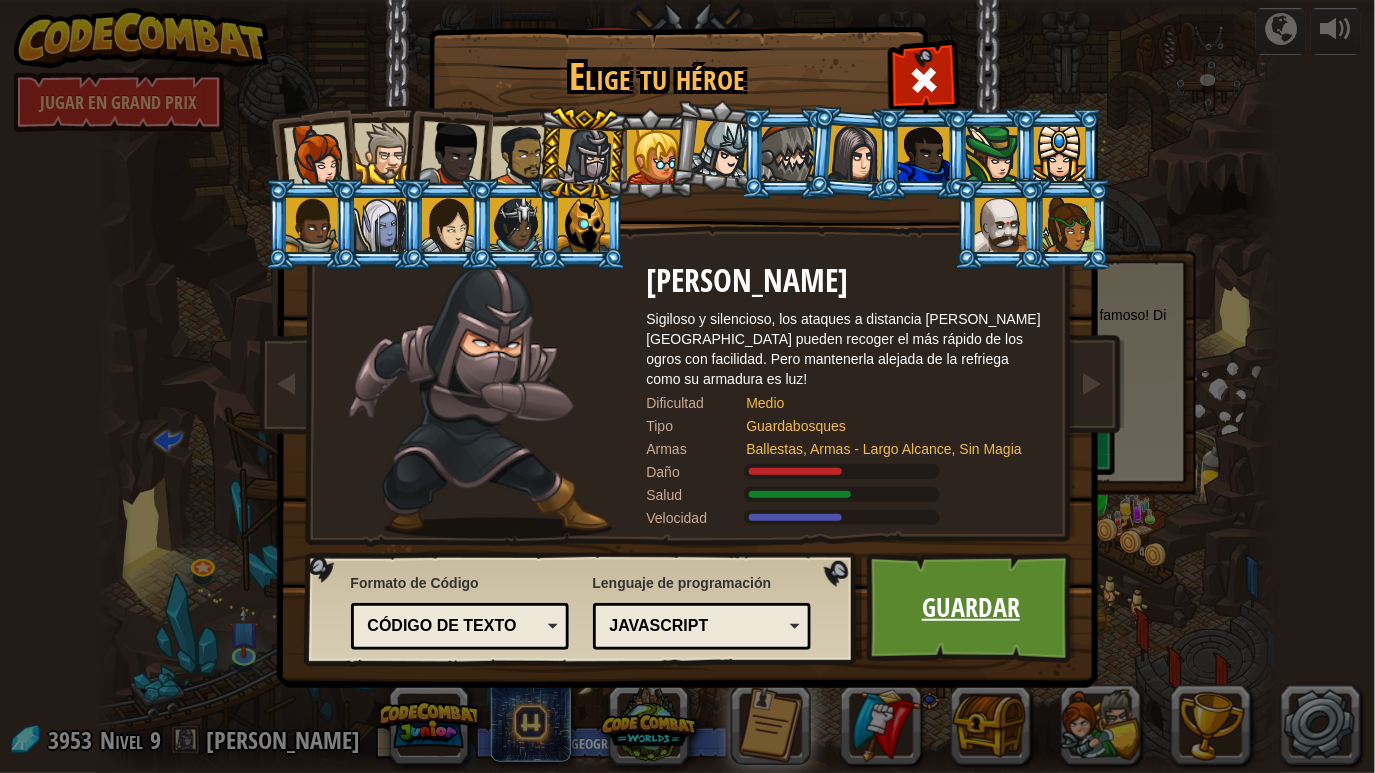 click on "Guardar" at bounding box center (971, 608) 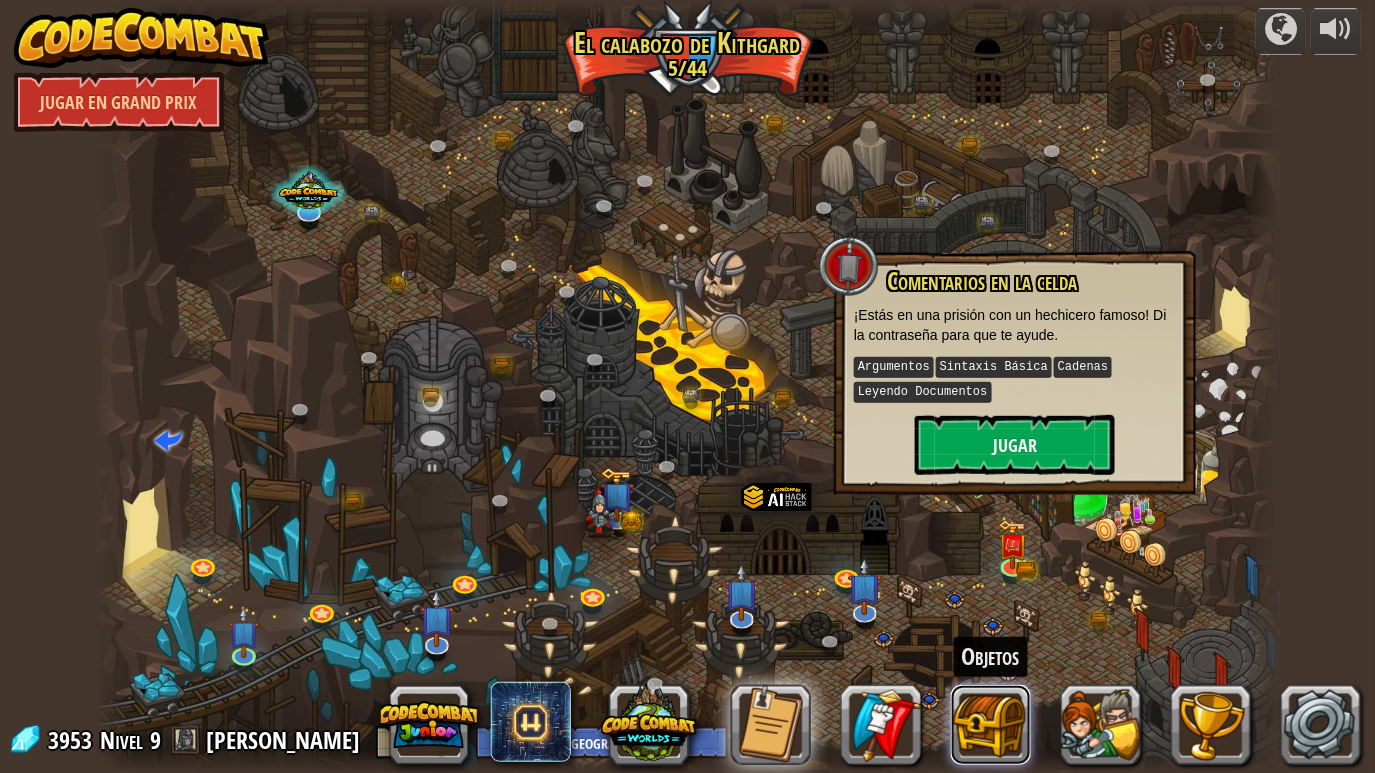 click at bounding box center (991, 725) 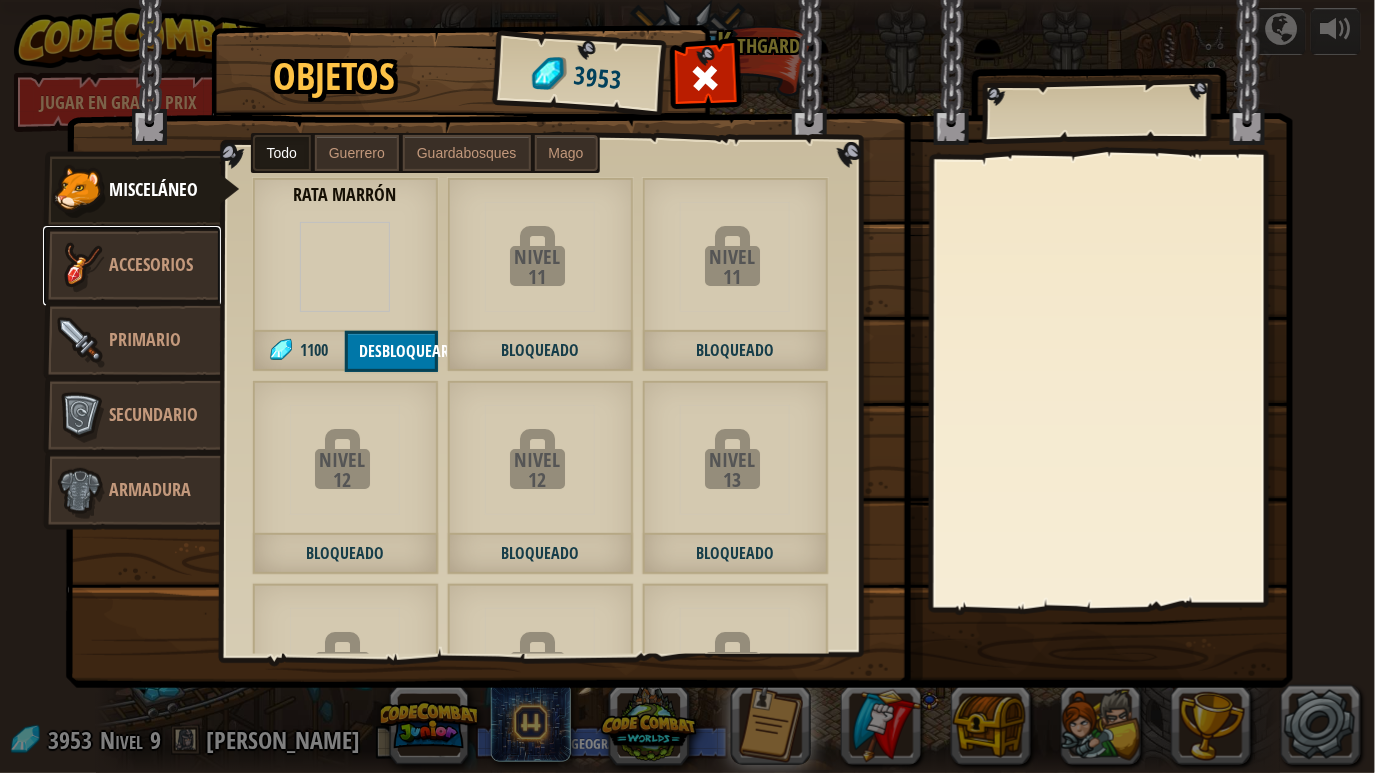 click on "Accesorios" at bounding box center [152, 264] 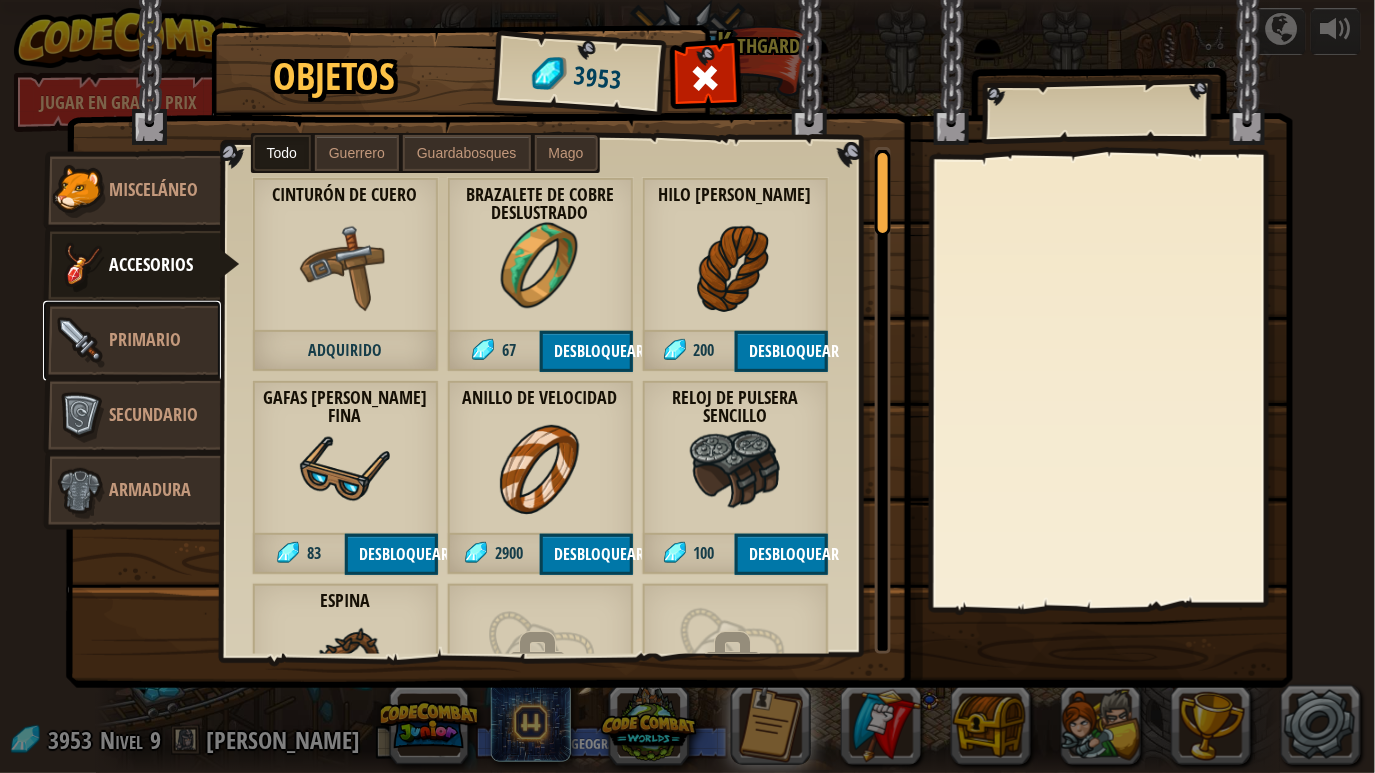 click on "Primario" at bounding box center (146, 339) 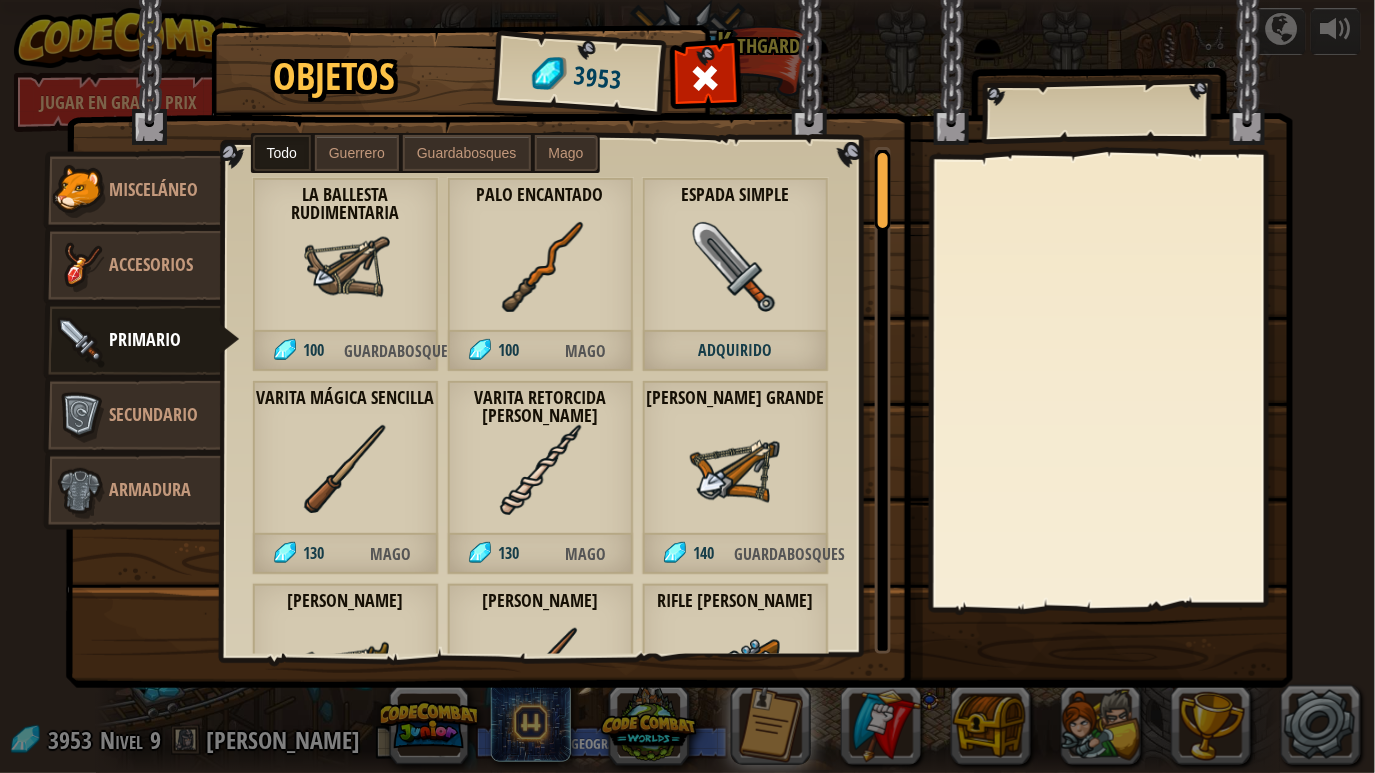click on "Guardabosques" at bounding box center [467, 153] 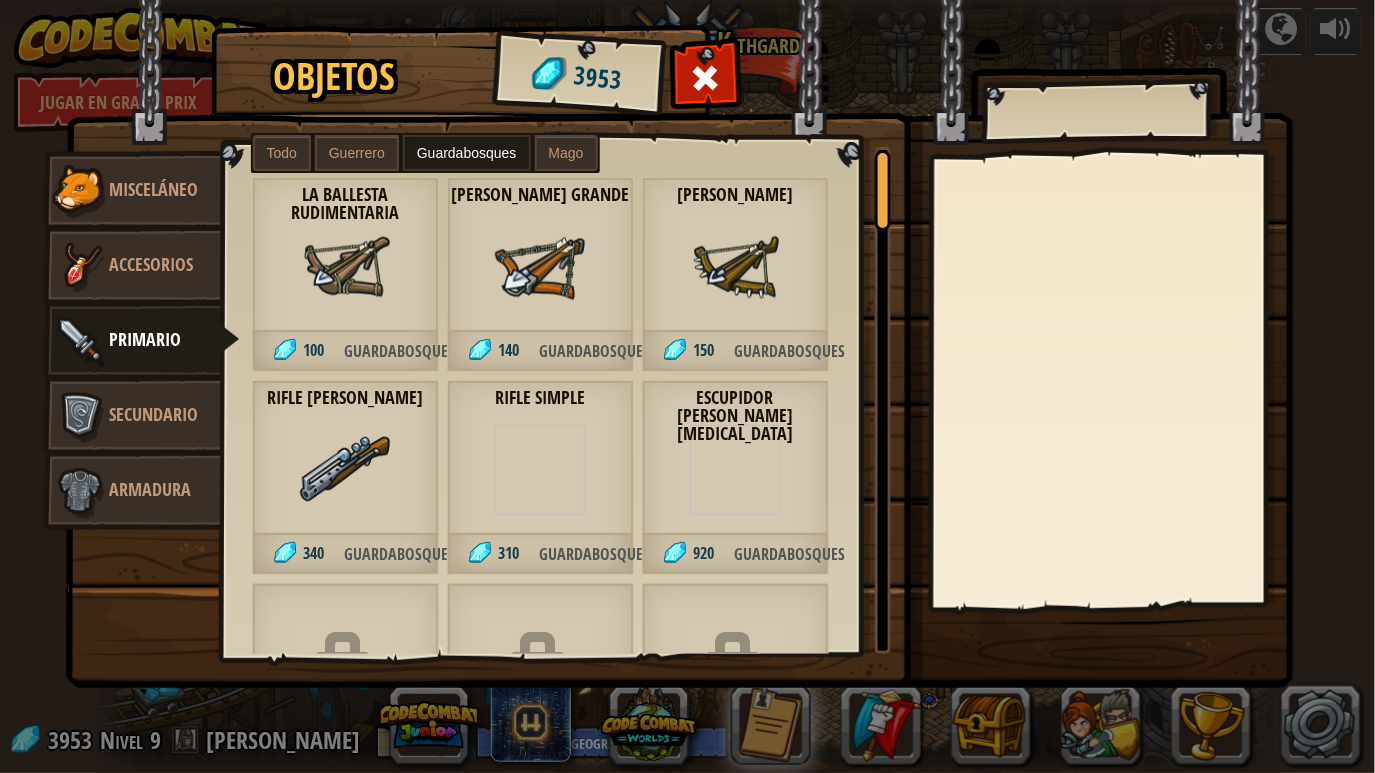 click on "Guerrero" at bounding box center [357, 153] 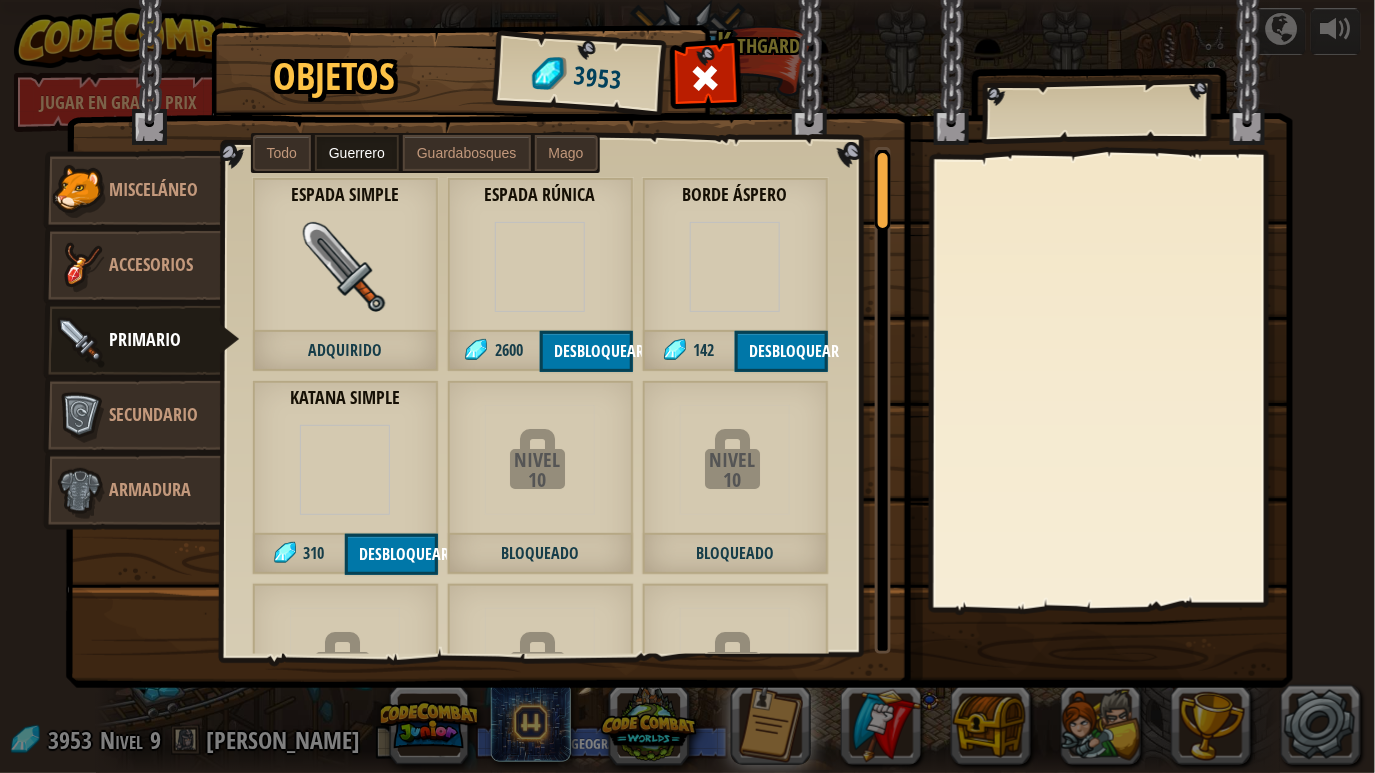 click on "Guardabosques" at bounding box center (467, 153) 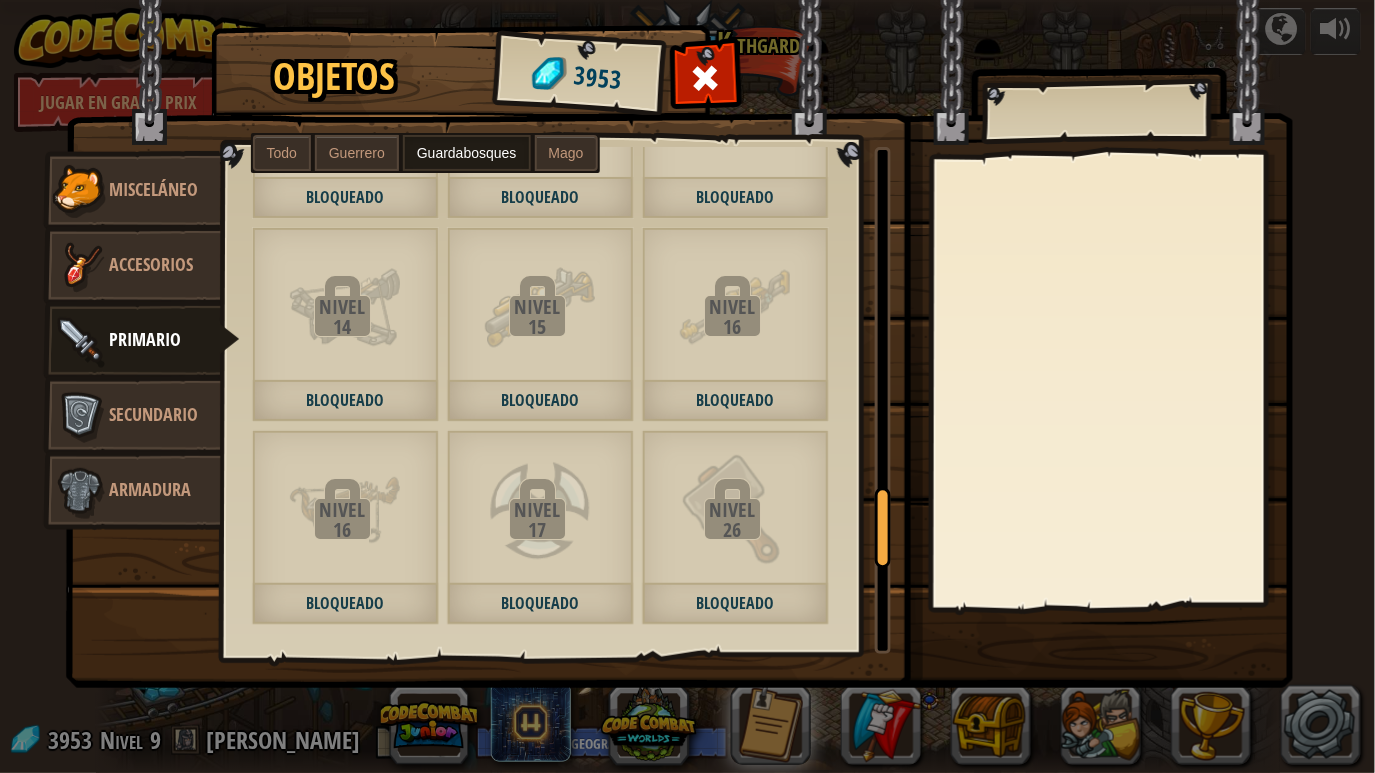 scroll, scrollTop: 0, scrollLeft: 0, axis: both 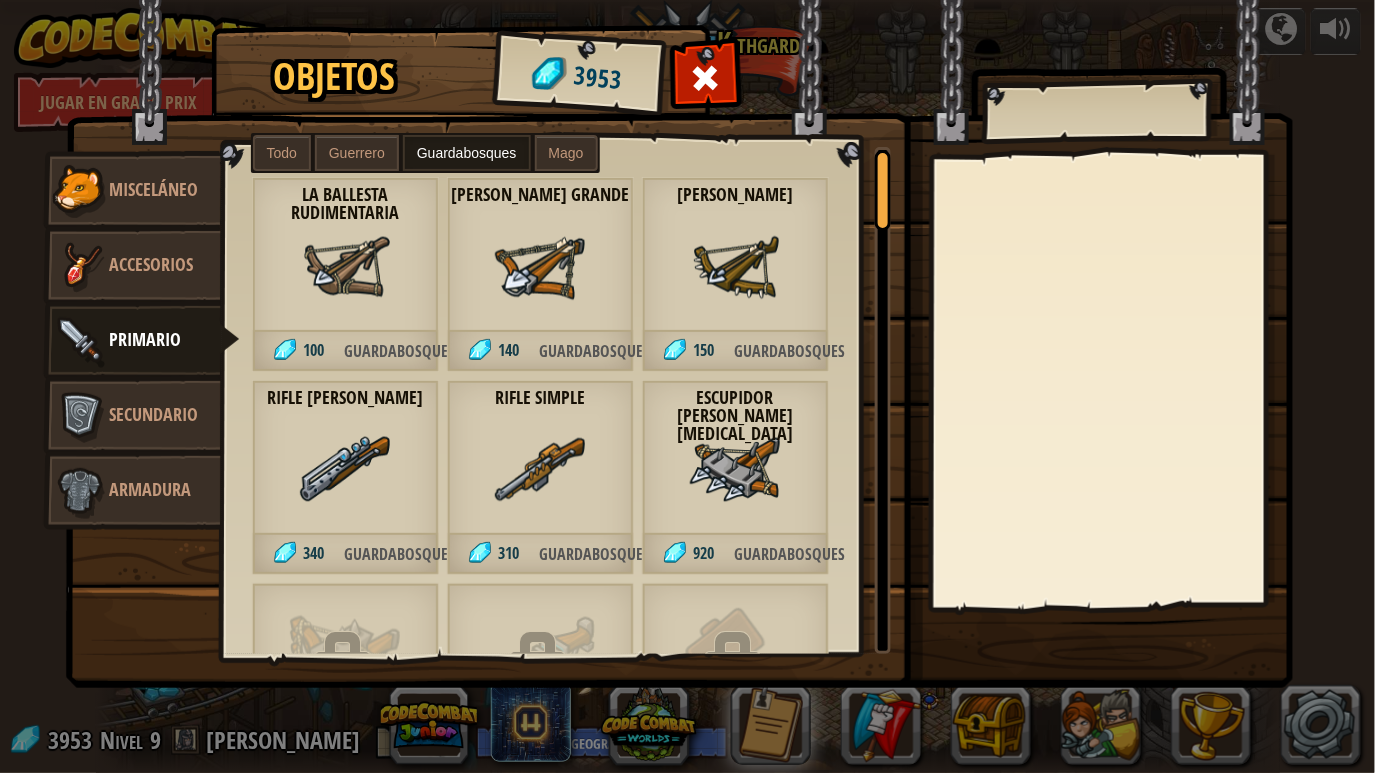 click at bounding box center [345, 267] 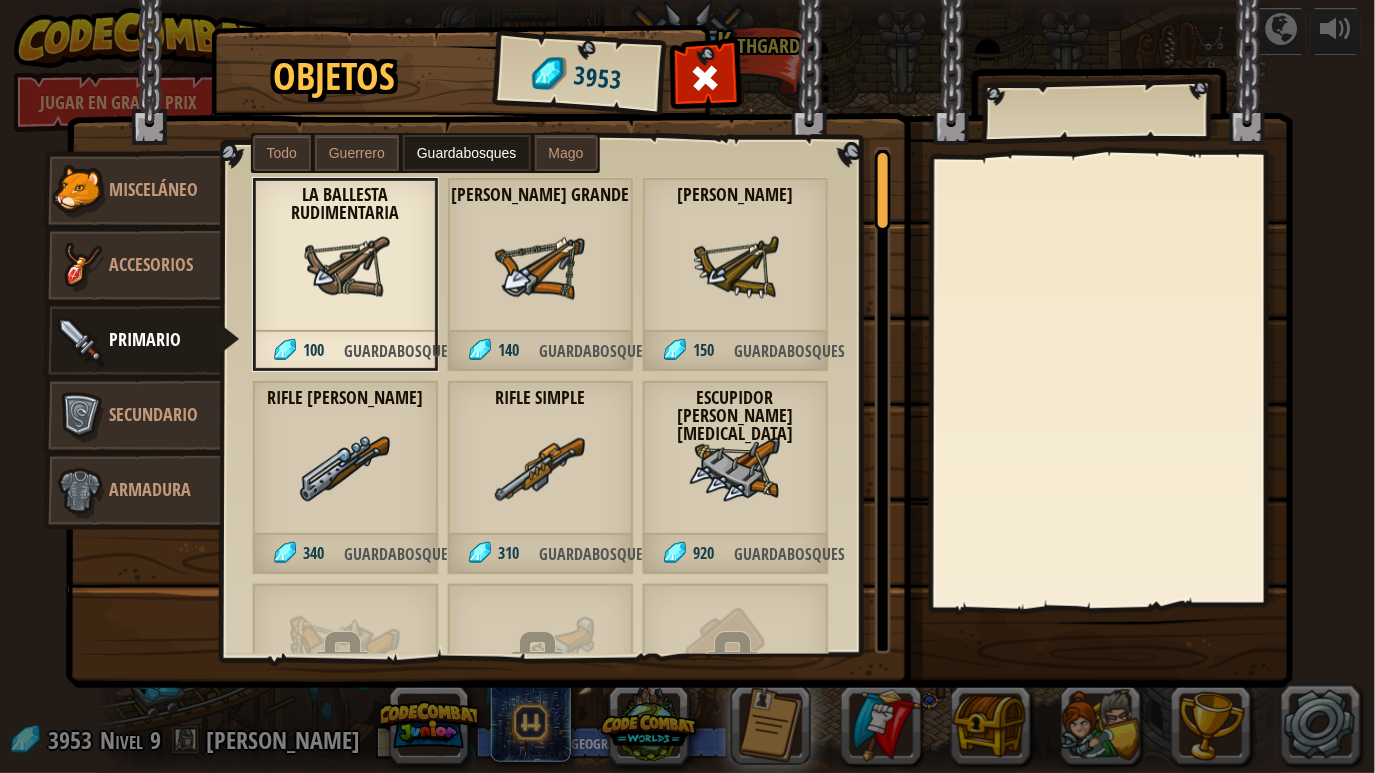click at bounding box center [540, 267] 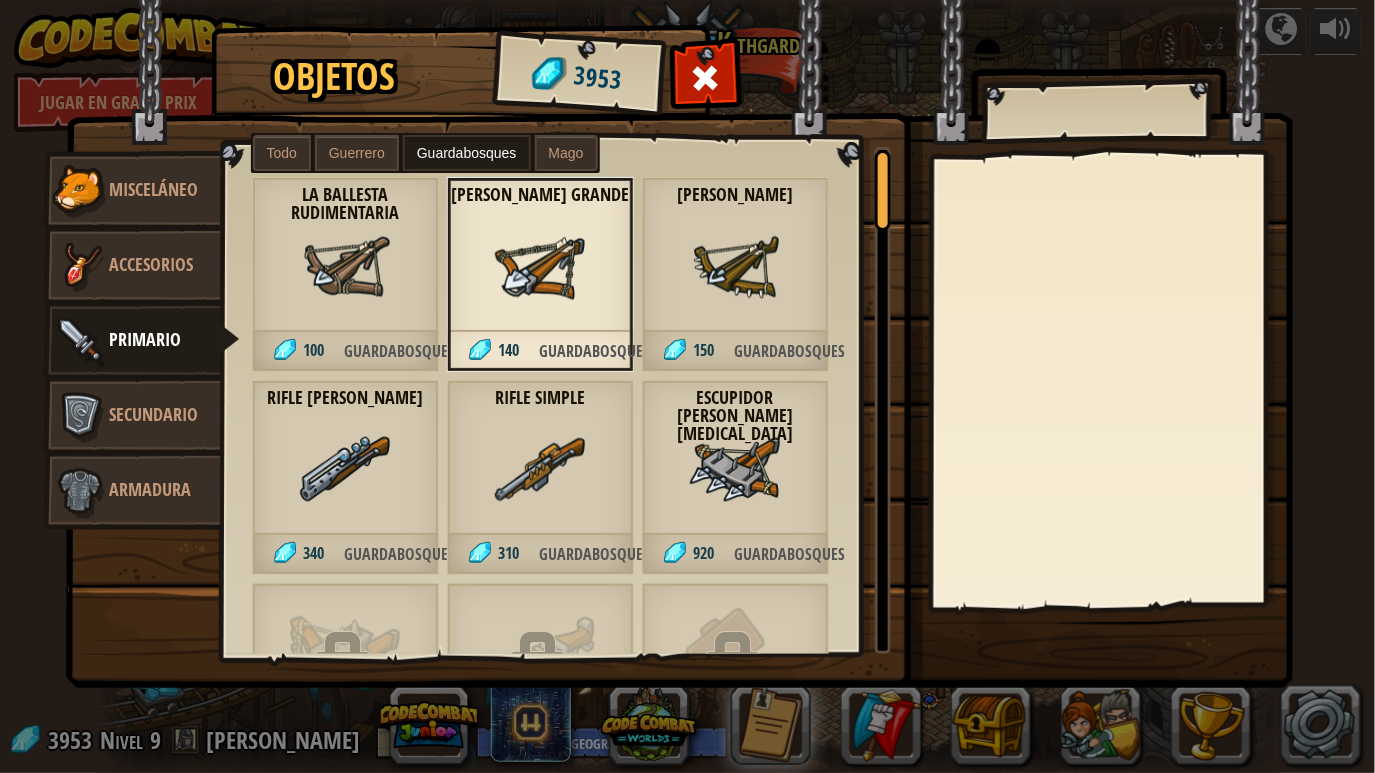 click at bounding box center [735, 267] 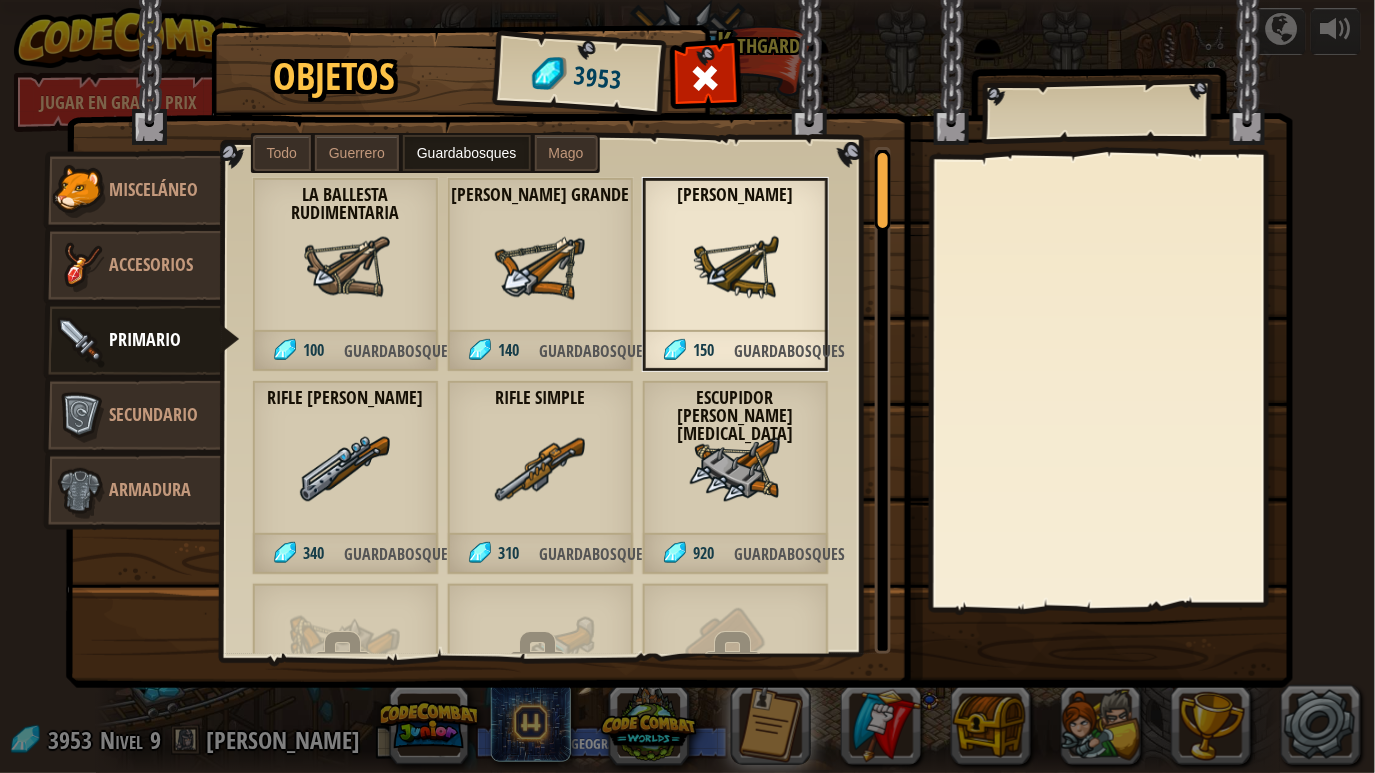 click at bounding box center (345, 267) 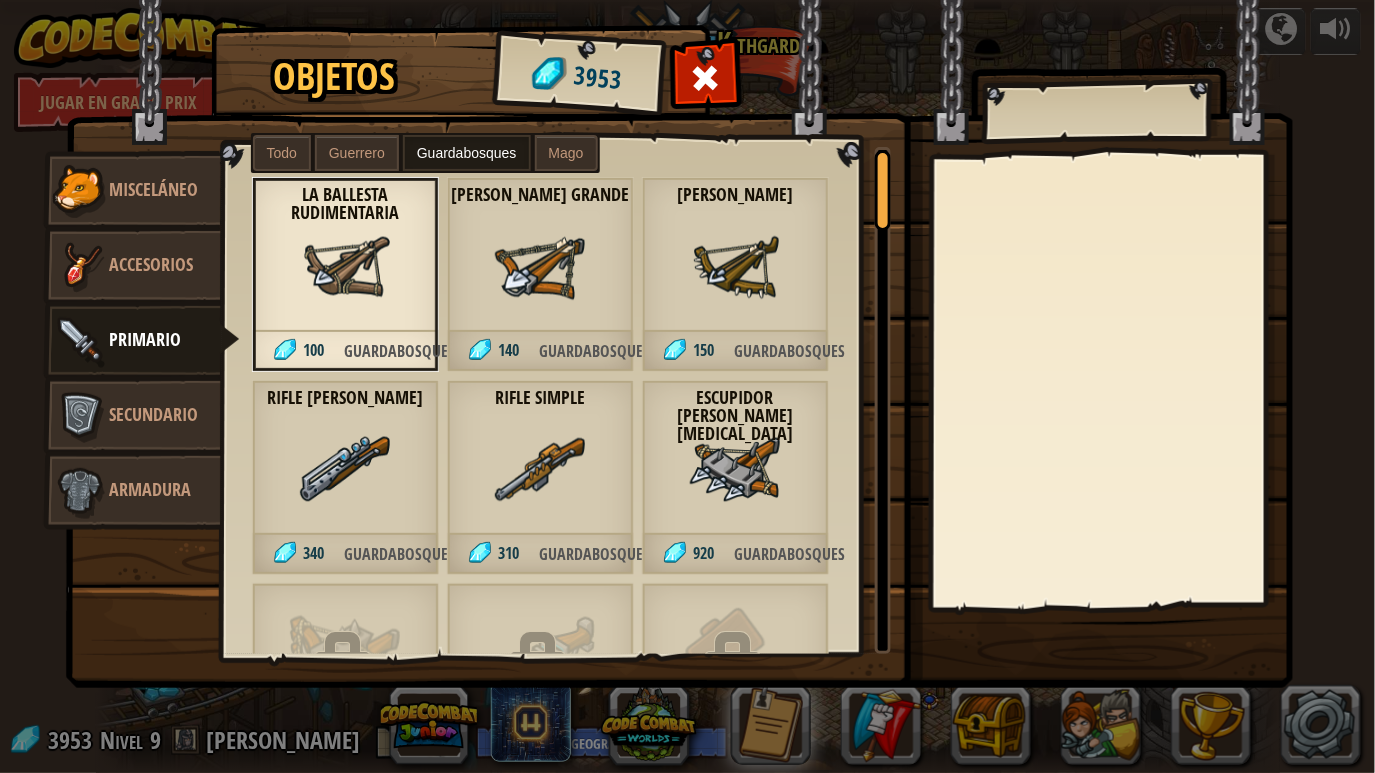 click on "Guardabosques" at bounding box center [391, 351] 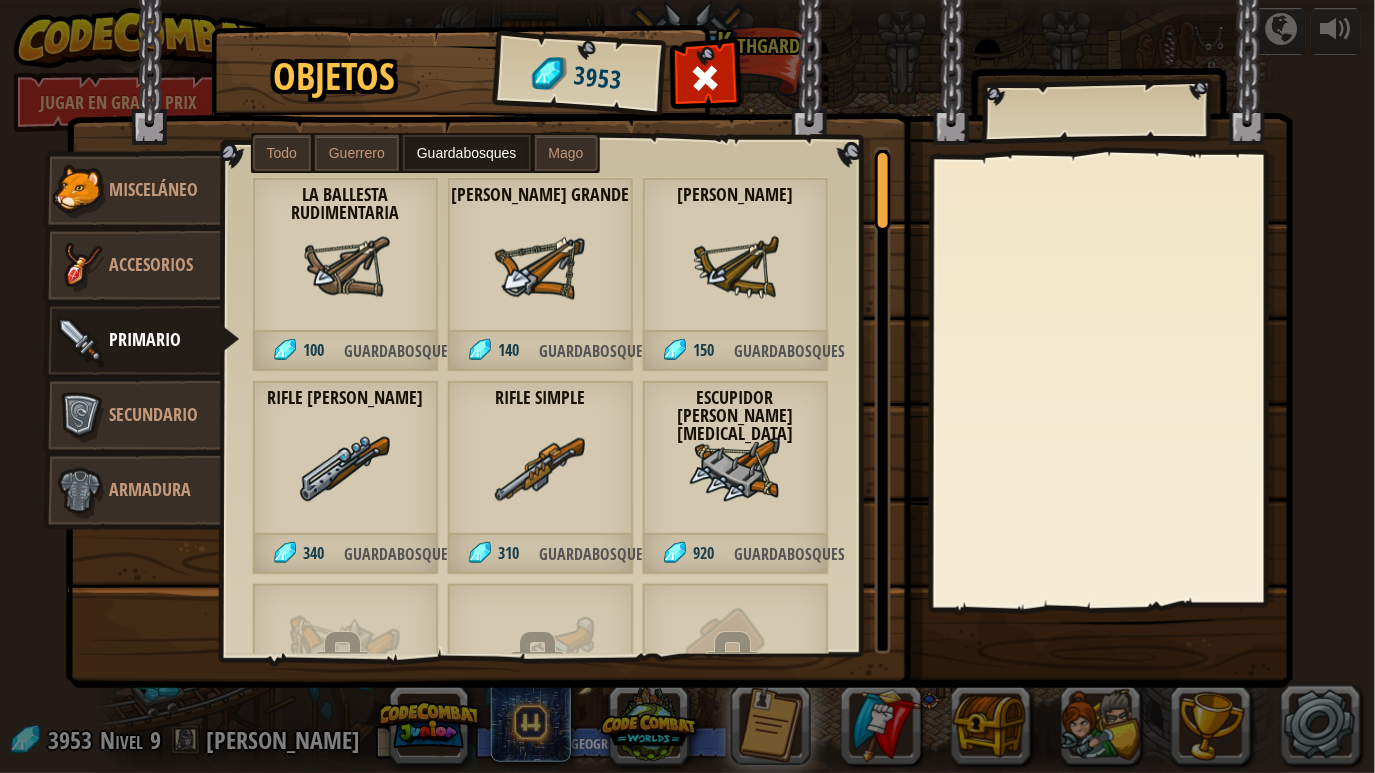 click on "La ballesta rudimentaria 100 Guardabosques" at bounding box center [345, 274] 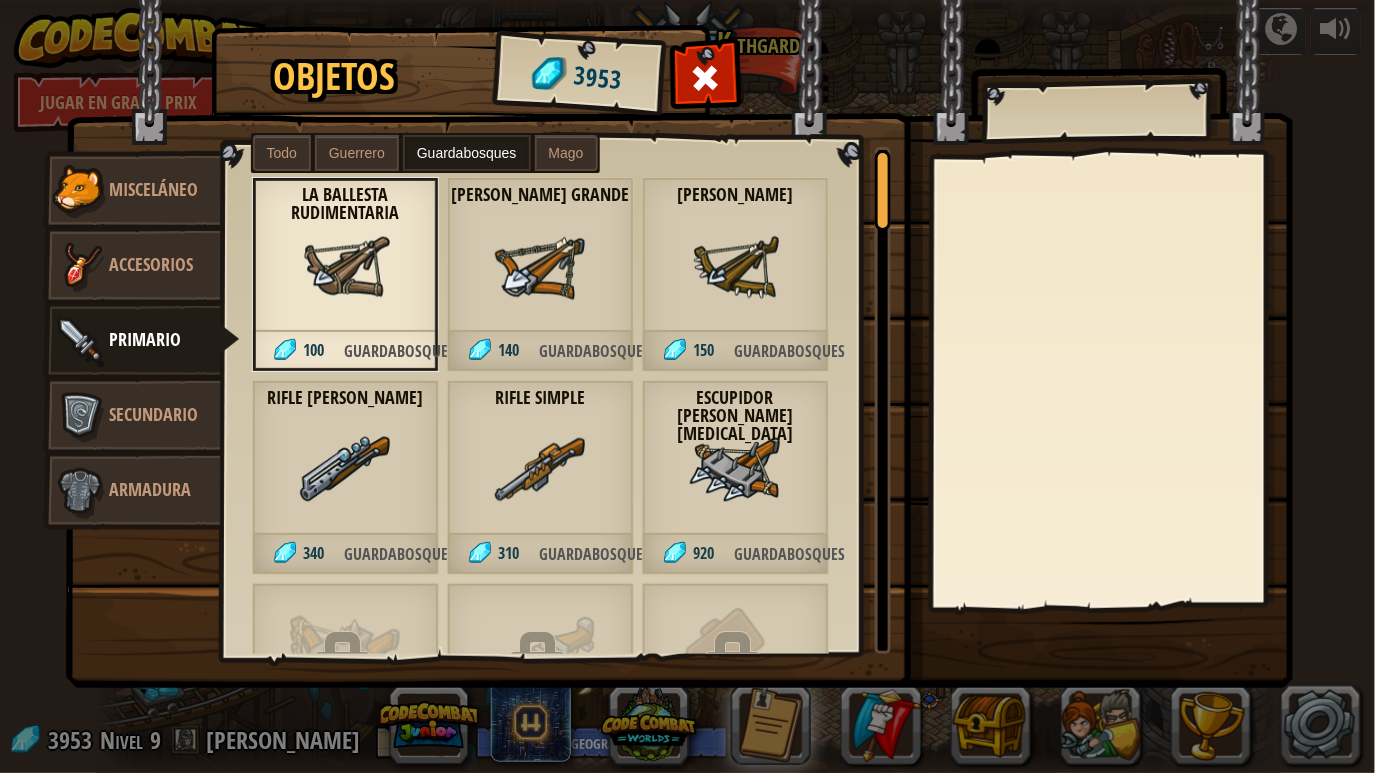 click on "Mago" at bounding box center [566, 153] 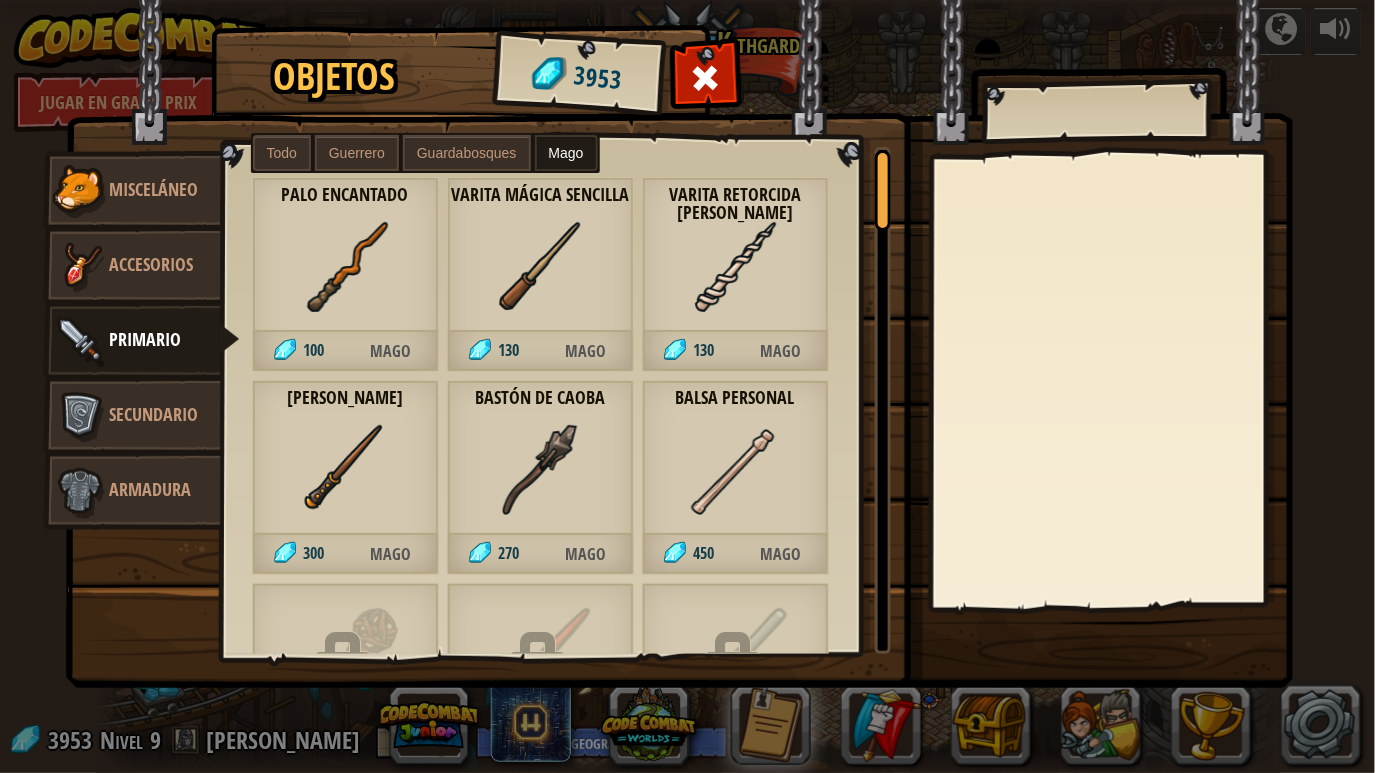 click at bounding box center [345, 267] 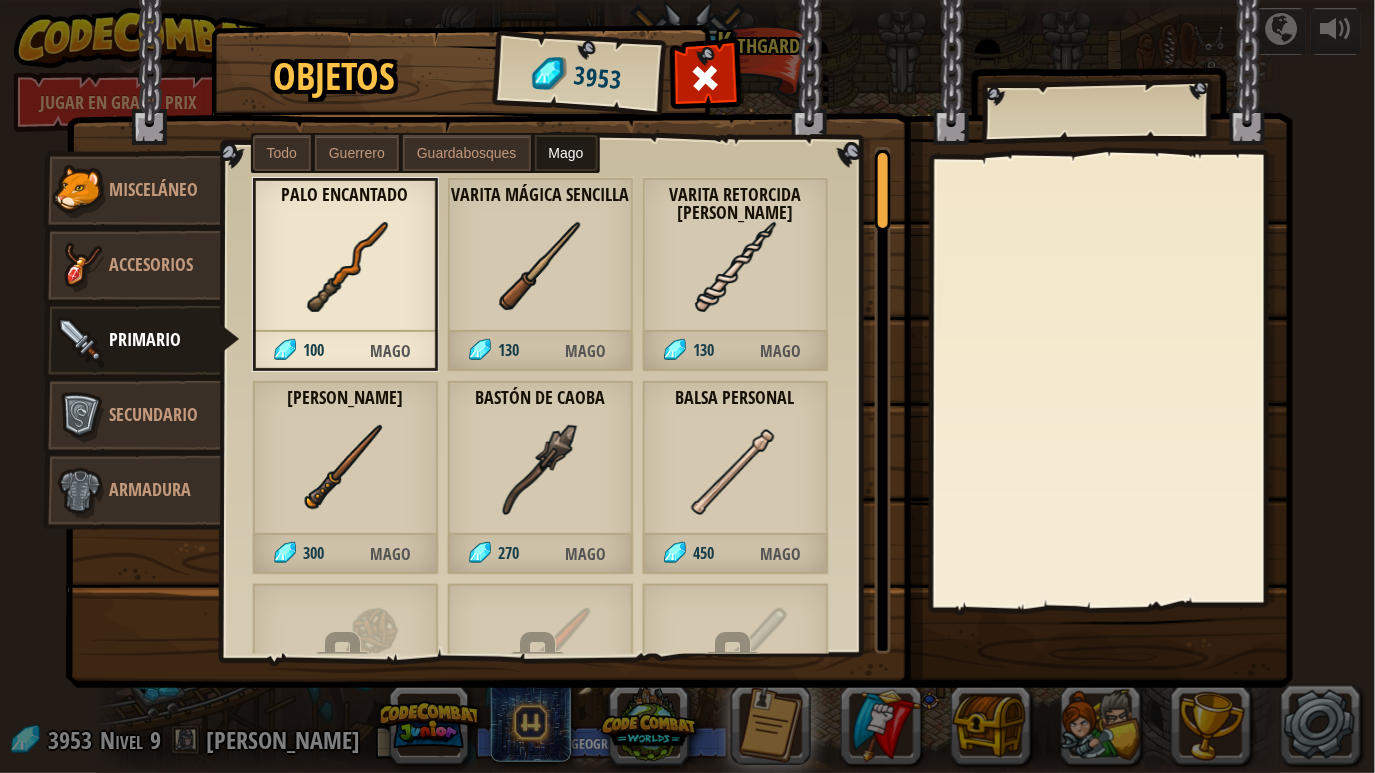 click on "Guardabosques" at bounding box center [467, 153] 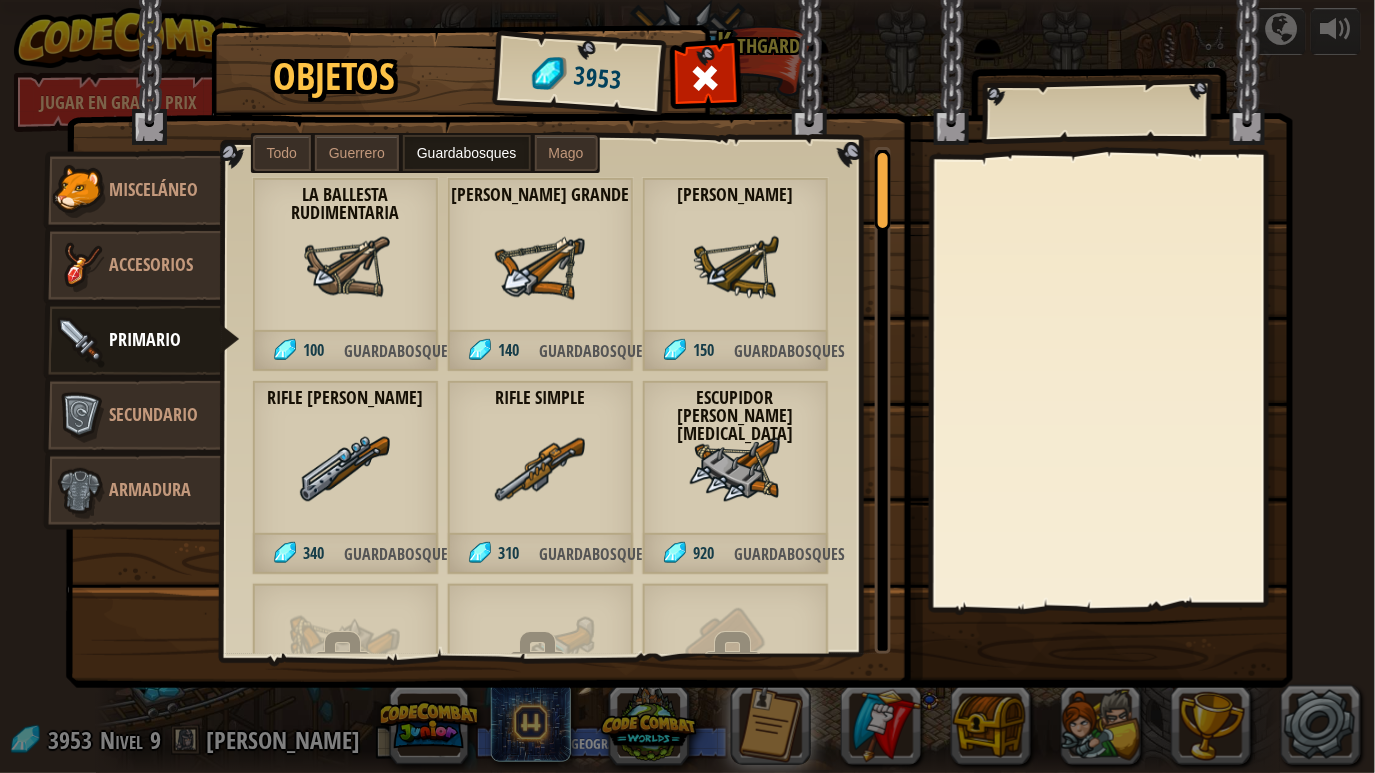 click at bounding box center (345, 267) 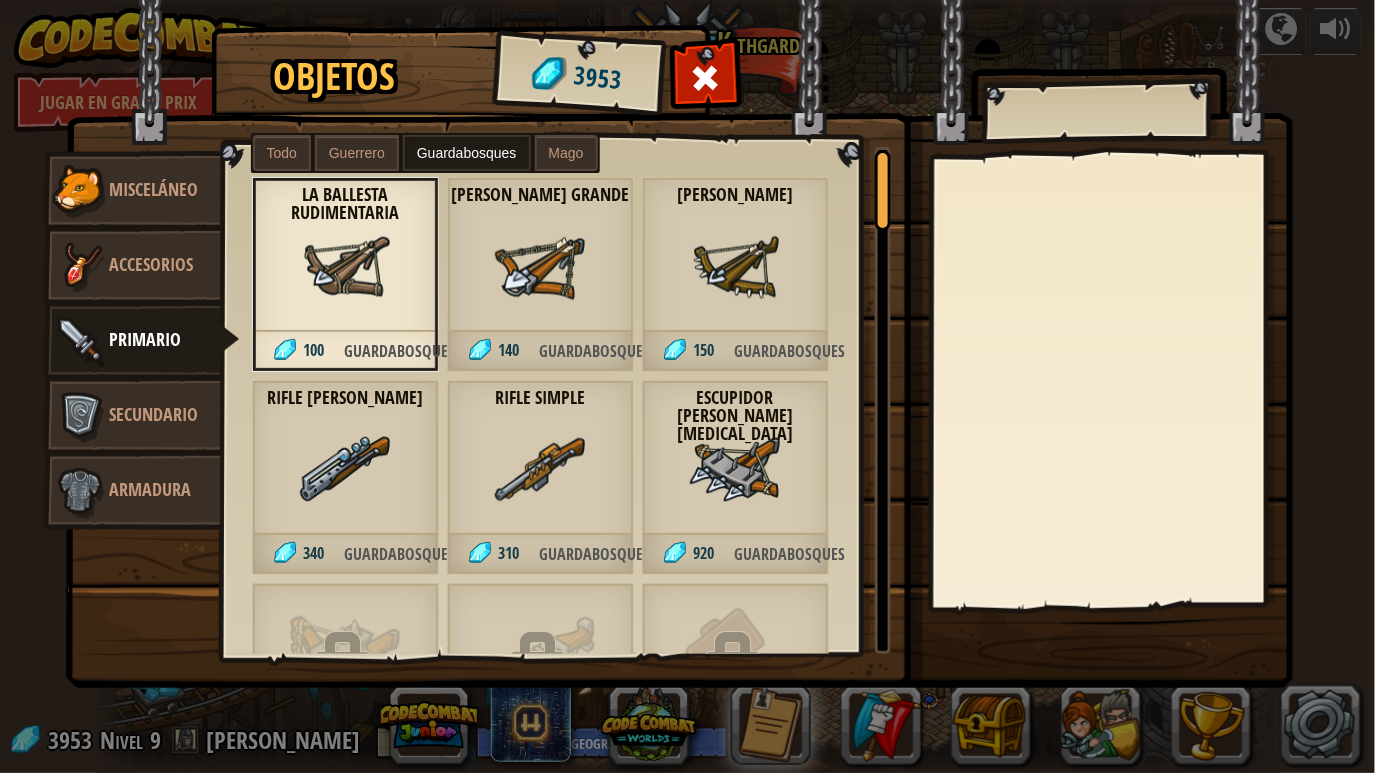 click at bounding box center [345, 267] 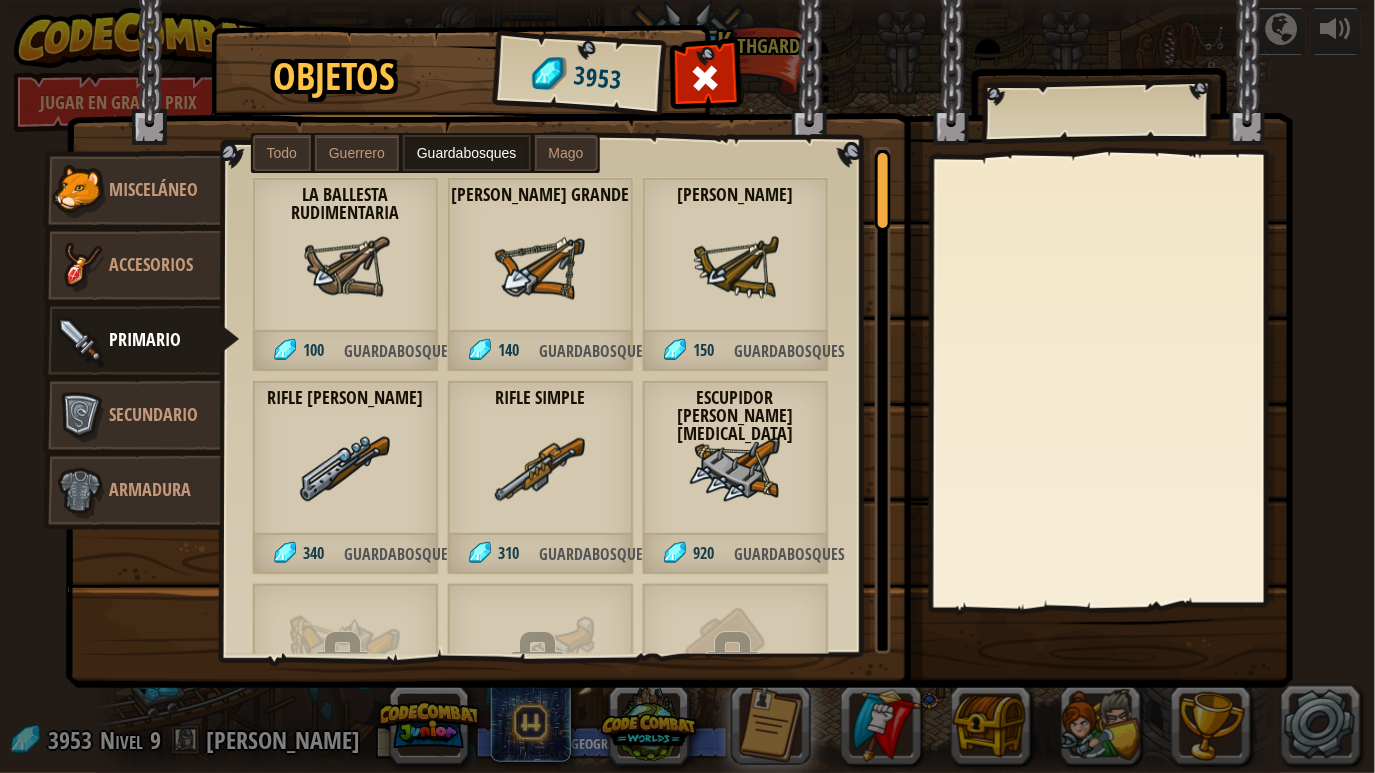 click at bounding box center [345, 267] 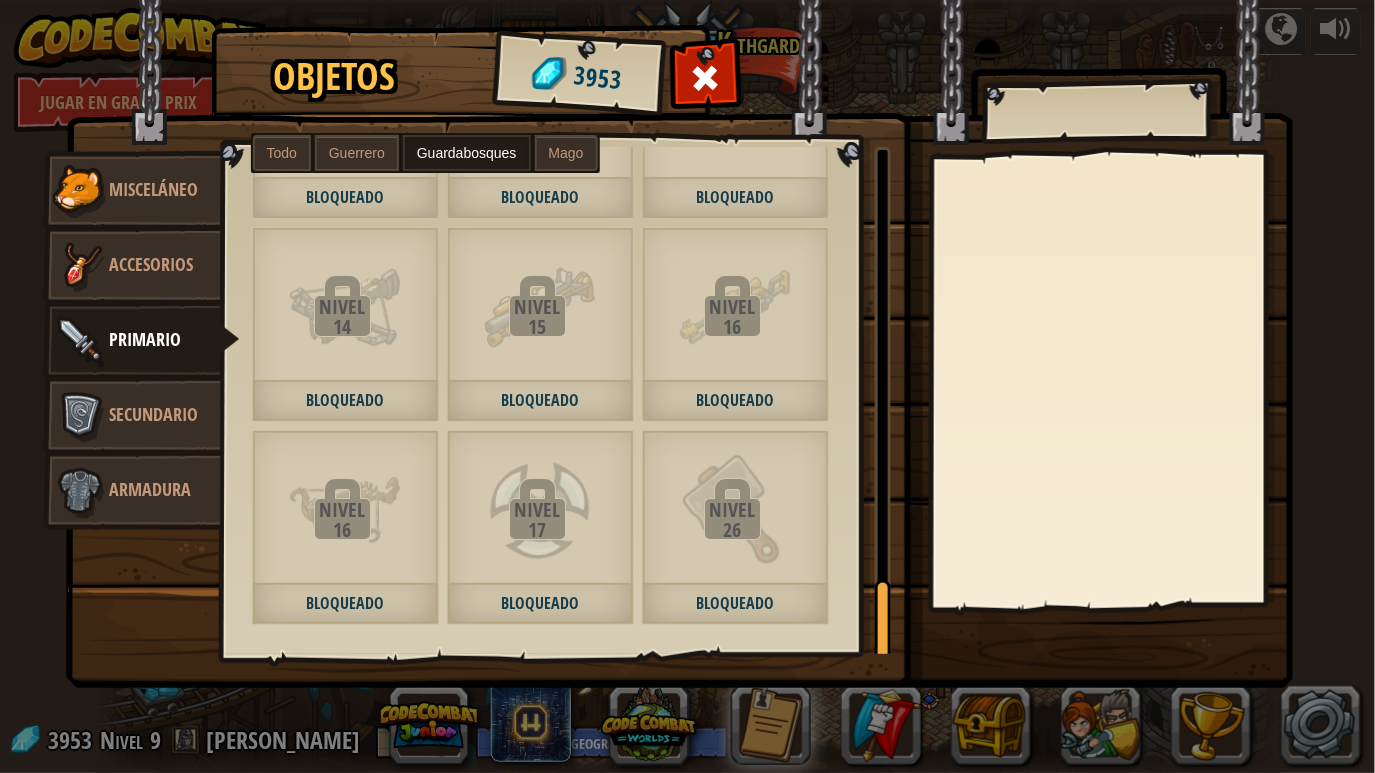 scroll, scrollTop: 0, scrollLeft: 0, axis: both 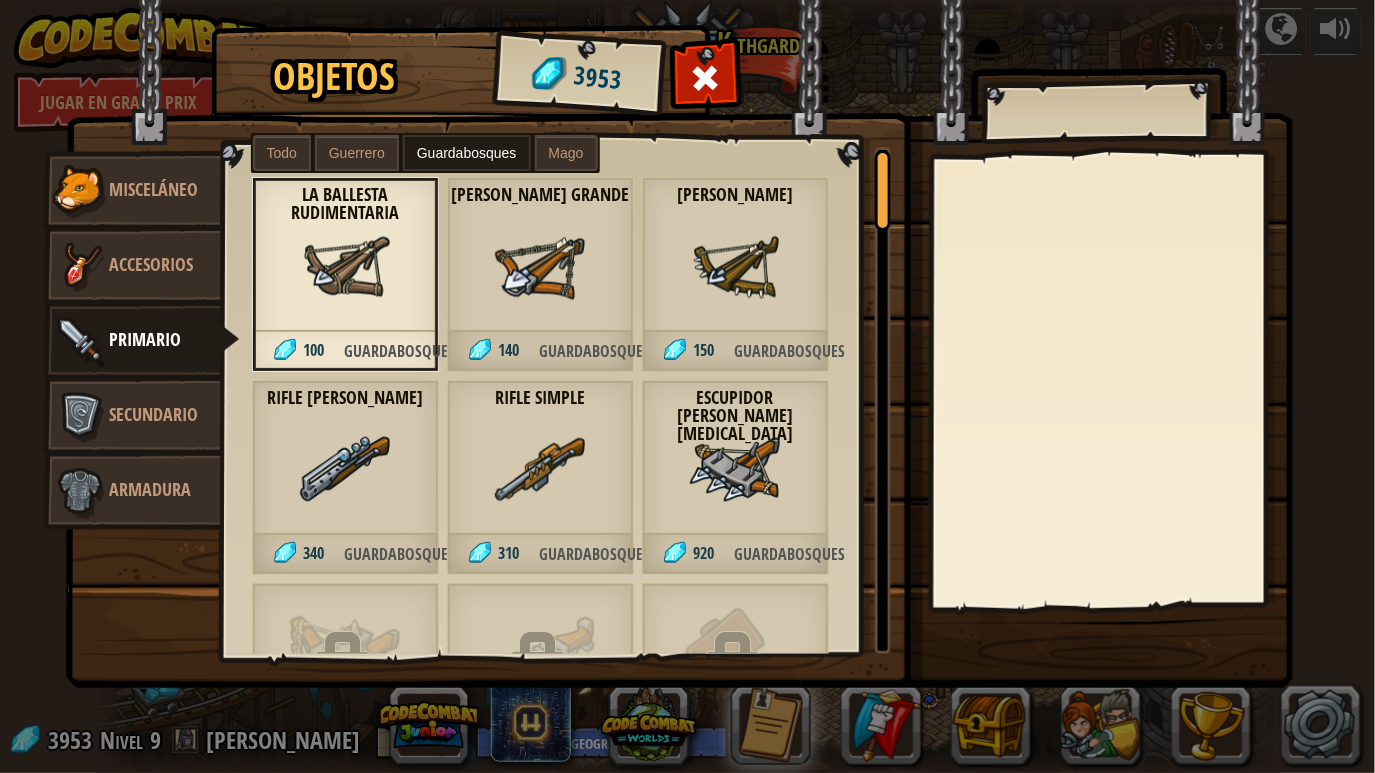 click at bounding box center (345, 267) 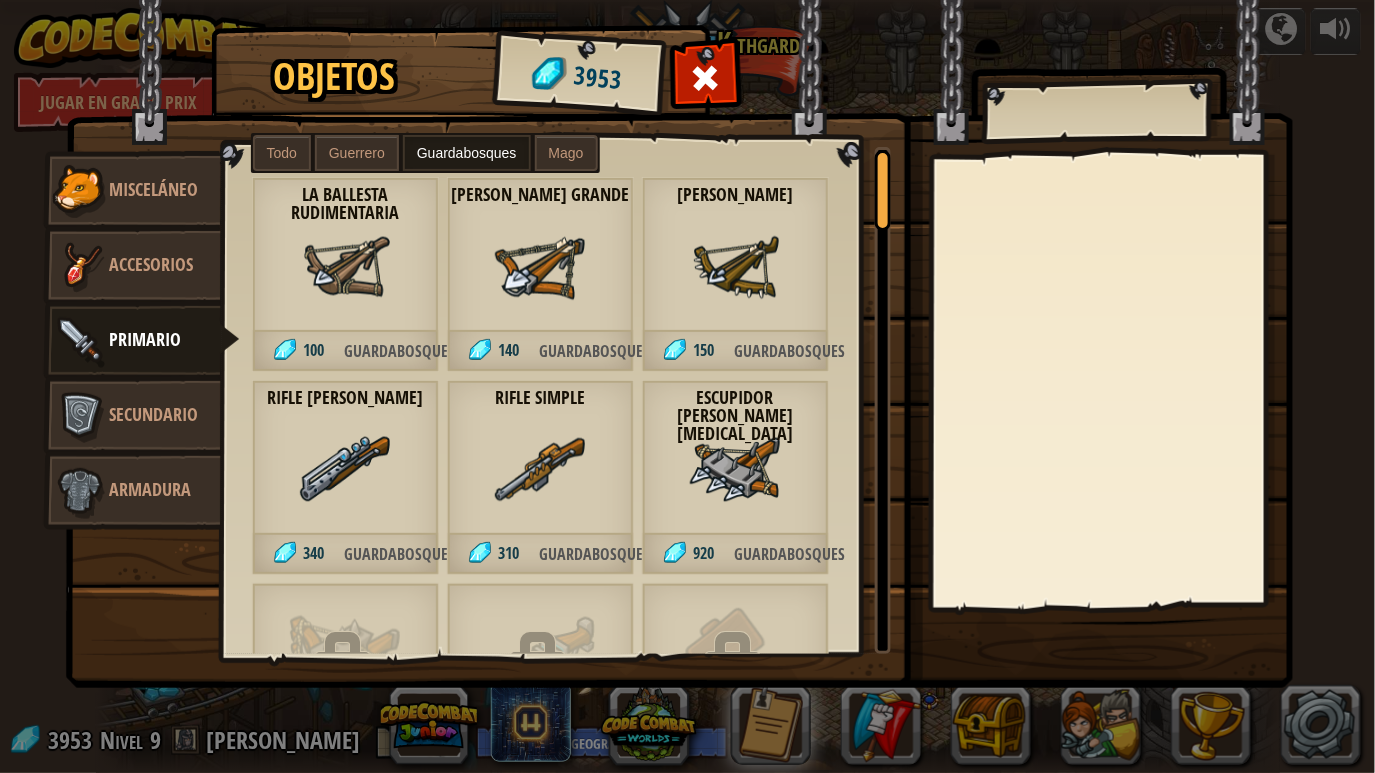 click on "La ballesta rudimentaria 100 Guardabosques" at bounding box center [345, 274] 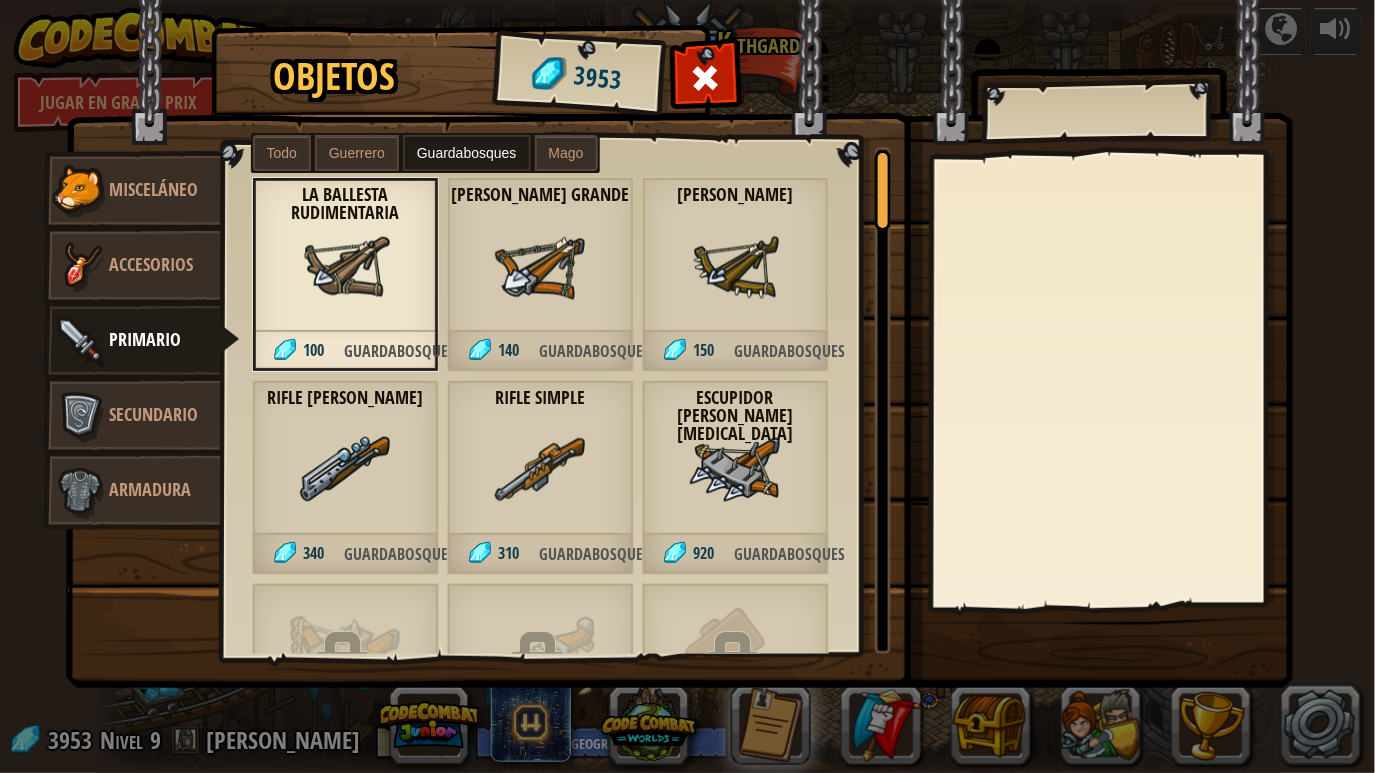 click at bounding box center (705, 78) 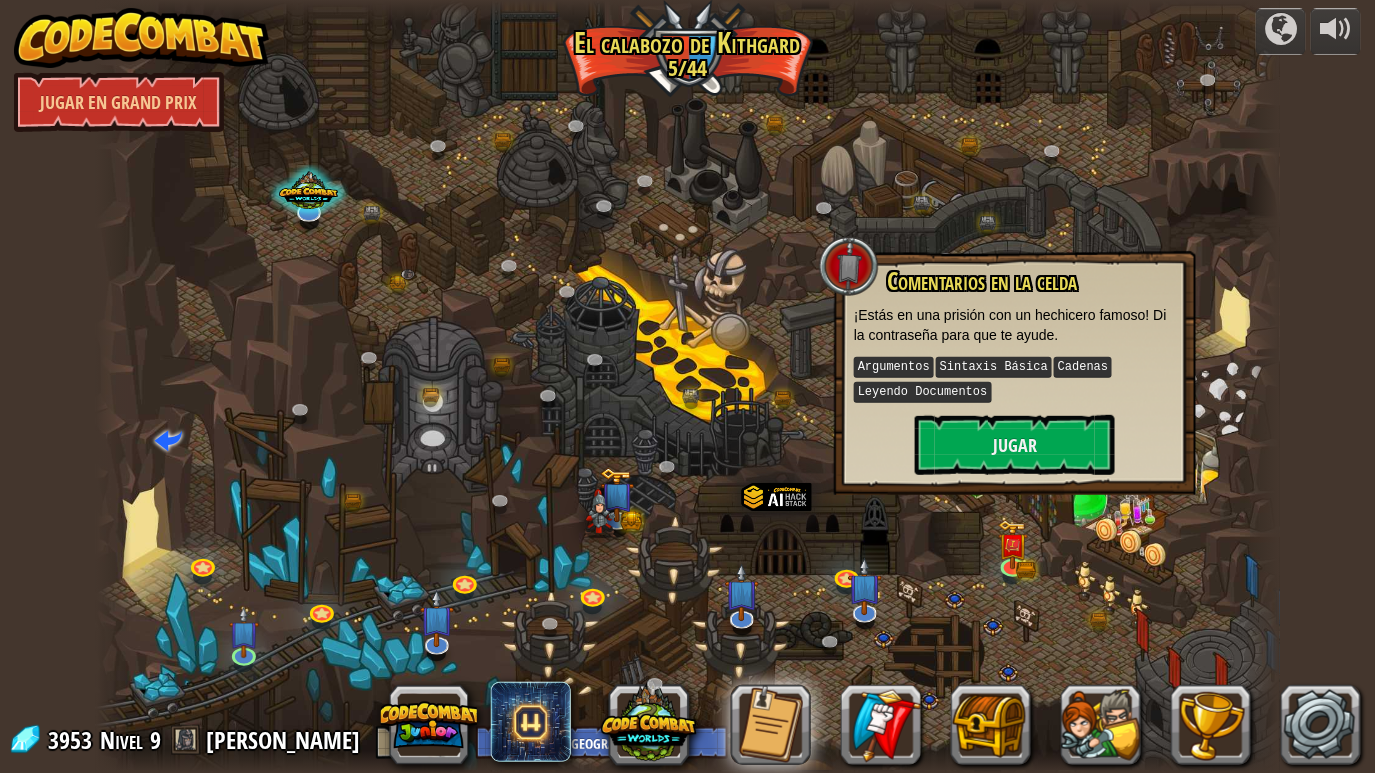 click at bounding box center [688, 387] 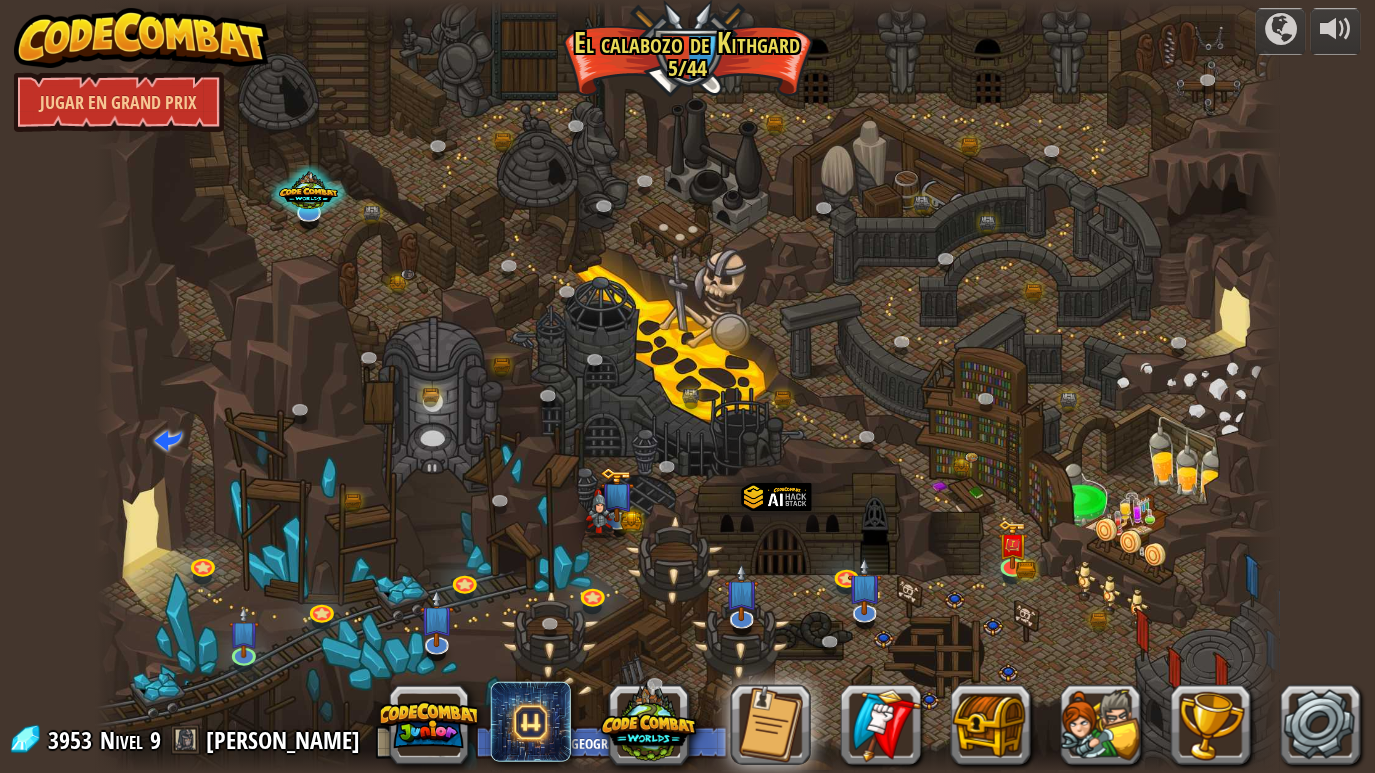 click at bounding box center [186, 740] 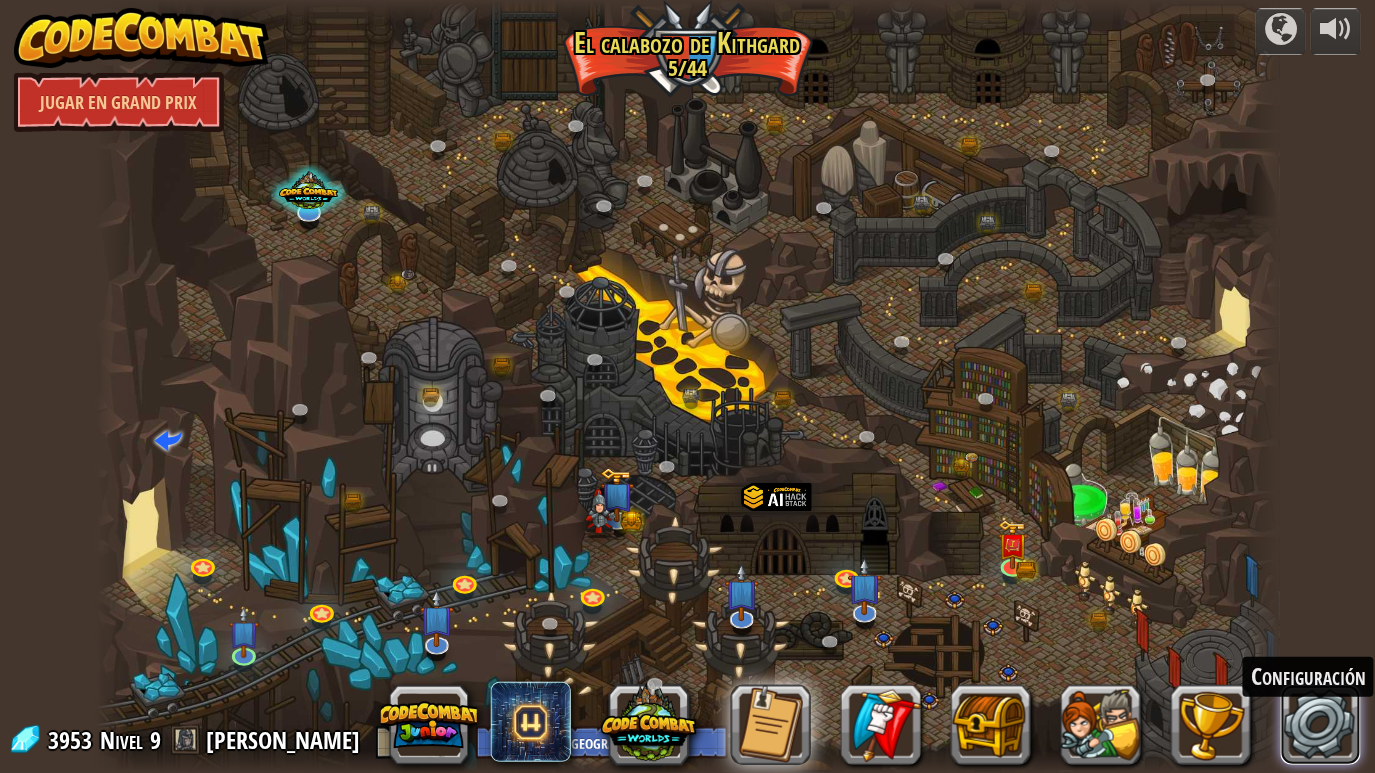 click at bounding box center (1321, 725) 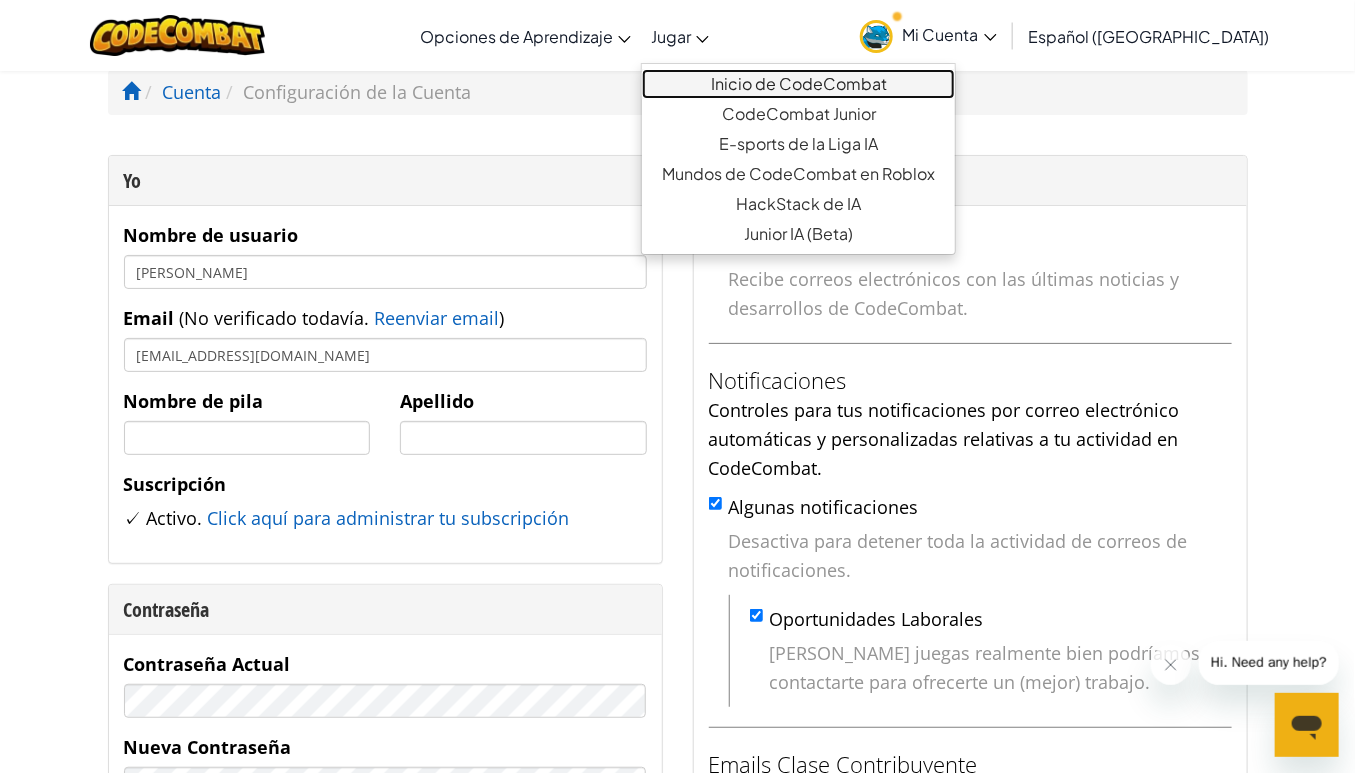 click on "Inicio de CodeCombat" at bounding box center (798, 84) 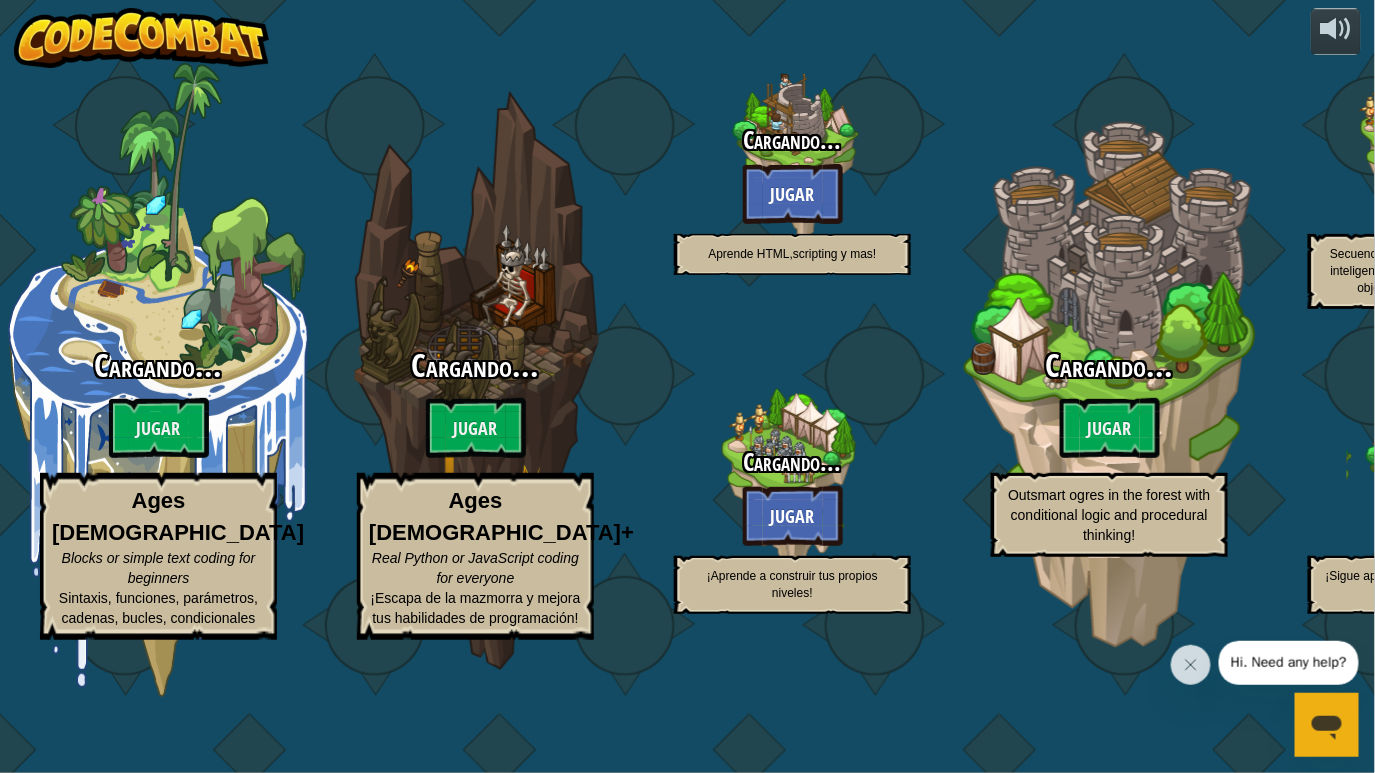 select on "es-419" 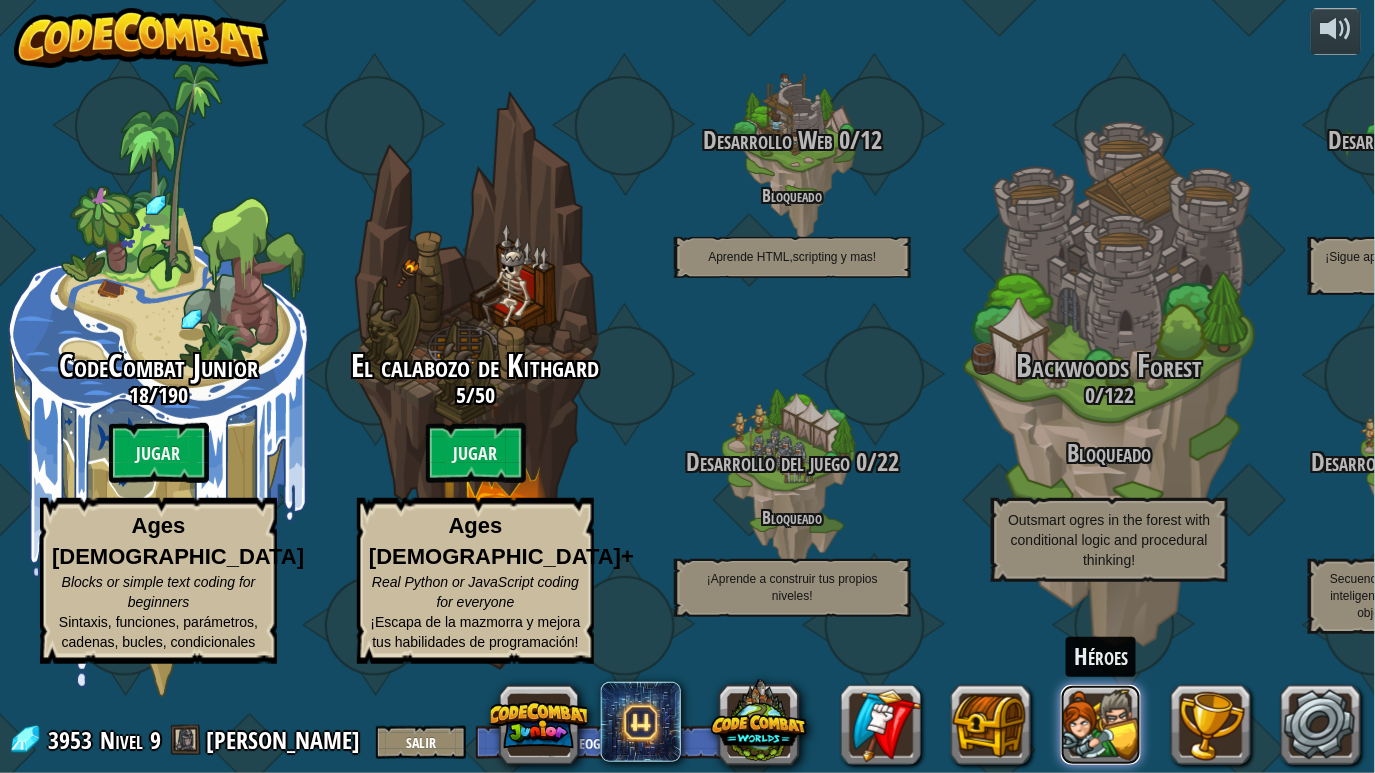 click at bounding box center [1101, 725] 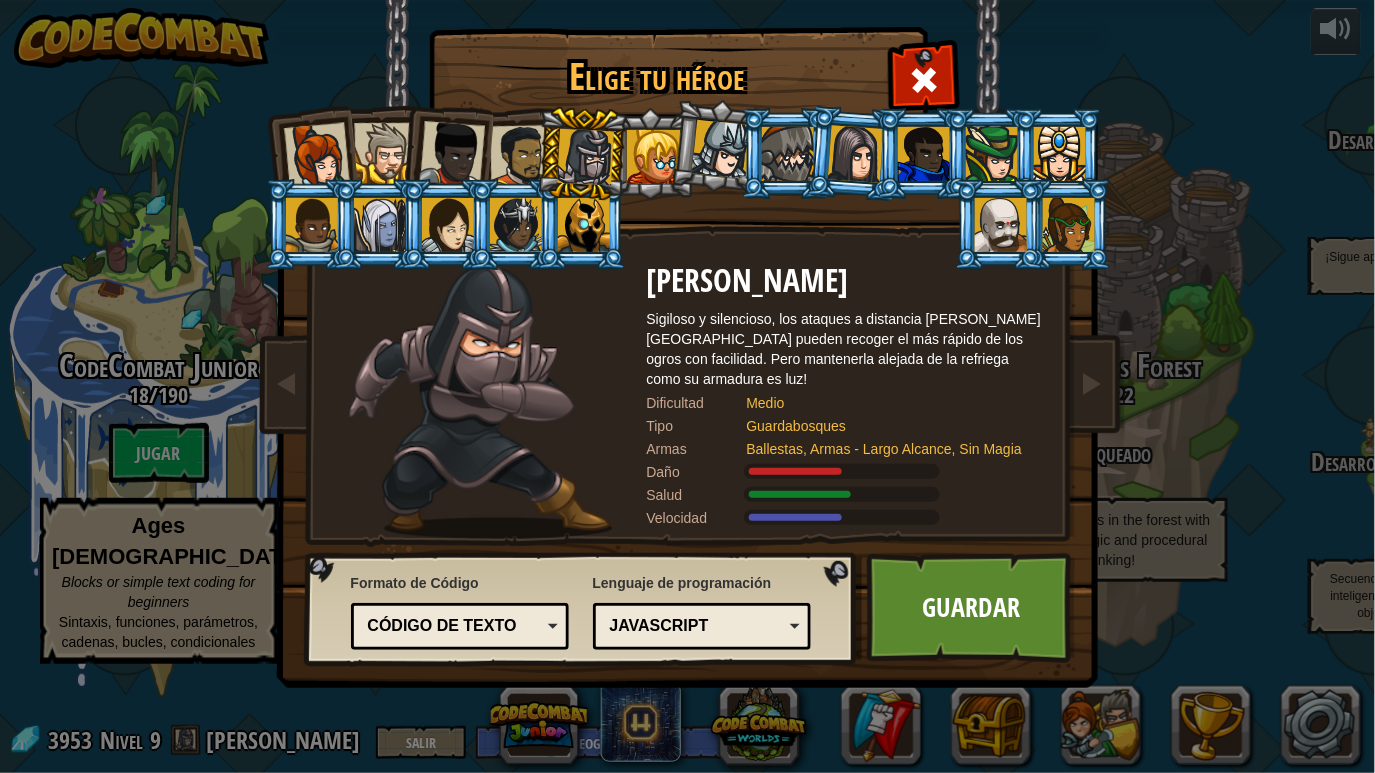 click at bounding box center [584, 225] 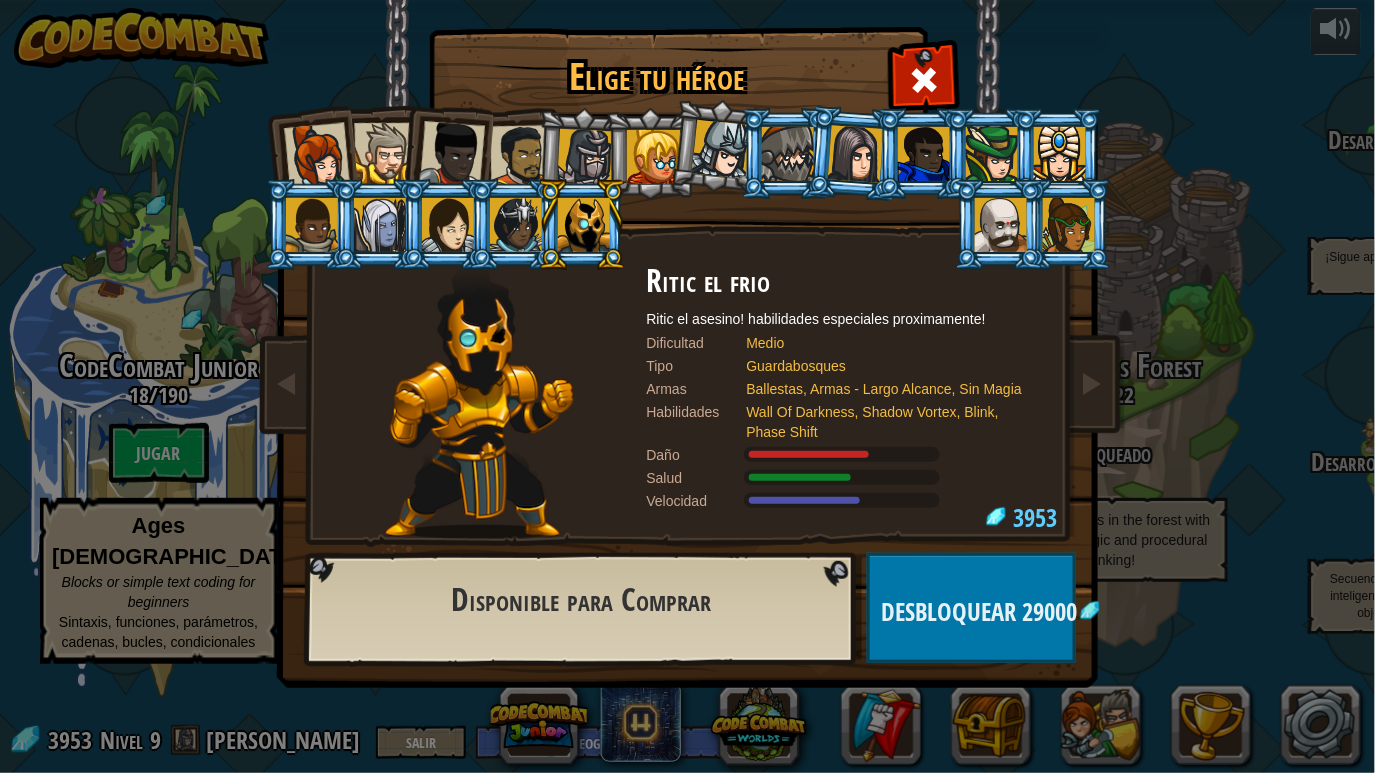 click at bounding box center [585, 157] 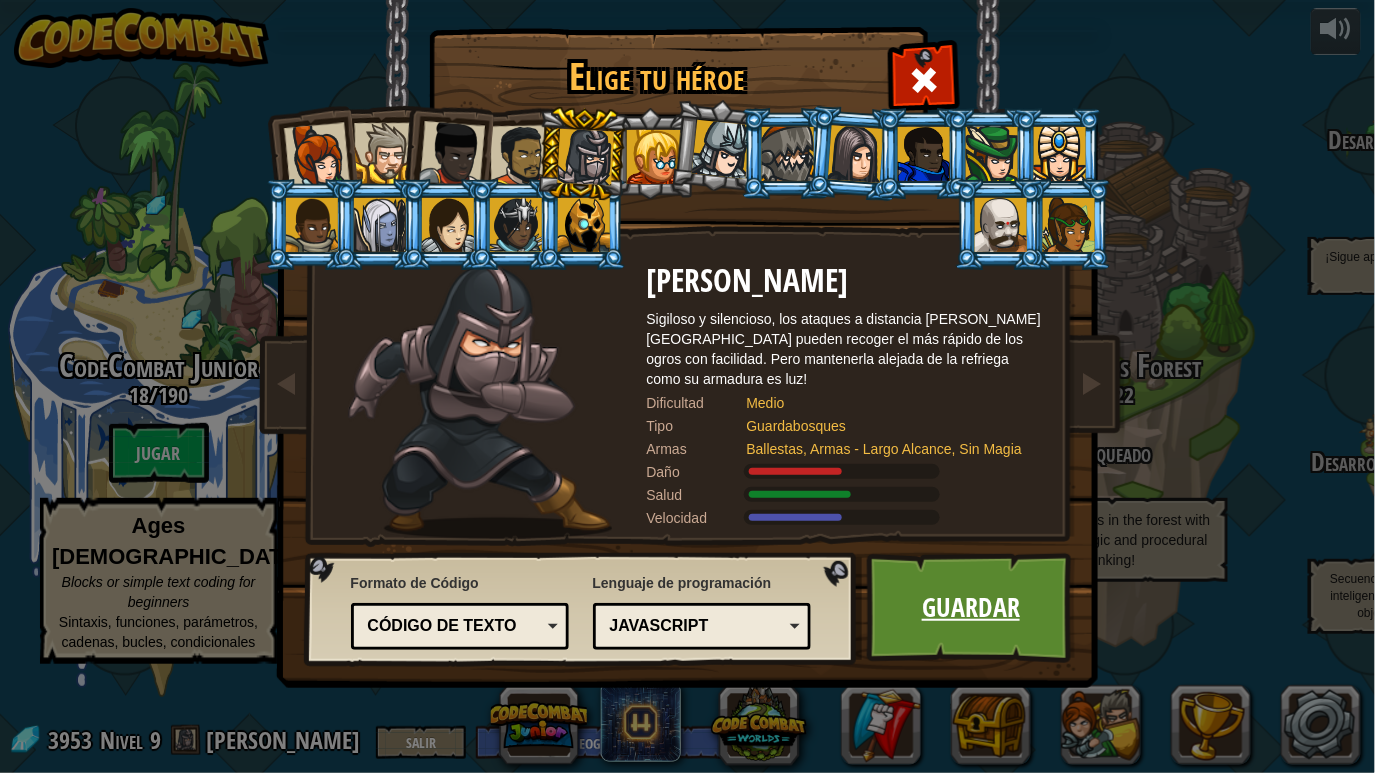 click on "Guardar" at bounding box center (971, 608) 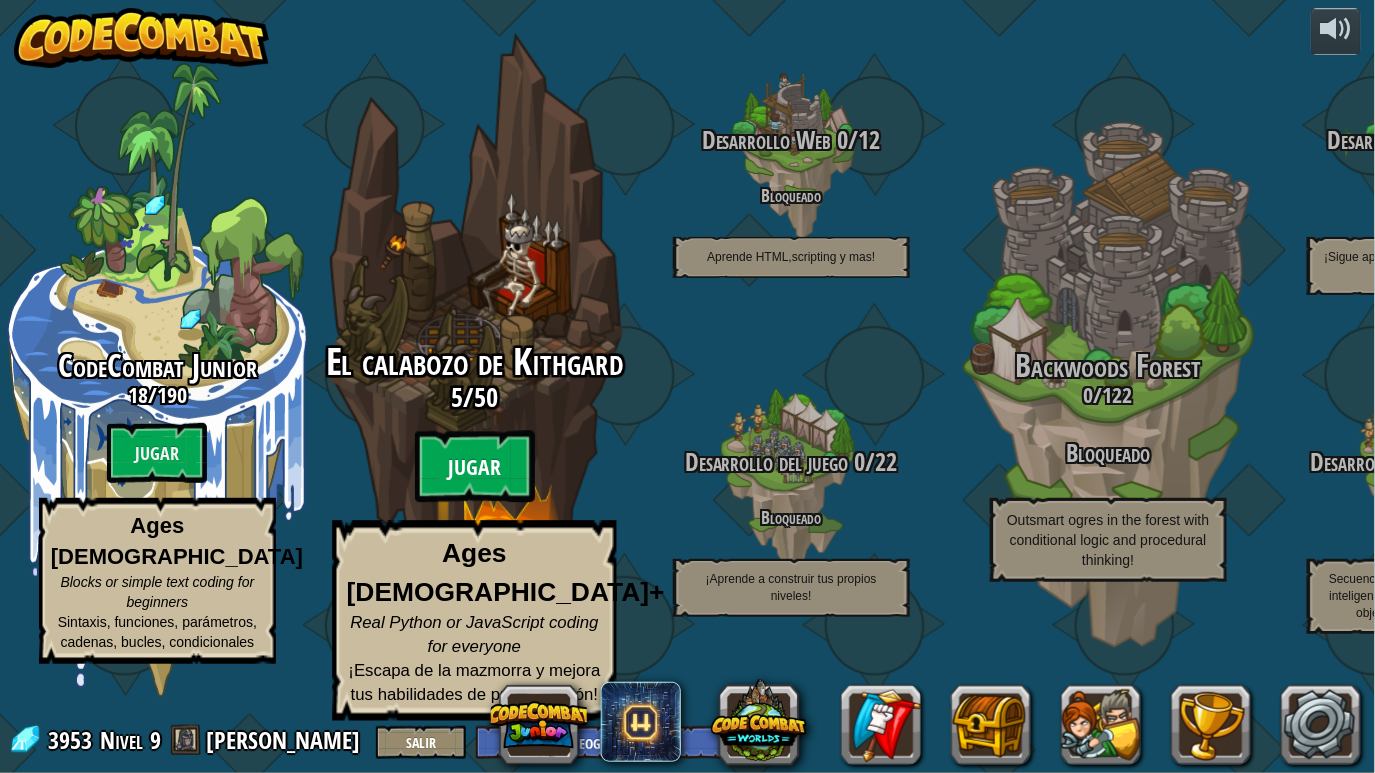click on "Jugar" at bounding box center [474, 467] 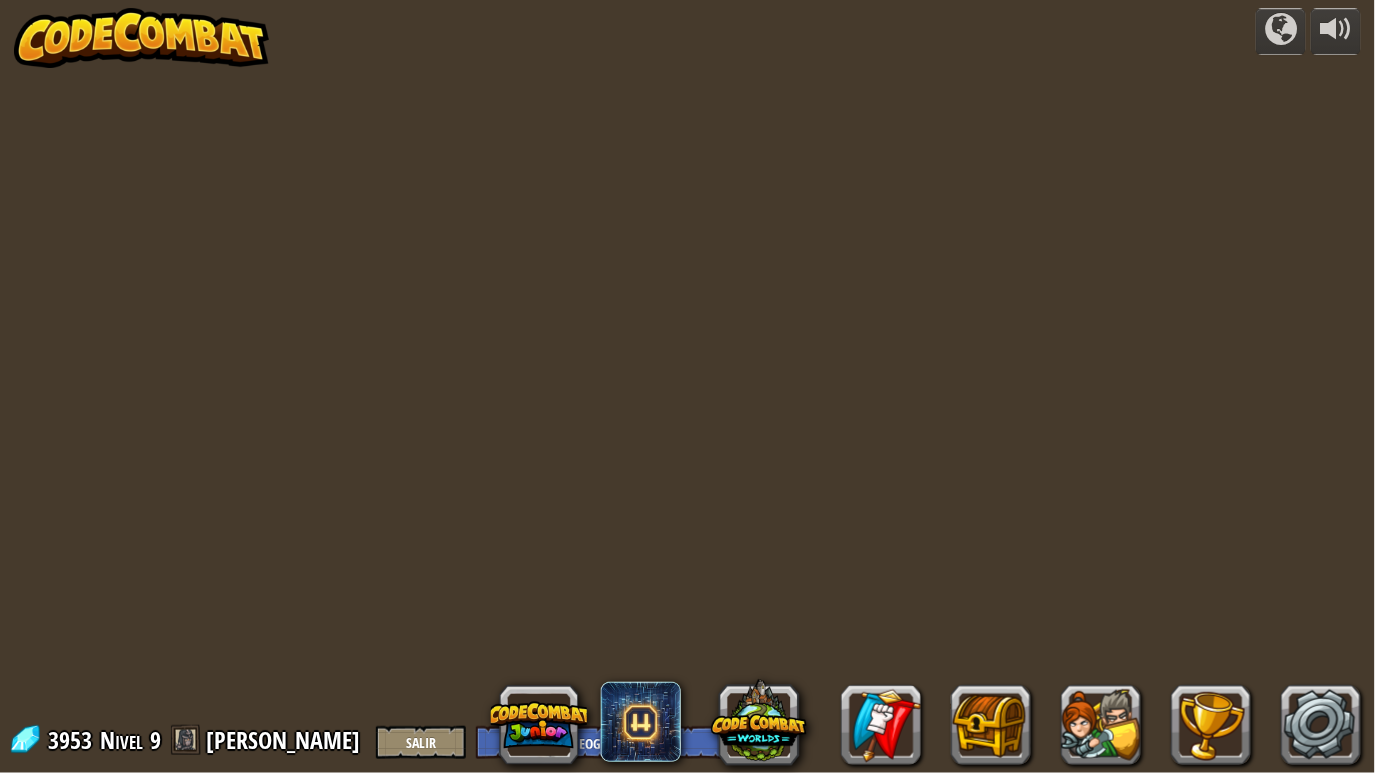 select on "es-419" 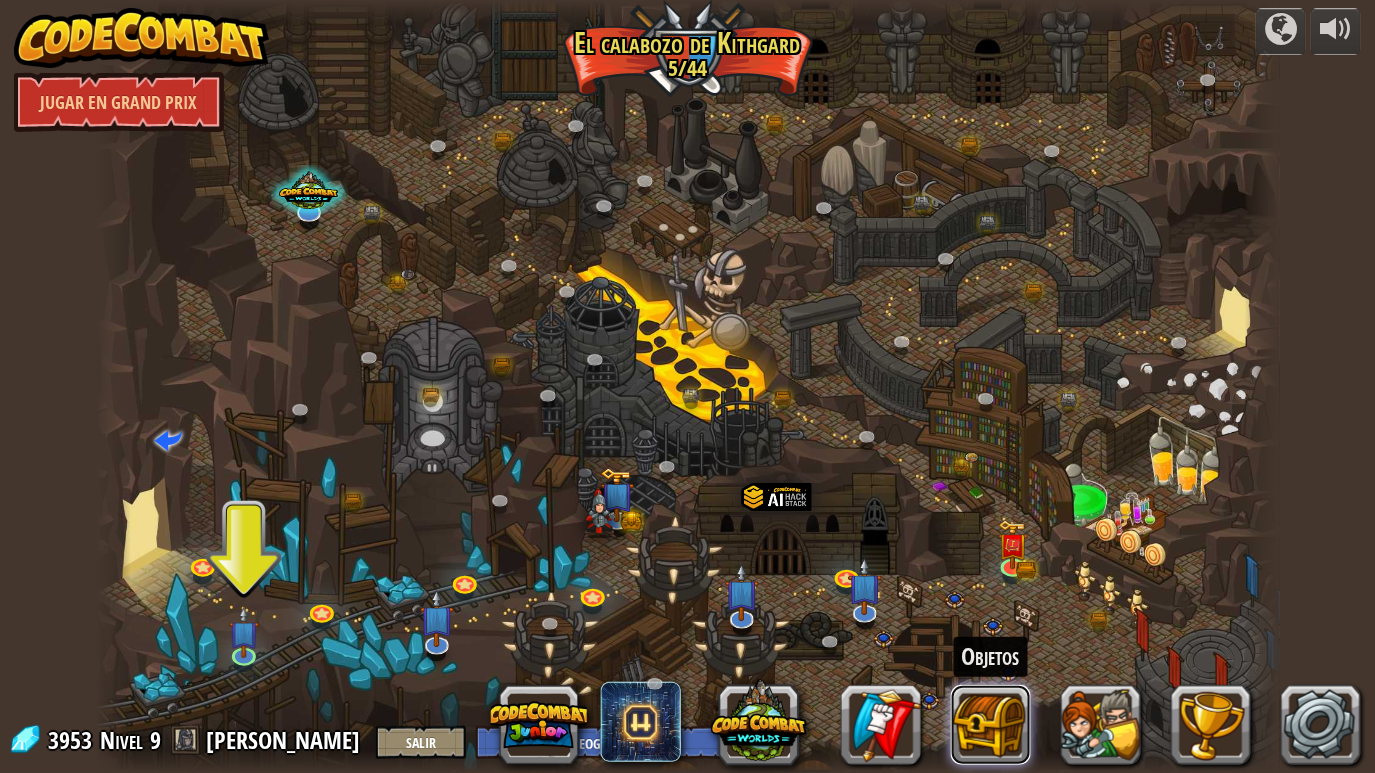click at bounding box center [991, 725] 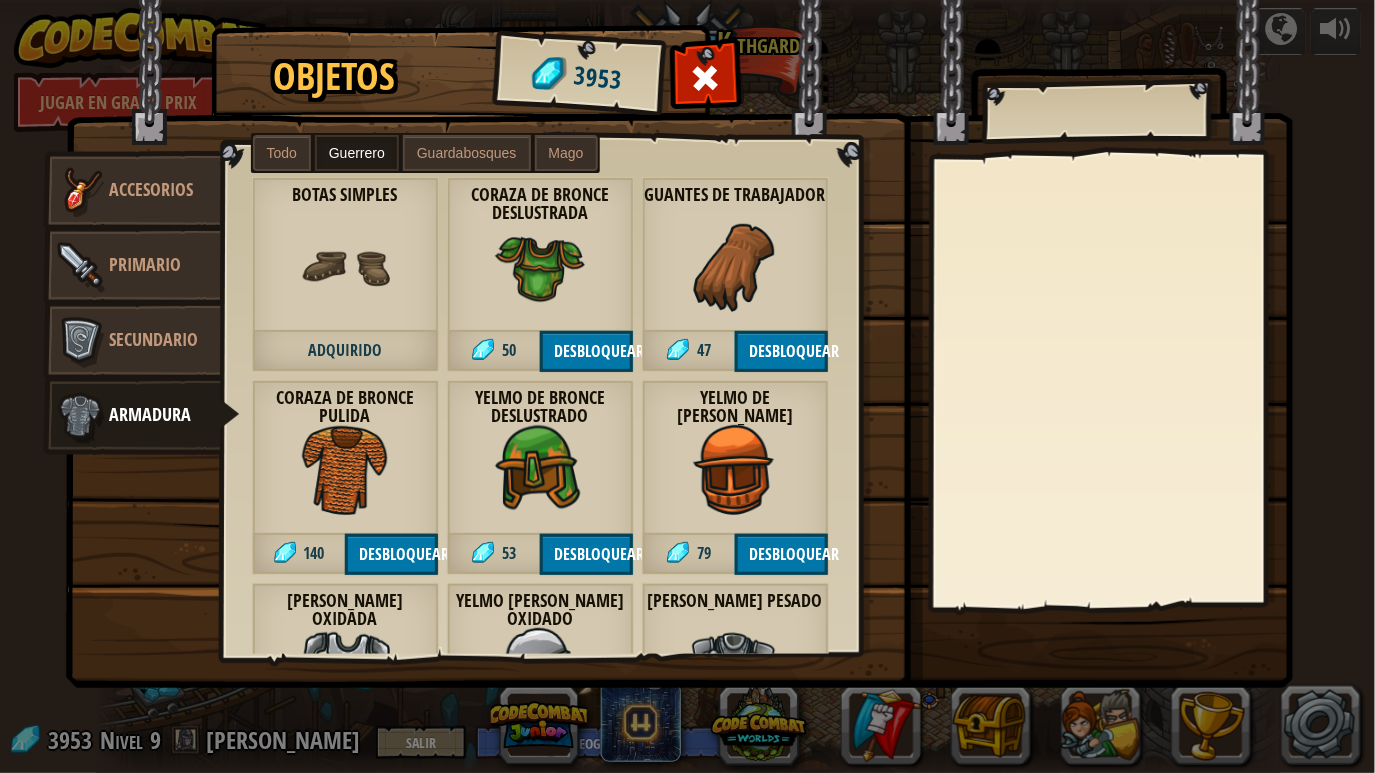 click on "Guardabosques" at bounding box center [467, 153] 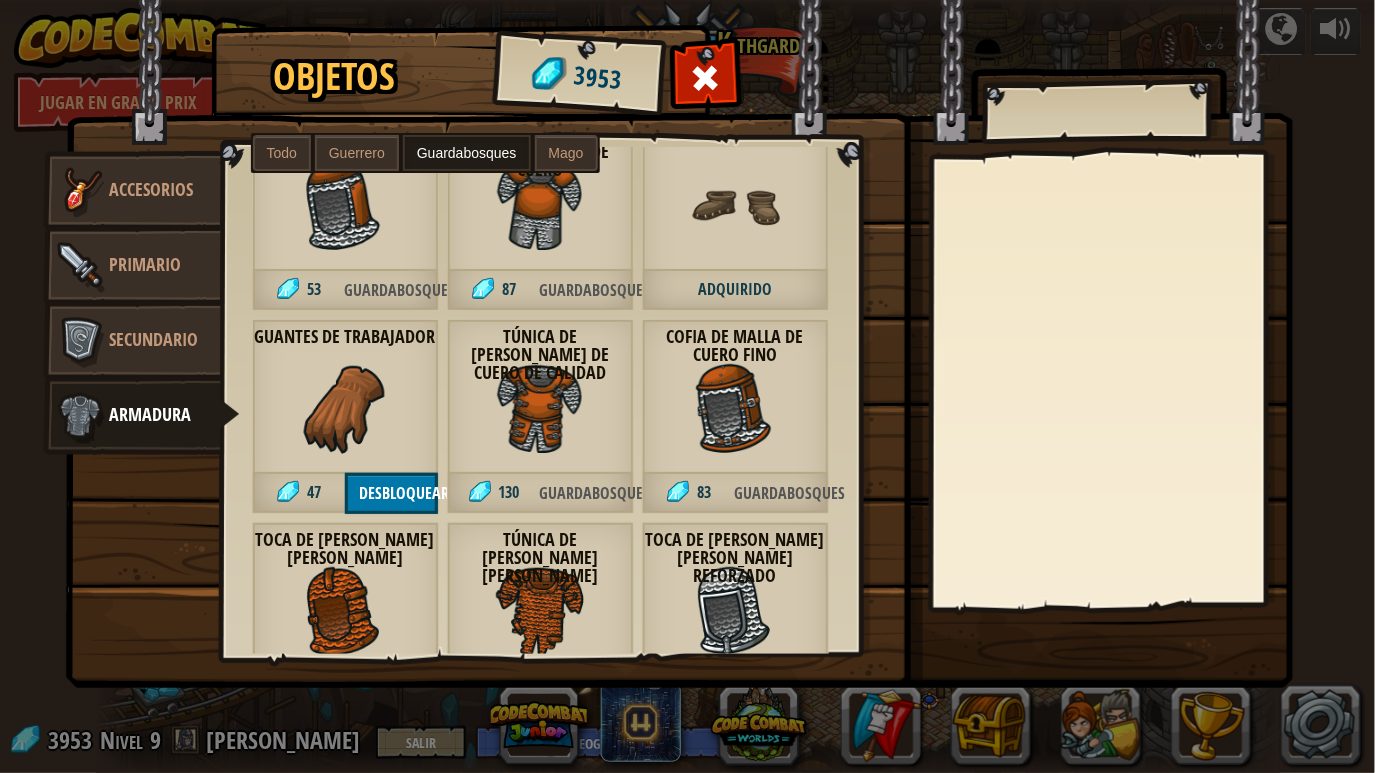 scroll, scrollTop: 0, scrollLeft: 0, axis: both 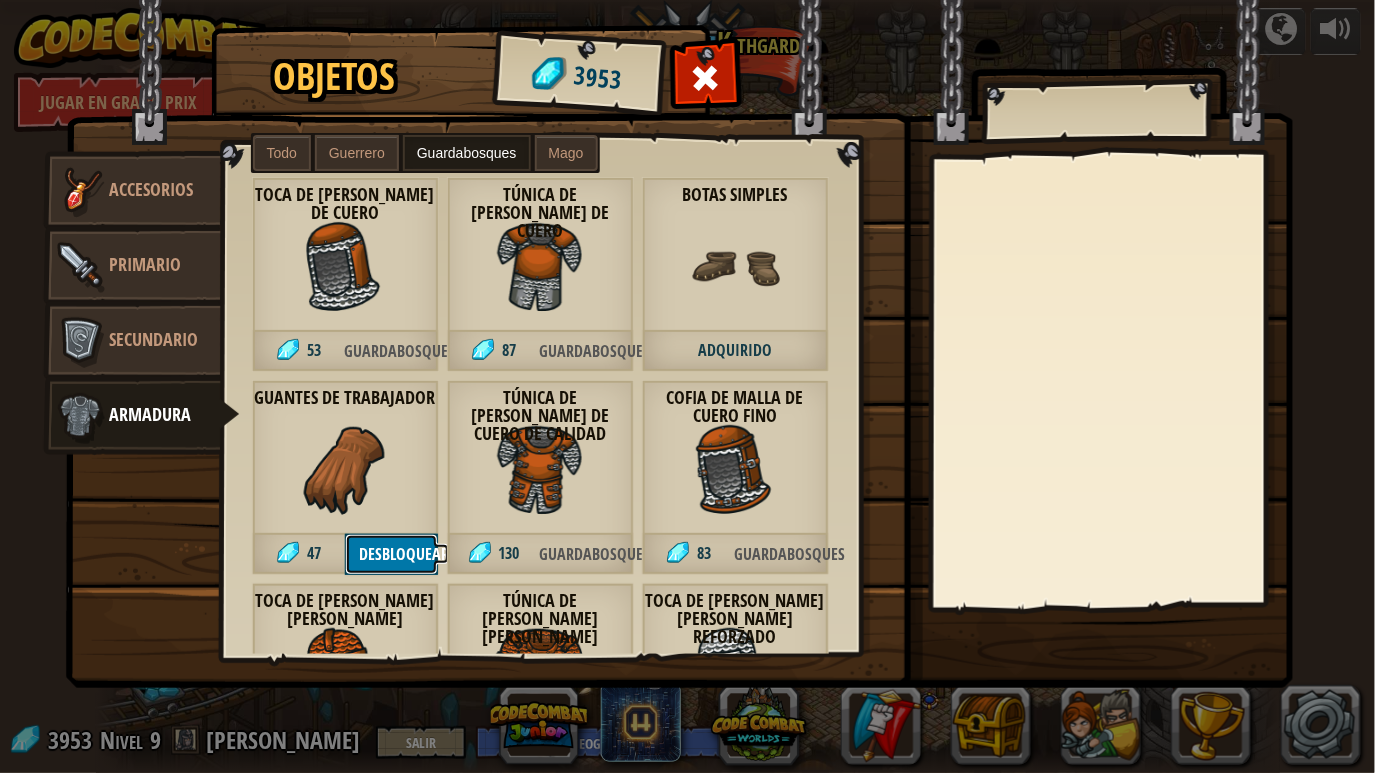 click on "Desbloquear" at bounding box center [391, 554] 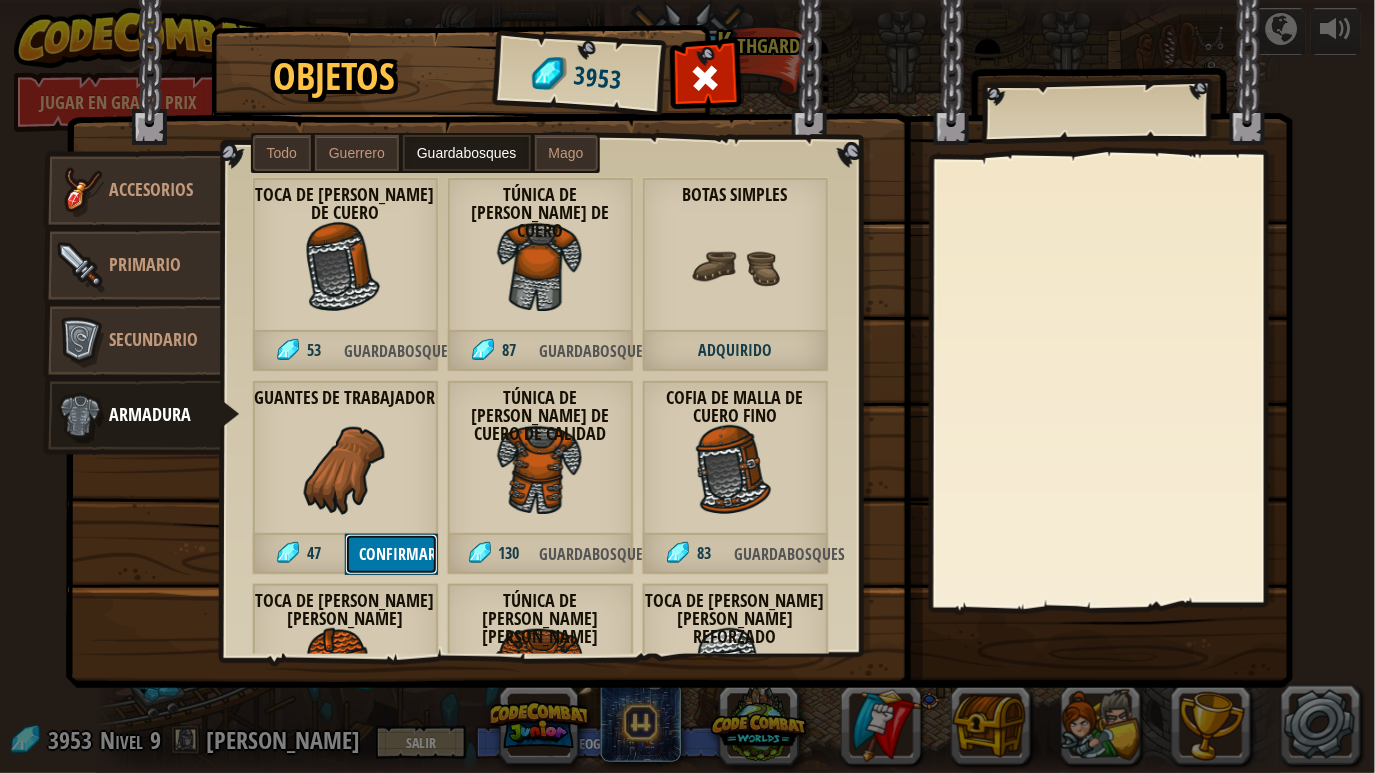 click on "Confirmar" at bounding box center (391, 554) 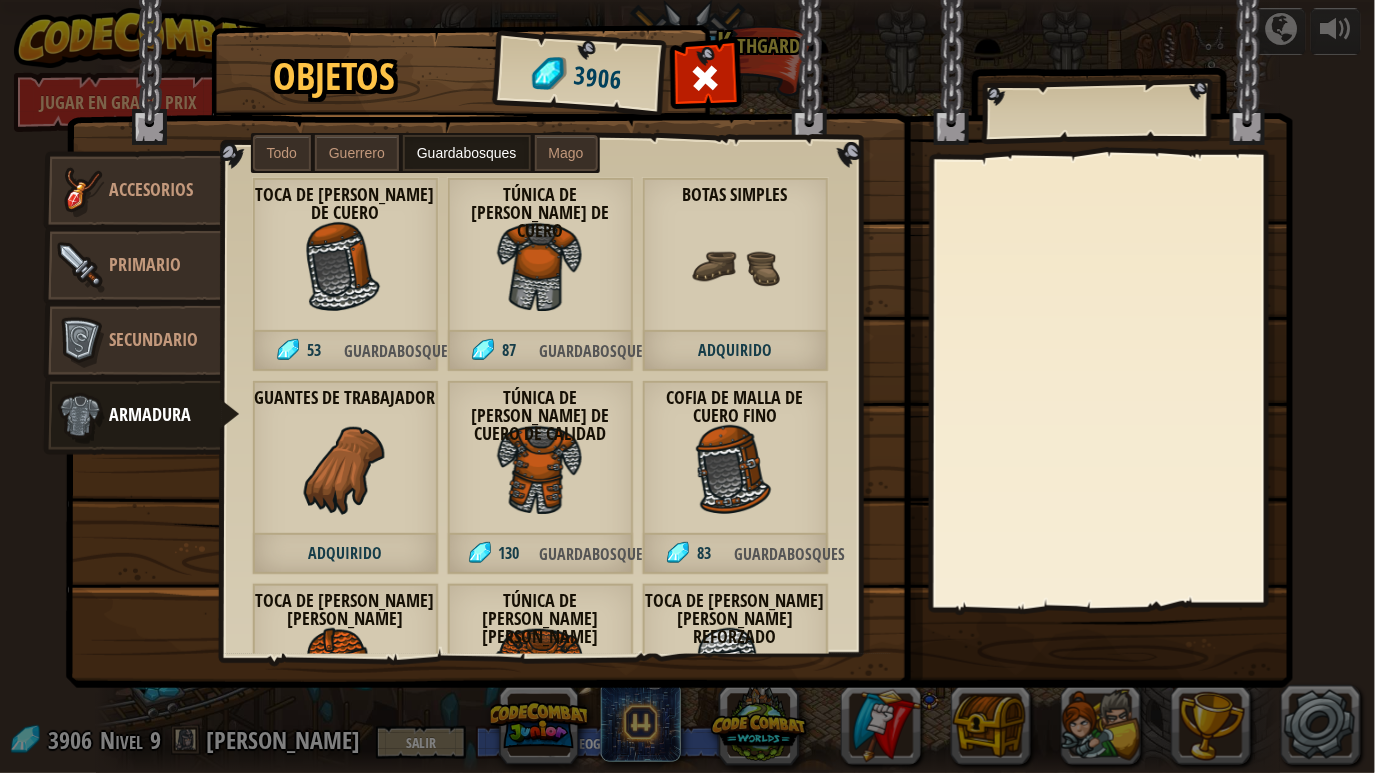 click at bounding box center (345, 470) 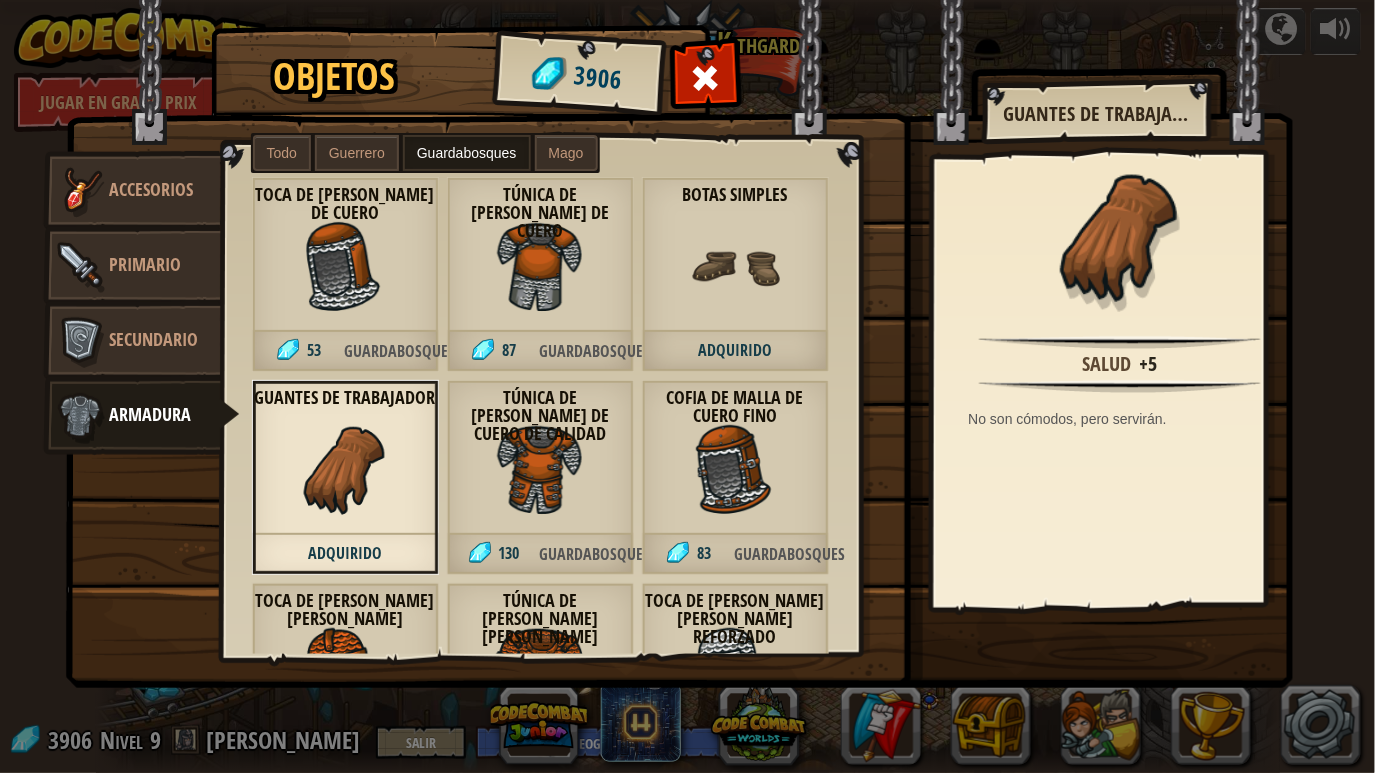 click at bounding box center [705, 83] 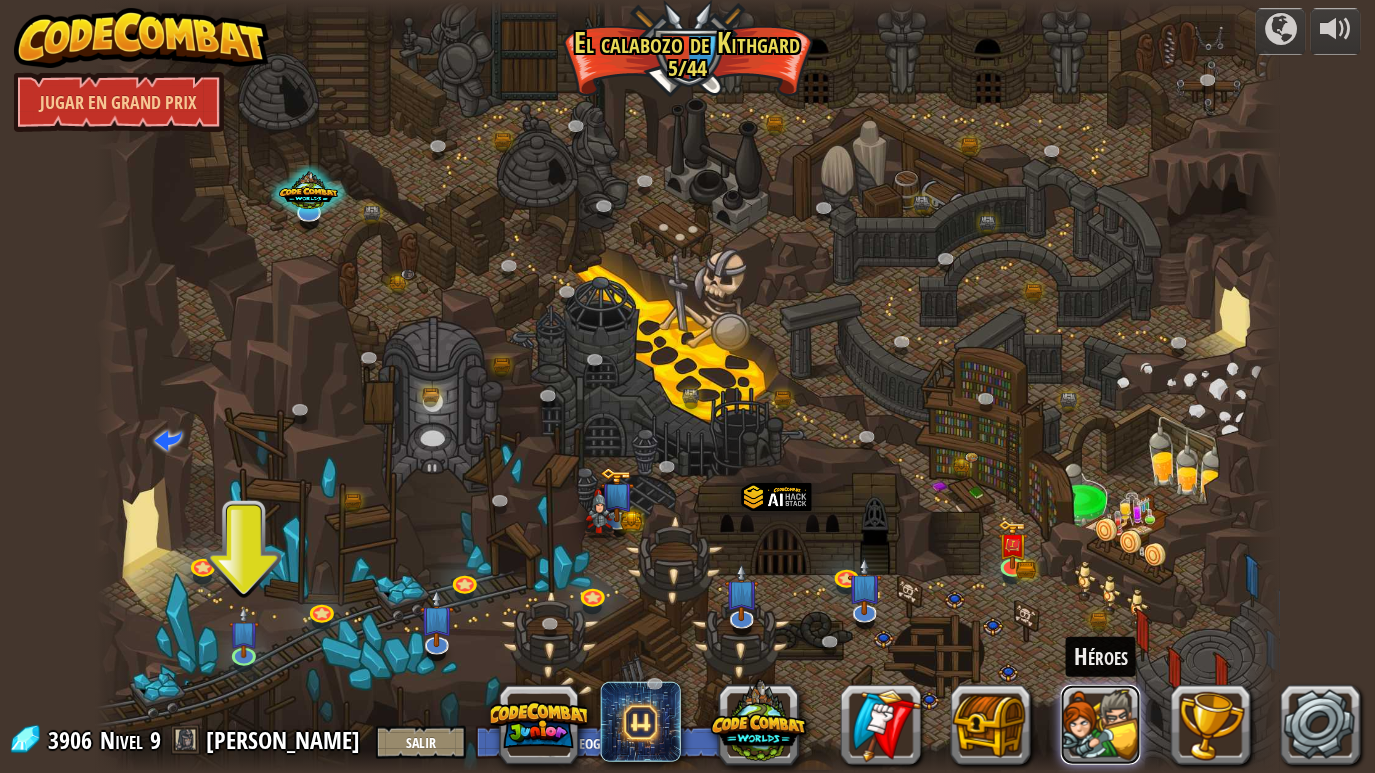 click at bounding box center (1101, 725) 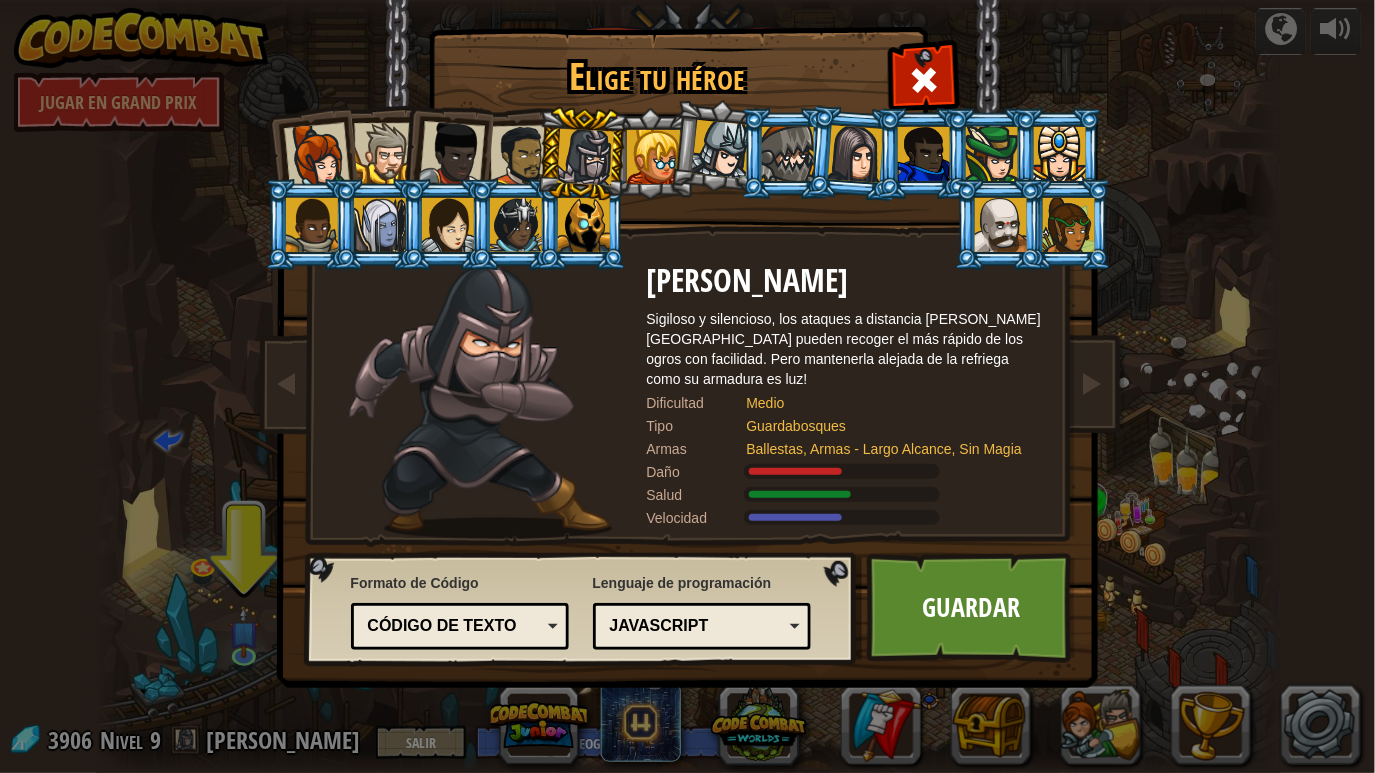 click at bounding box center [480, 401] 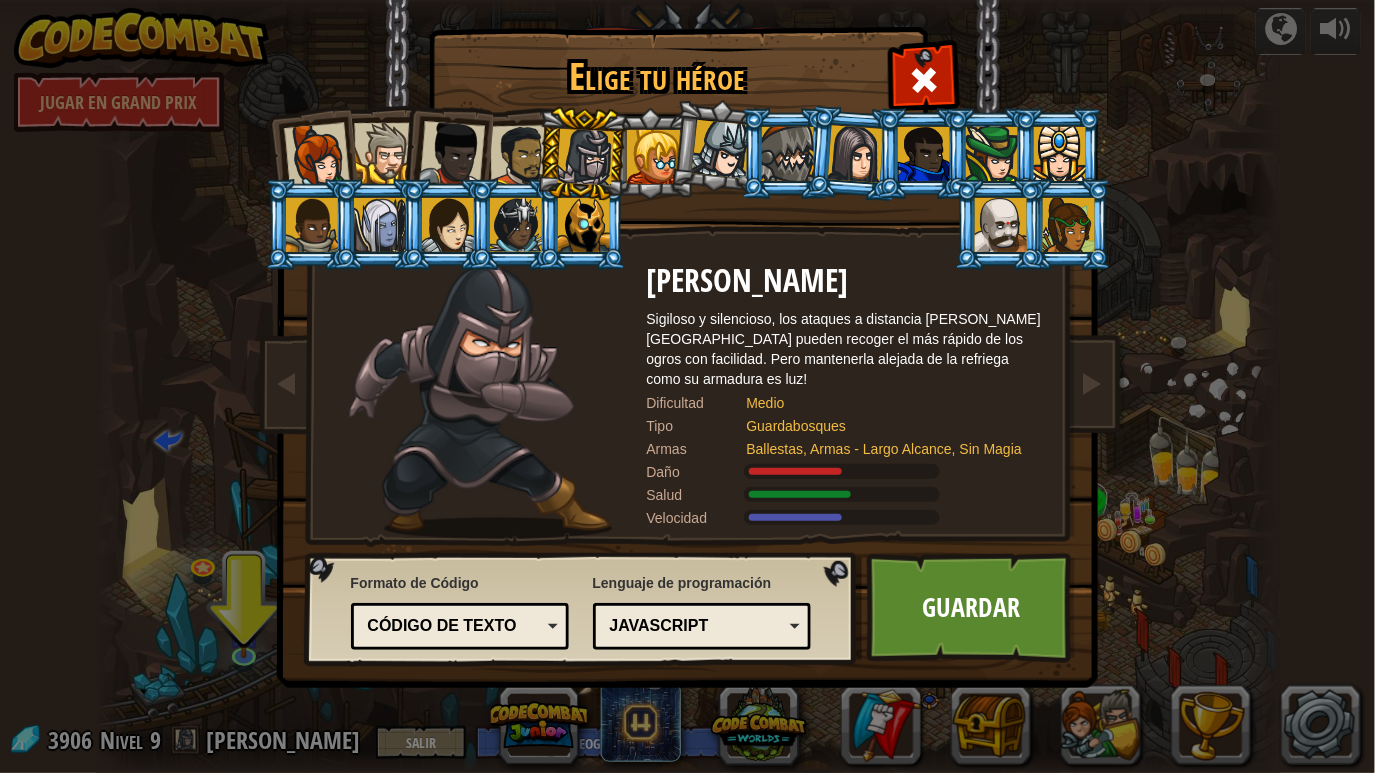 click at bounding box center (480, 401) 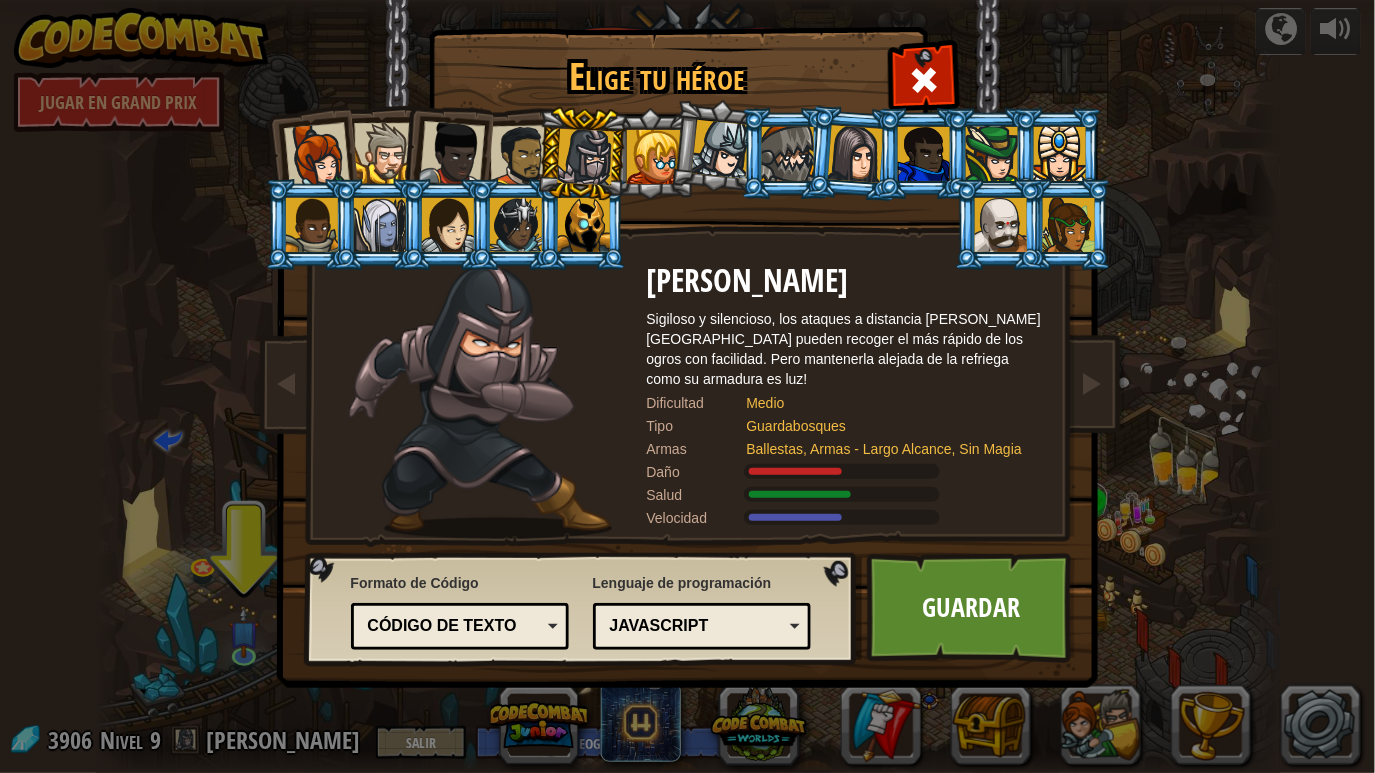 click on "Ballestas, Armas - Largo Alcance, Sin Magia" at bounding box center [887, 449] 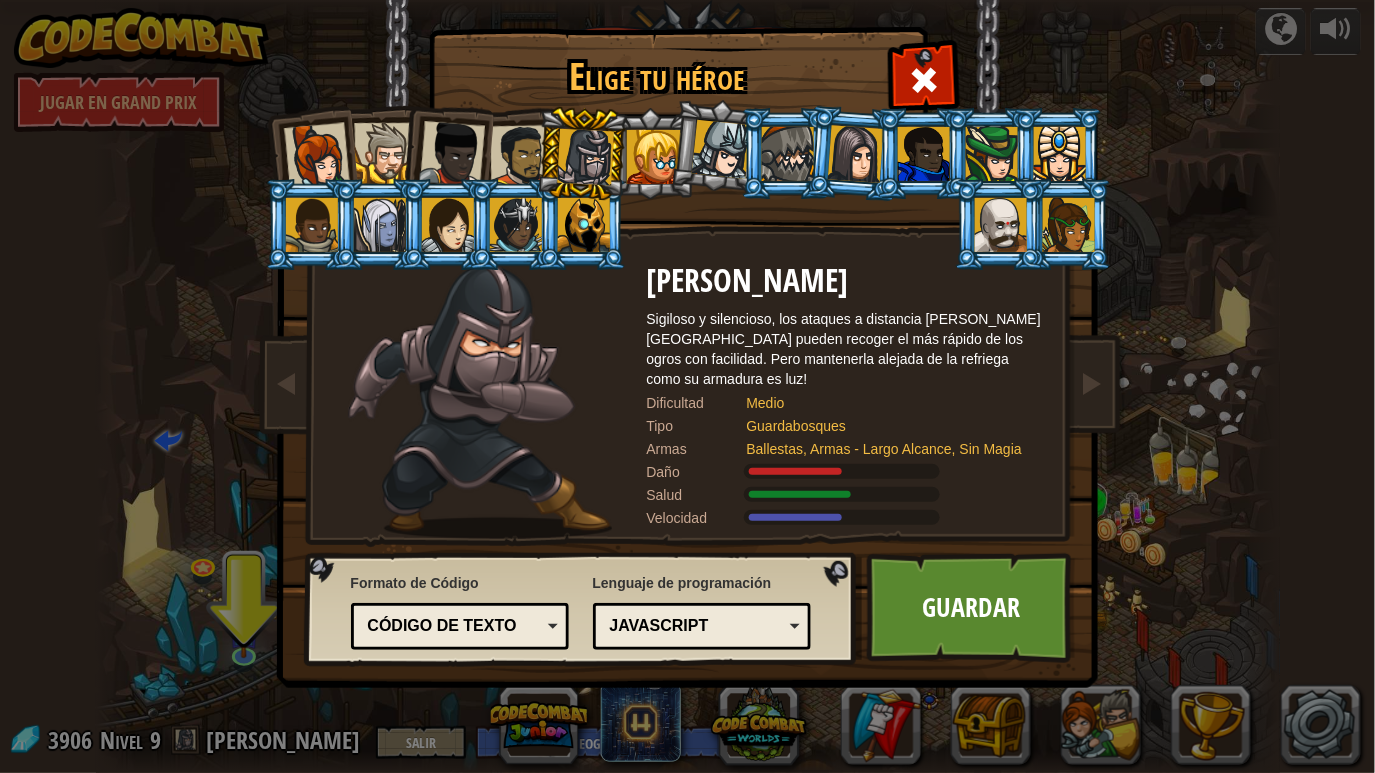 click at bounding box center (842, 471) 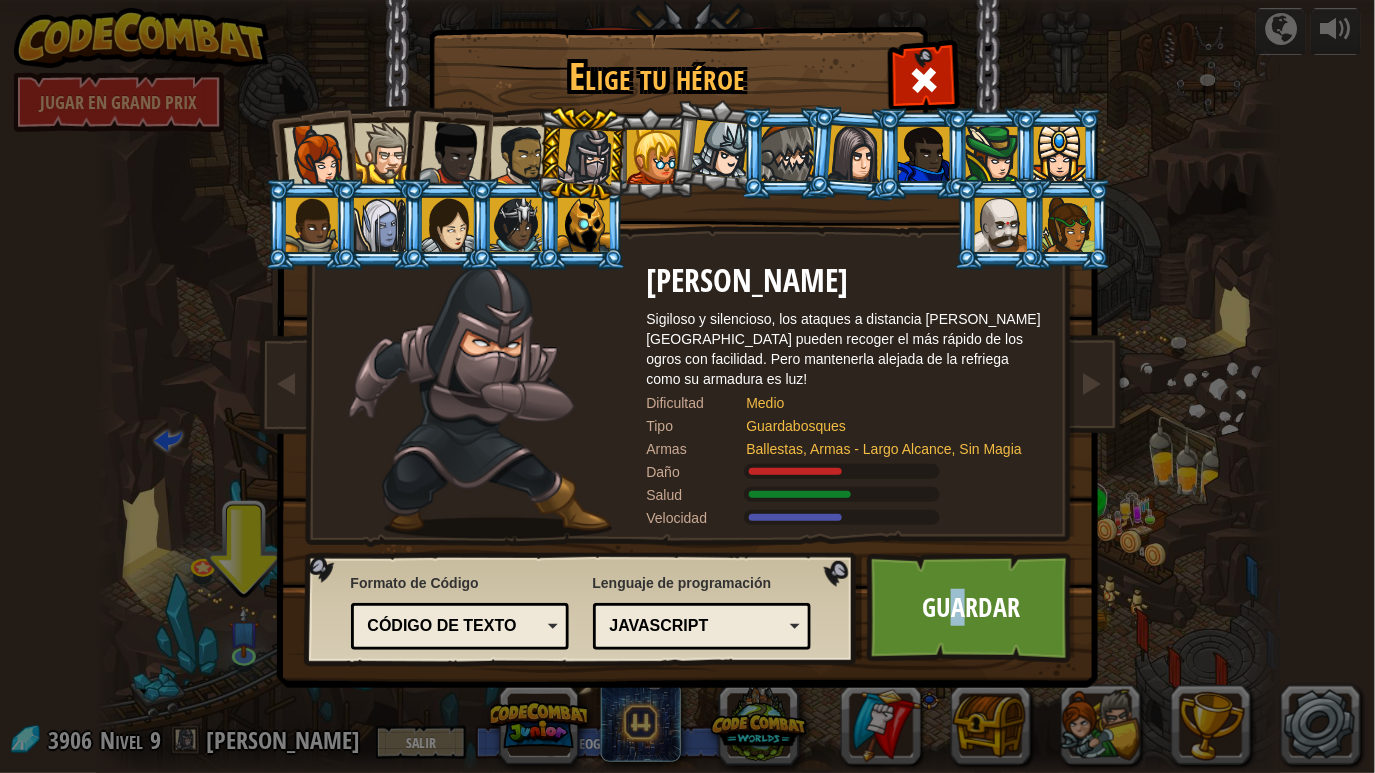 click on "Guardar" at bounding box center (971, 608) 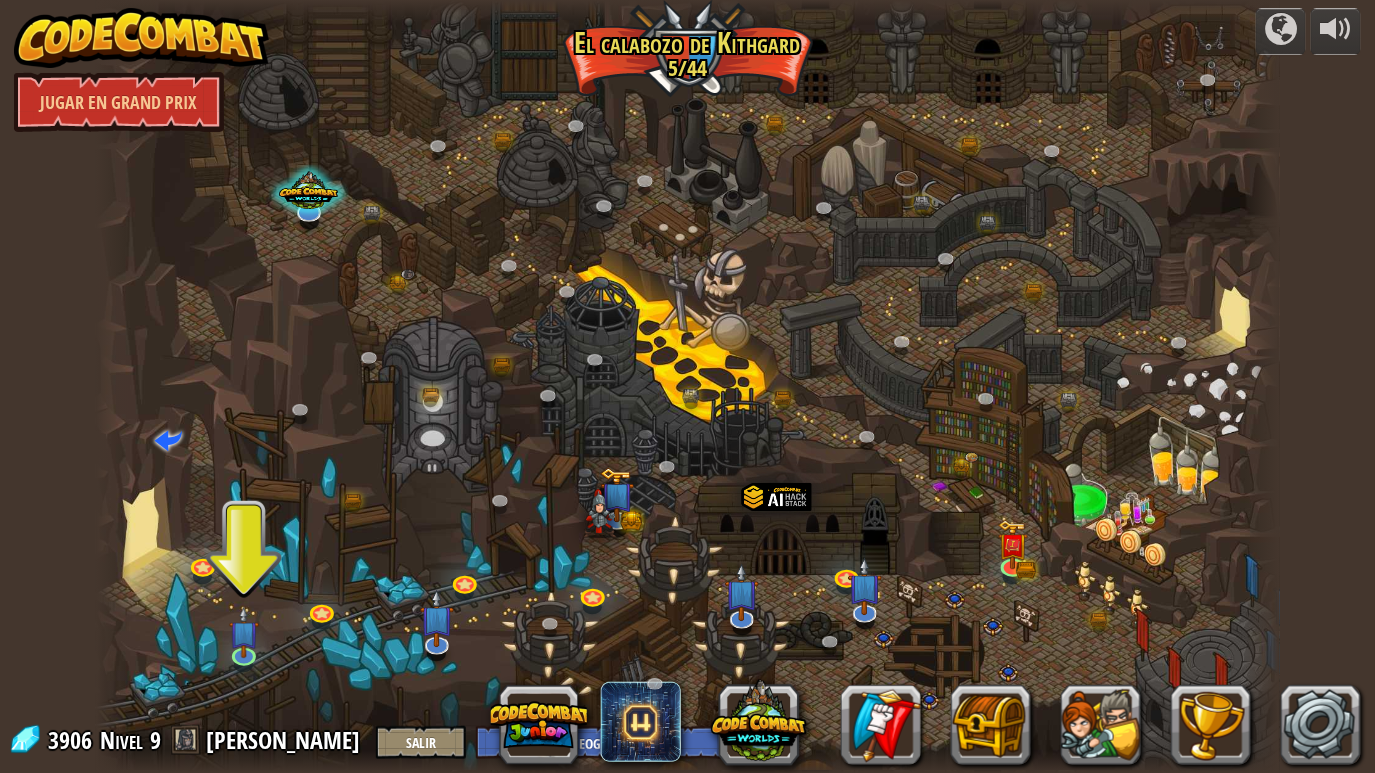 click at bounding box center (688, 387) 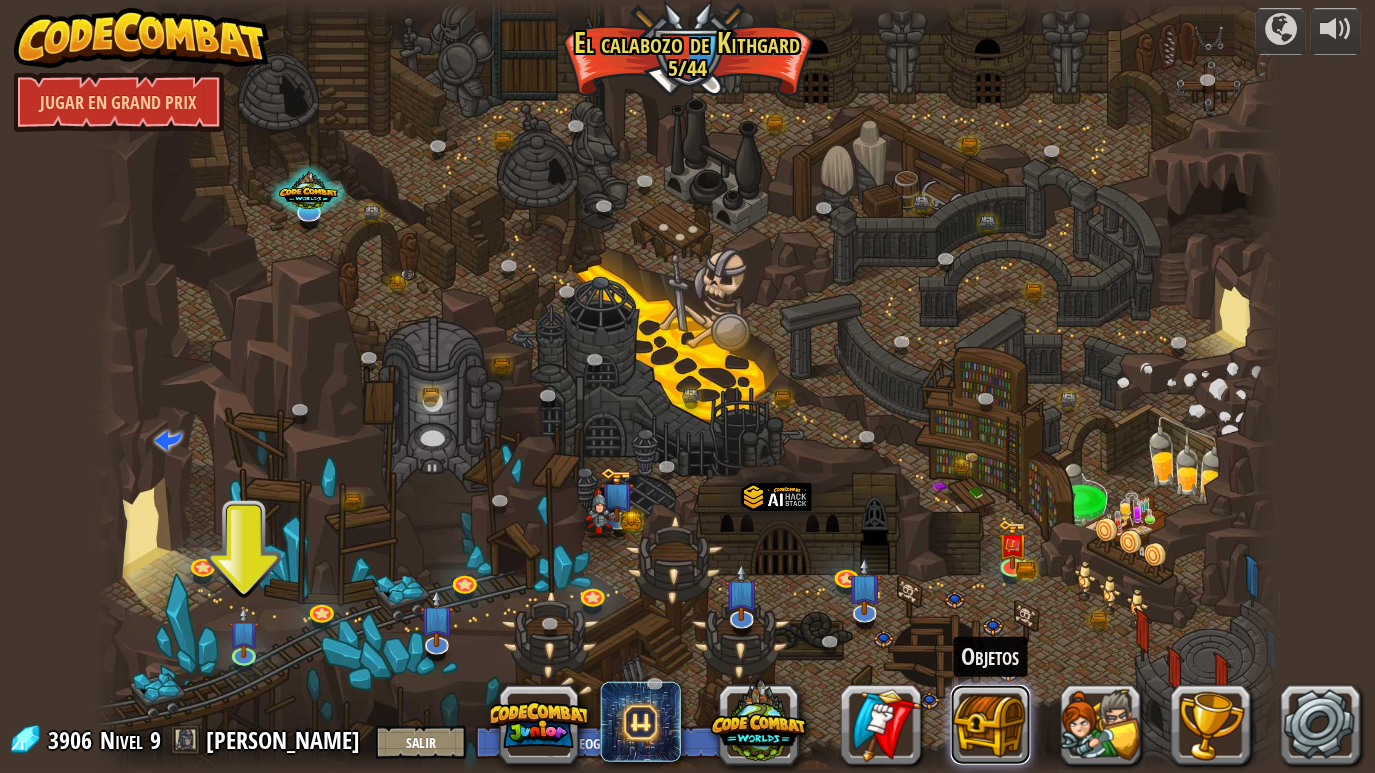click at bounding box center [991, 725] 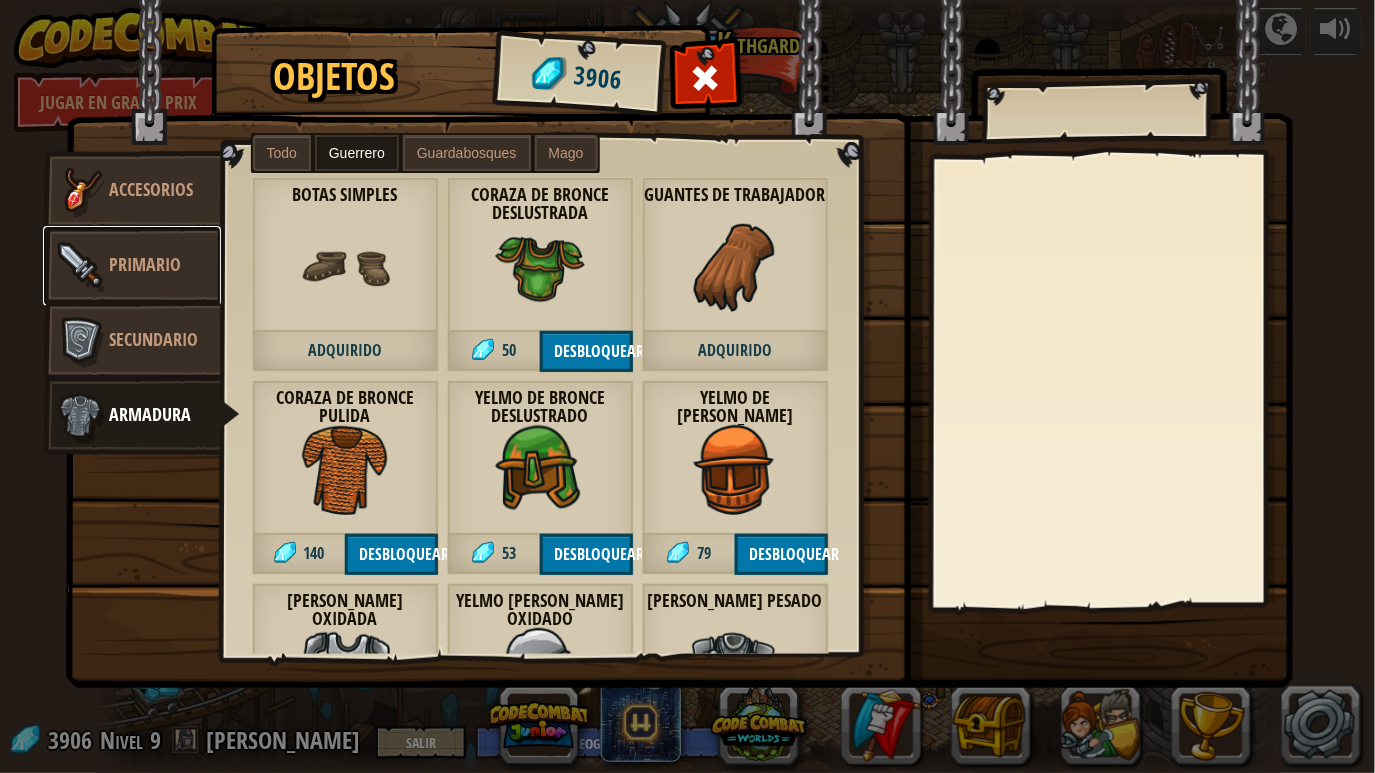 click on "Primario" at bounding box center (146, 264) 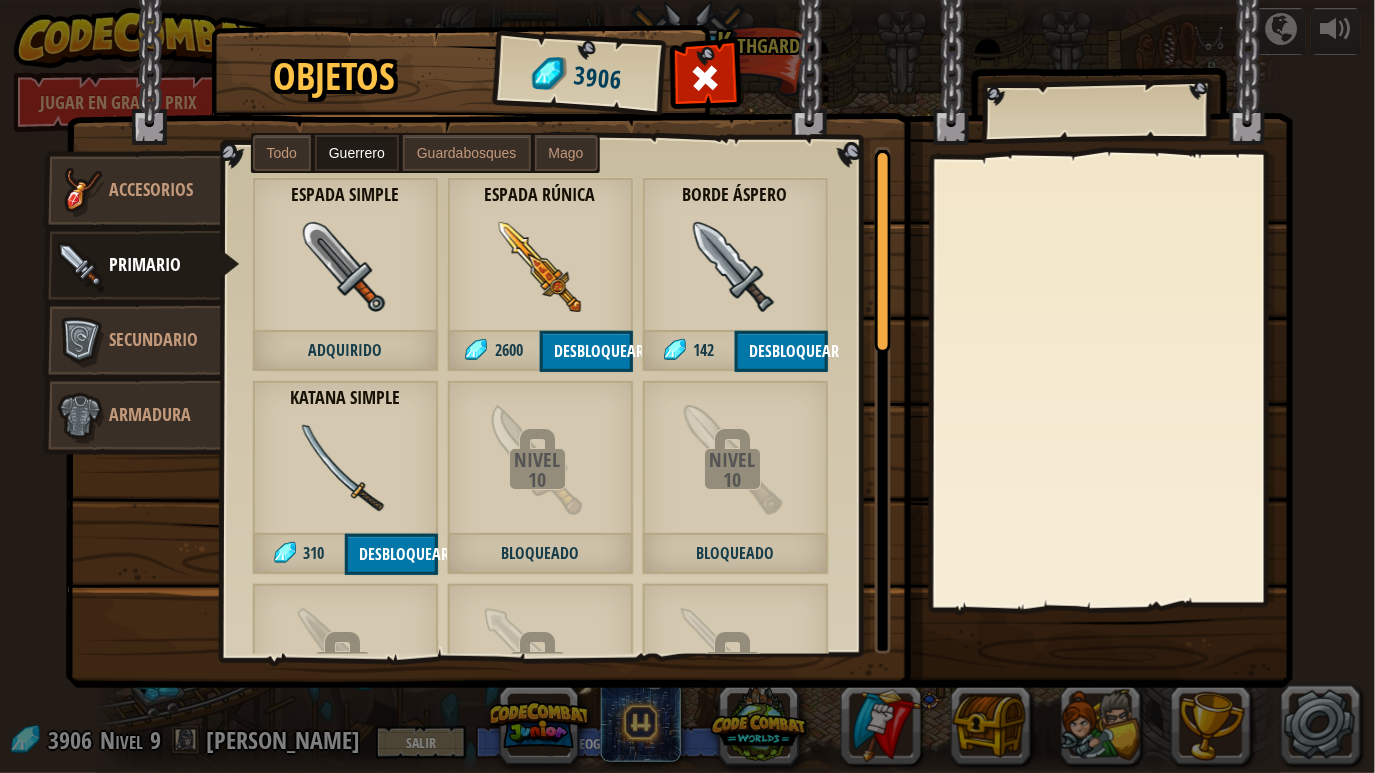 click on "Guardabosques" at bounding box center [467, 153] 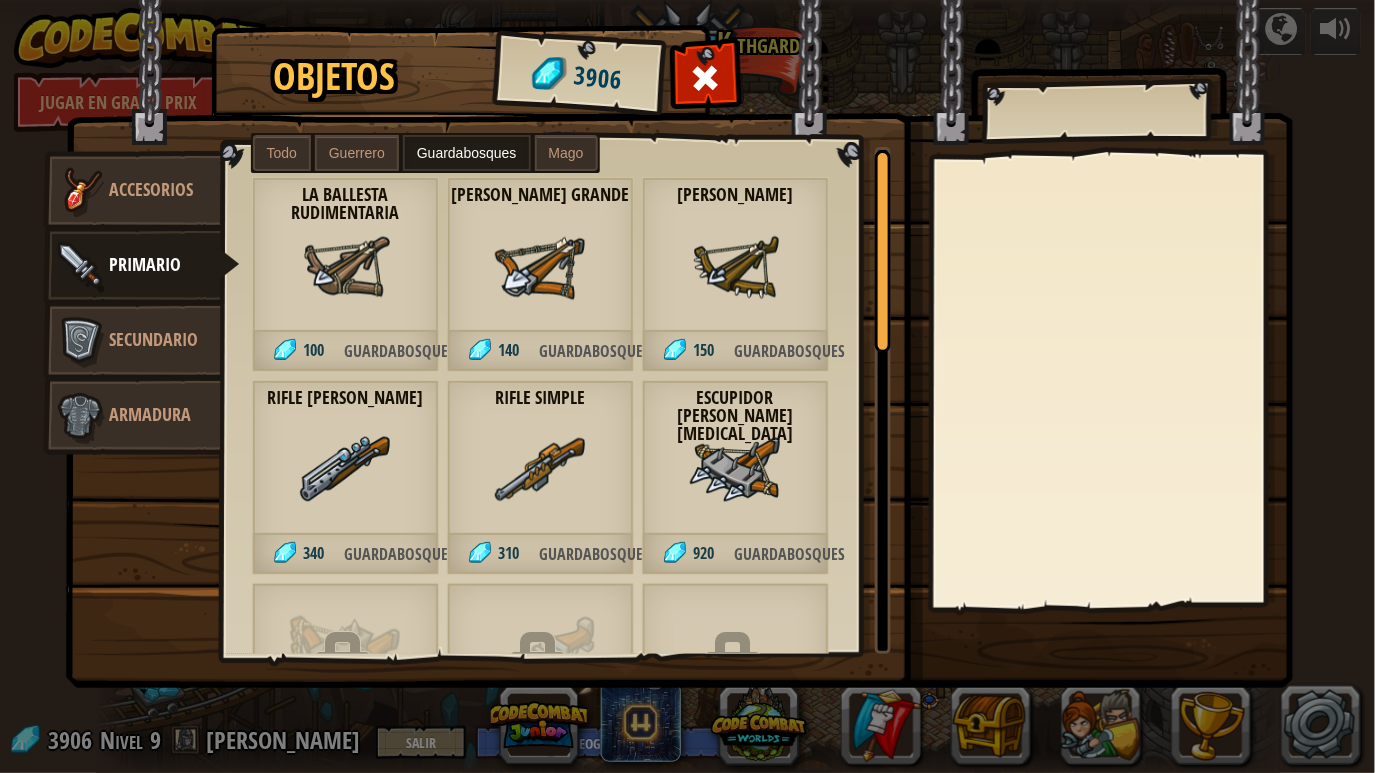 click on "Guardabosques" at bounding box center [586, 351] 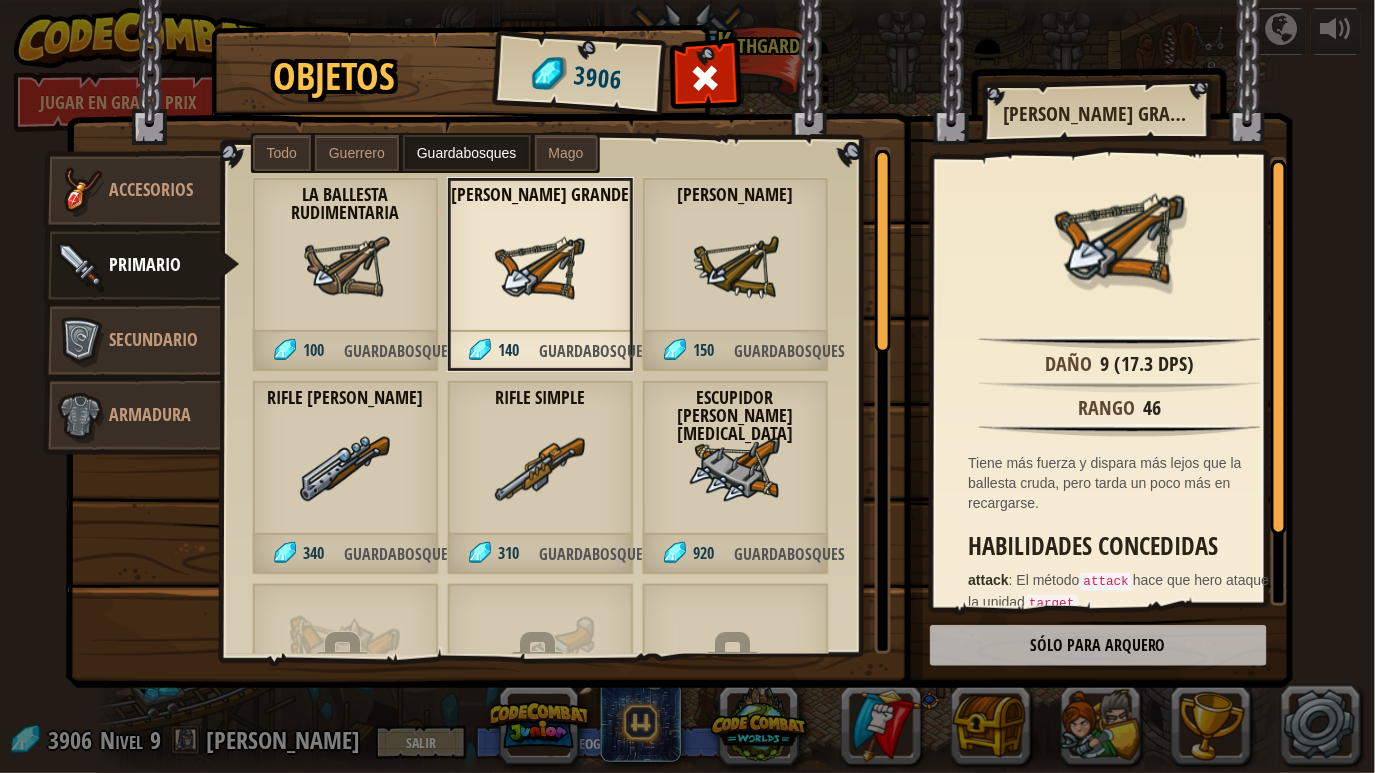 click on "[PERSON_NAME] 150 Guardabosques" at bounding box center (735, 274) 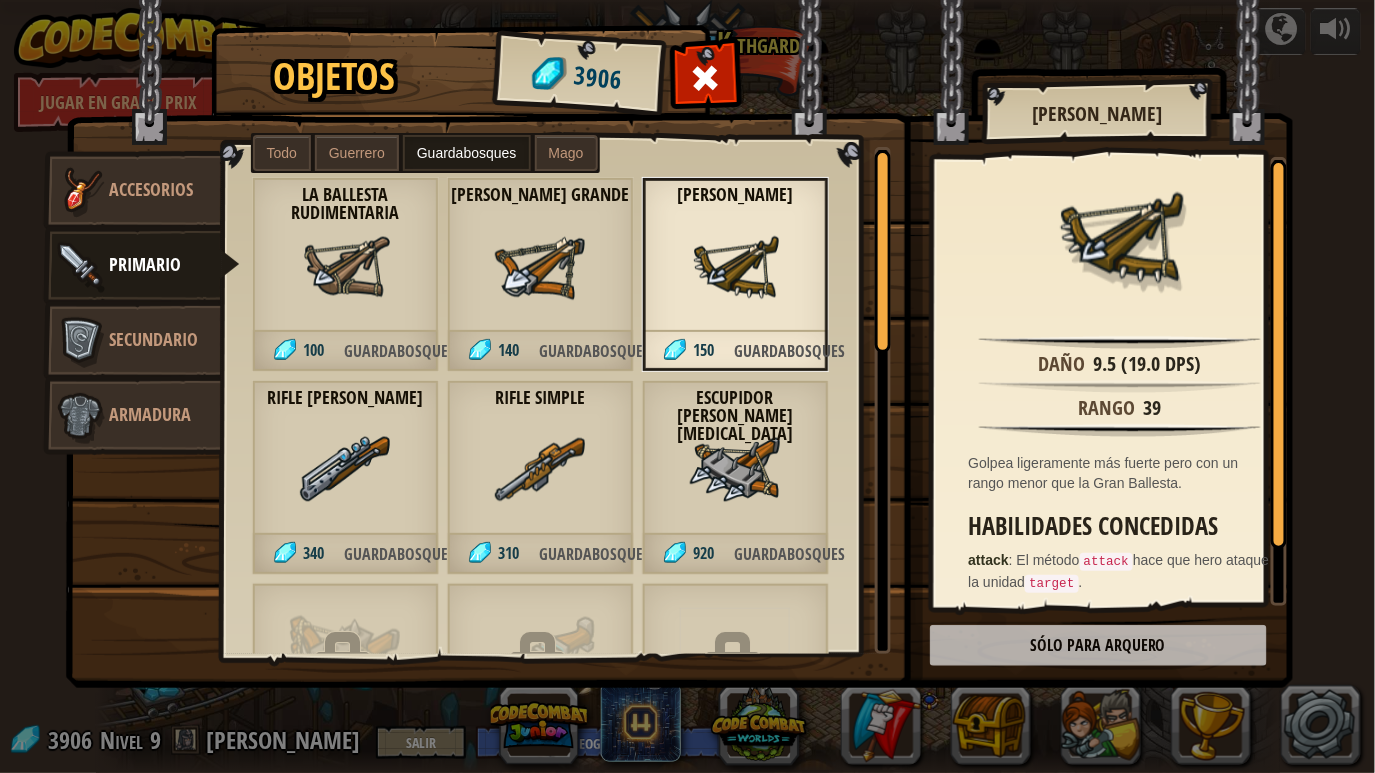 click on "Escupidor [PERSON_NAME][MEDICAL_DATA] 920 Guardabosques" at bounding box center (735, 477) 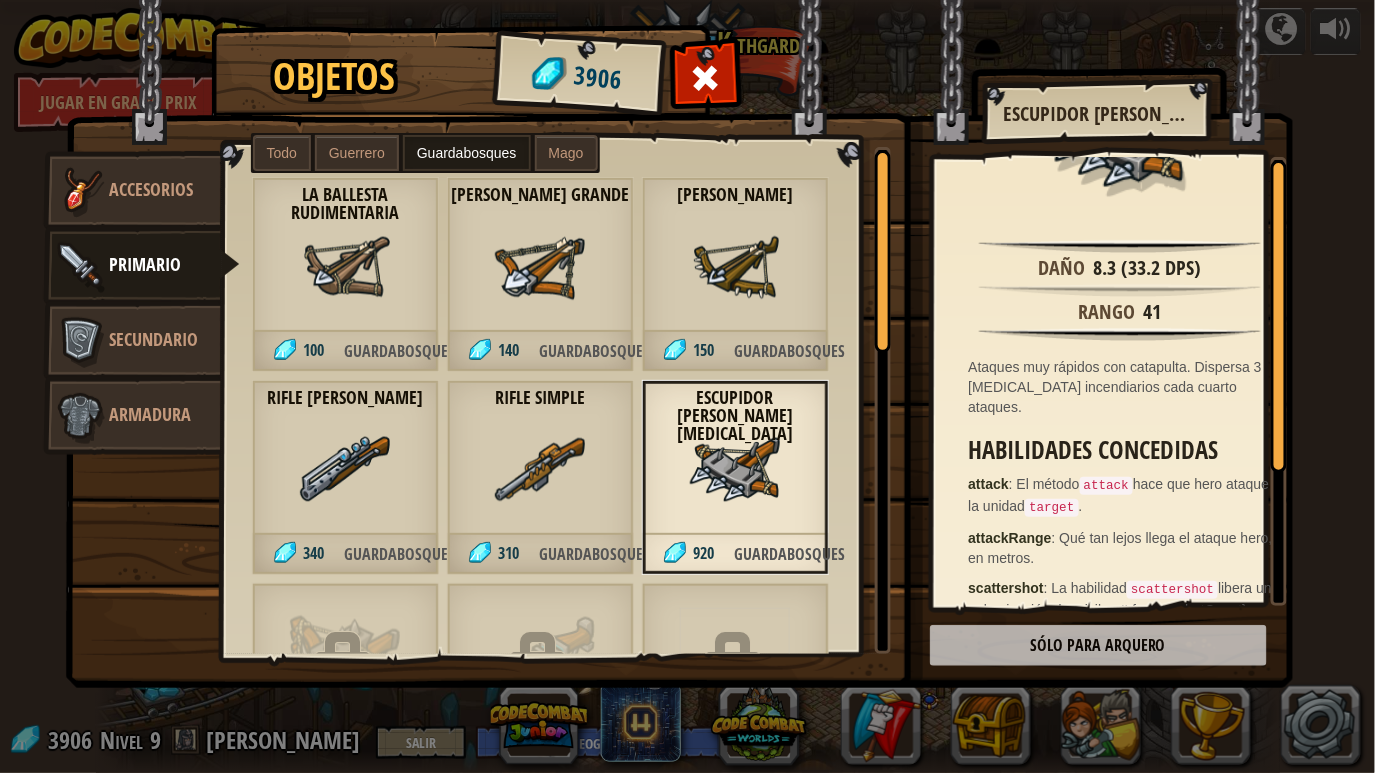 scroll, scrollTop: 0, scrollLeft: 0, axis: both 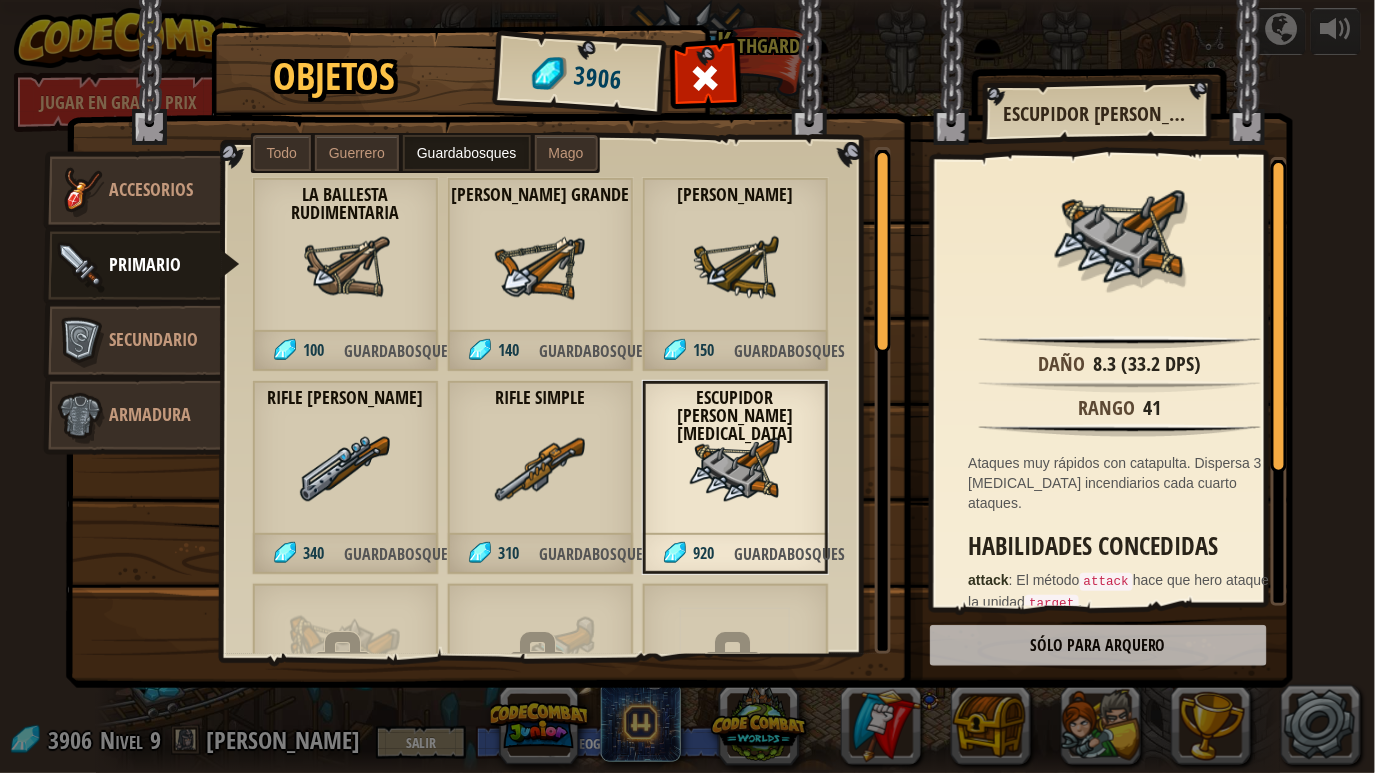 click at bounding box center (540, 470) 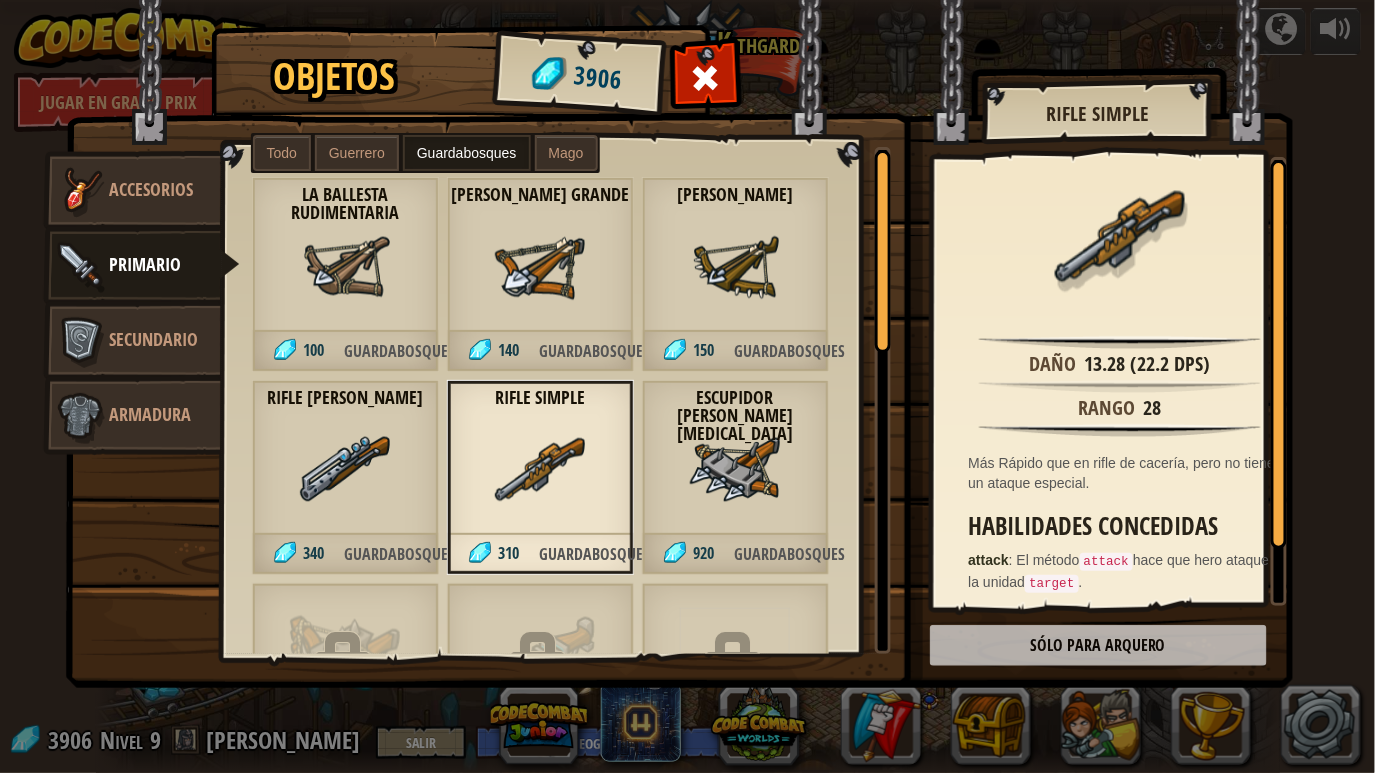 click at bounding box center (735, 470) 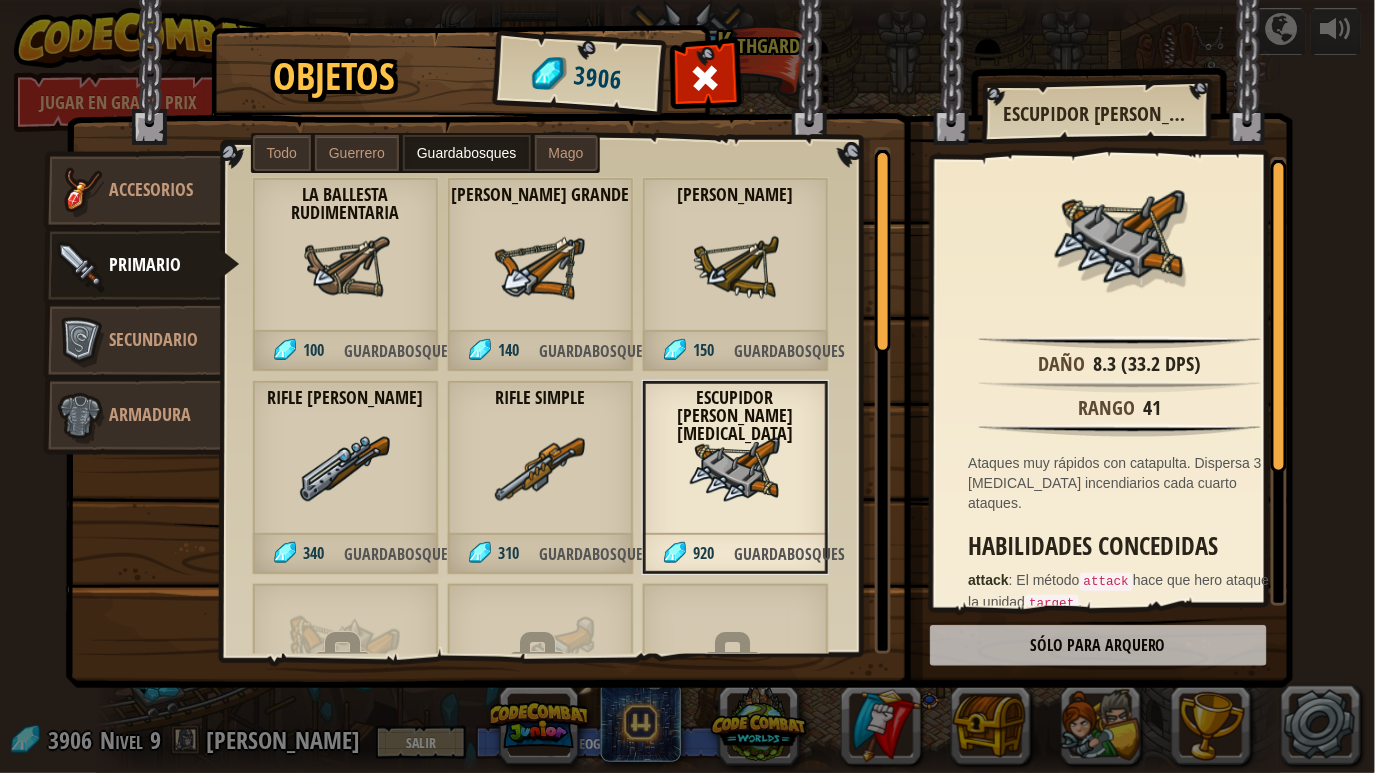 click at bounding box center (679, 325) 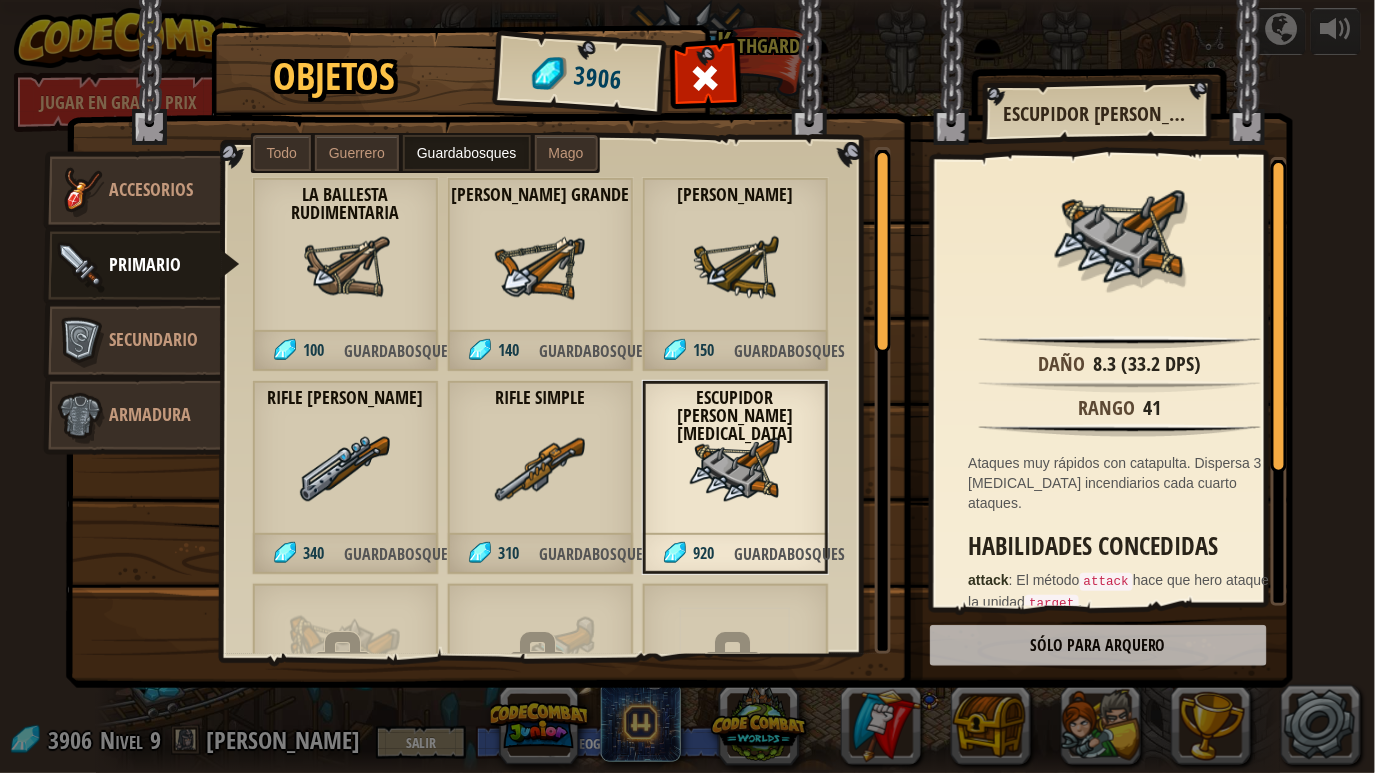 click at bounding box center [735, 267] 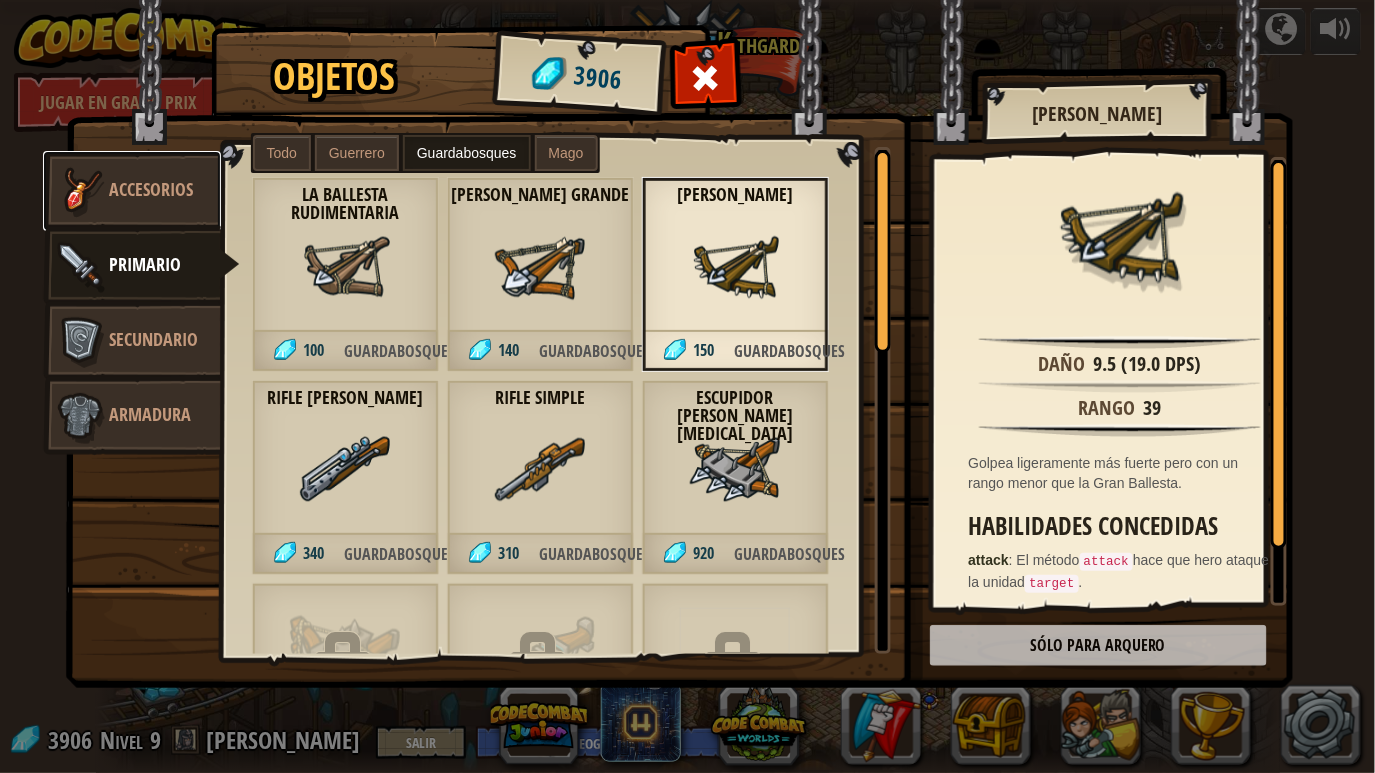 click on "Accesorios" at bounding box center (152, 189) 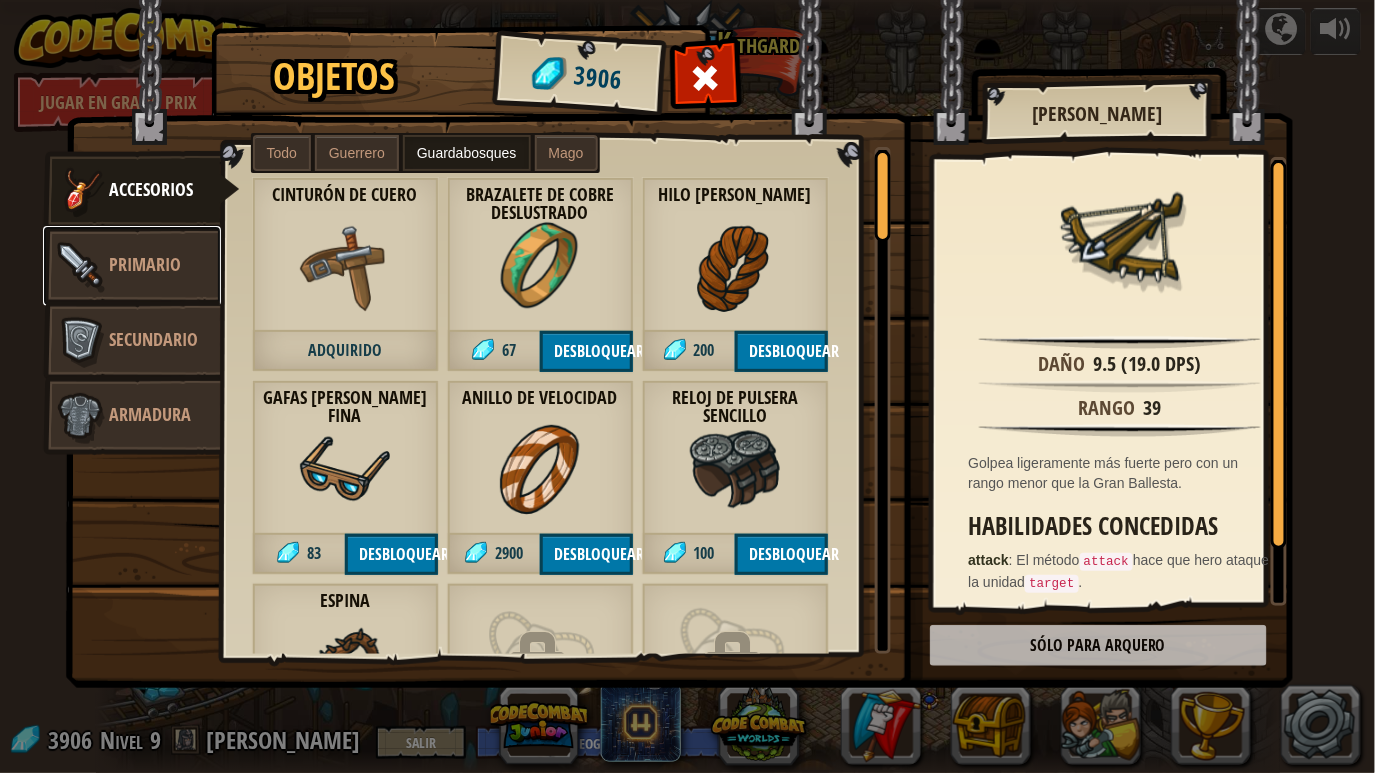 click on "Primario" at bounding box center [146, 264] 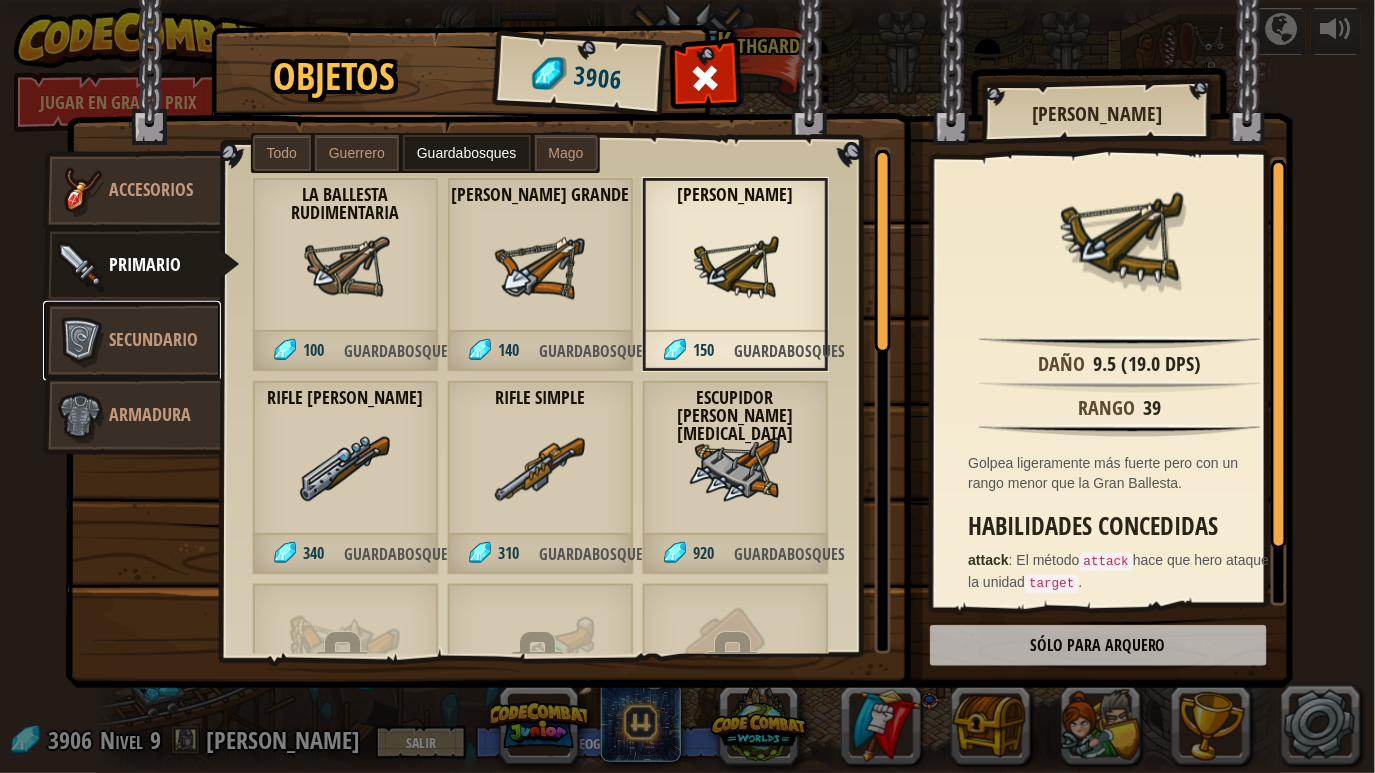 click on "Secundario" at bounding box center [154, 339] 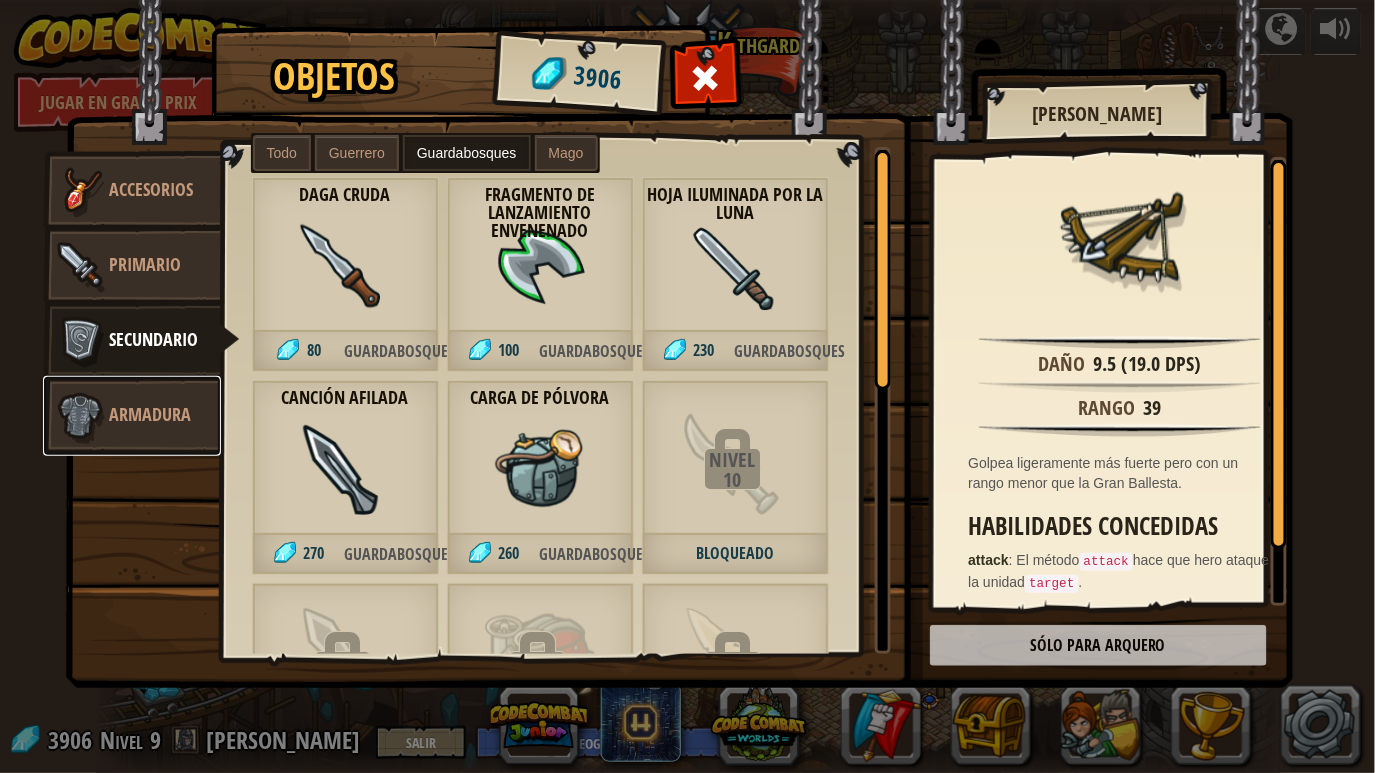click on "Armadura" at bounding box center (132, 416) 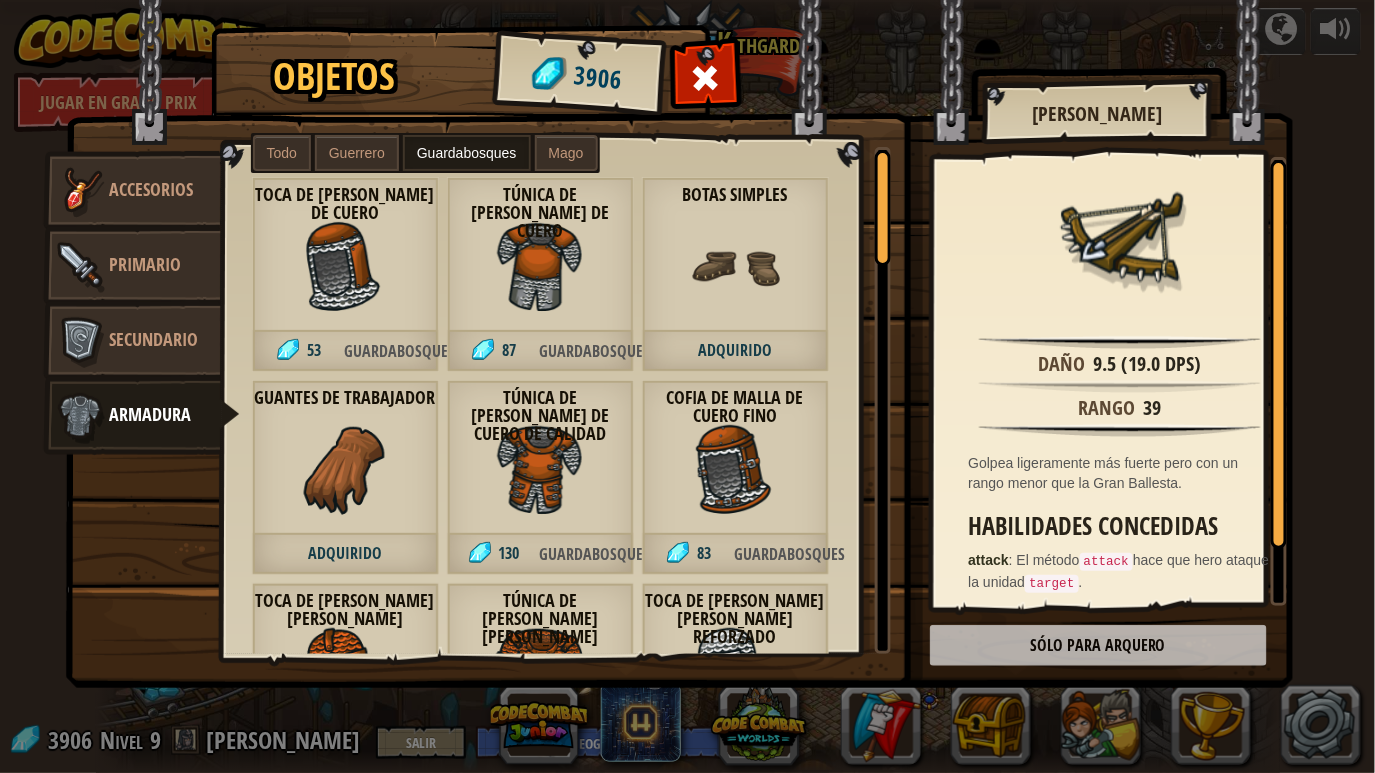 click at bounding box center (345, 470) 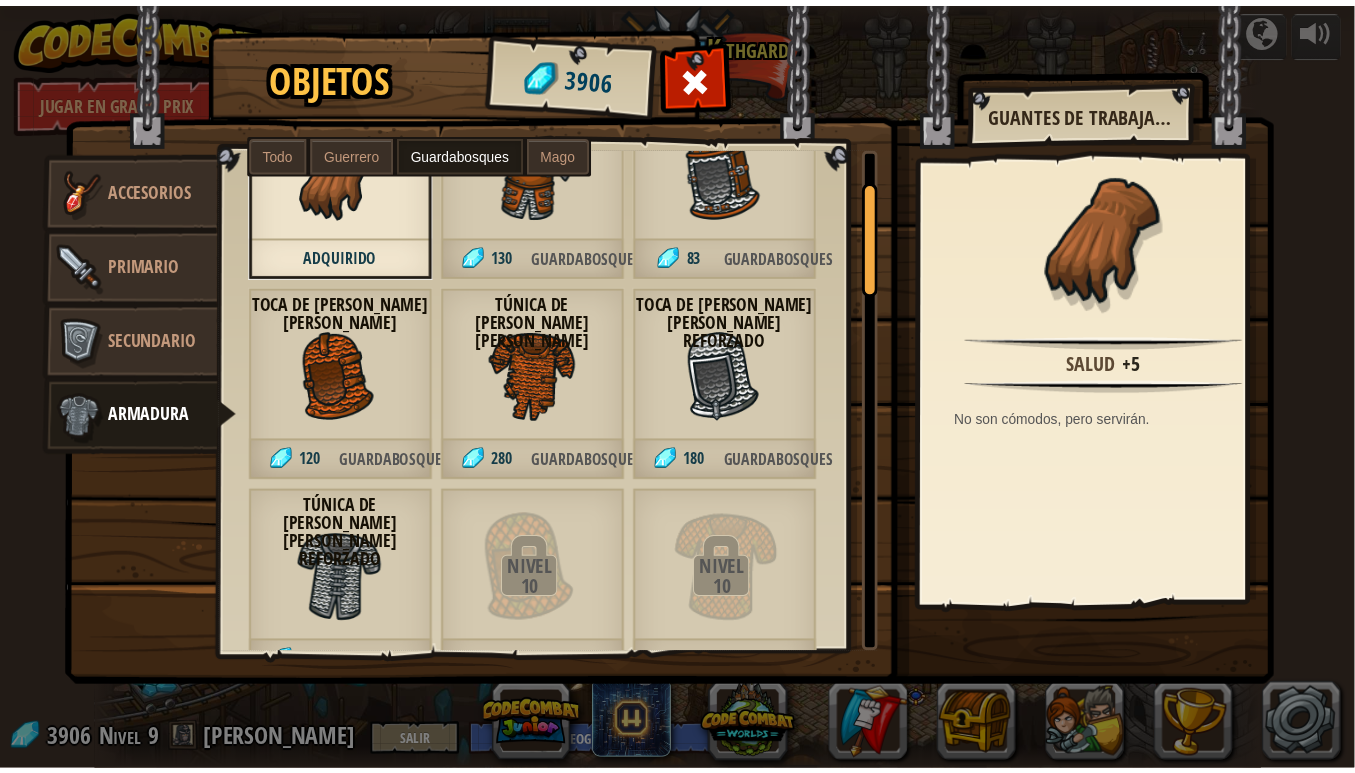 scroll, scrollTop: 133, scrollLeft: 0, axis: vertical 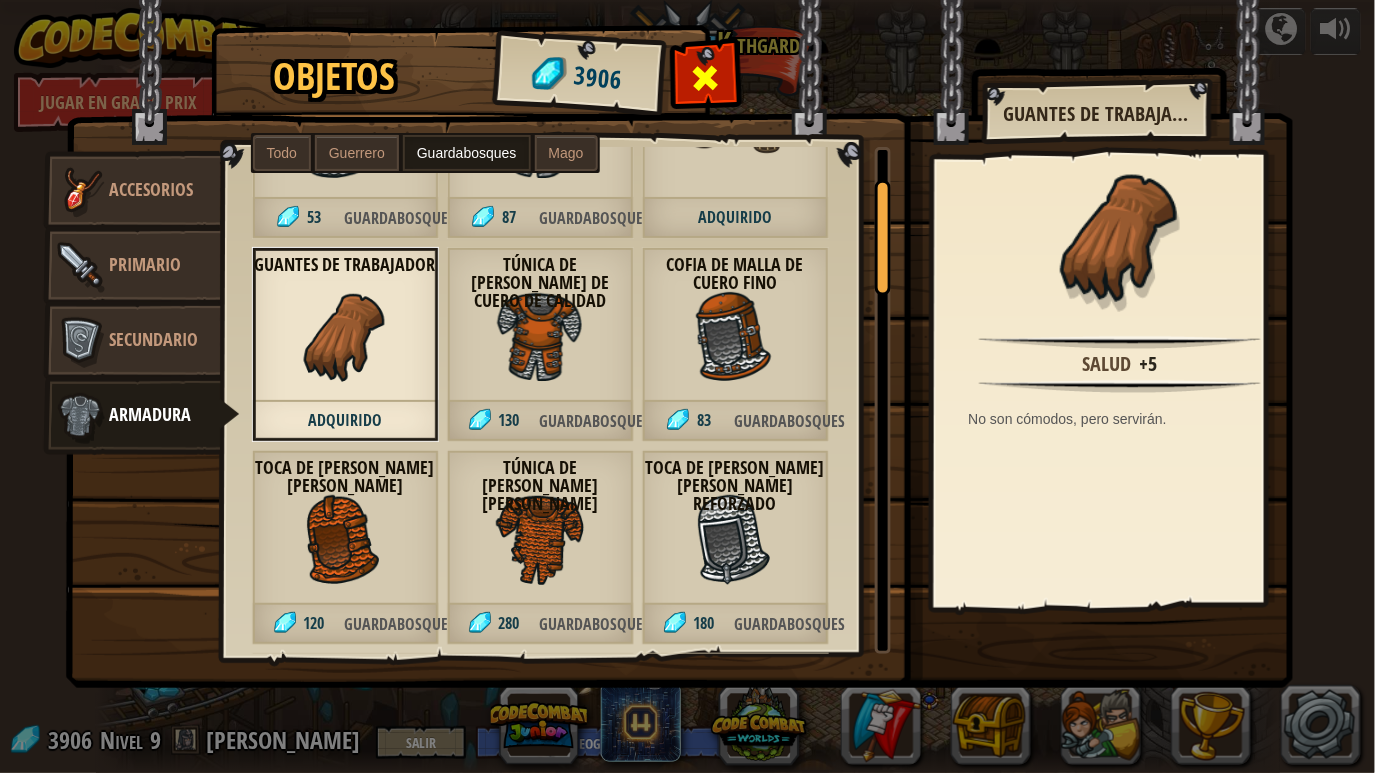 click at bounding box center (705, 78) 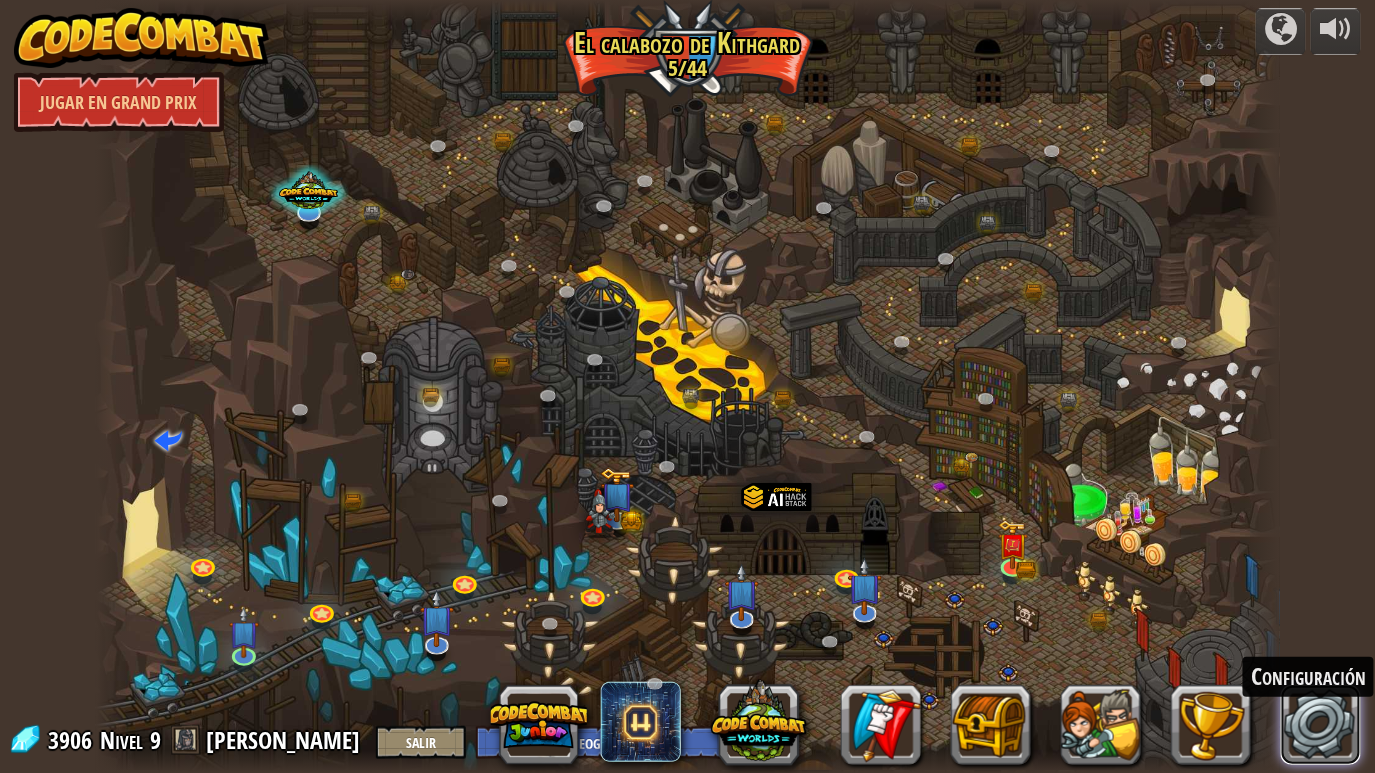click at bounding box center [1321, 725] 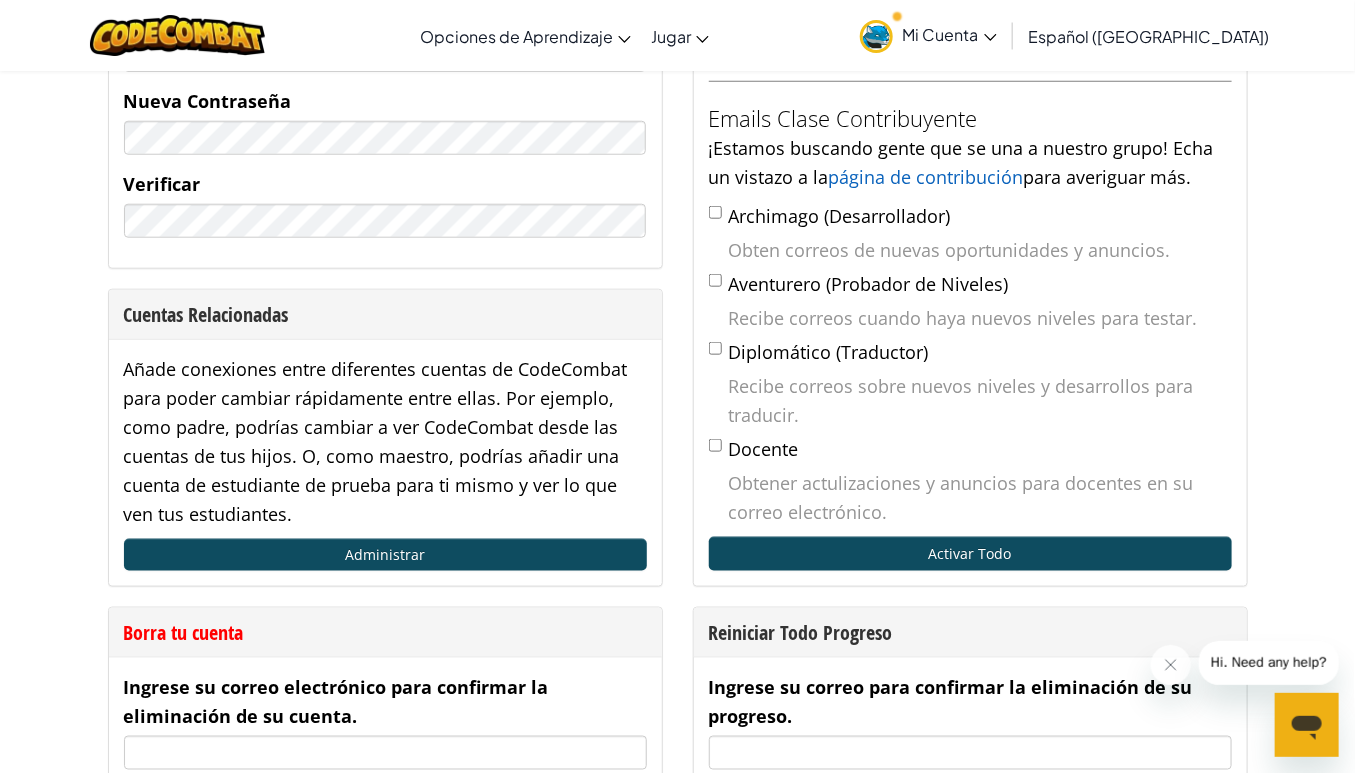 scroll, scrollTop: 400, scrollLeft: 0, axis: vertical 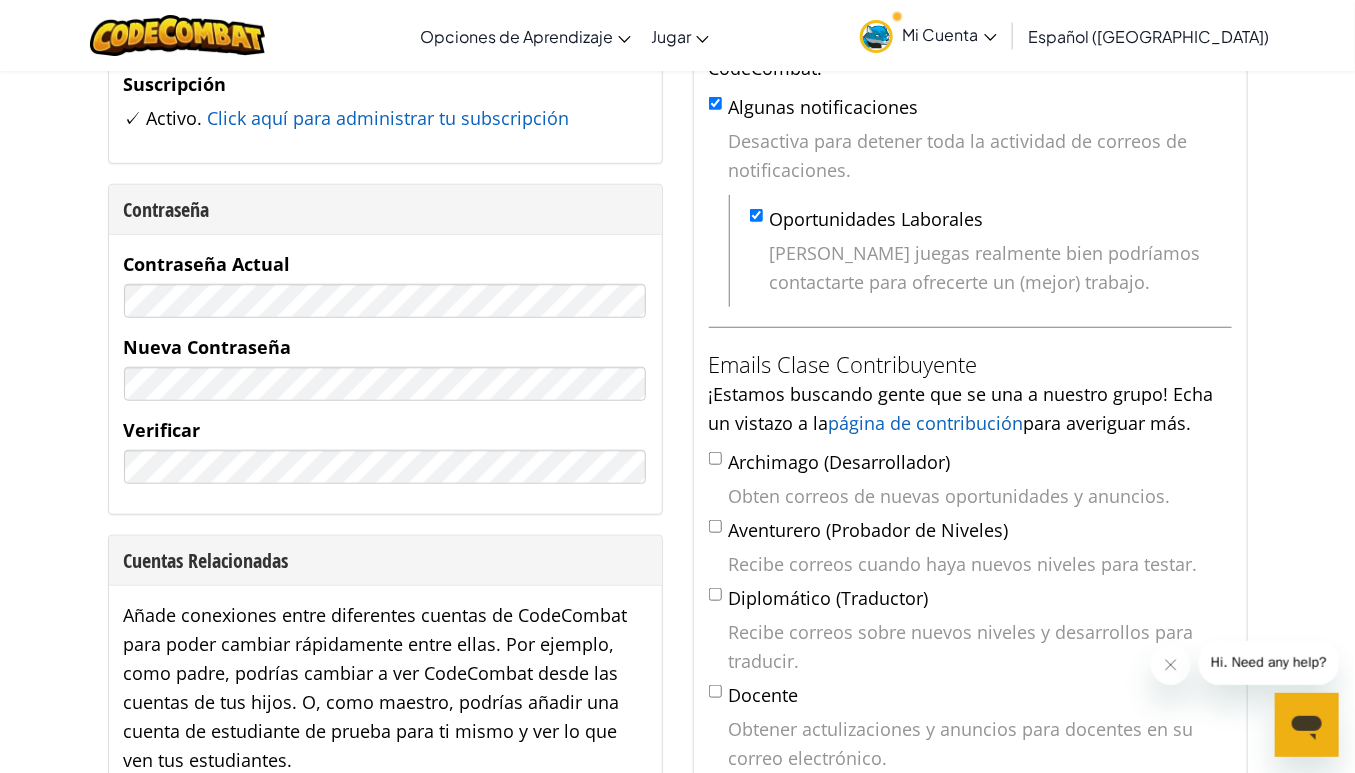 click on "Mi Cuenta" at bounding box center (950, 34) 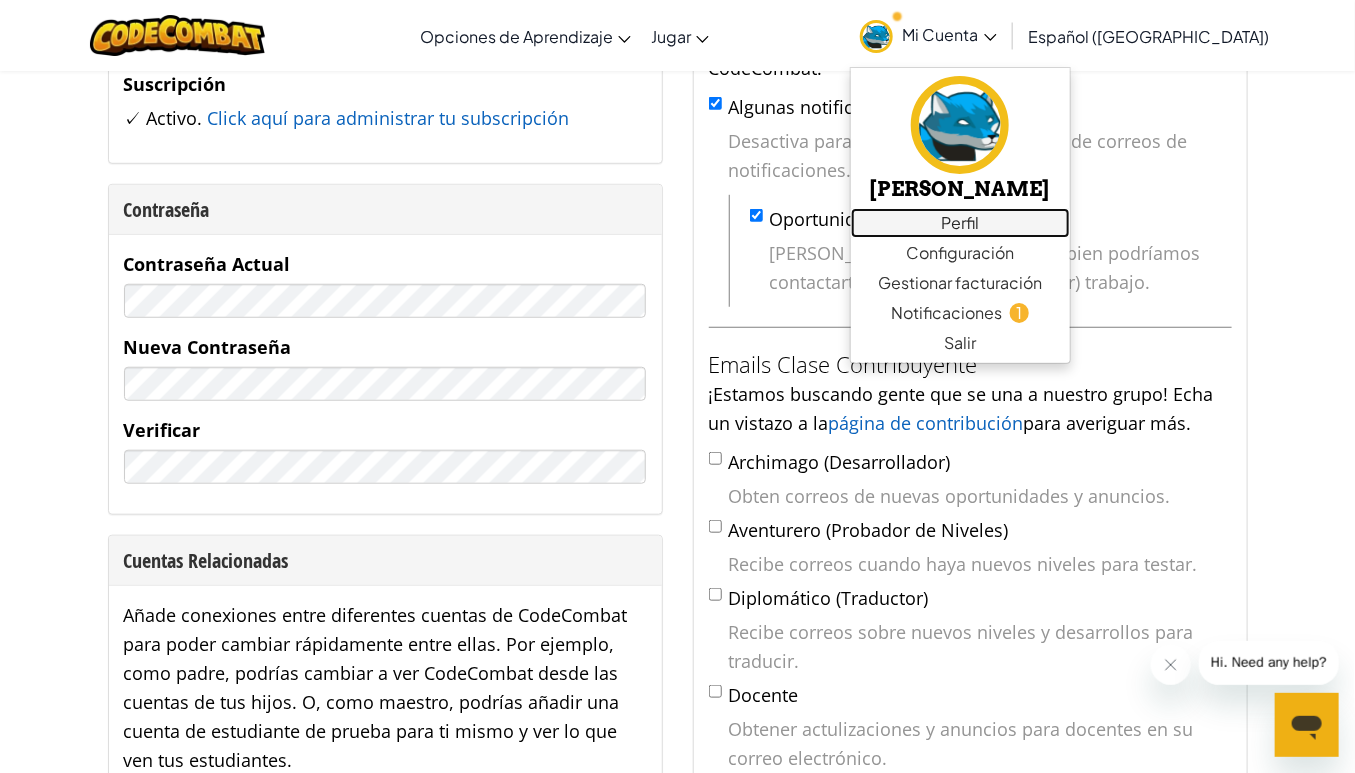 click on "Perfil" at bounding box center [960, 223] 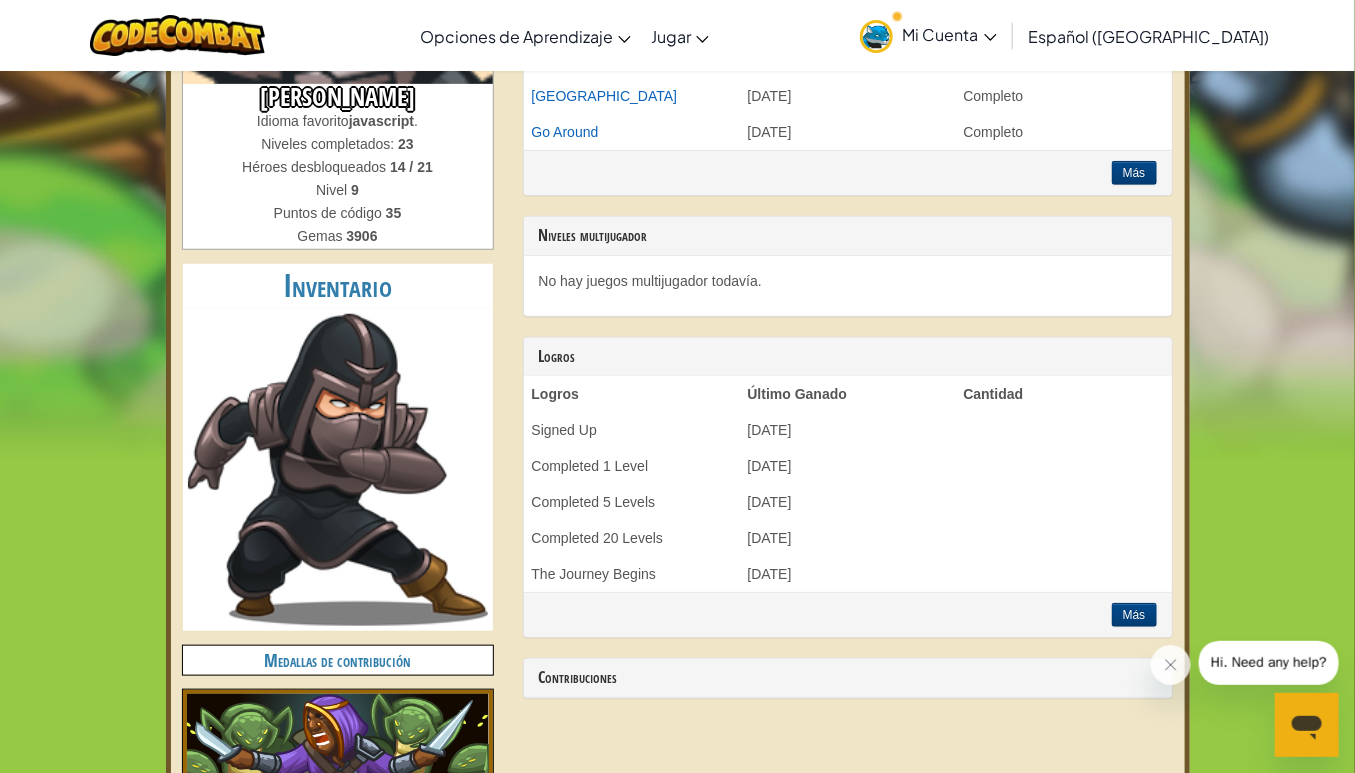 scroll, scrollTop: 533, scrollLeft: 0, axis: vertical 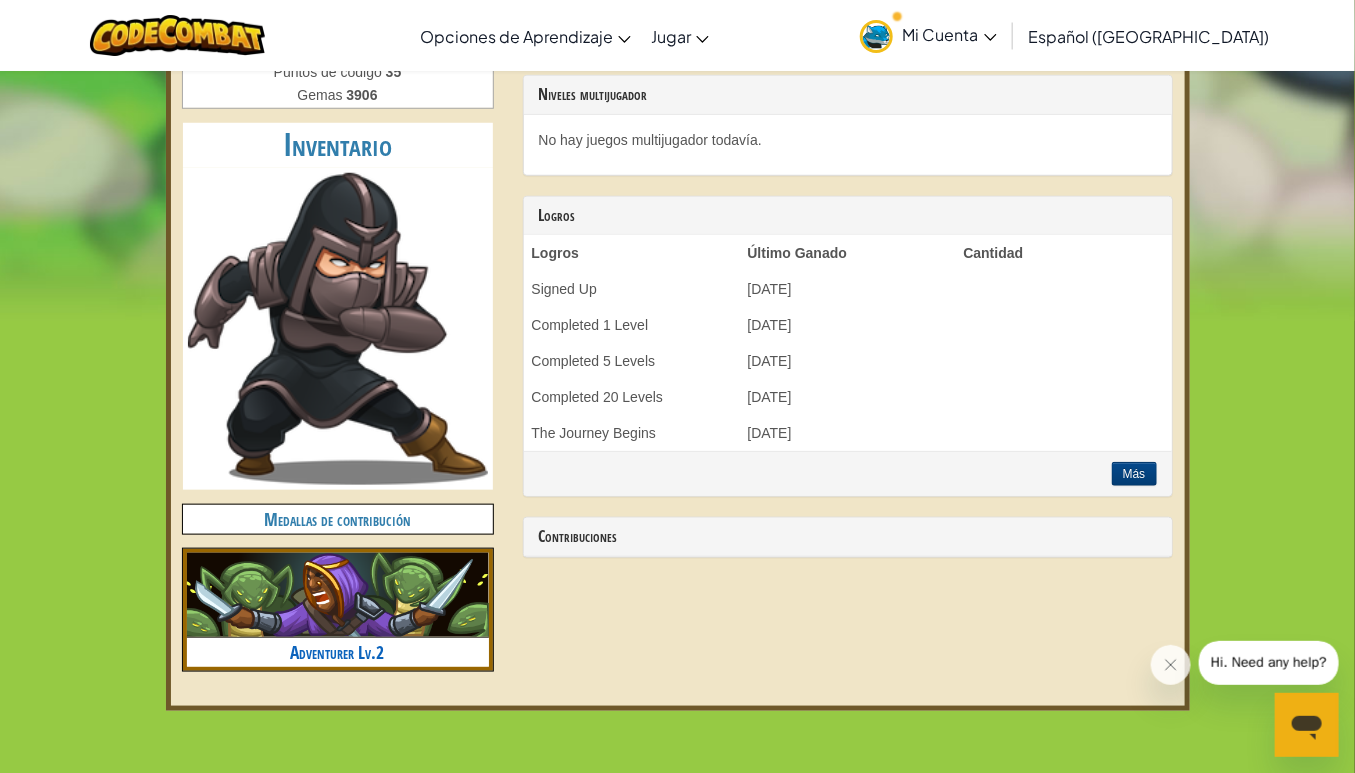 click at bounding box center (338, 329) 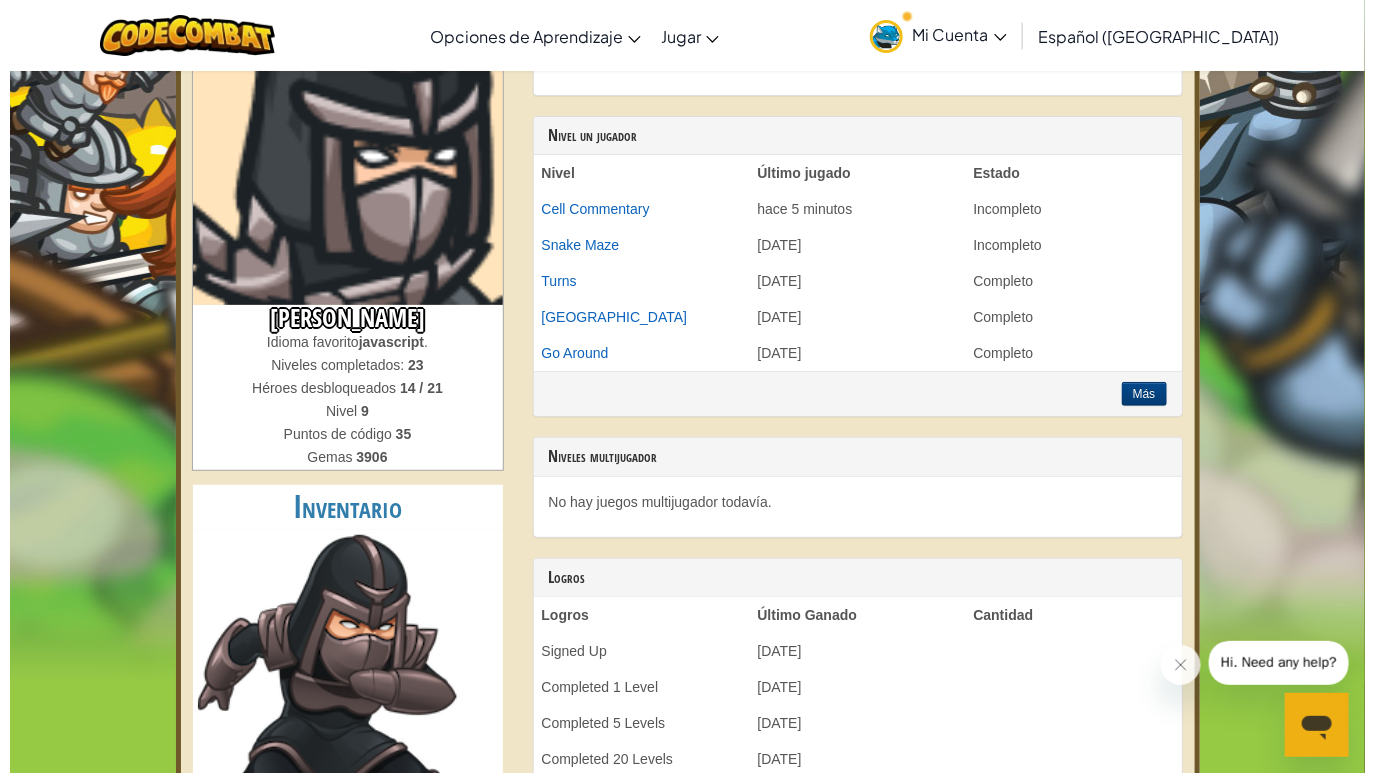 scroll, scrollTop: 0, scrollLeft: 0, axis: both 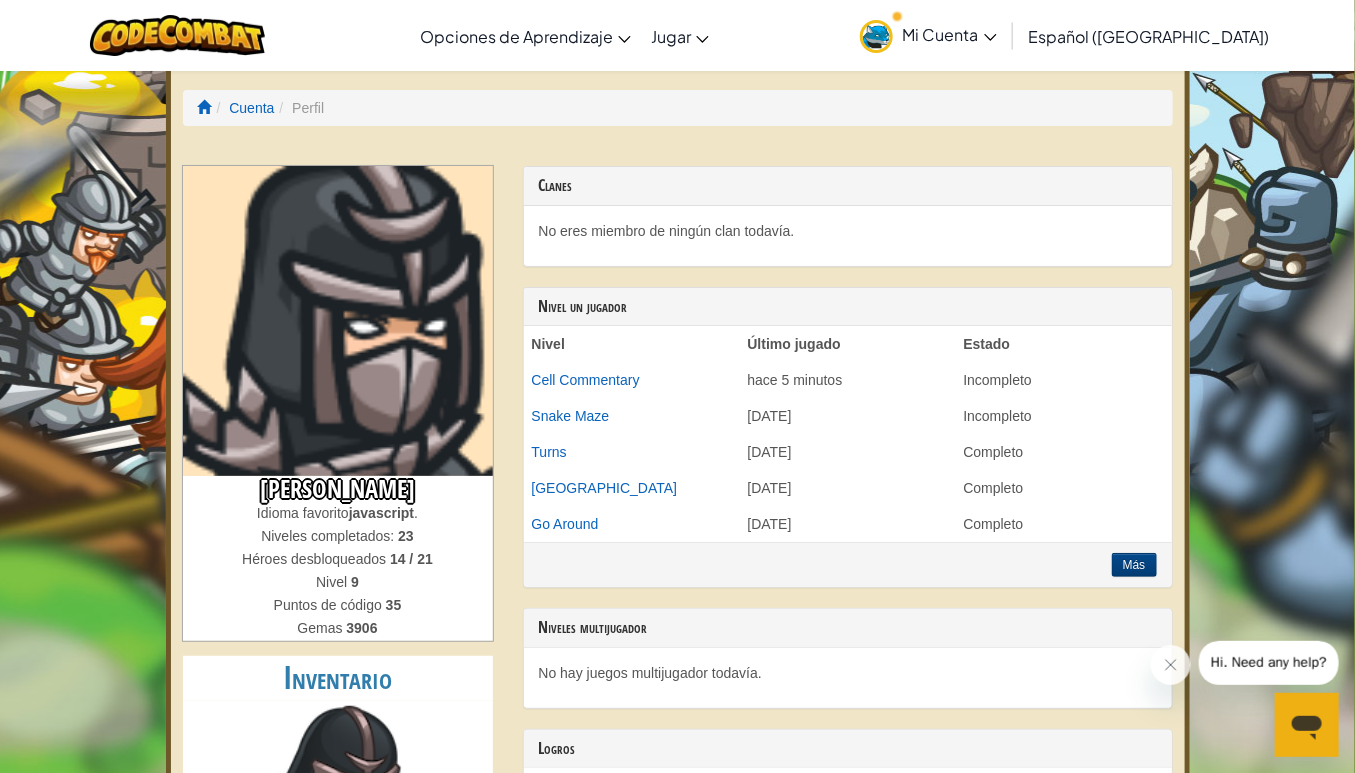 click on "Cuenta Perfil" at bounding box center [678, 108] 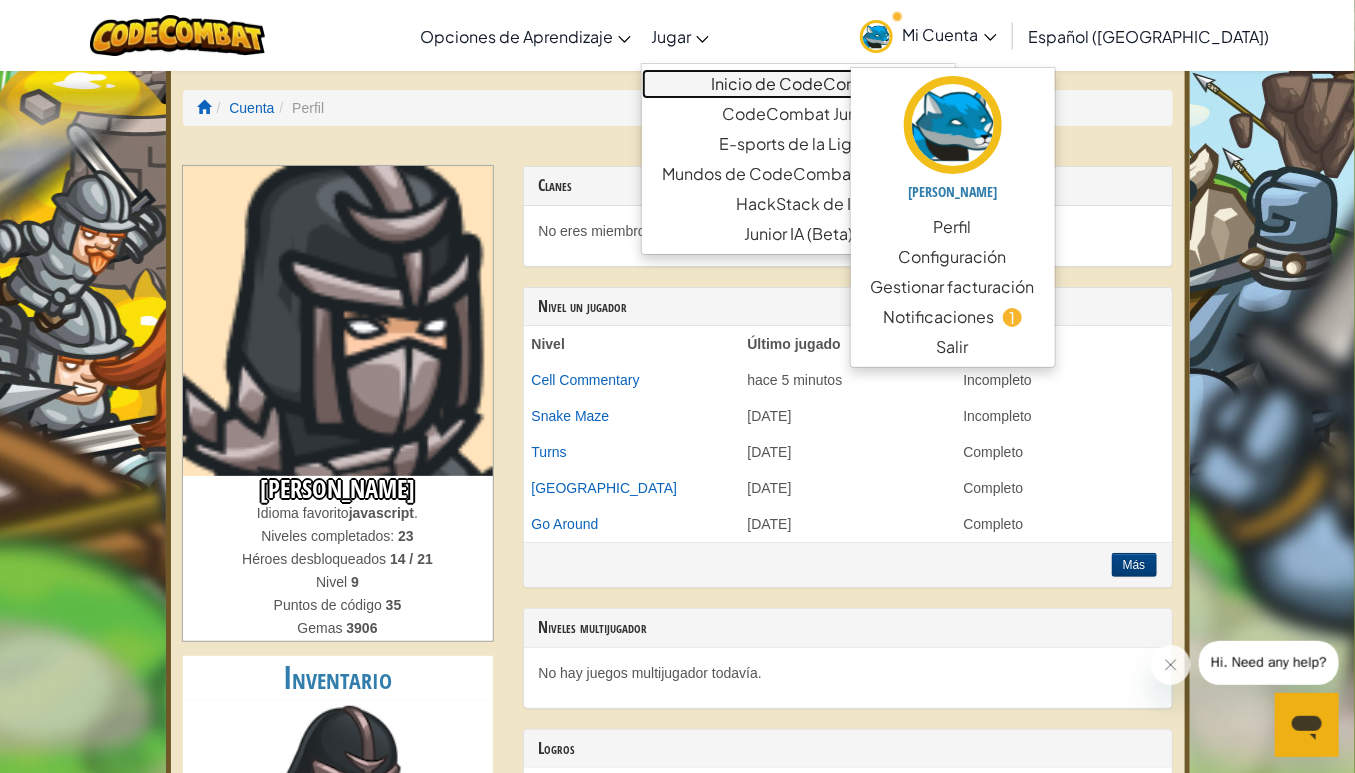 click on "Inicio de CodeCombat" at bounding box center (798, 84) 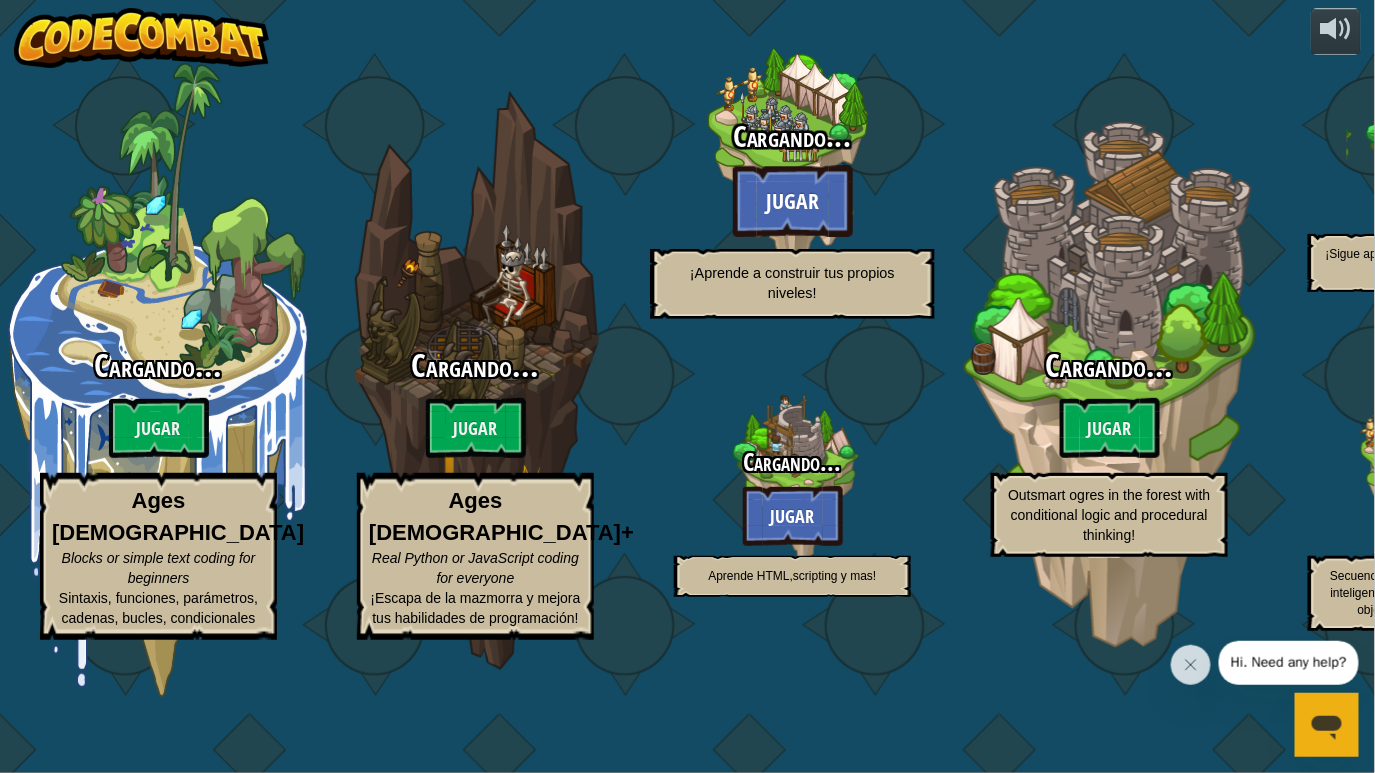 select on "es-419" 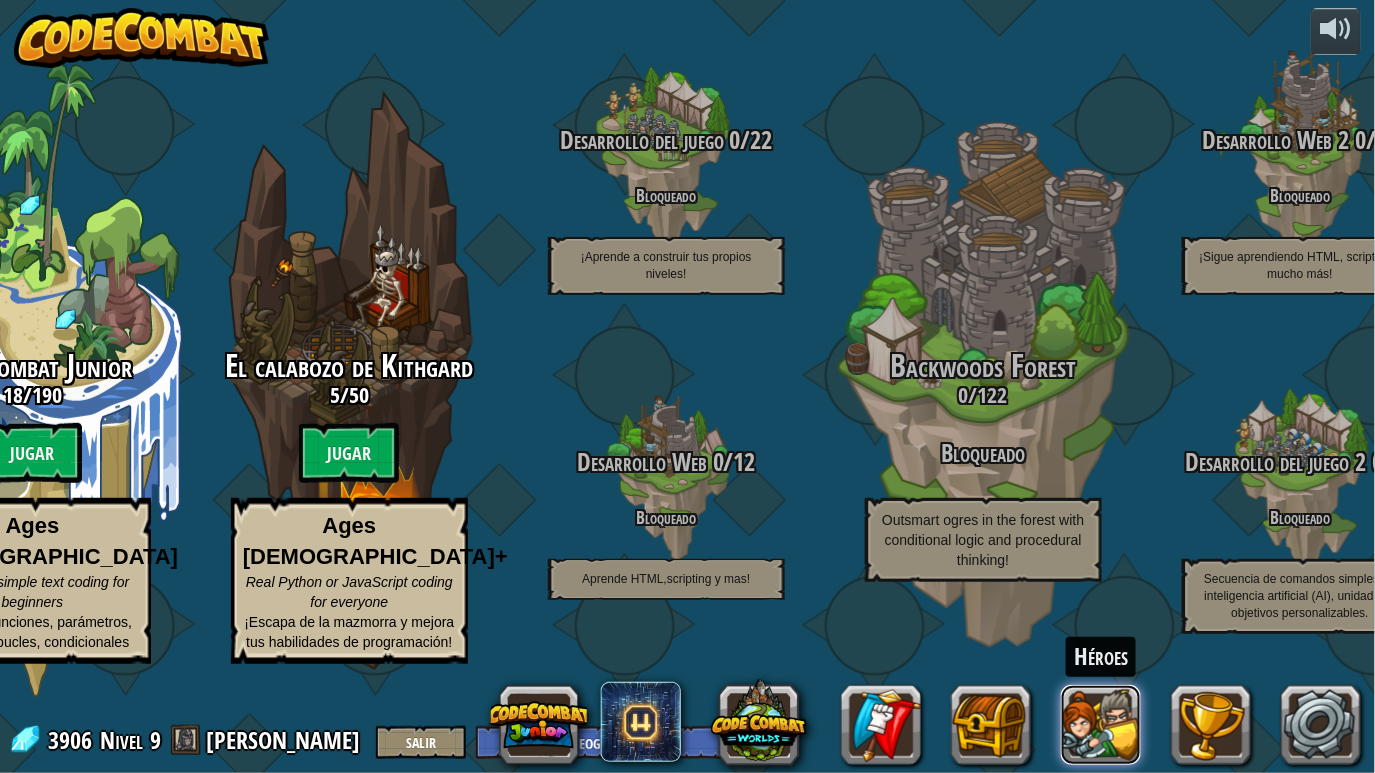 click at bounding box center [1101, 725] 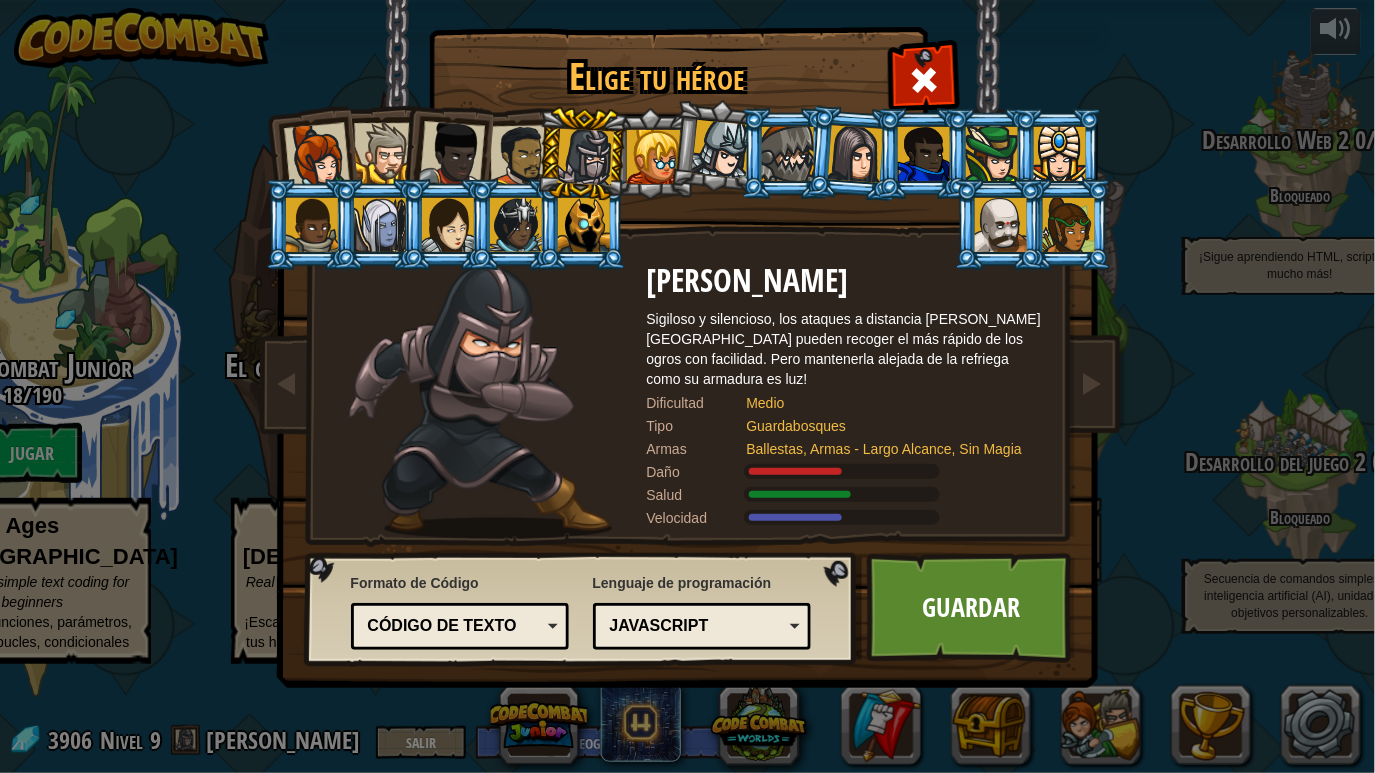 click at bounding box center [720, 149] 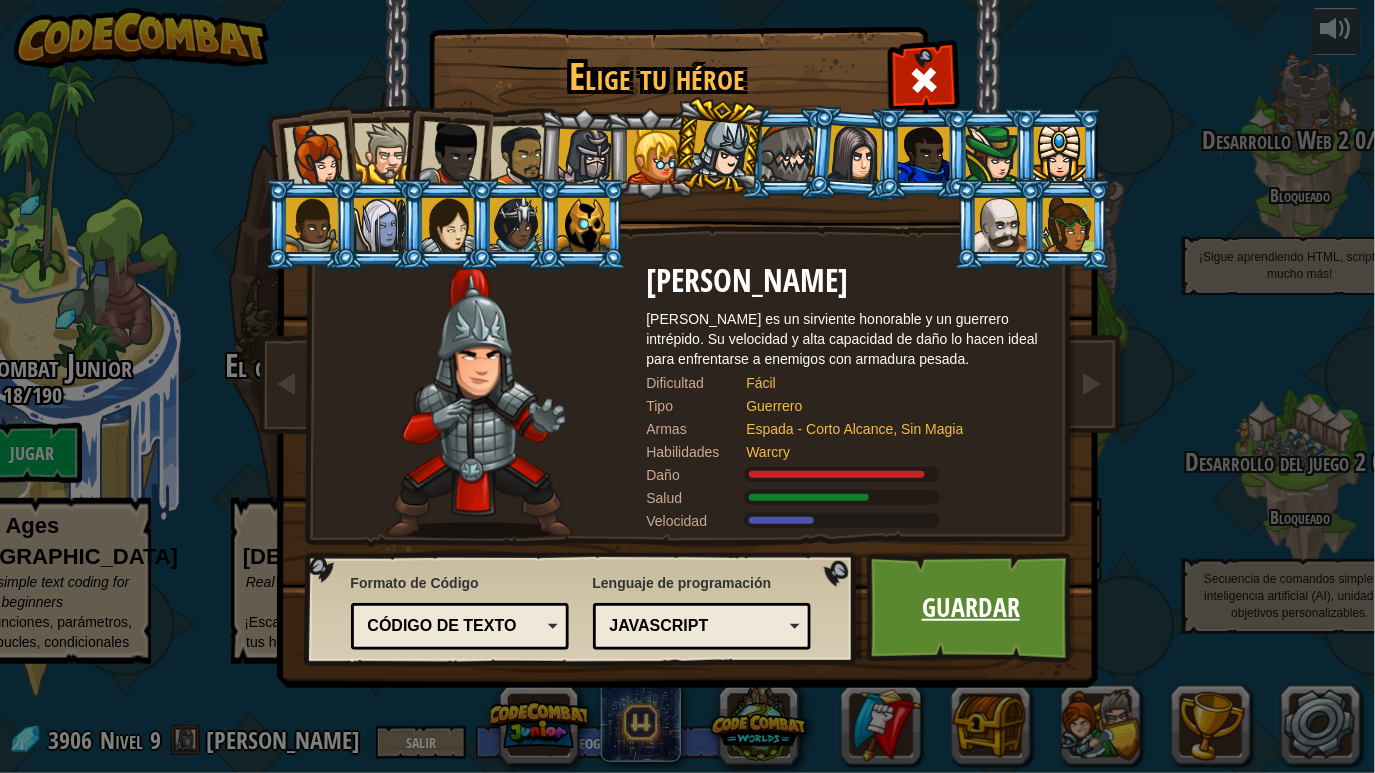 click on "Guardar" at bounding box center [971, 608] 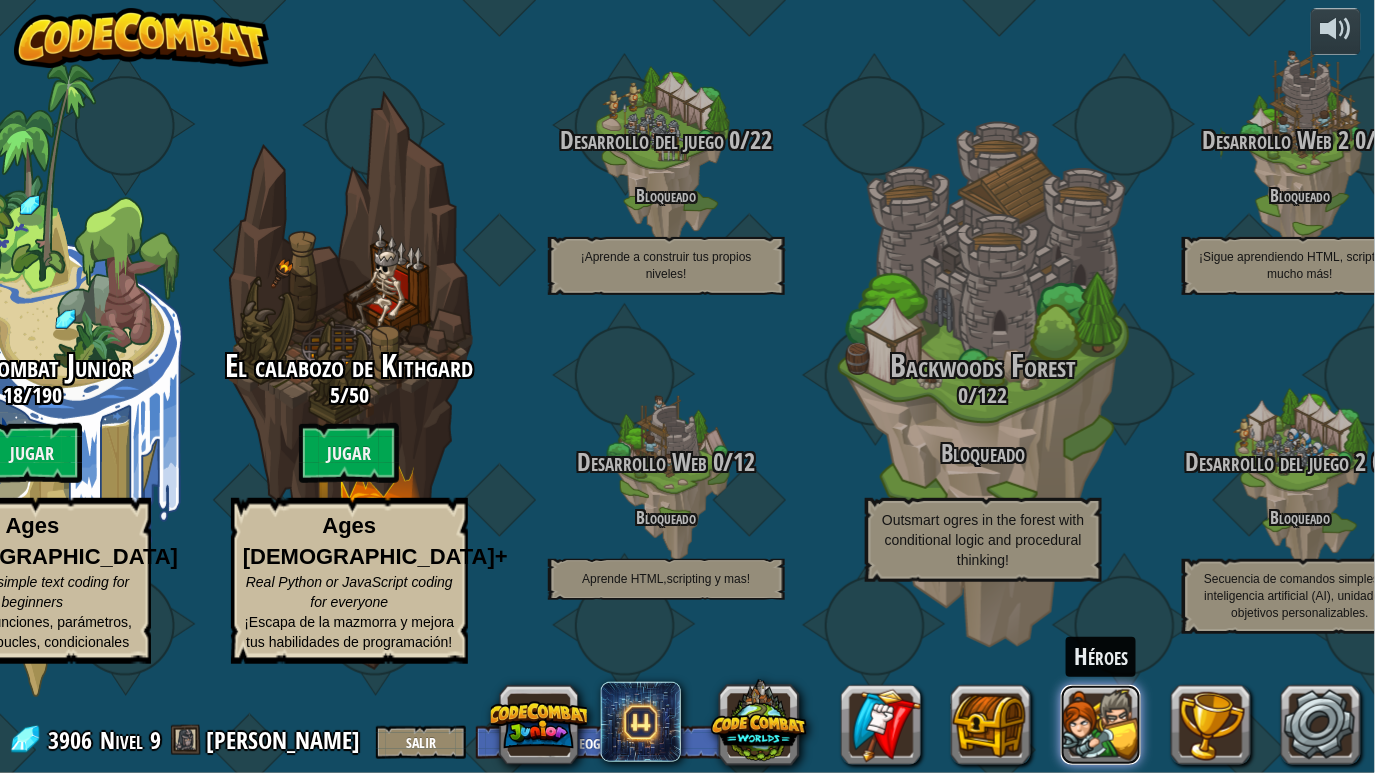 click at bounding box center [1101, 725] 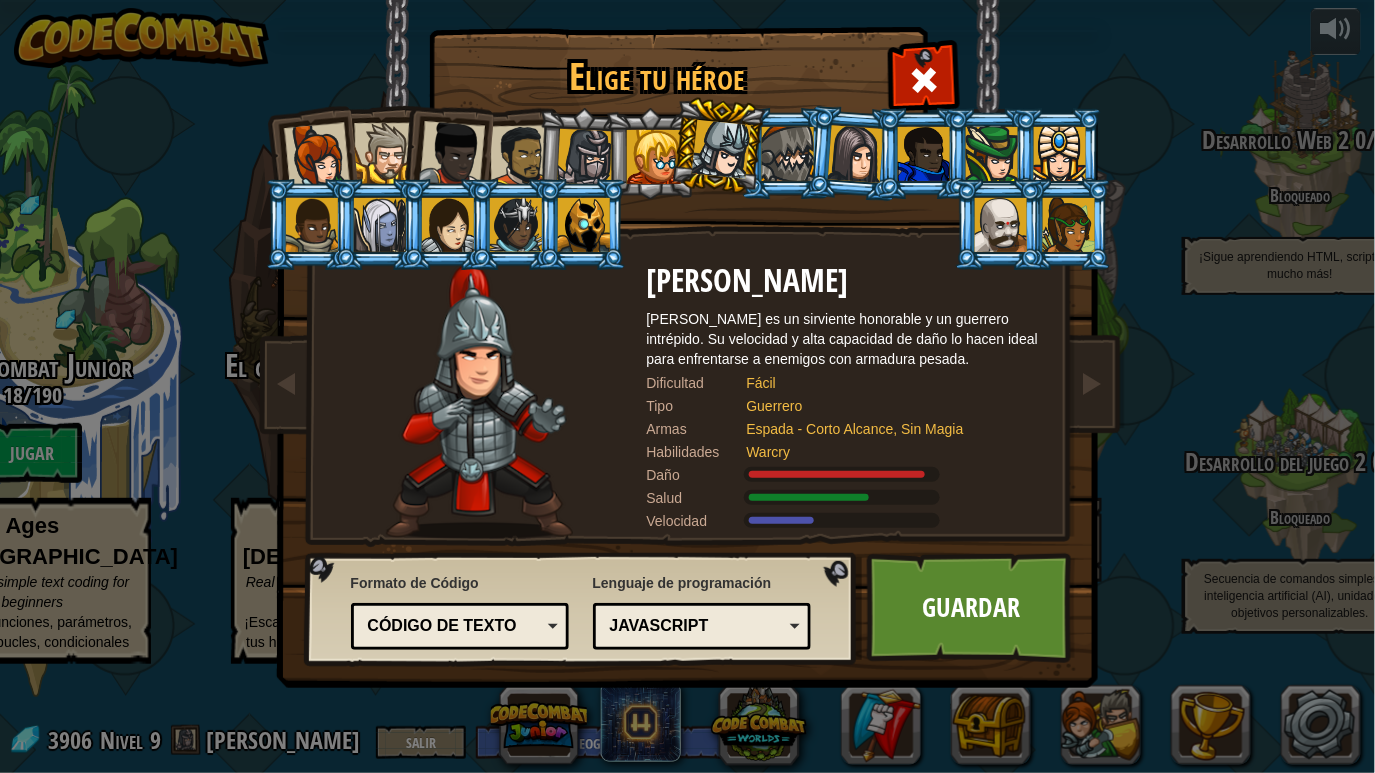 click at bounding box center (720, 149) 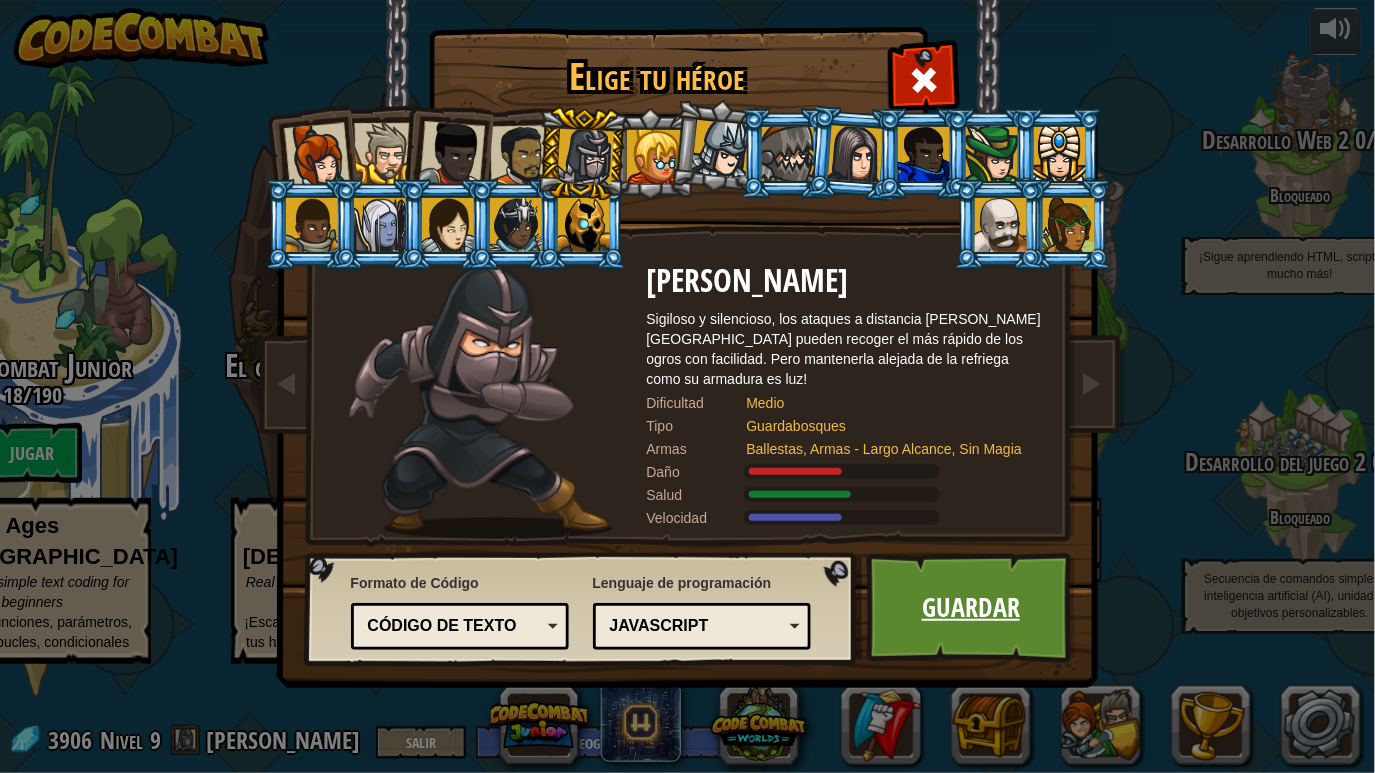 click on "Guardar" at bounding box center (971, 608) 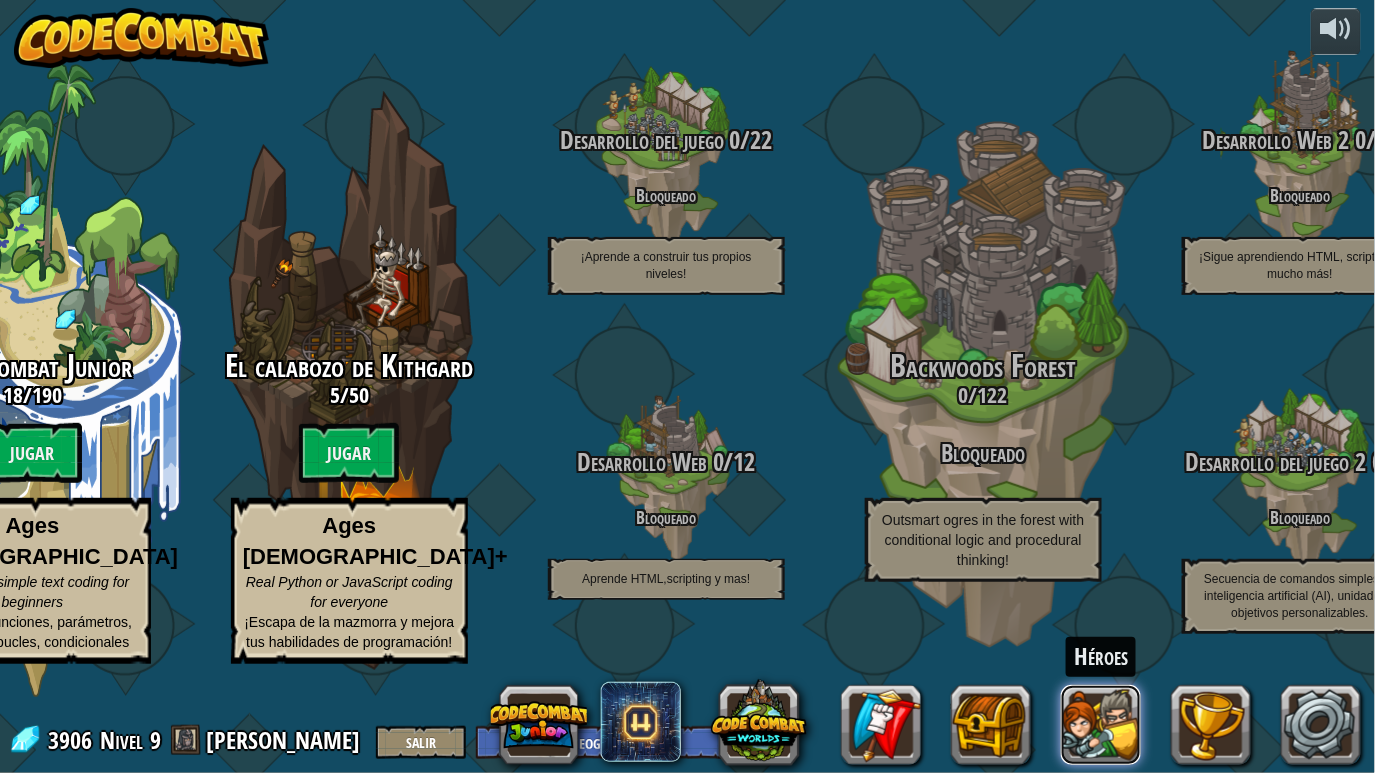 click at bounding box center (1101, 725) 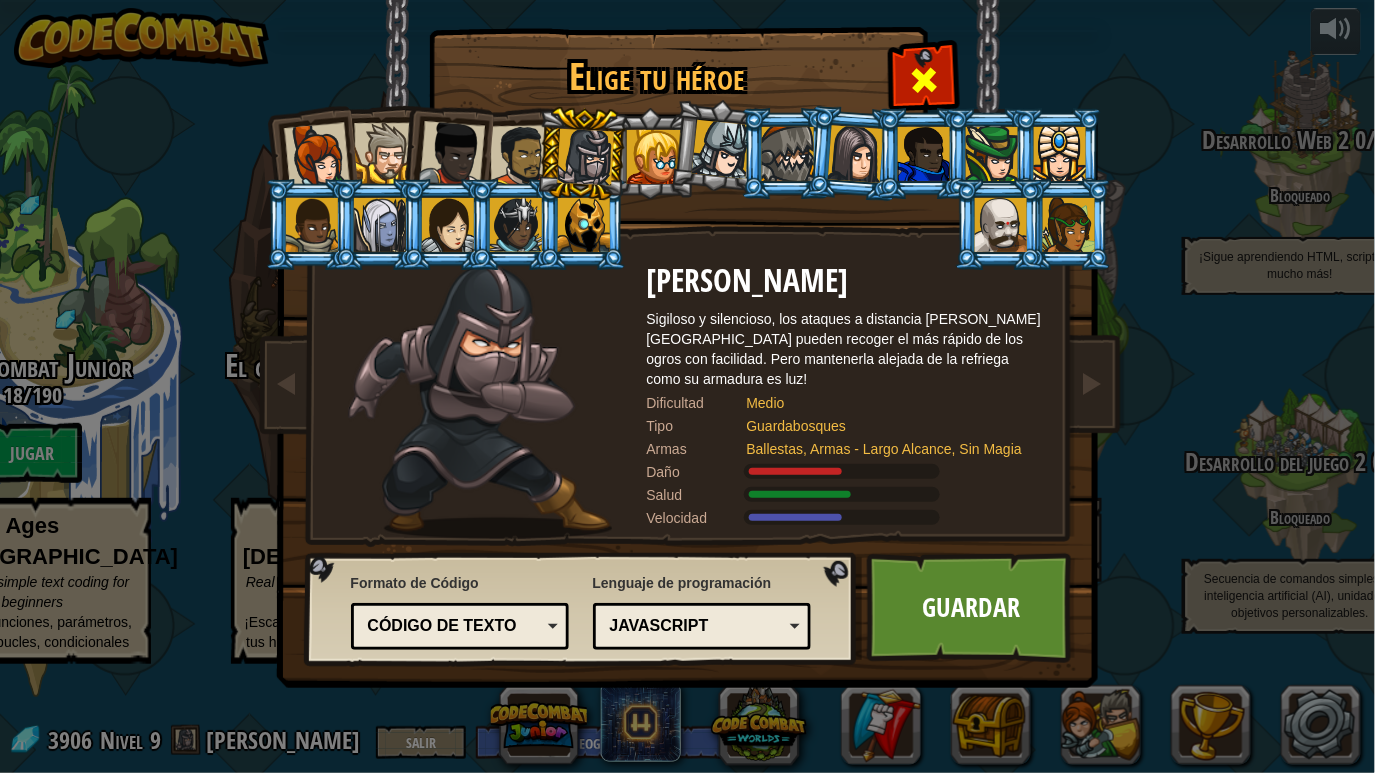 click at bounding box center (923, 77) 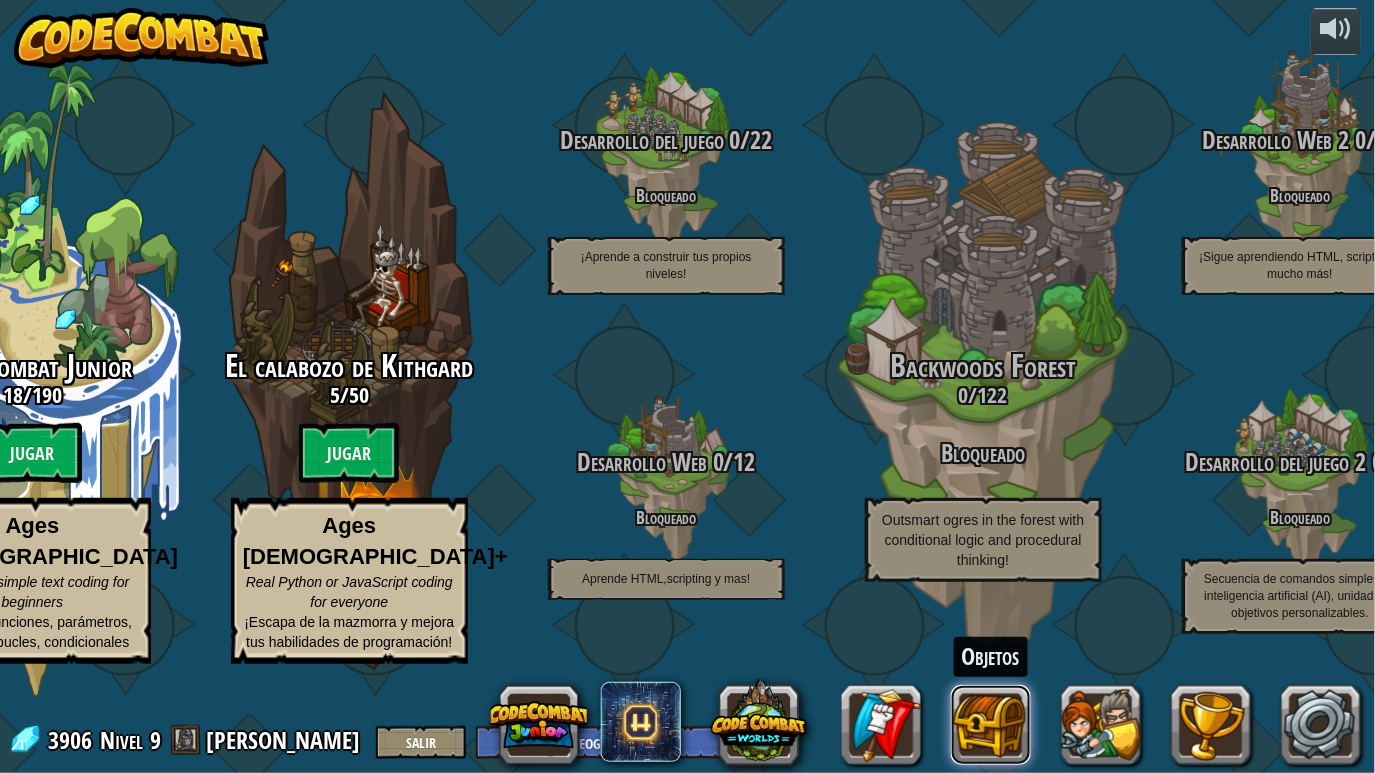 click at bounding box center [991, 725] 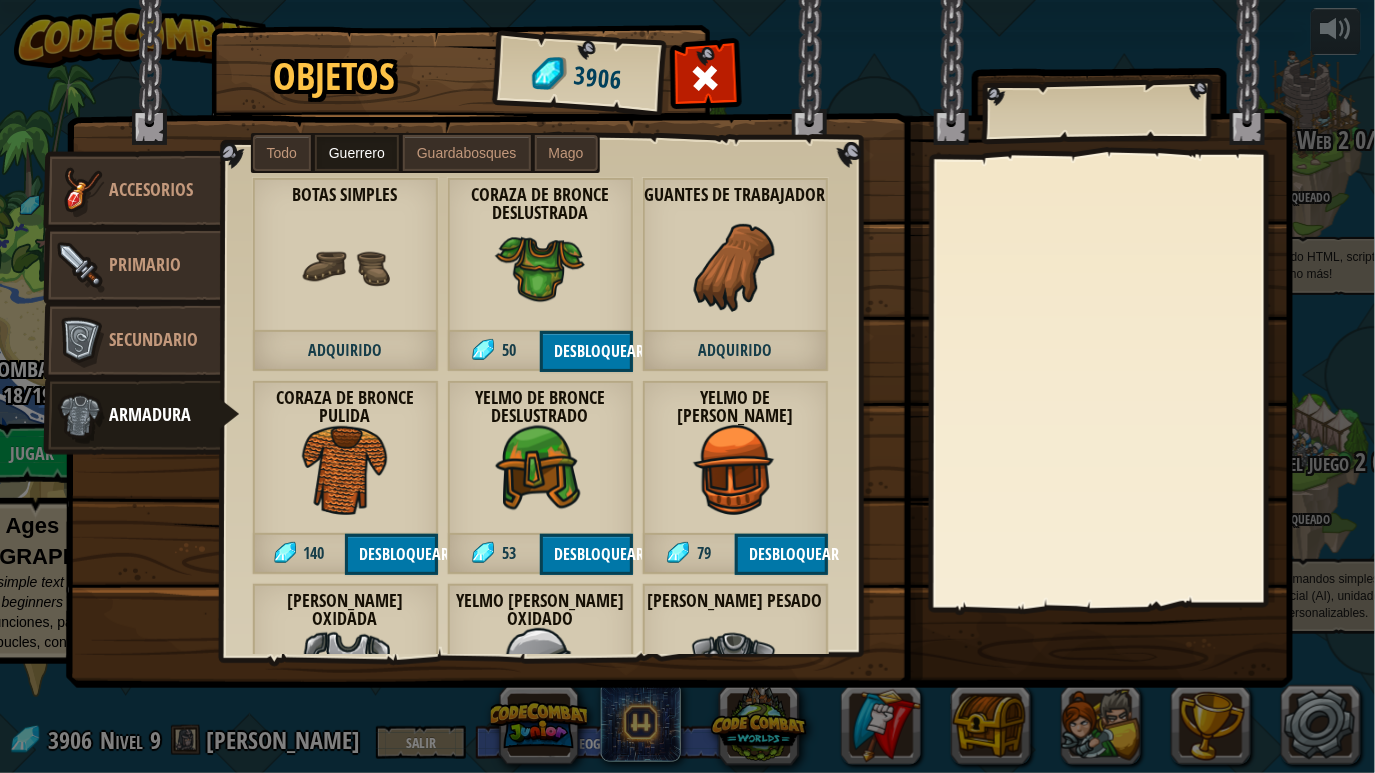 click on "Guardabosques" at bounding box center [467, 153] 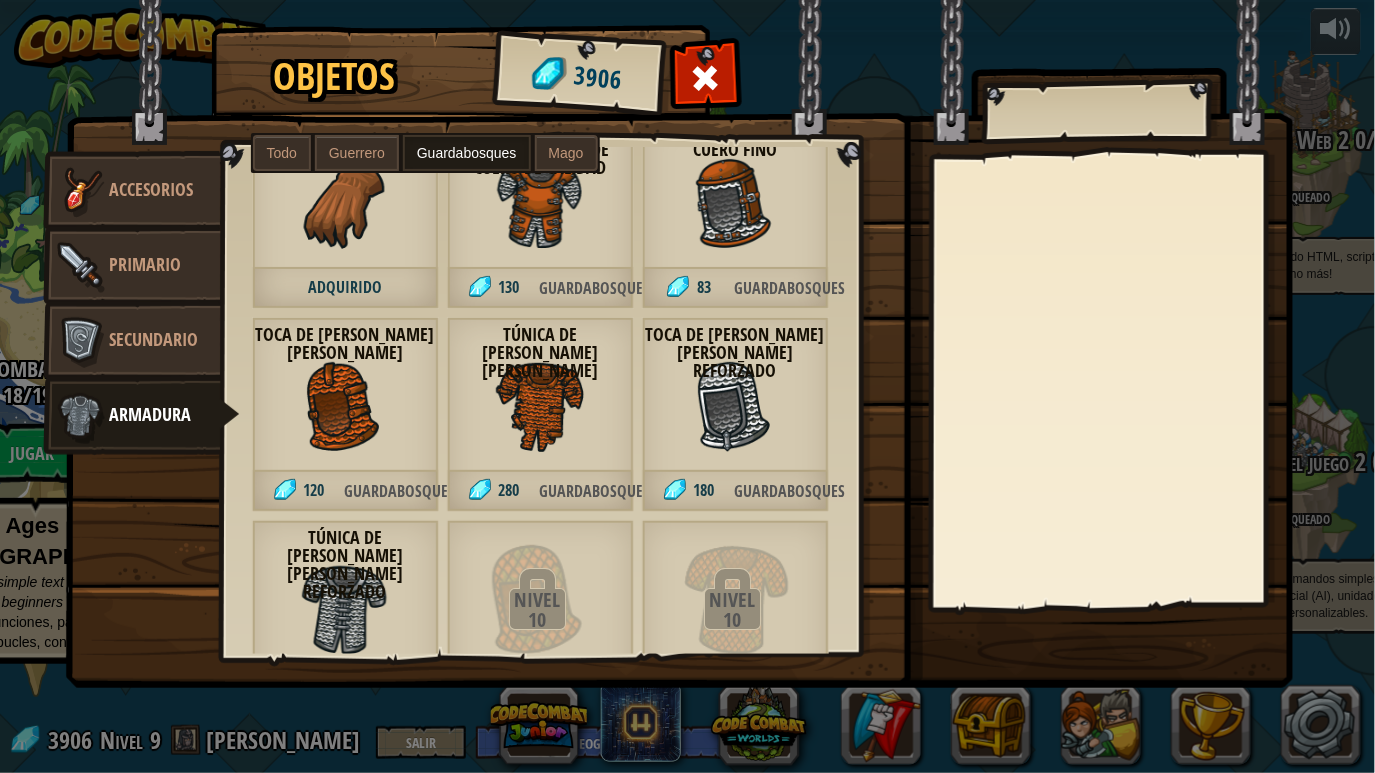 scroll, scrollTop: 133, scrollLeft: 0, axis: vertical 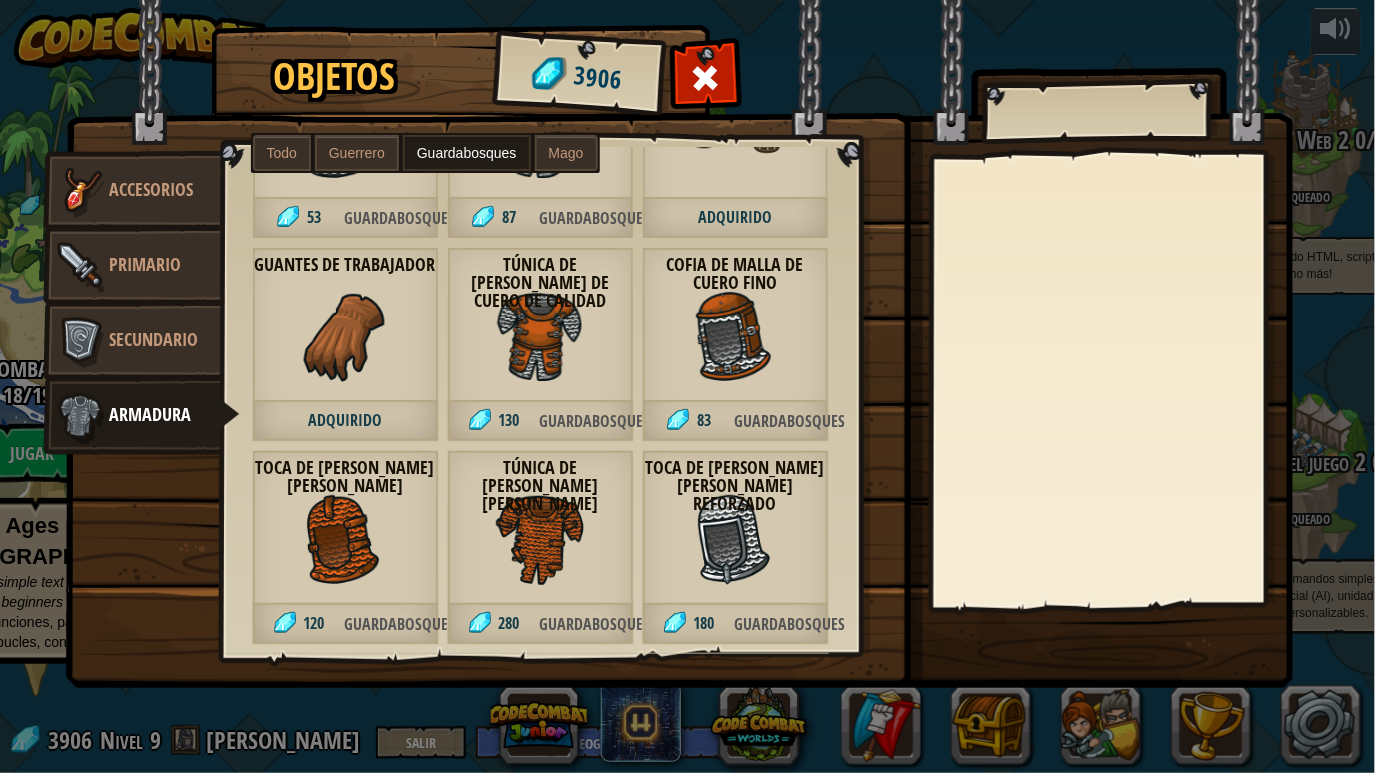 click at bounding box center [540, 540] 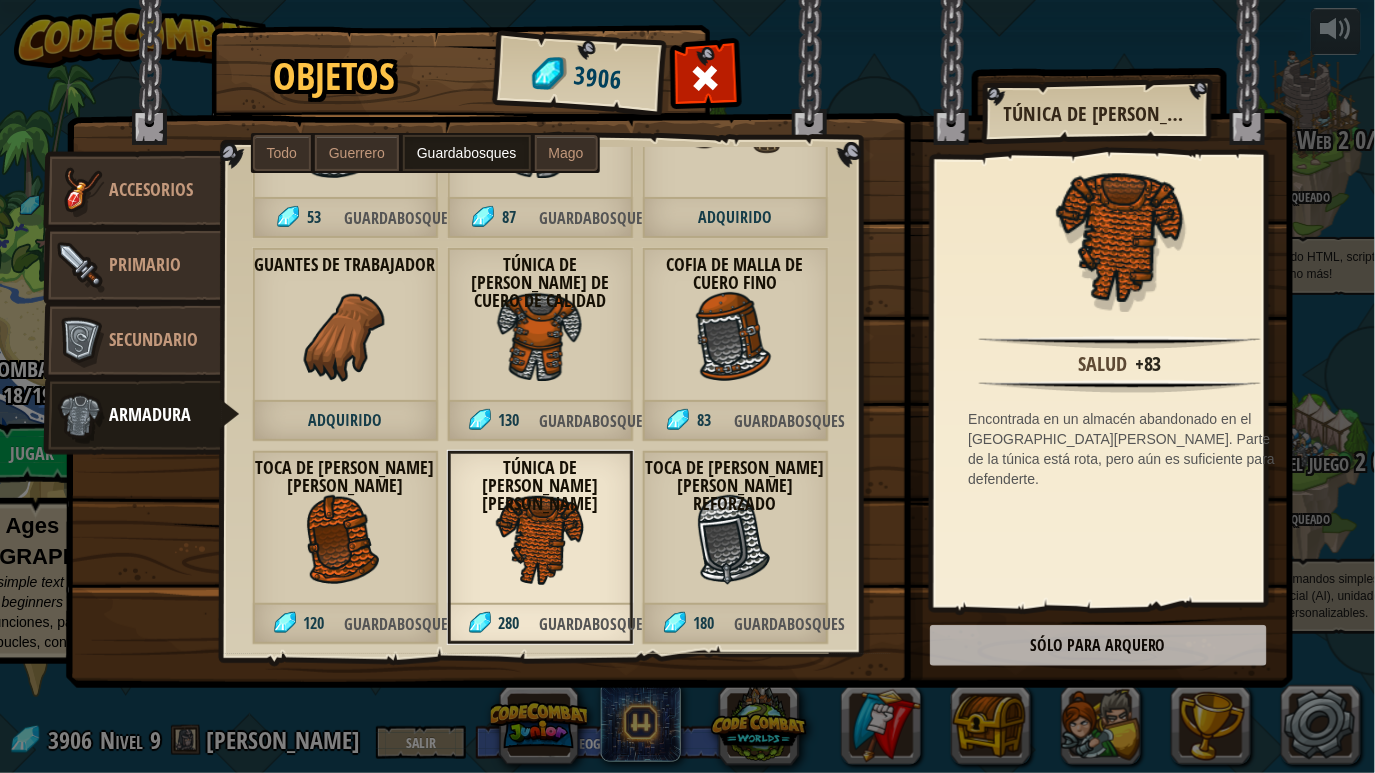 click on "Túnica de [PERSON_NAME] de cuero de calidad" at bounding box center [540, 283] 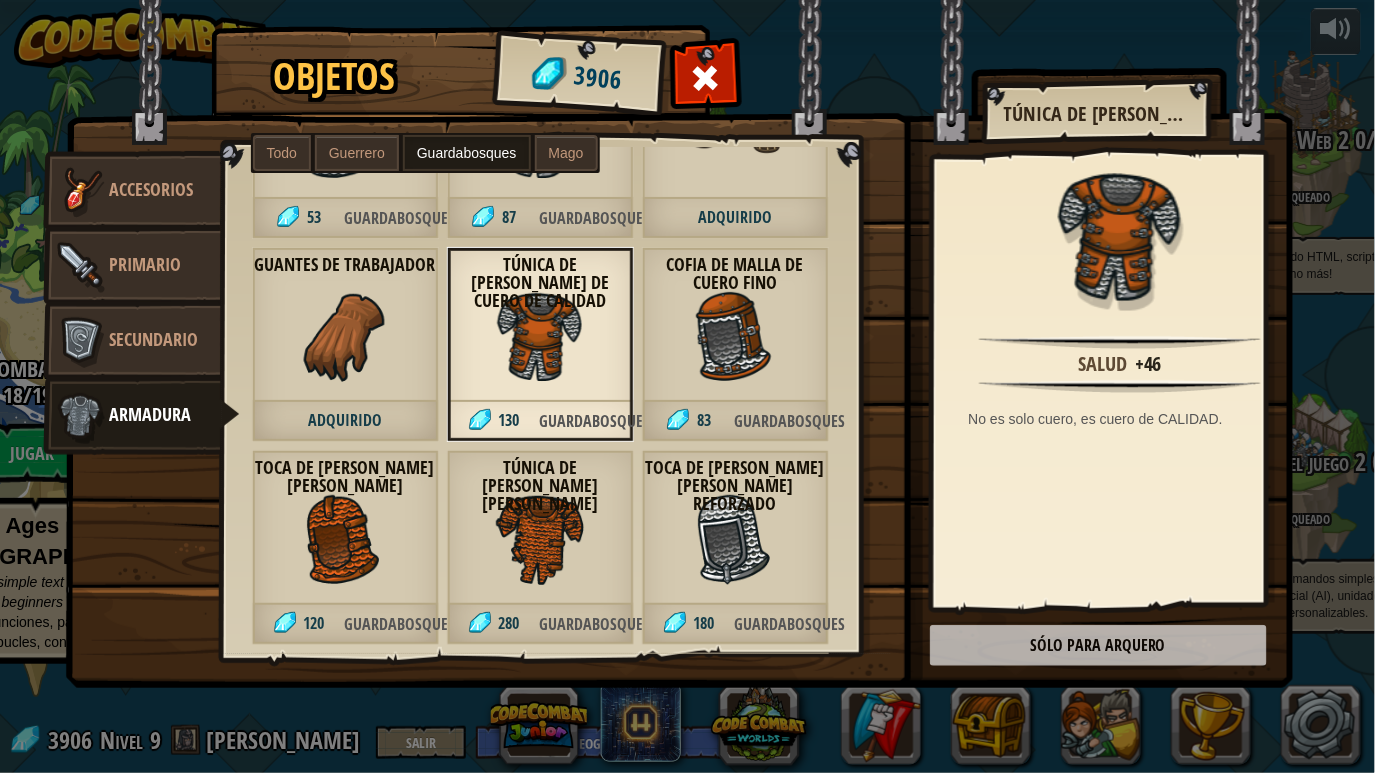 click at bounding box center [540, 540] 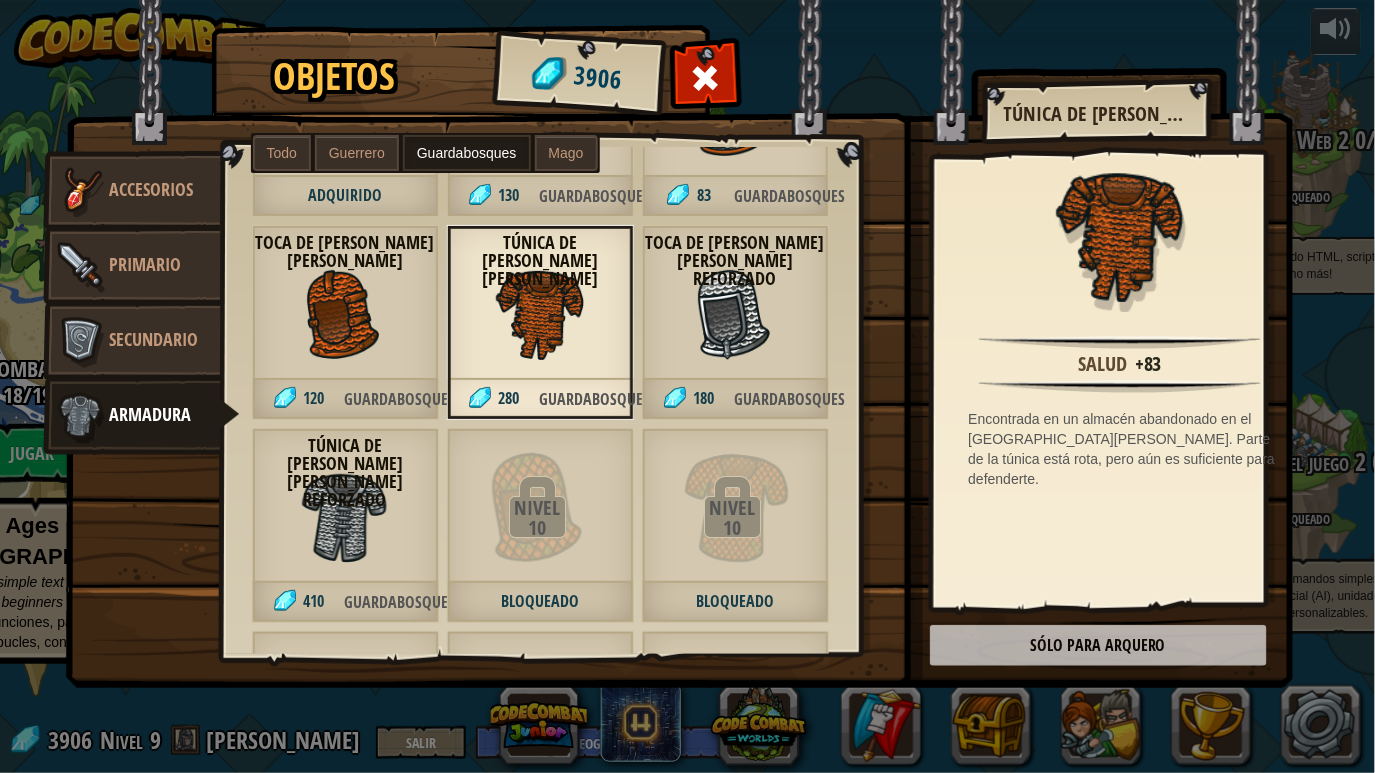 scroll, scrollTop: 400, scrollLeft: 0, axis: vertical 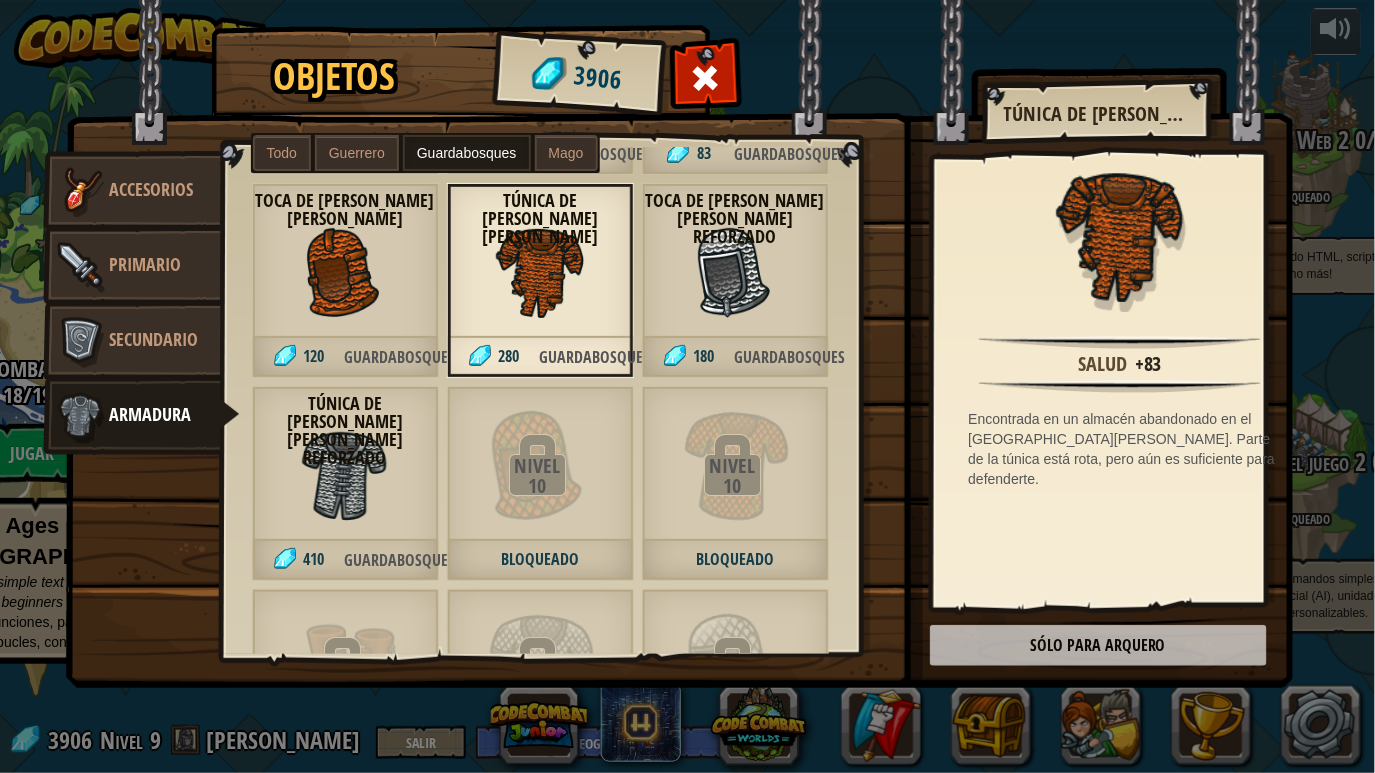 click at bounding box center [345, 476] 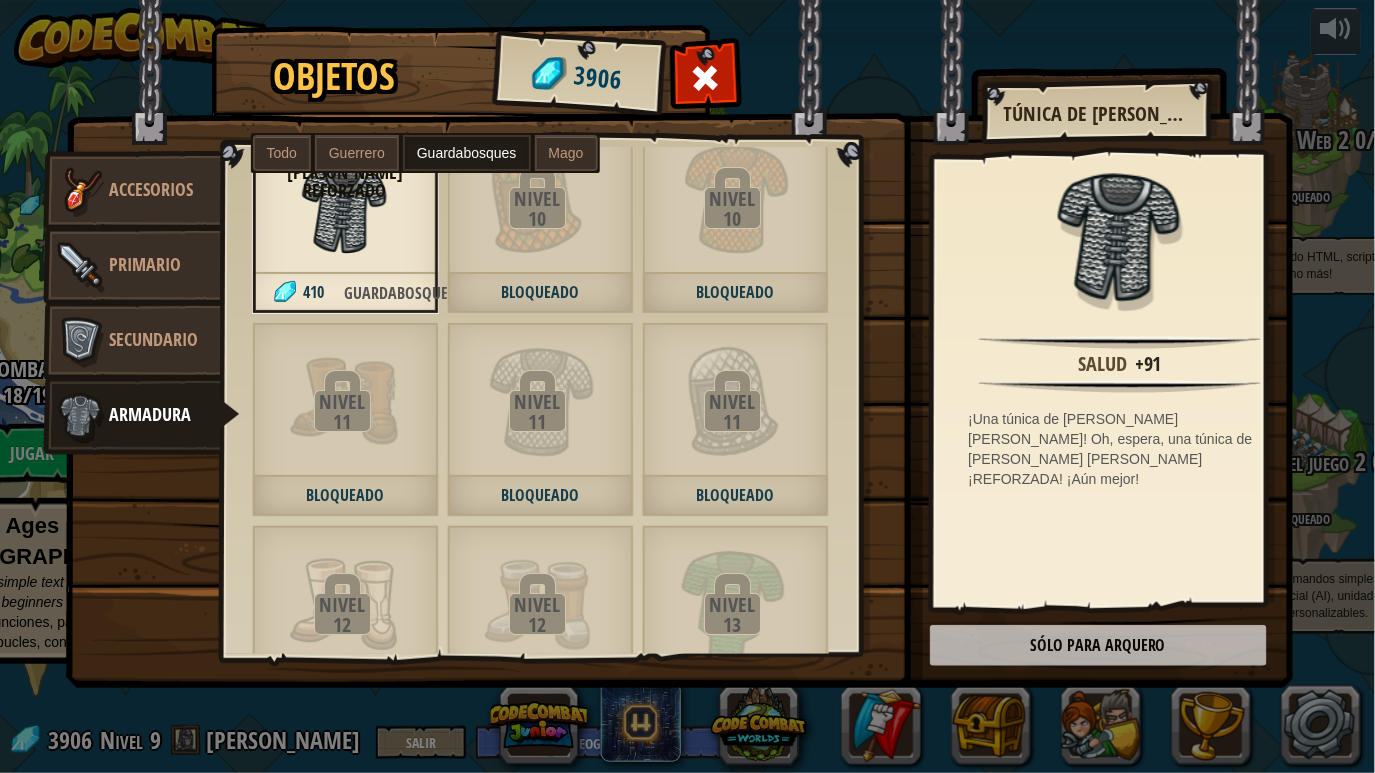 scroll, scrollTop: 400, scrollLeft: 0, axis: vertical 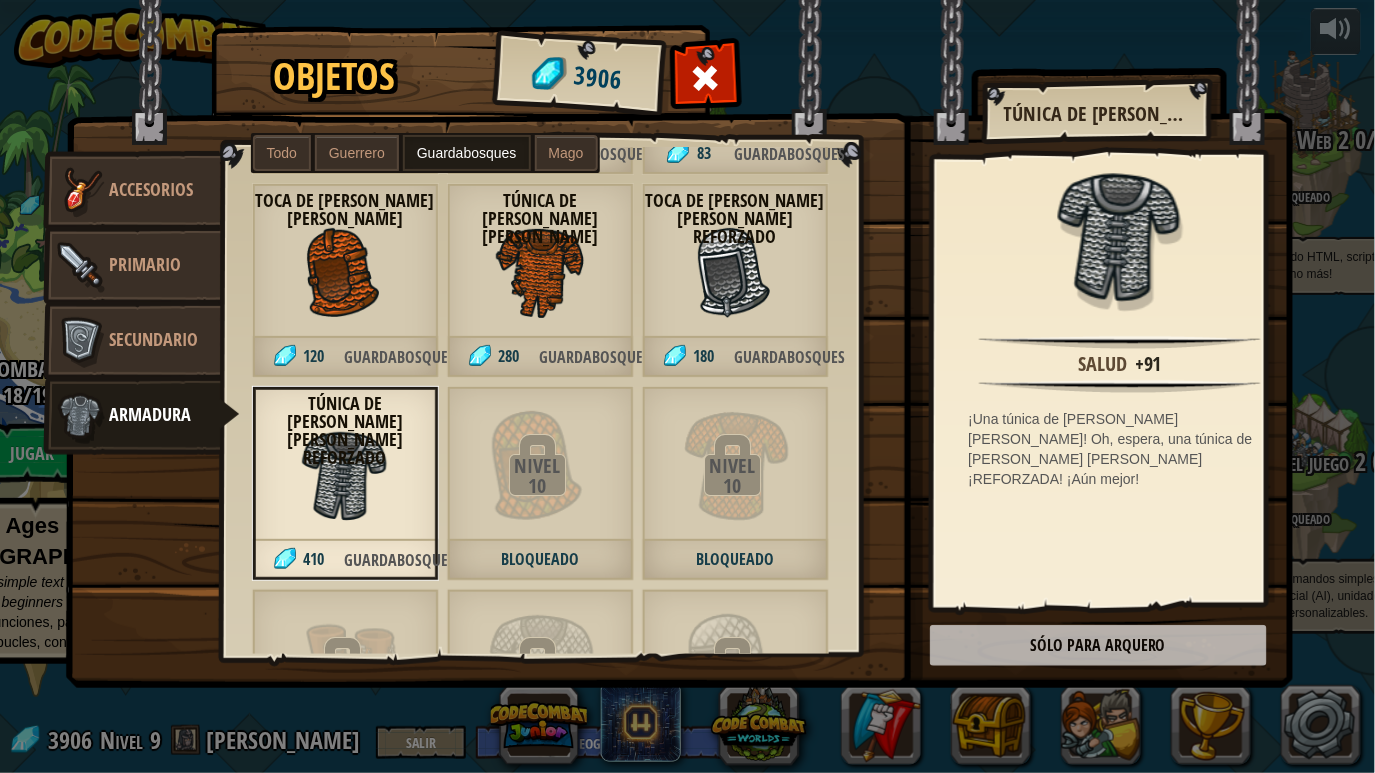 click at bounding box center (679, 325) 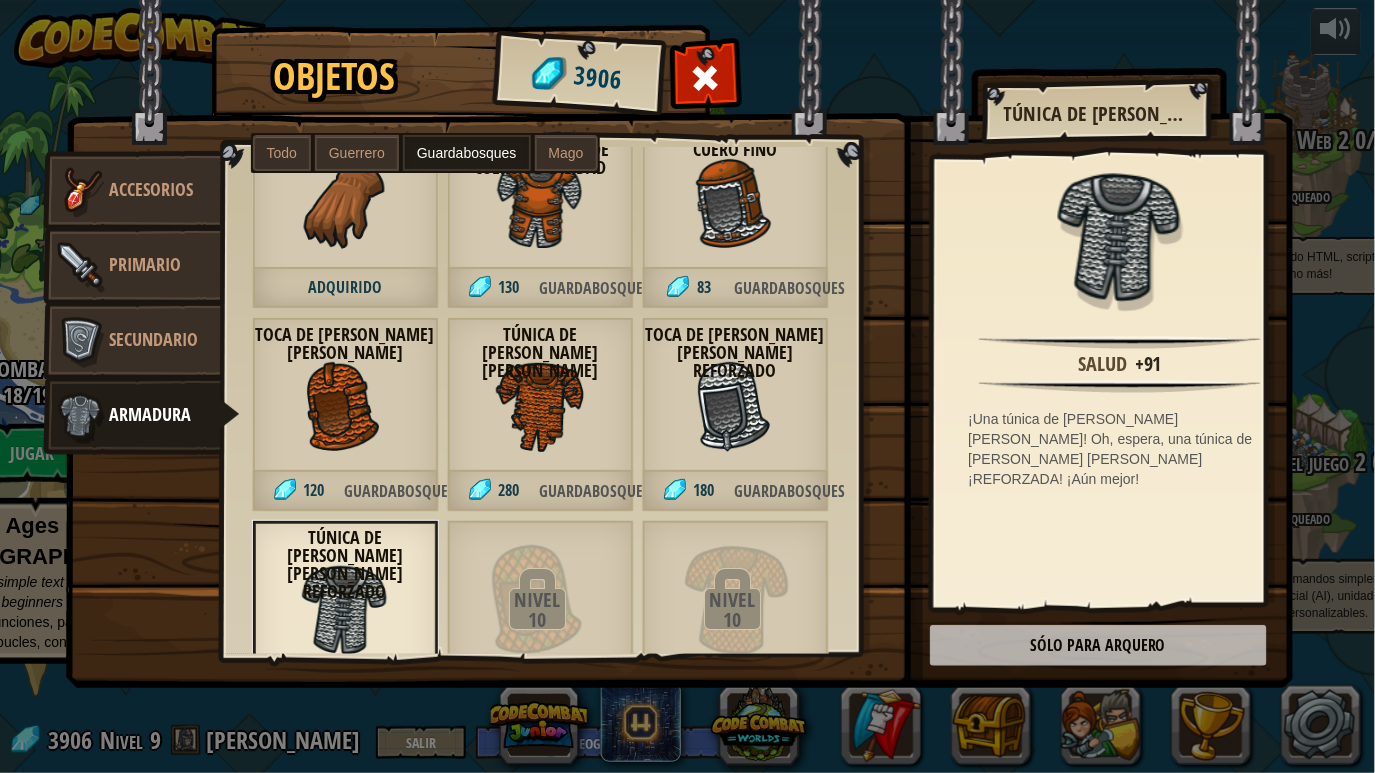 click at bounding box center [540, 407] 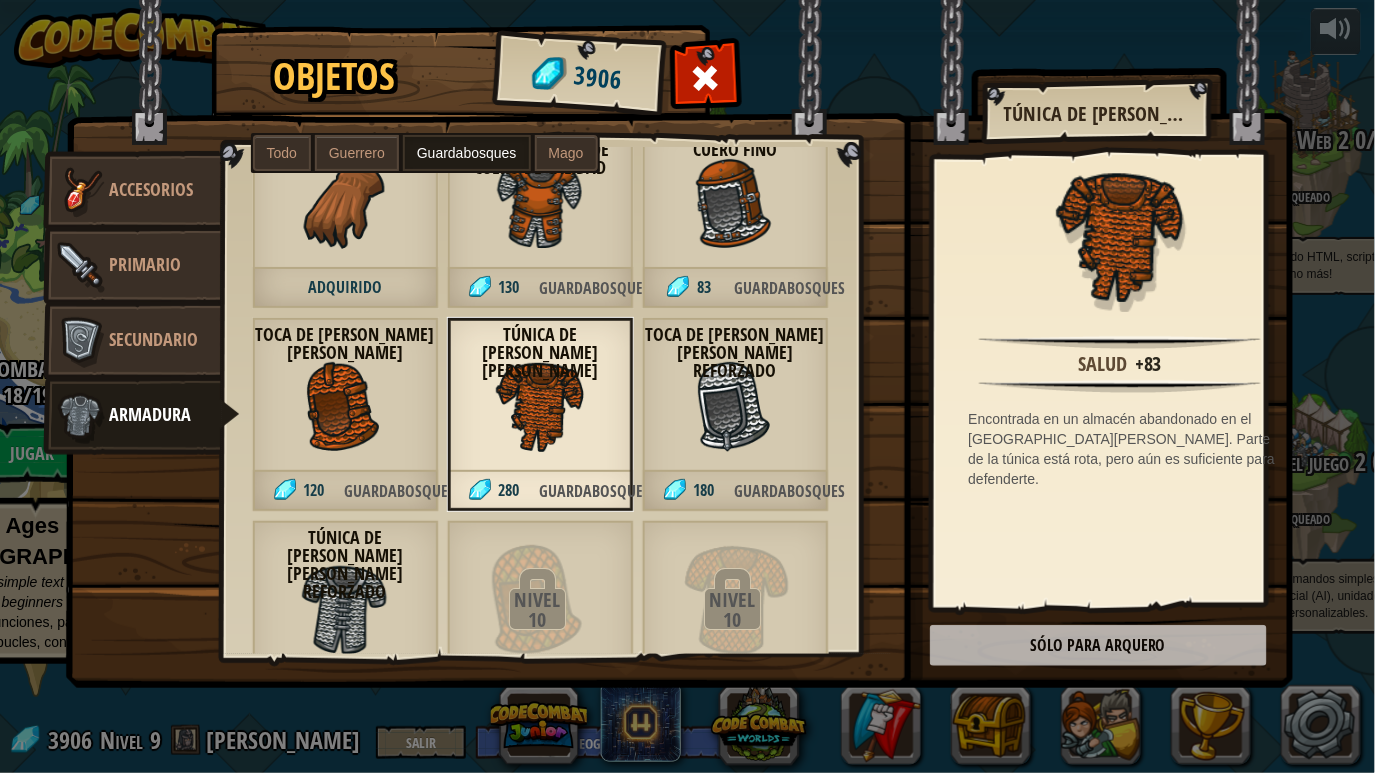 click at bounding box center [735, 407] 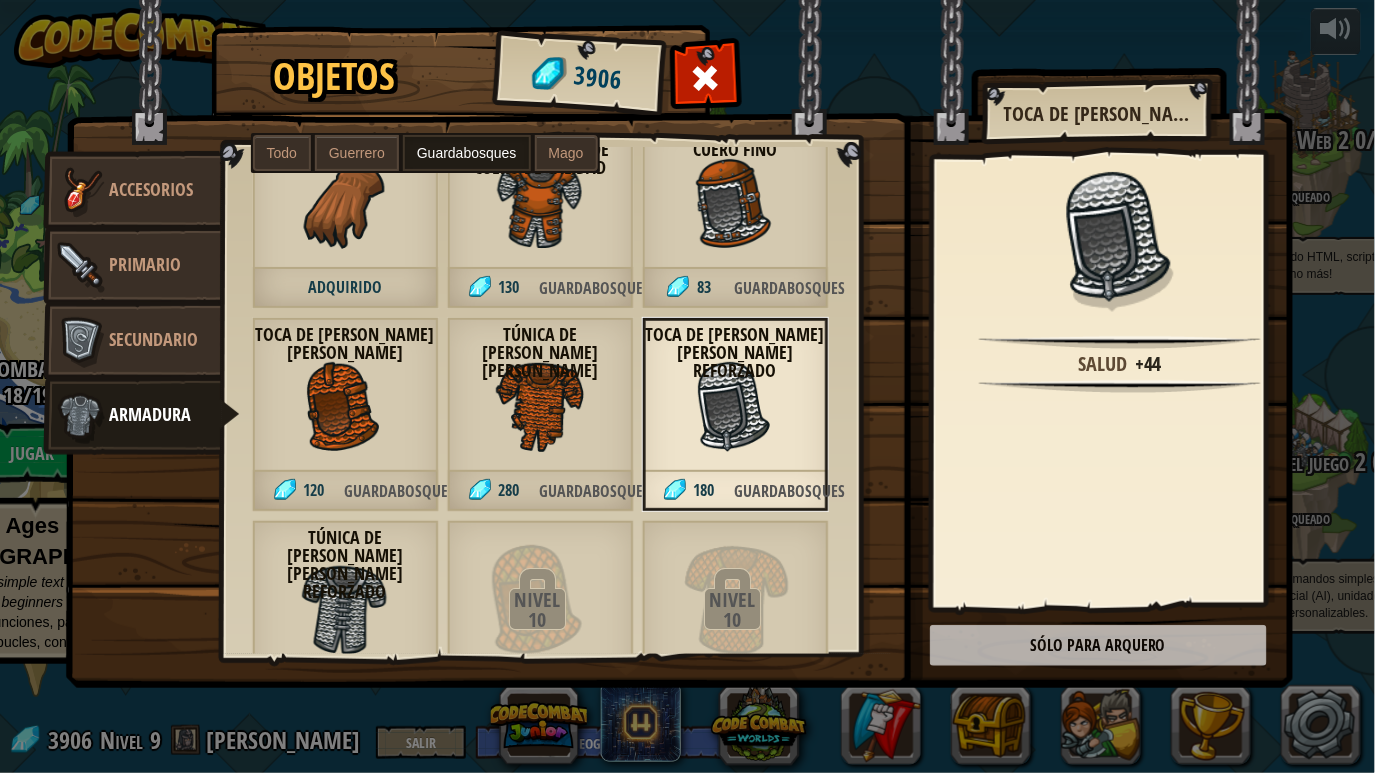click on "Toca de [PERSON_NAME] [PERSON_NAME]" at bounding box center [345, 344] 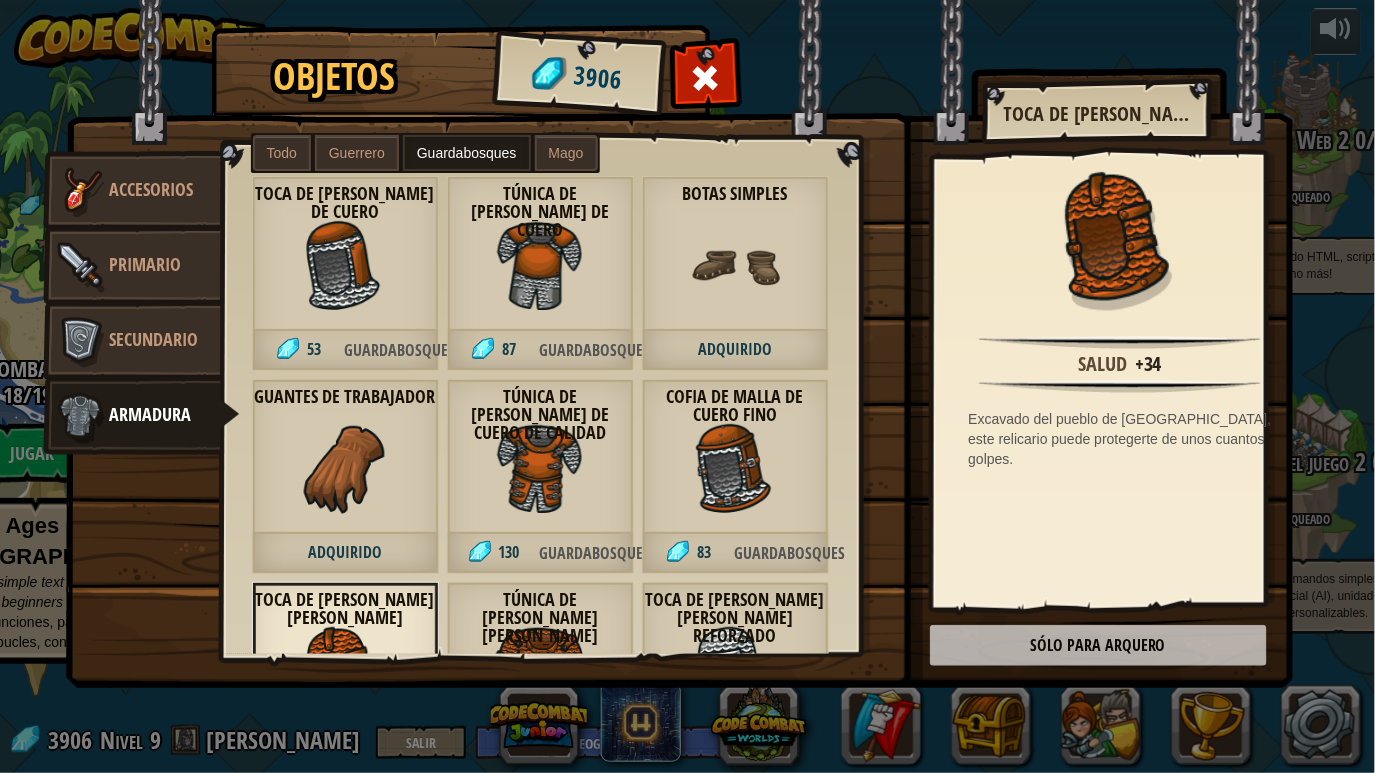 scroll, scrollTop: 0, scrollLeft: 0, axis: both 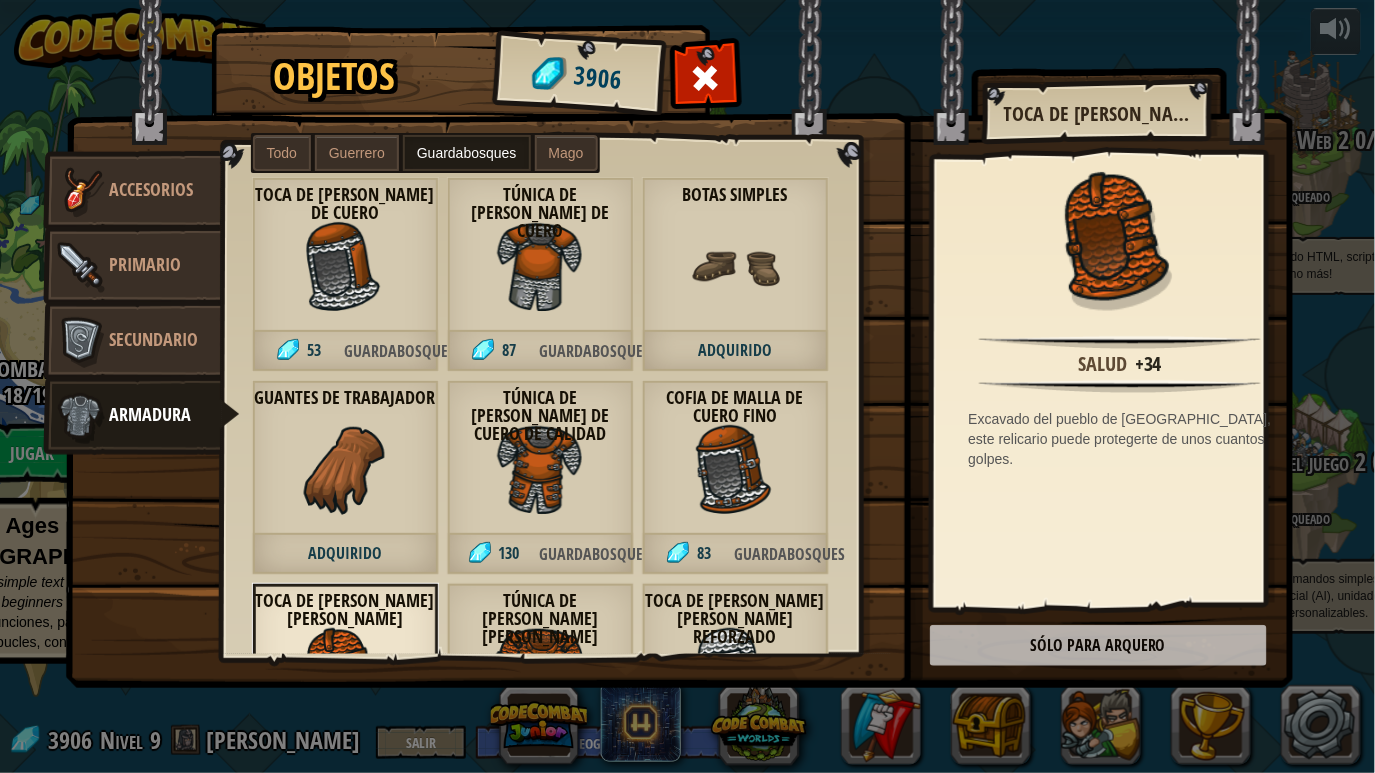 click on "Guantes de Trabajador Adquirido" at bounding box center (345, 477) 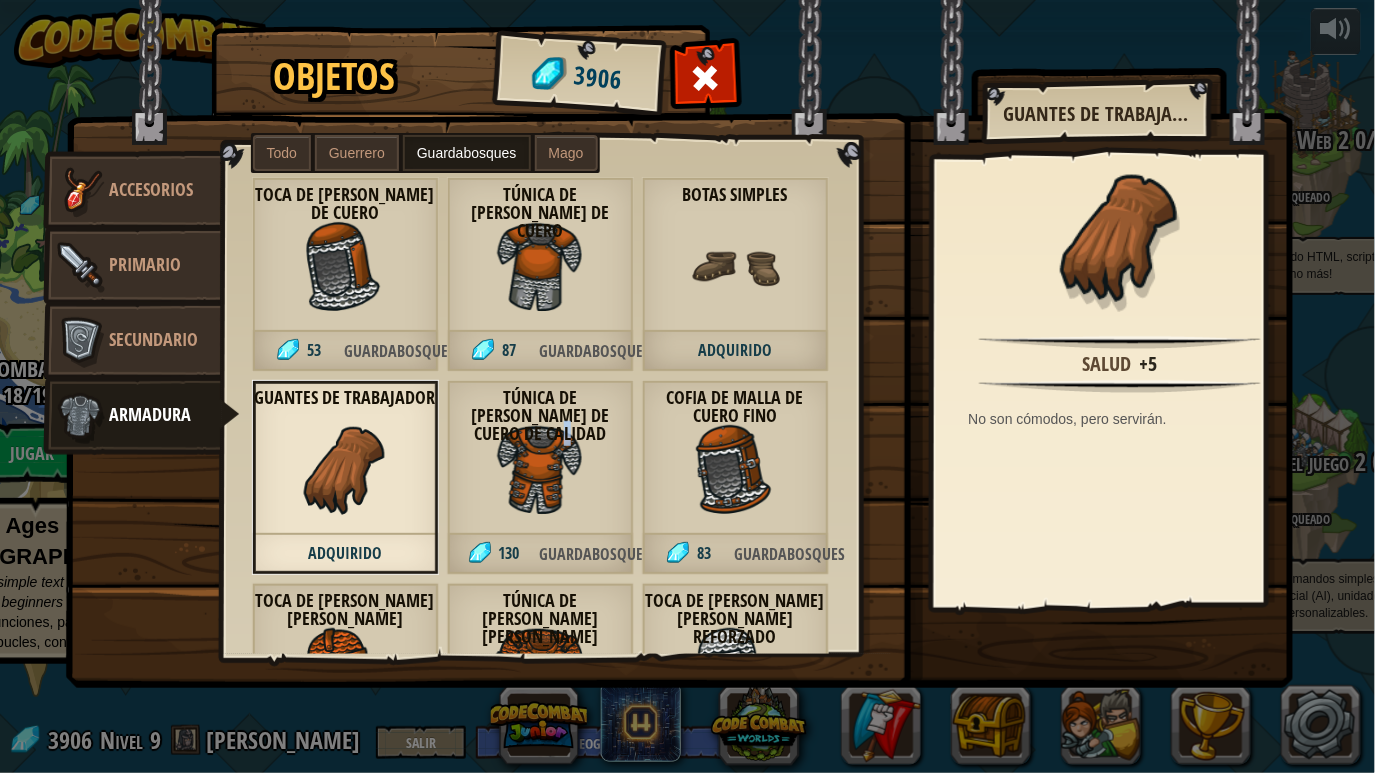 click on "Túnica de [PERSON_NAME] de cuero de calidad" at bounding box center (540, 416) 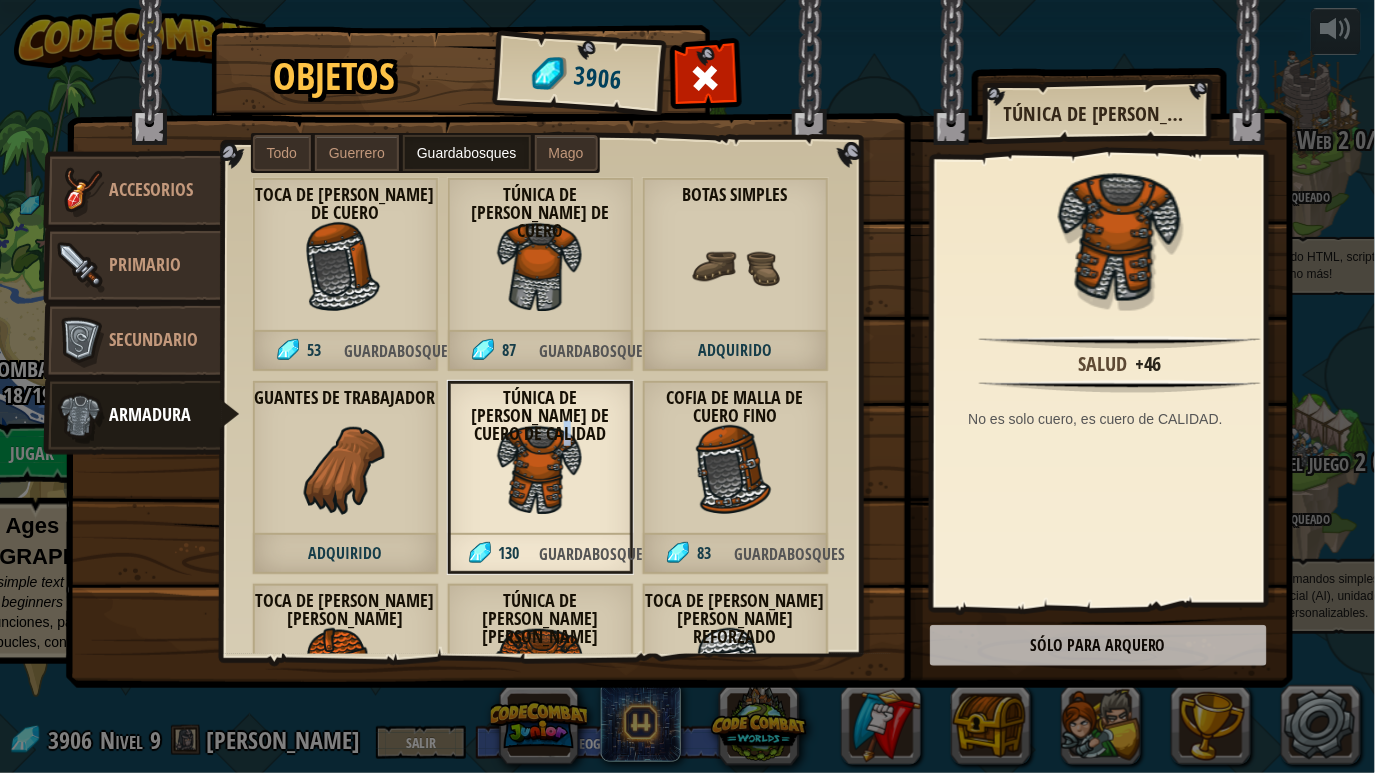 click at bounding box center (735, 470) 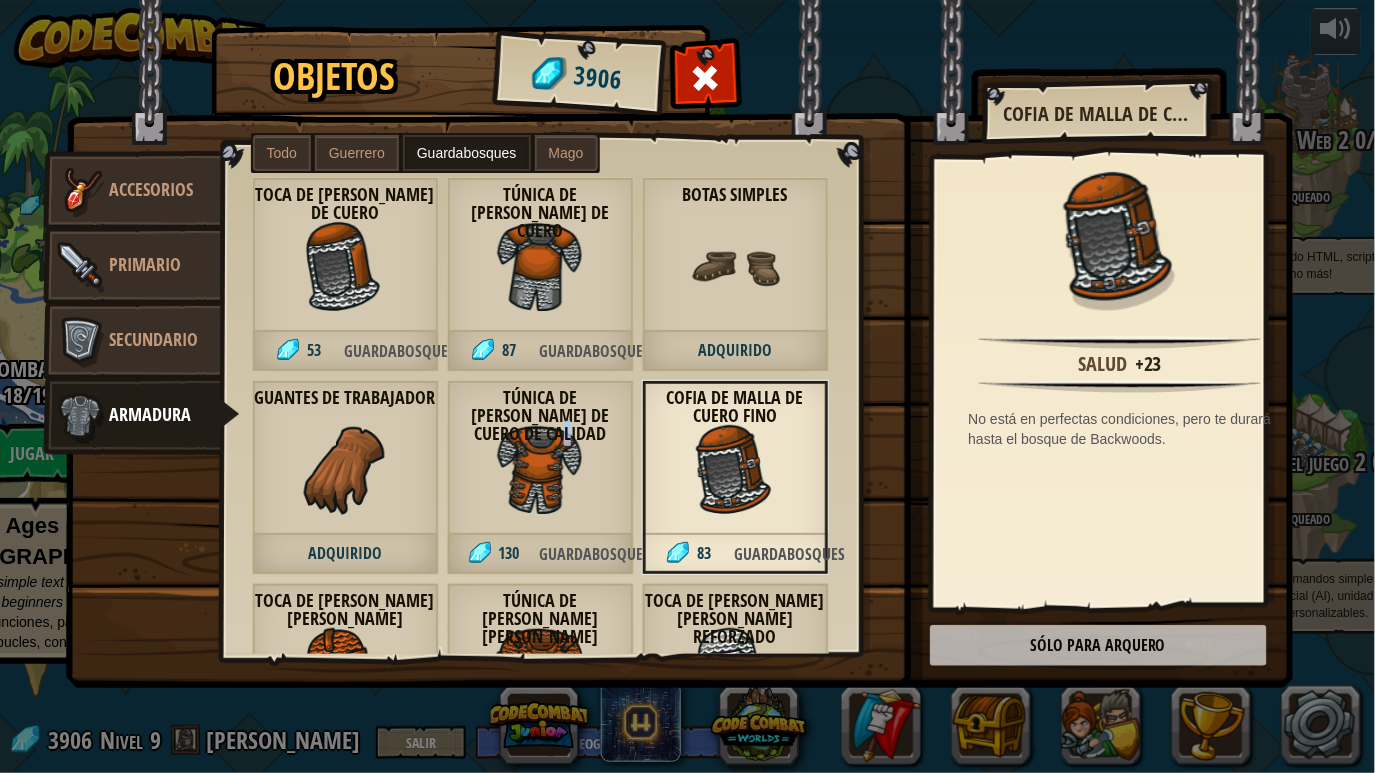 click at bounding box center [735, 267] 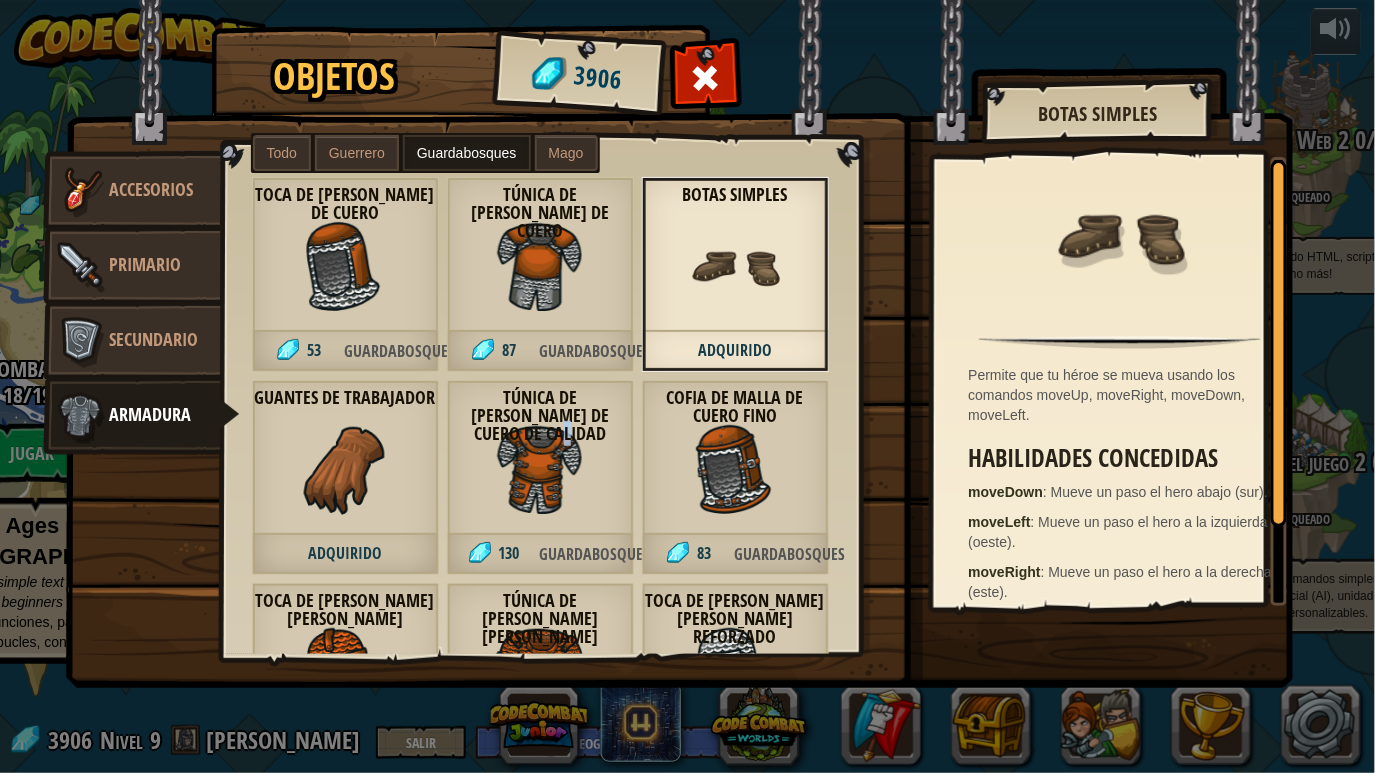click at bounding box center (540, 267) 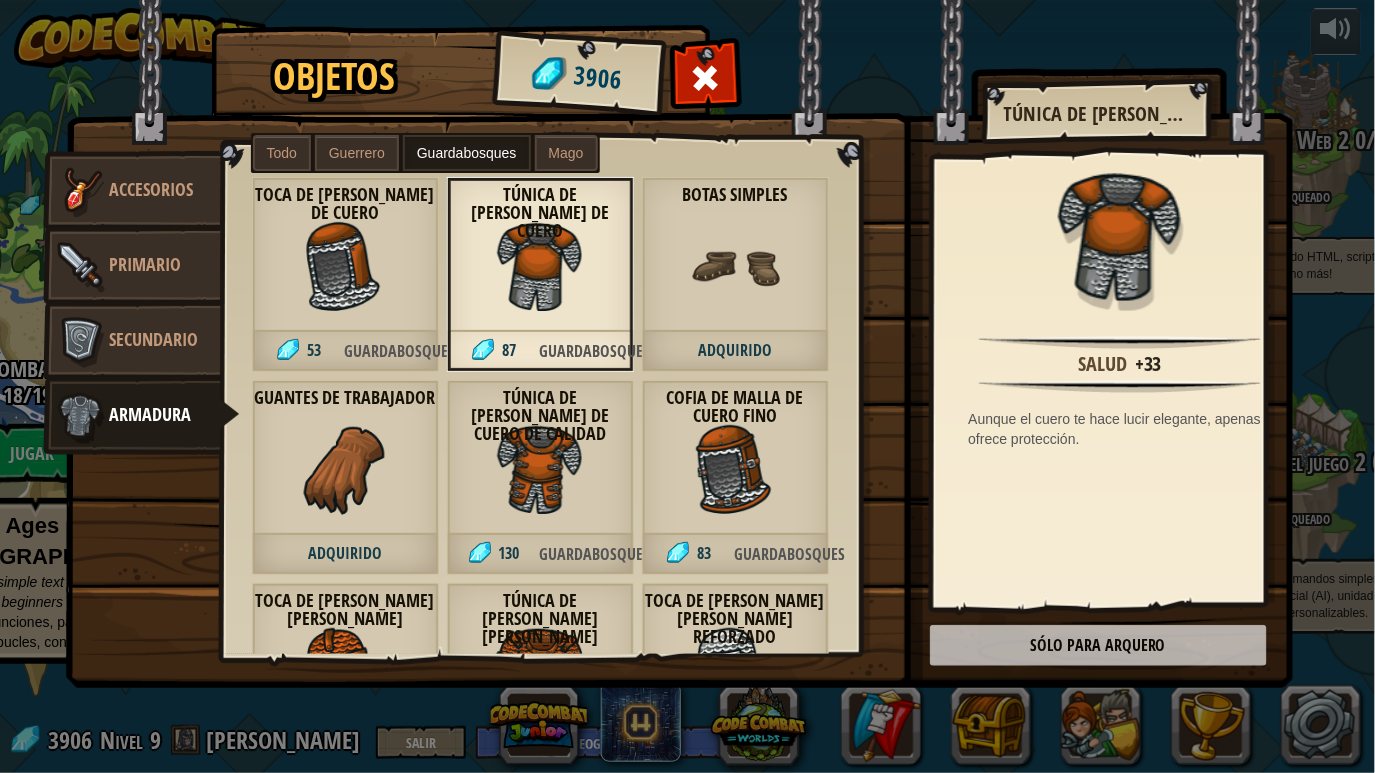 click on "Toca de [PERSON_NAME] de cuero 53 Guardabosques" at bounding box center [345, 274] 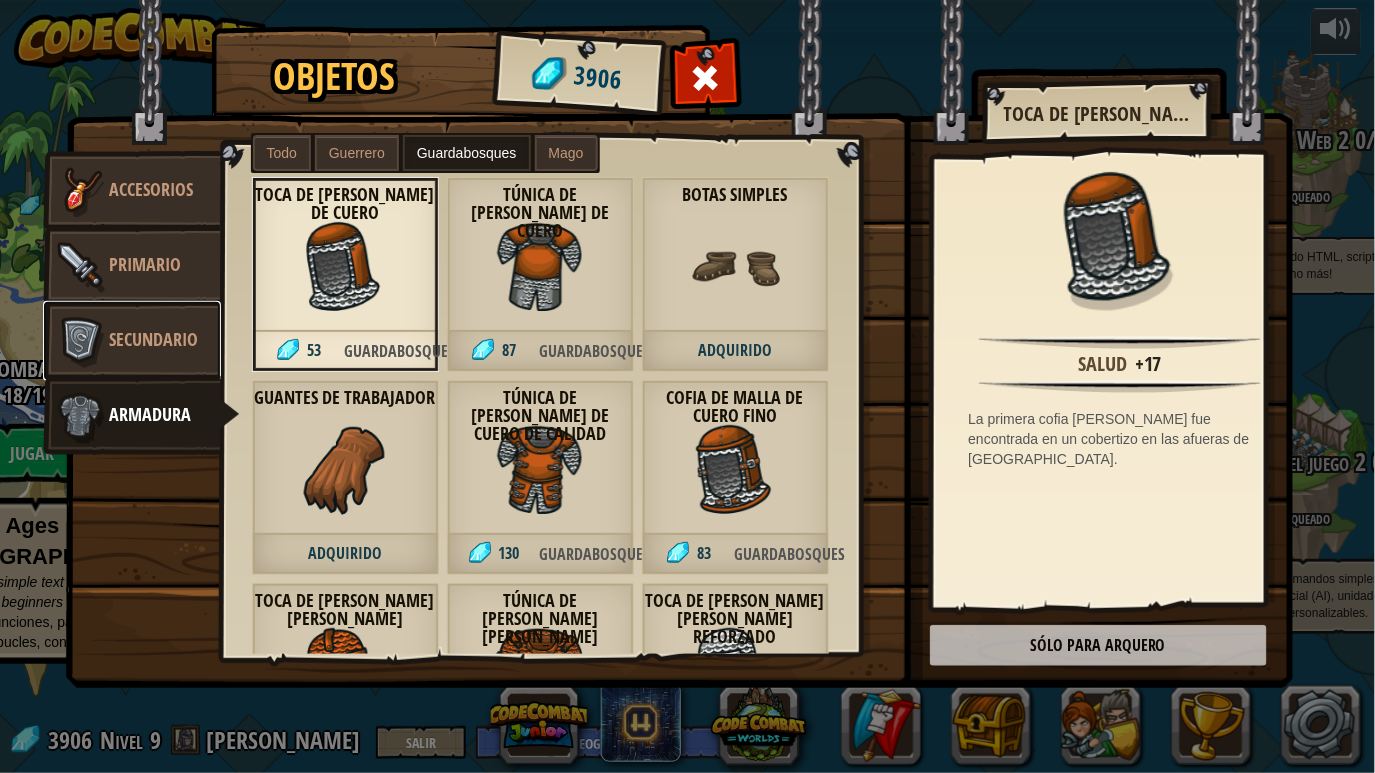 click on "Secundario" at bounding box center [154, 339] 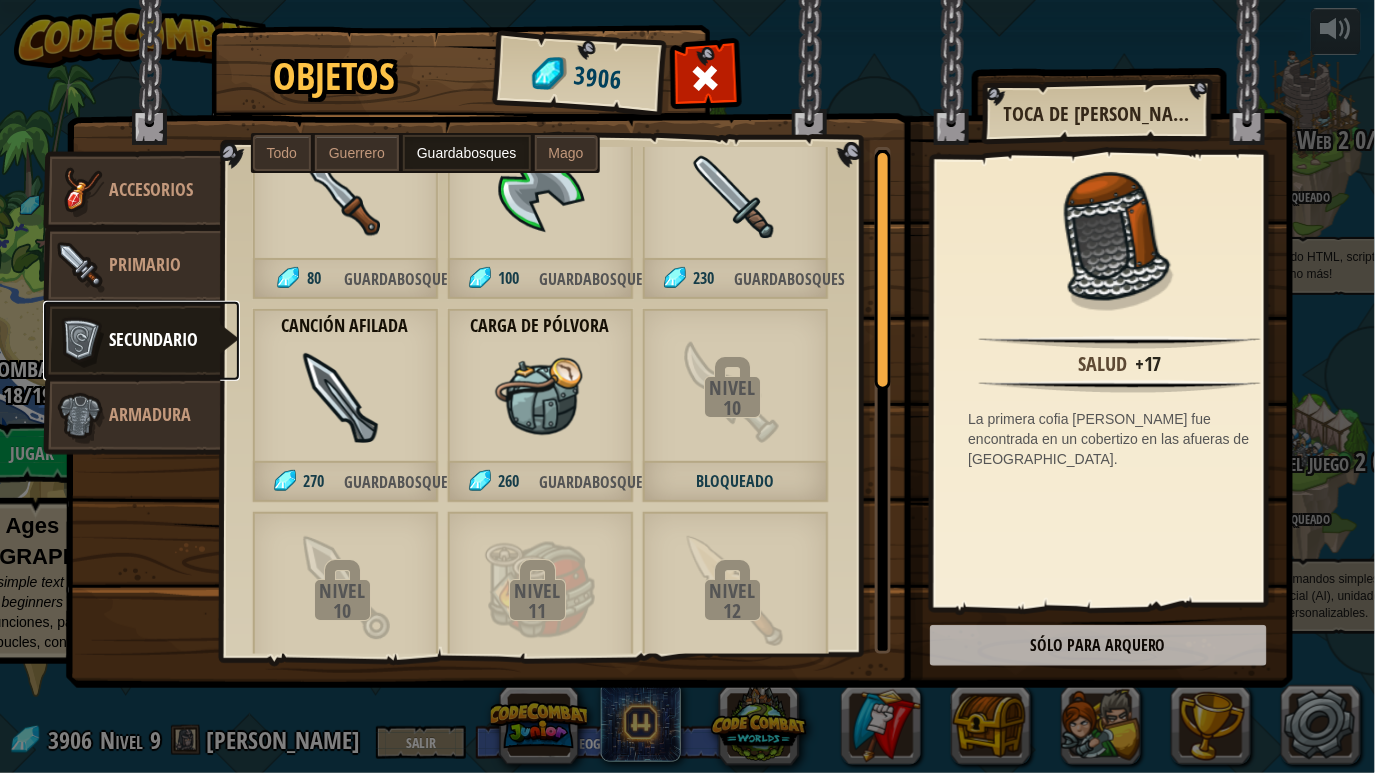 scroll, scrollTop: 0, scrollLeft: 0, axis: both 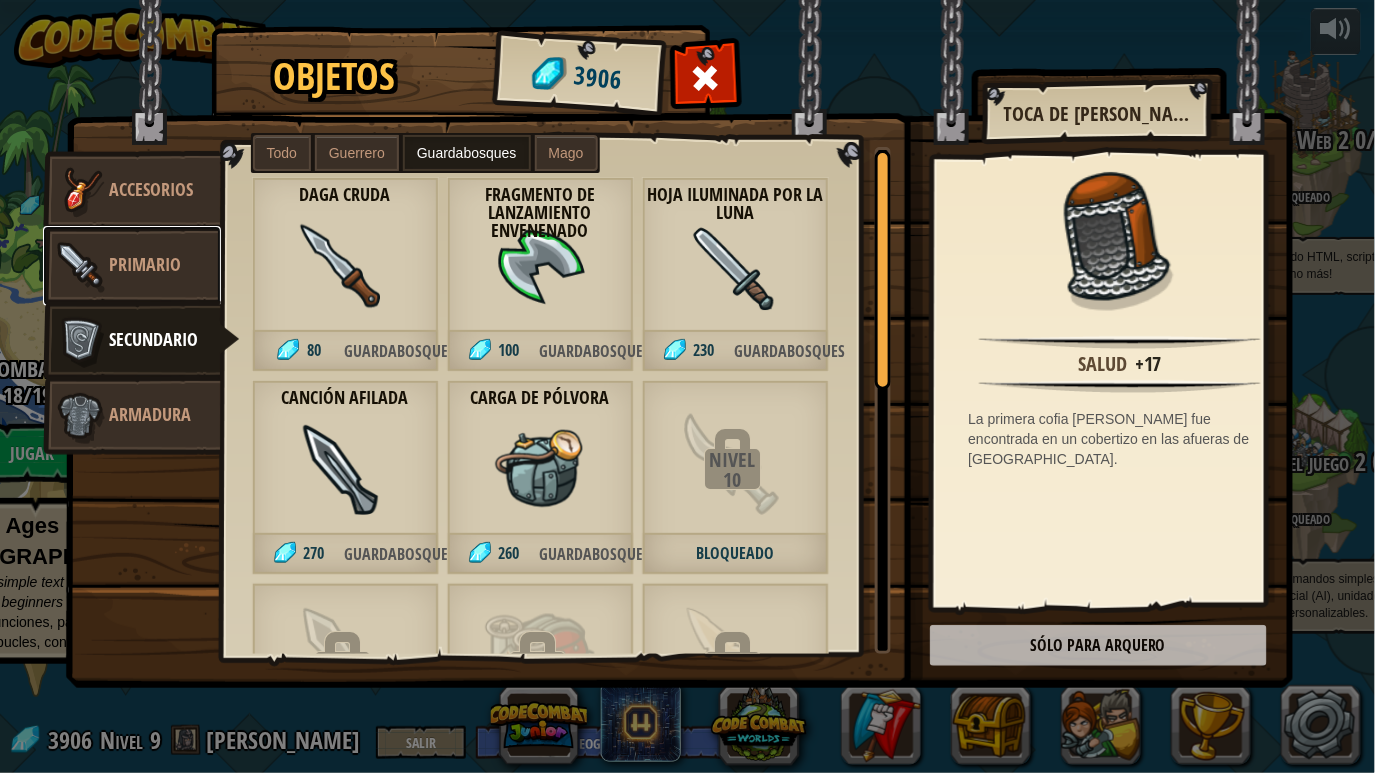 click on "Primario" at bounding box center [146, 264] 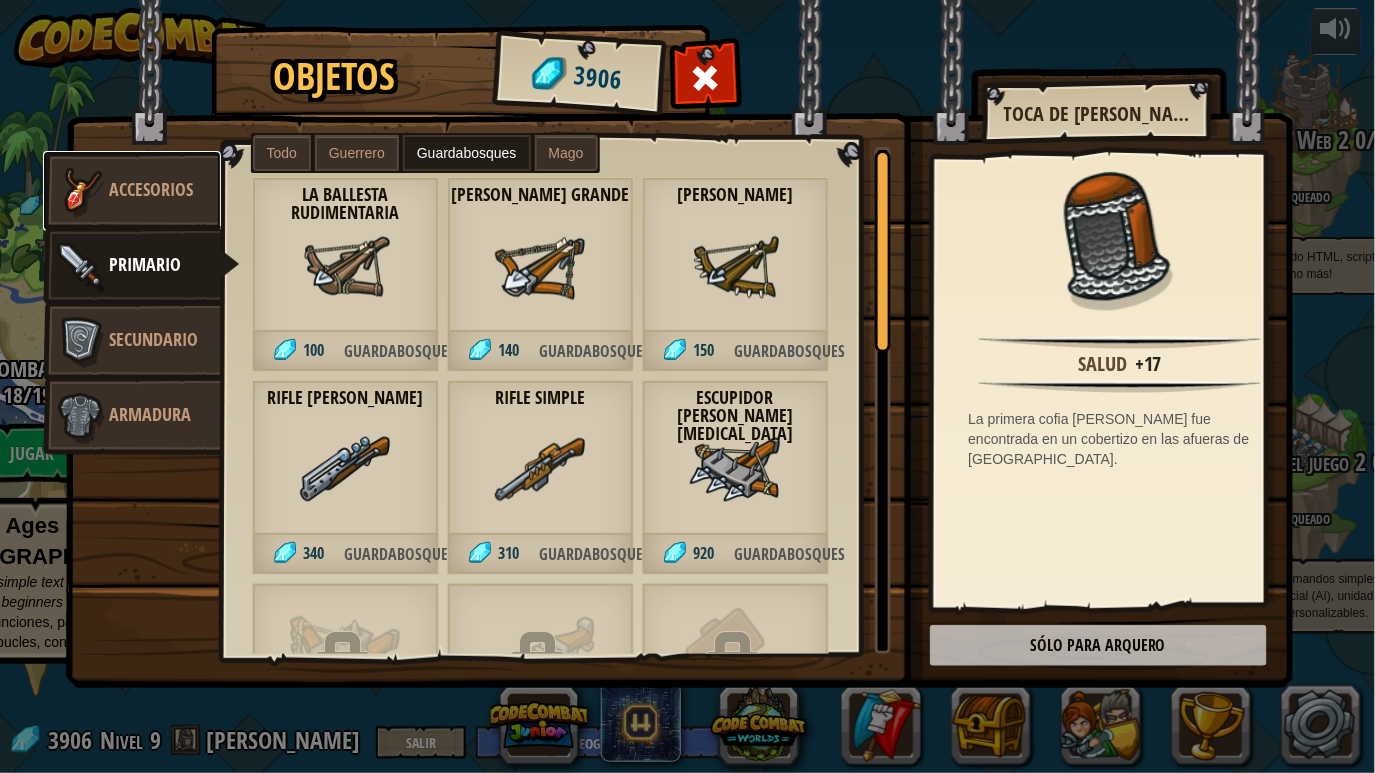 click on "Accesorios" at bounding box center [152, 189] 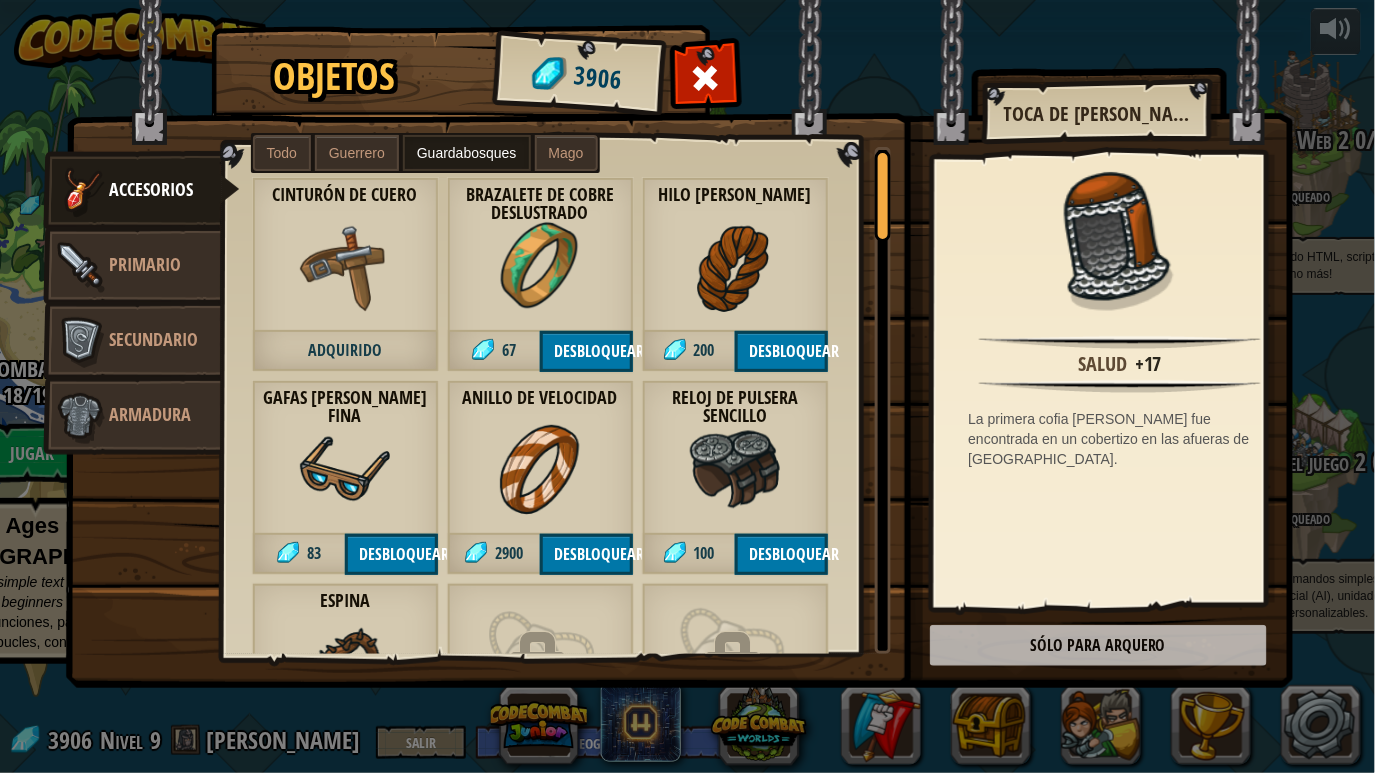 click at bounding box center [540, 267] 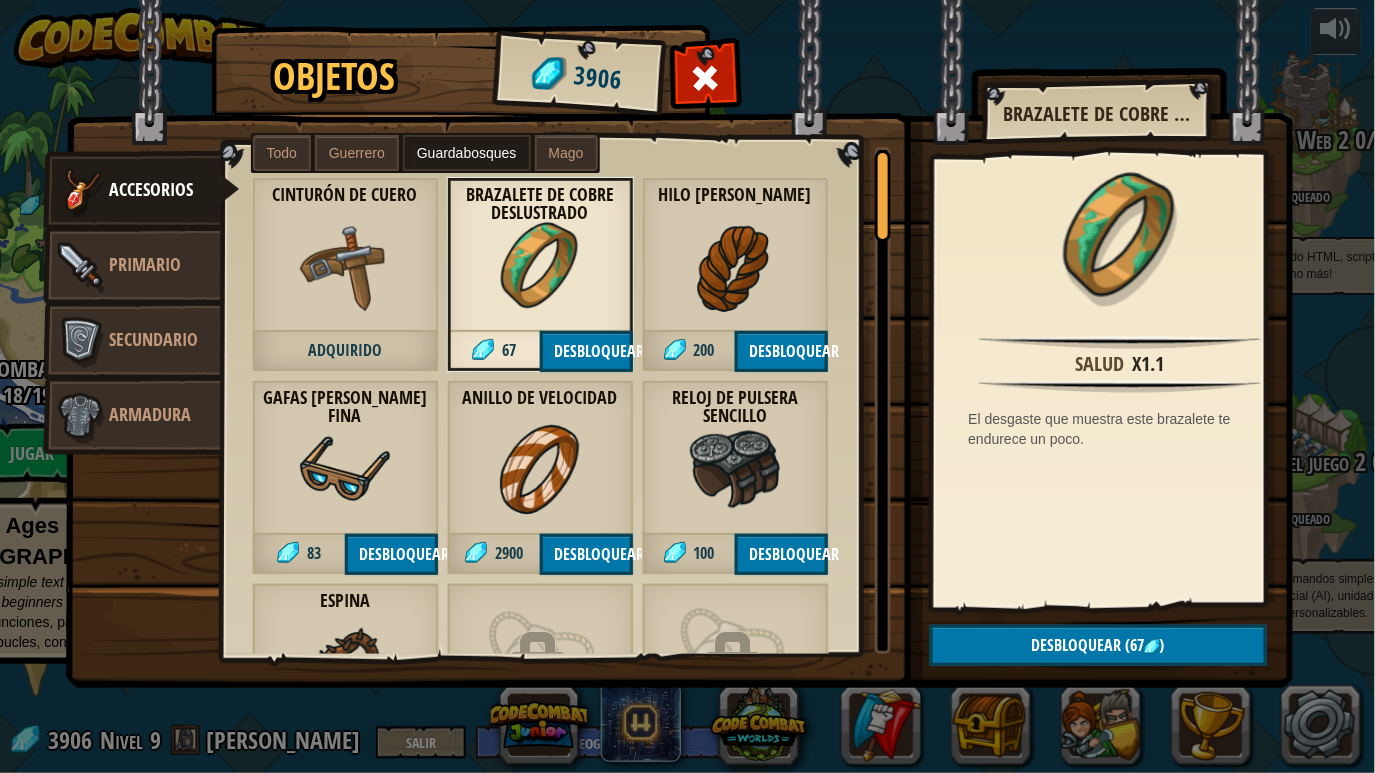 click at bounding box center (735, 267) 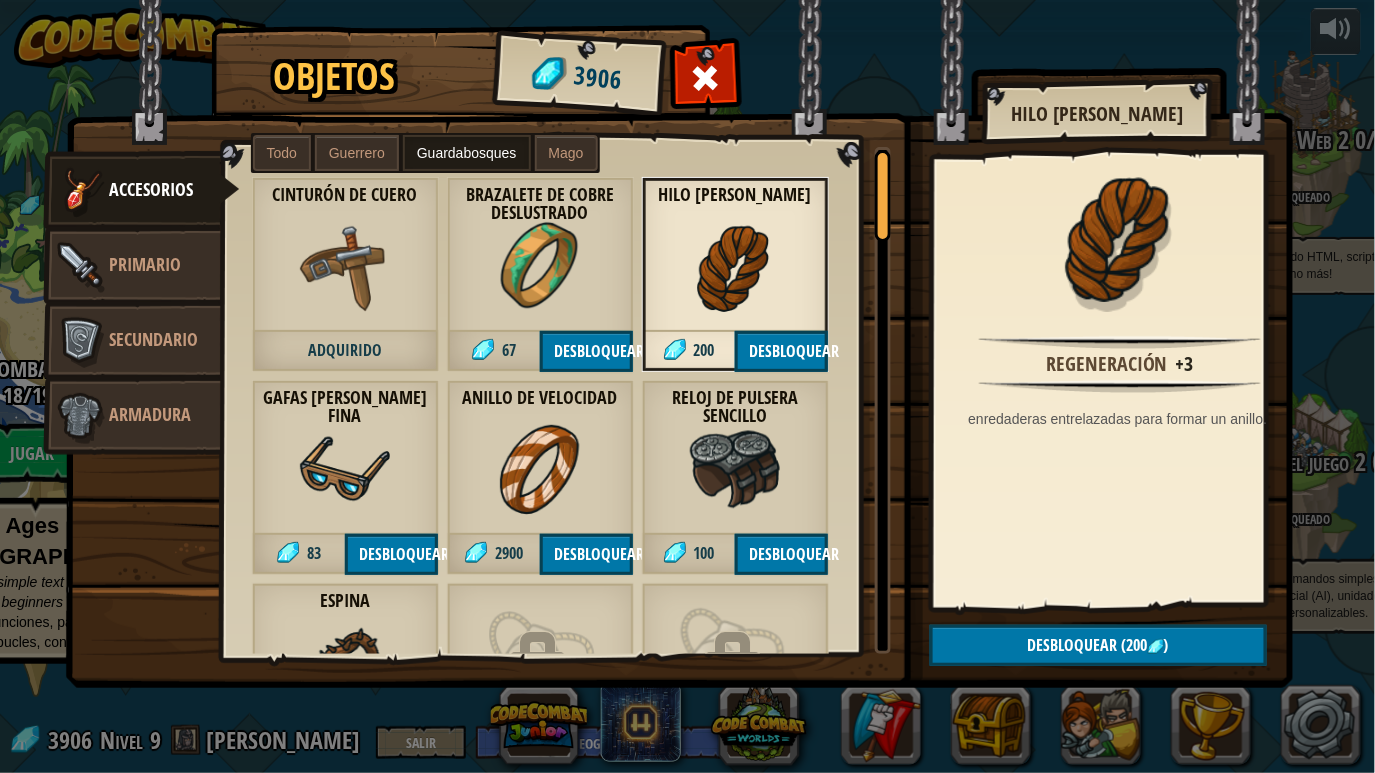click at bounding box center [705, 78] 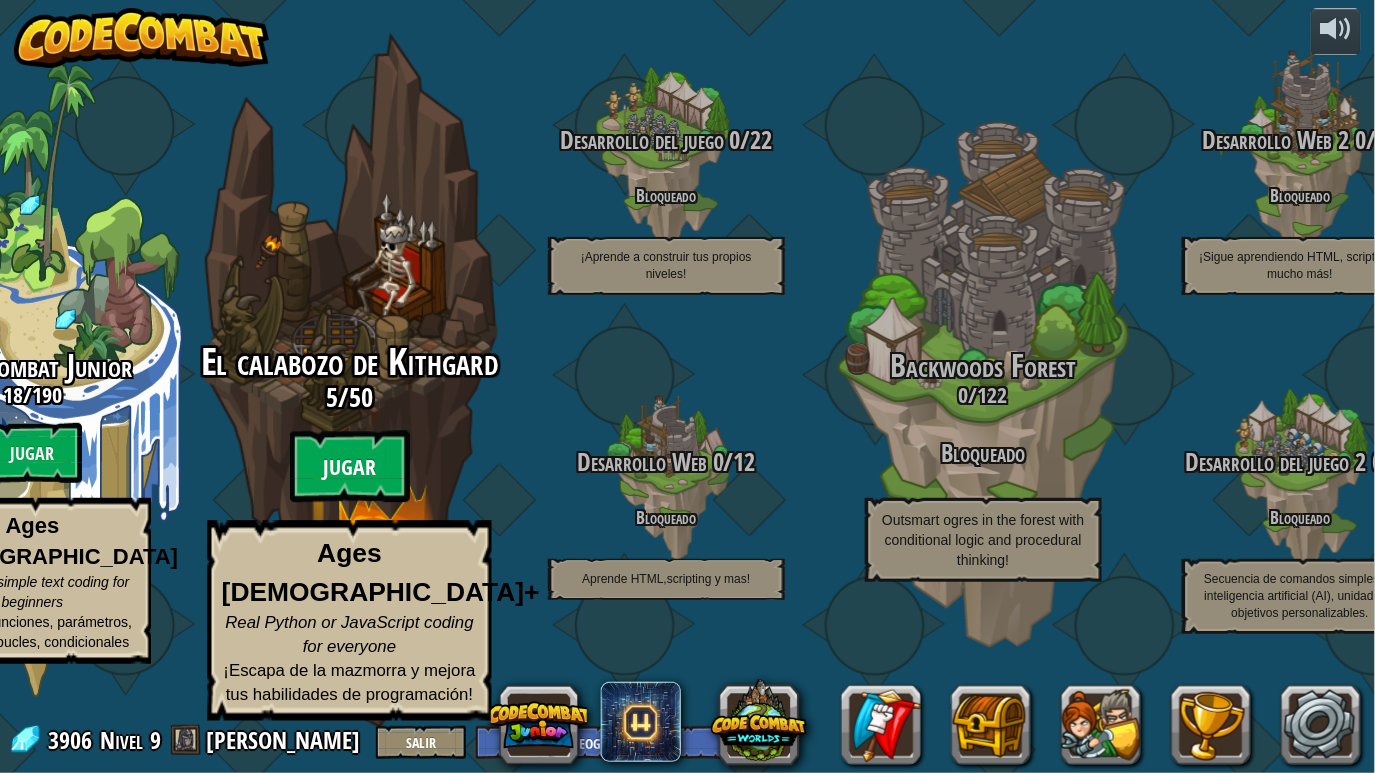 click on "Jugar" at bounding box center (349, 467) 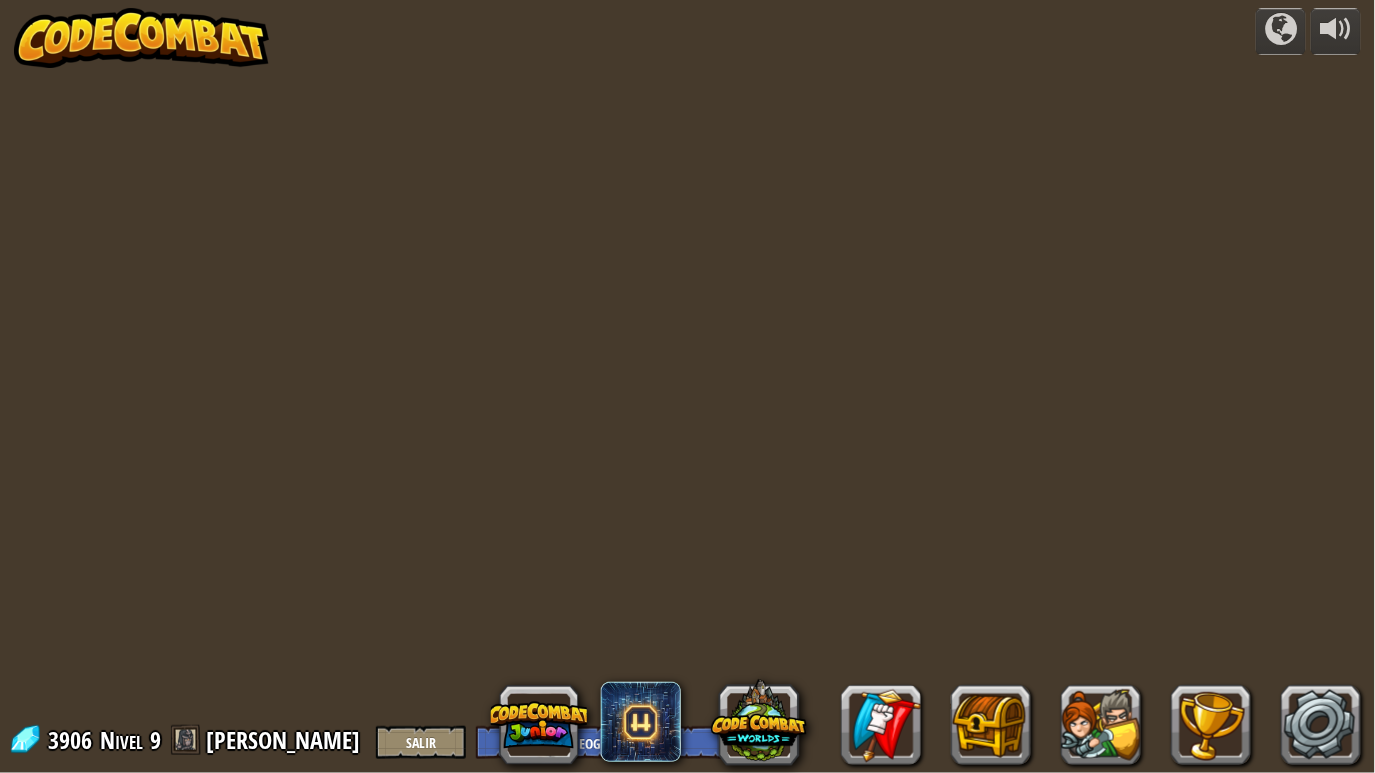 select on "es-419" 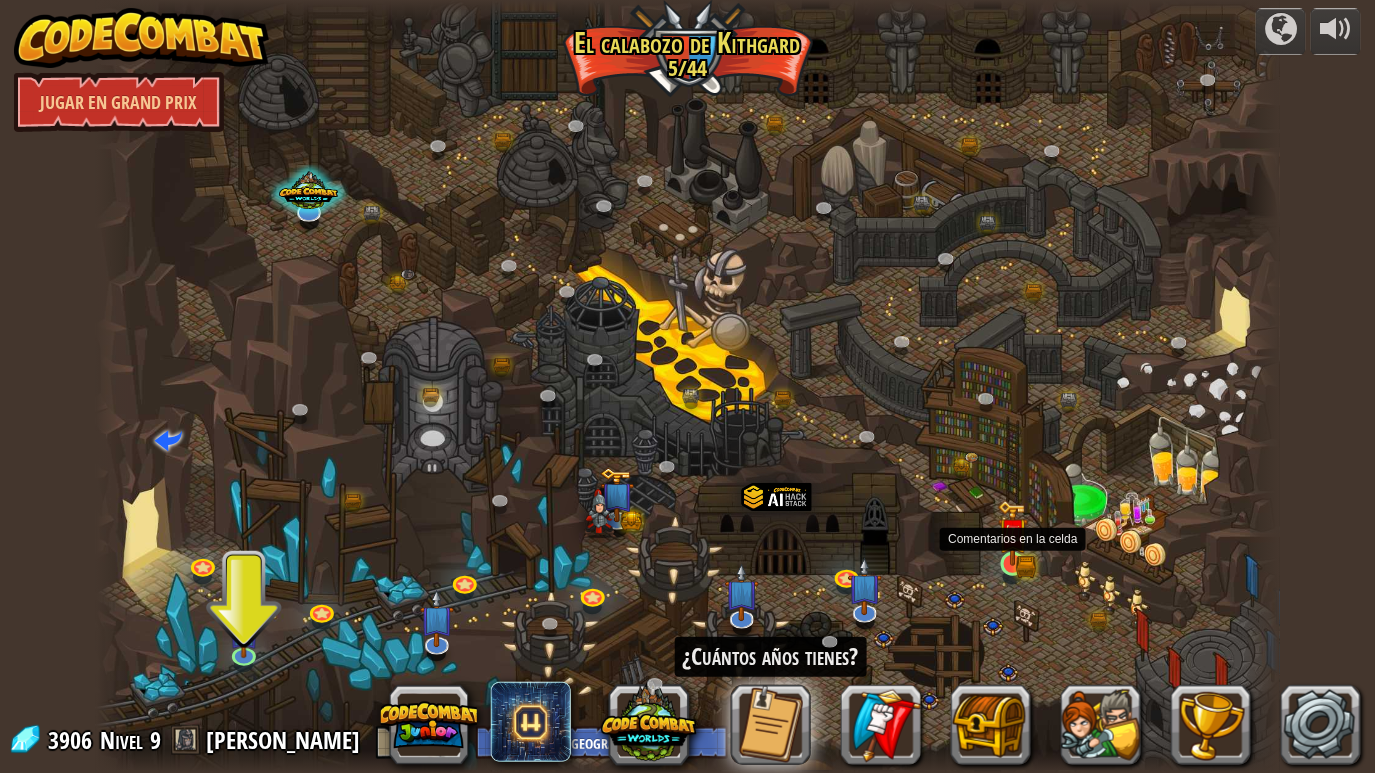 click at bounding box center [1013, 533] 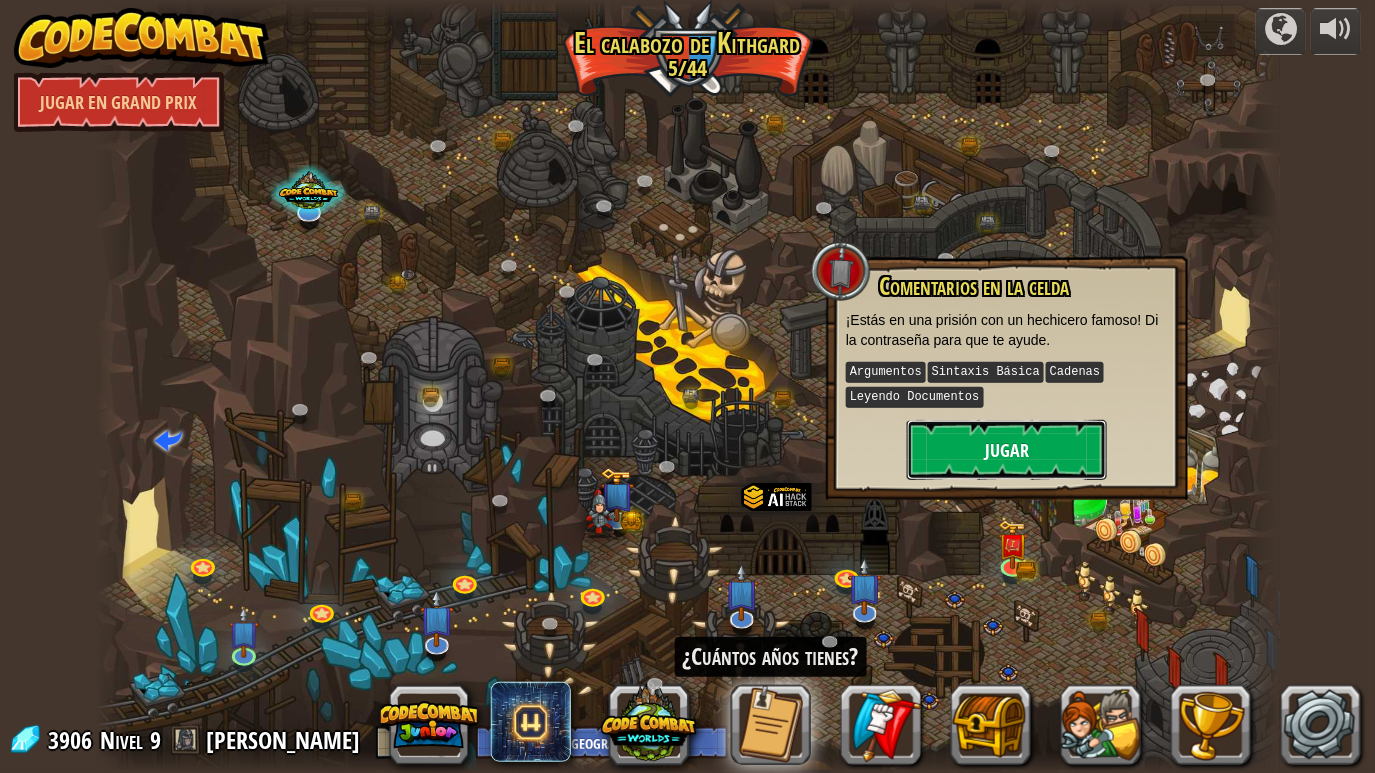 click on "Jugar" at bounding box center [1007, 450] 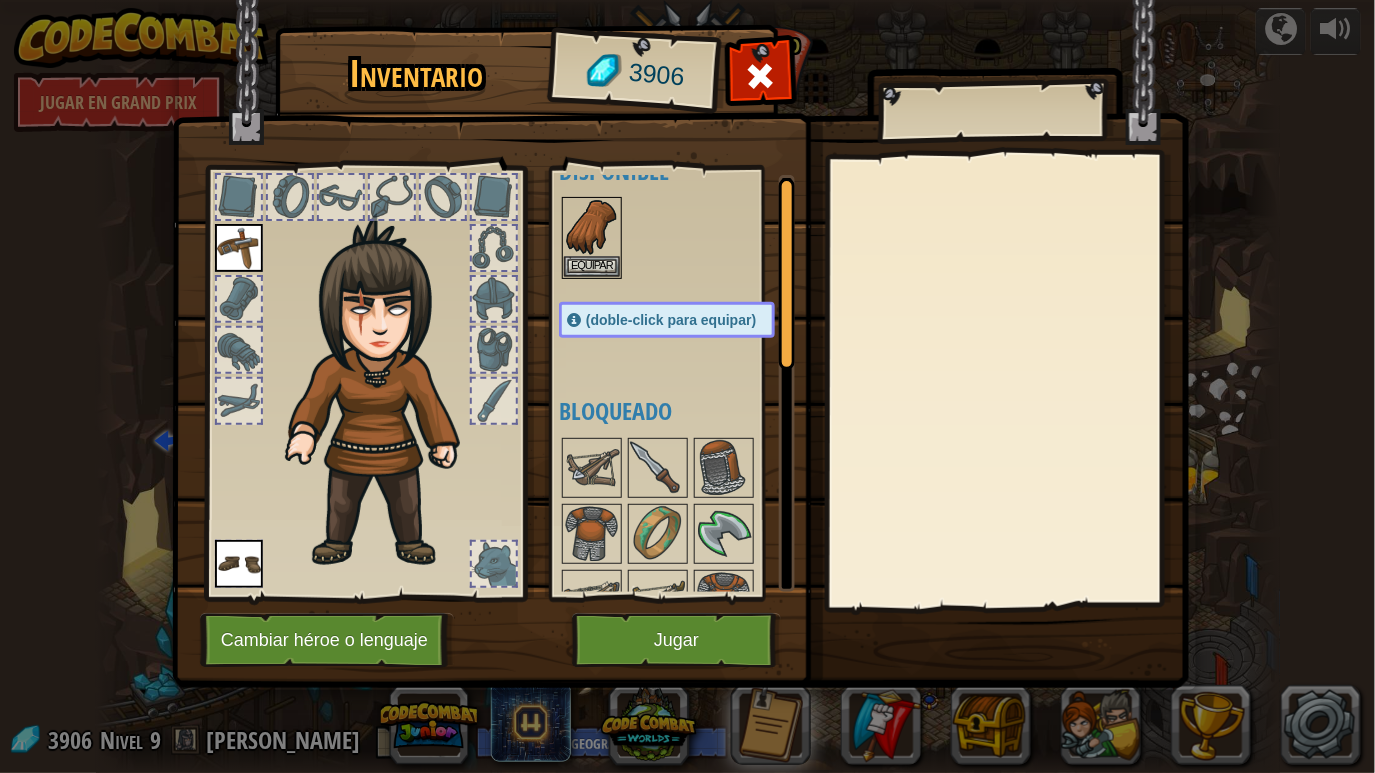 scroll, scrollTop: 0, scrollLeft: 0, axis: both 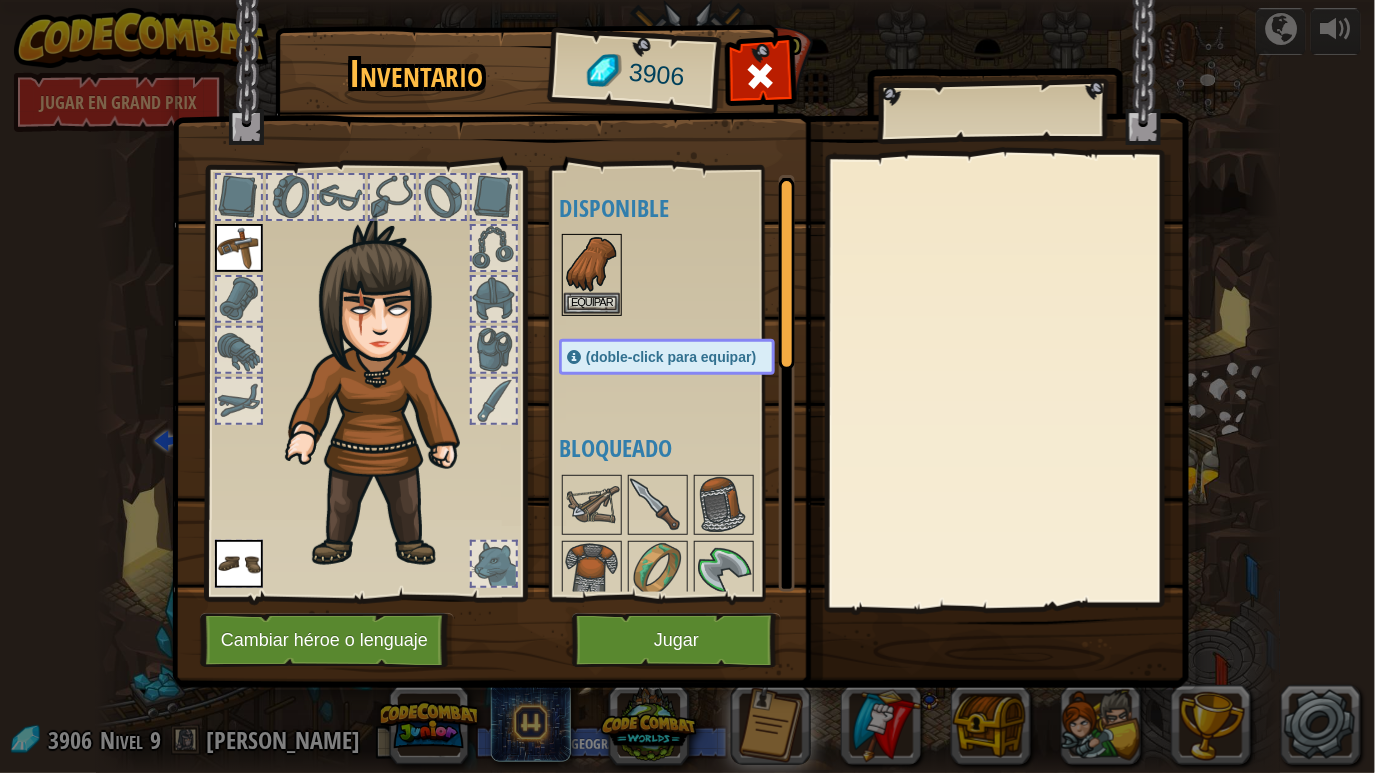 click at bounding box center [326, 392] 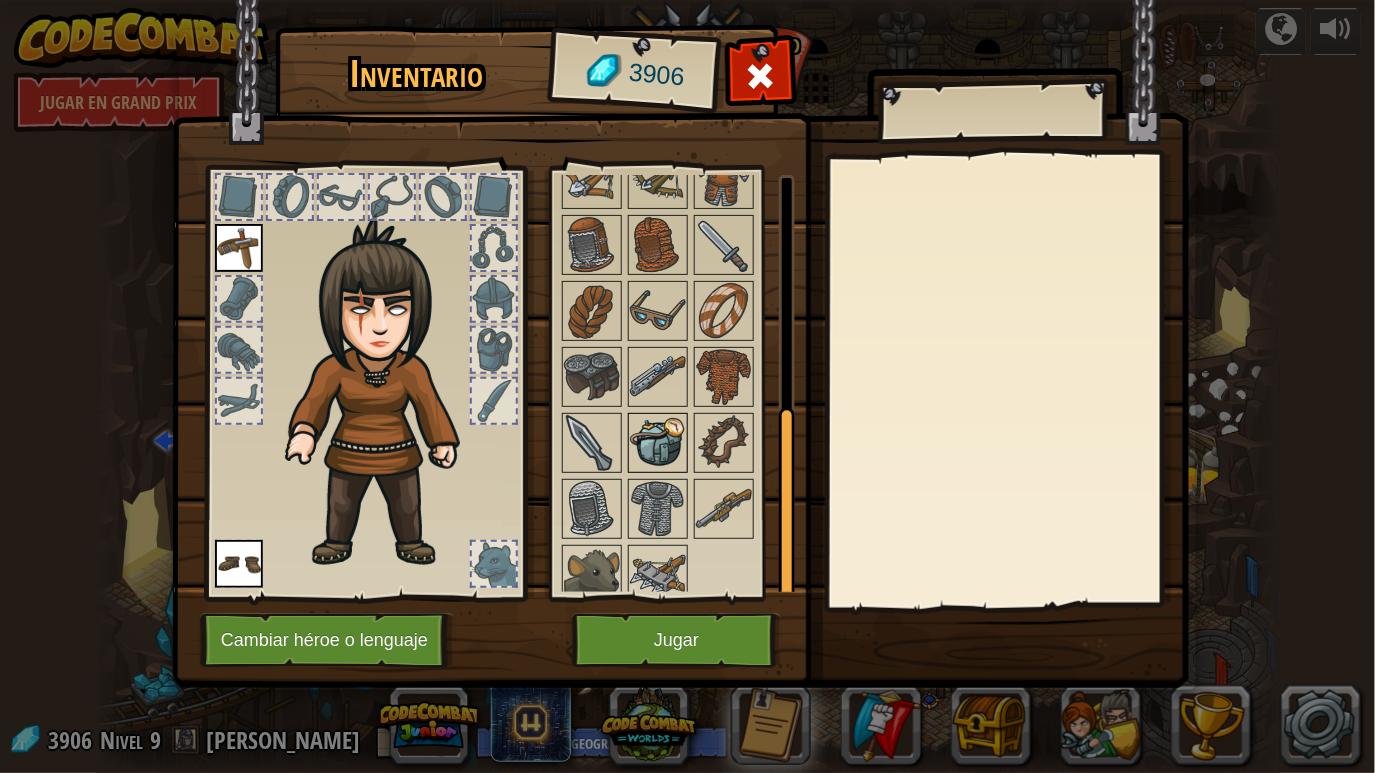 scroll, scrollTop: 491, scrollLeft: 0, axis: vertical 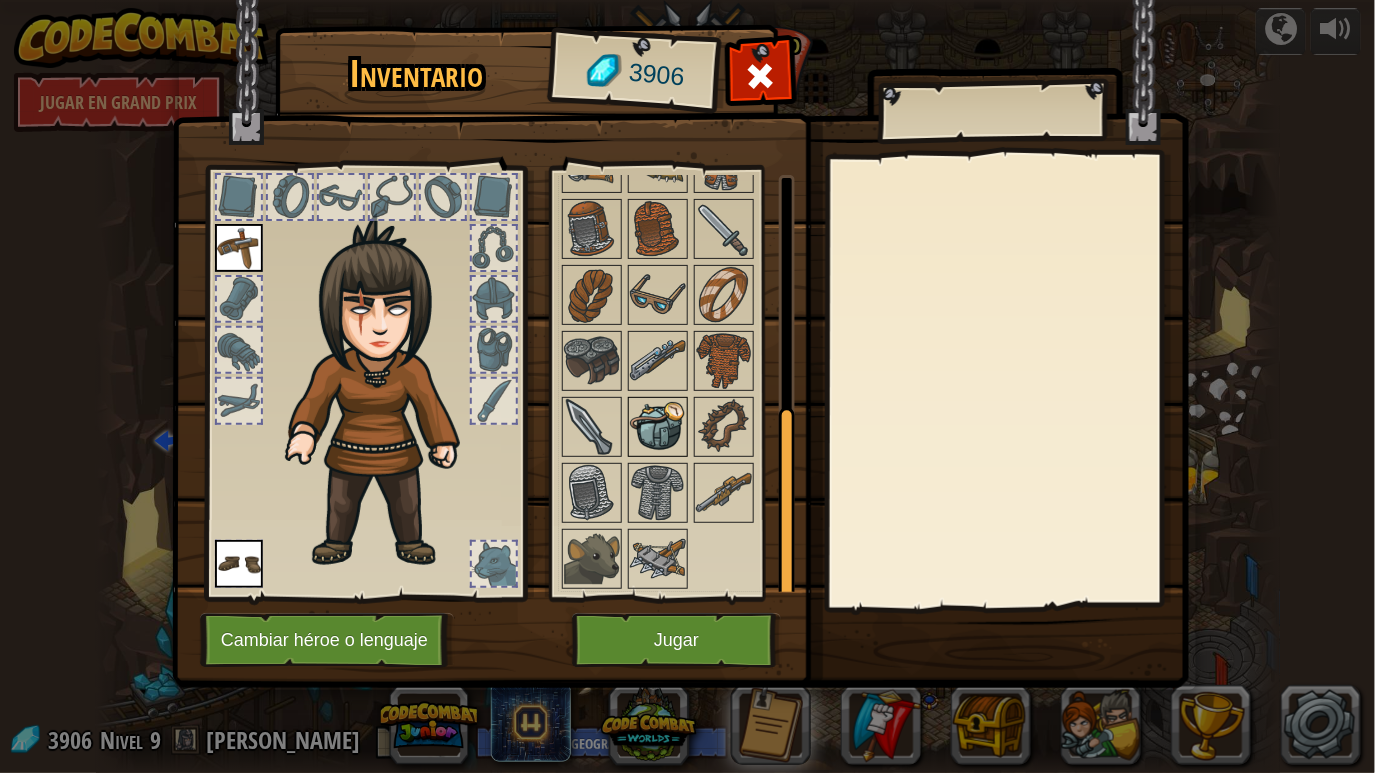 click at bounding box center [658, 427] 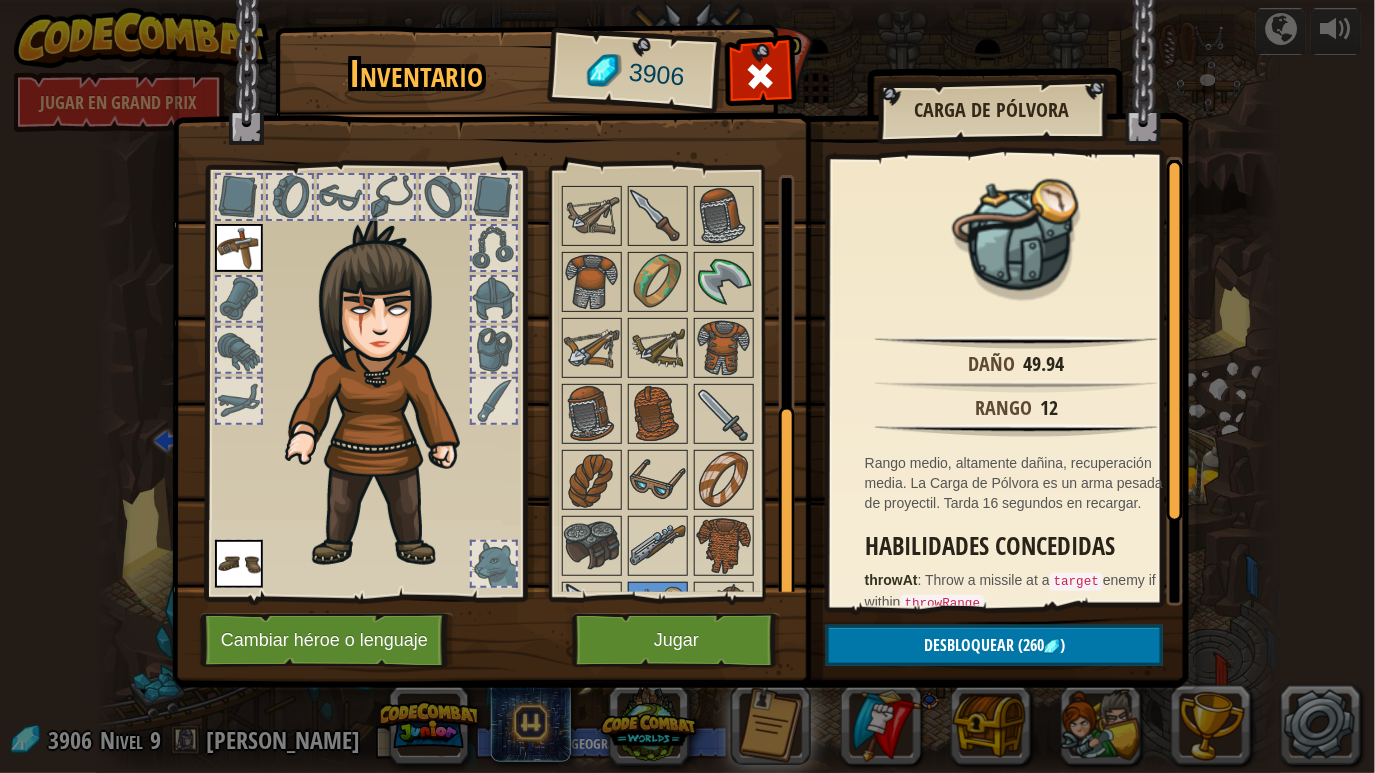 scroll, scrollTop: 91, scrollLeft: 0, axis: vertical 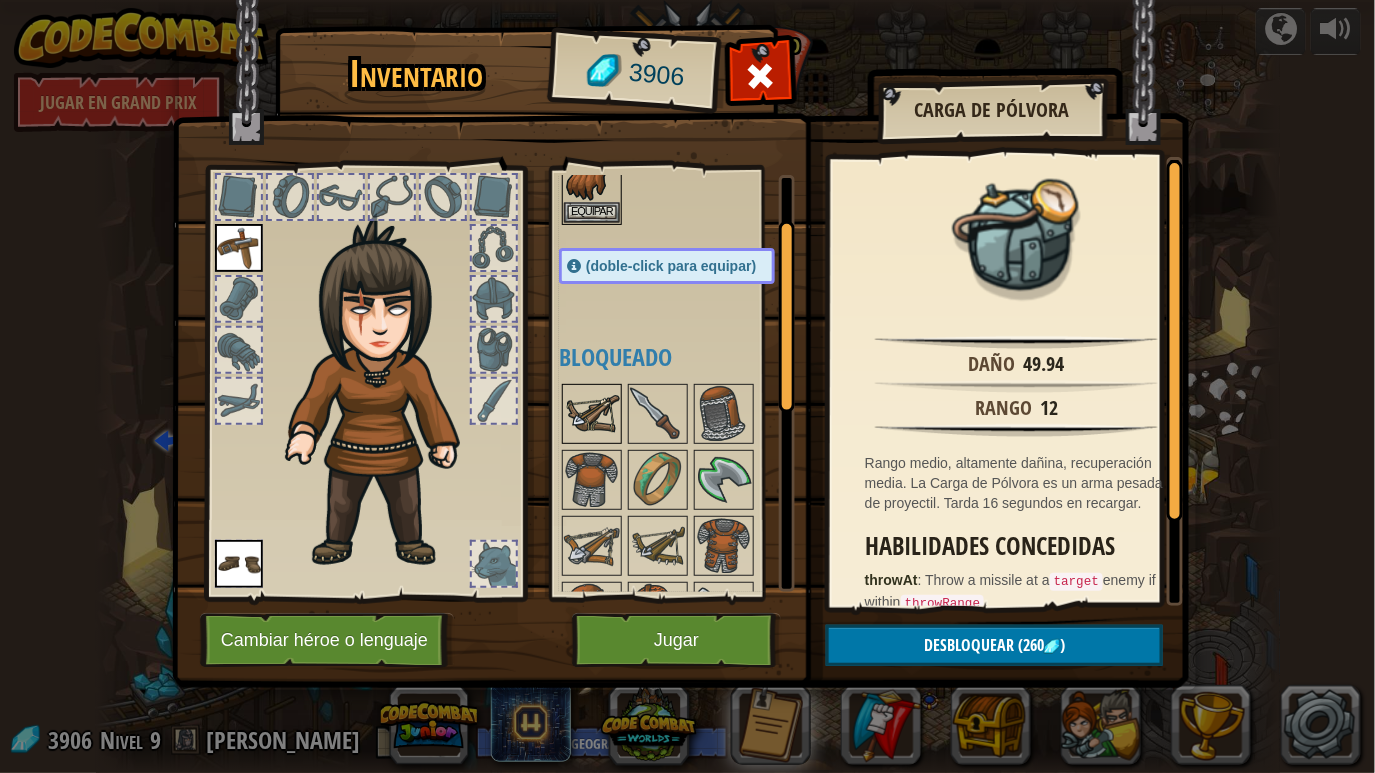 click at bounding box center [592, 414] 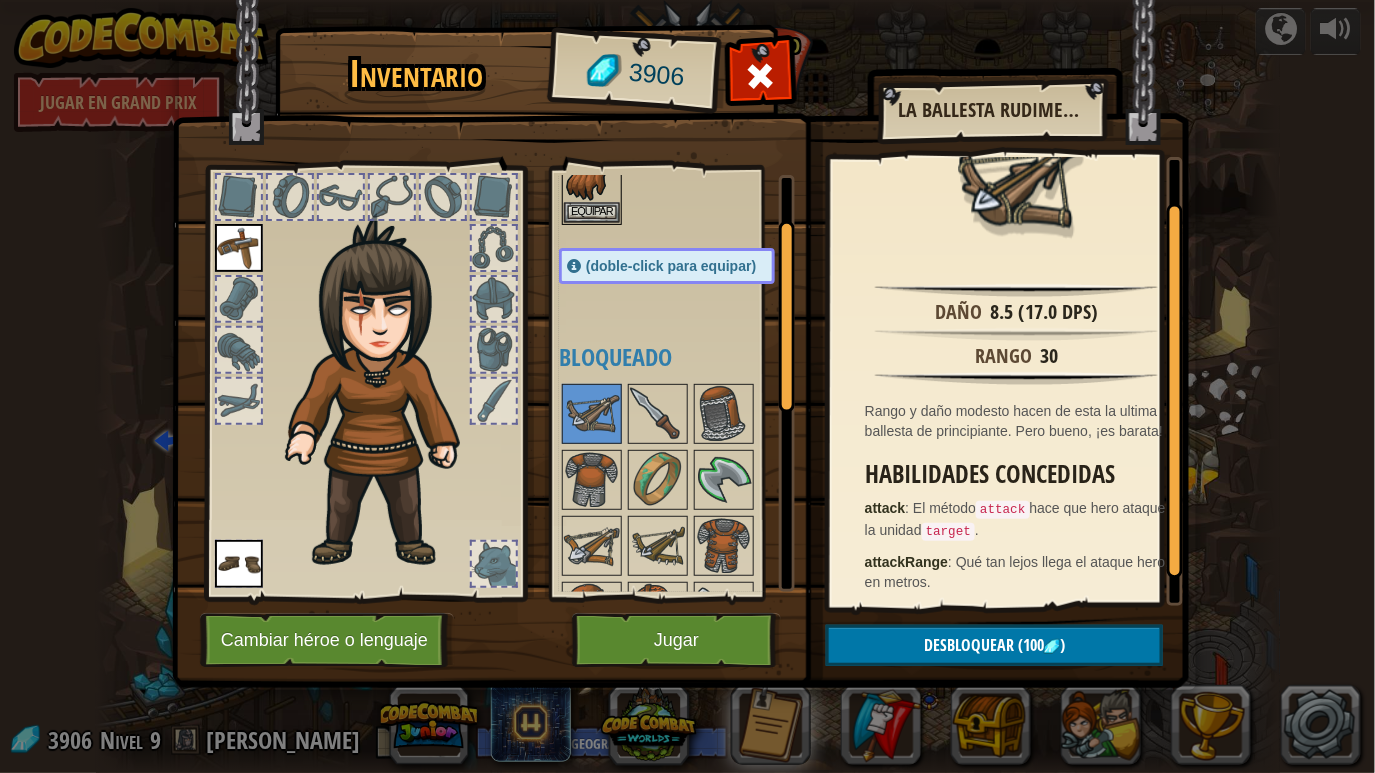 scroll, scrollTop: 73, scrollLeft: 0, axis: vertical 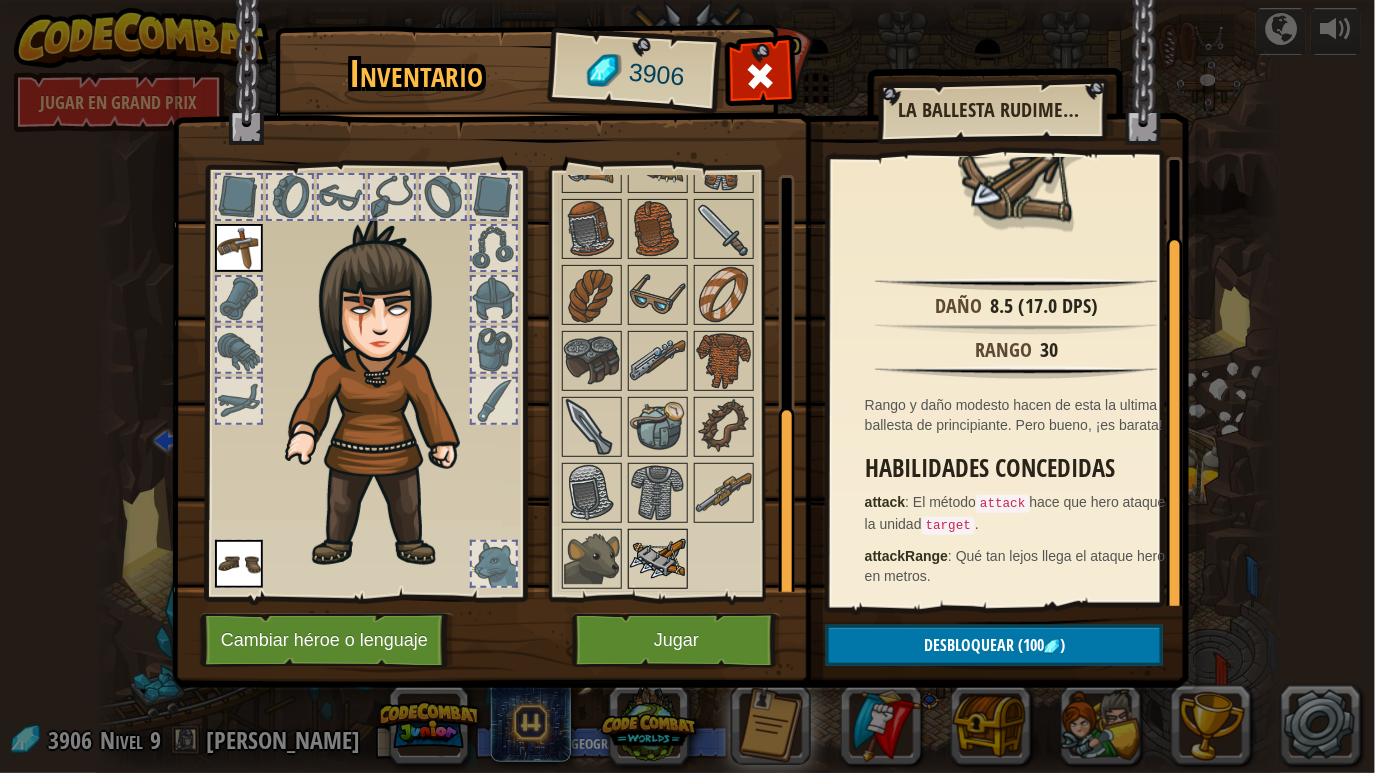 click at bounding box center [658, 559] 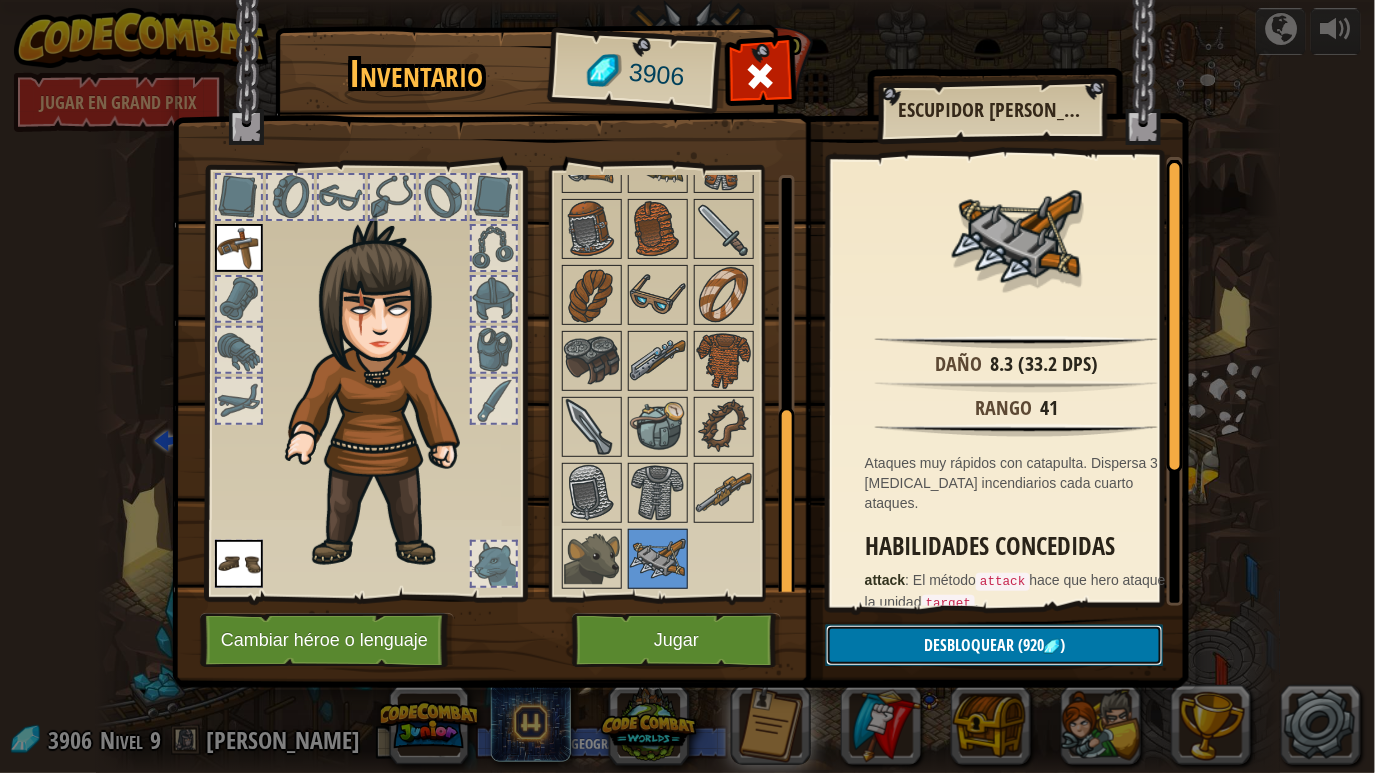 click on "(920" at bounding box center (1029, 645) 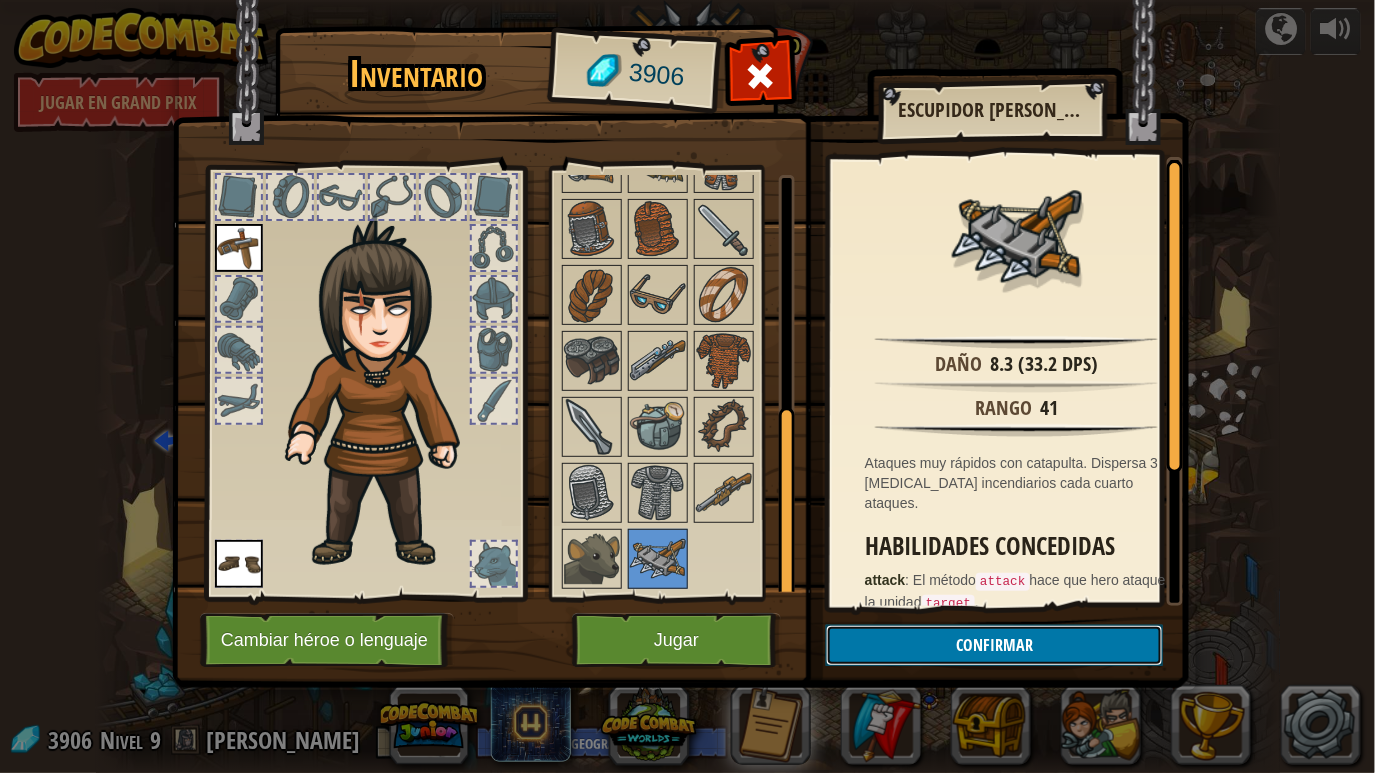click on "Confirmar" at bounding box center [994, 645] 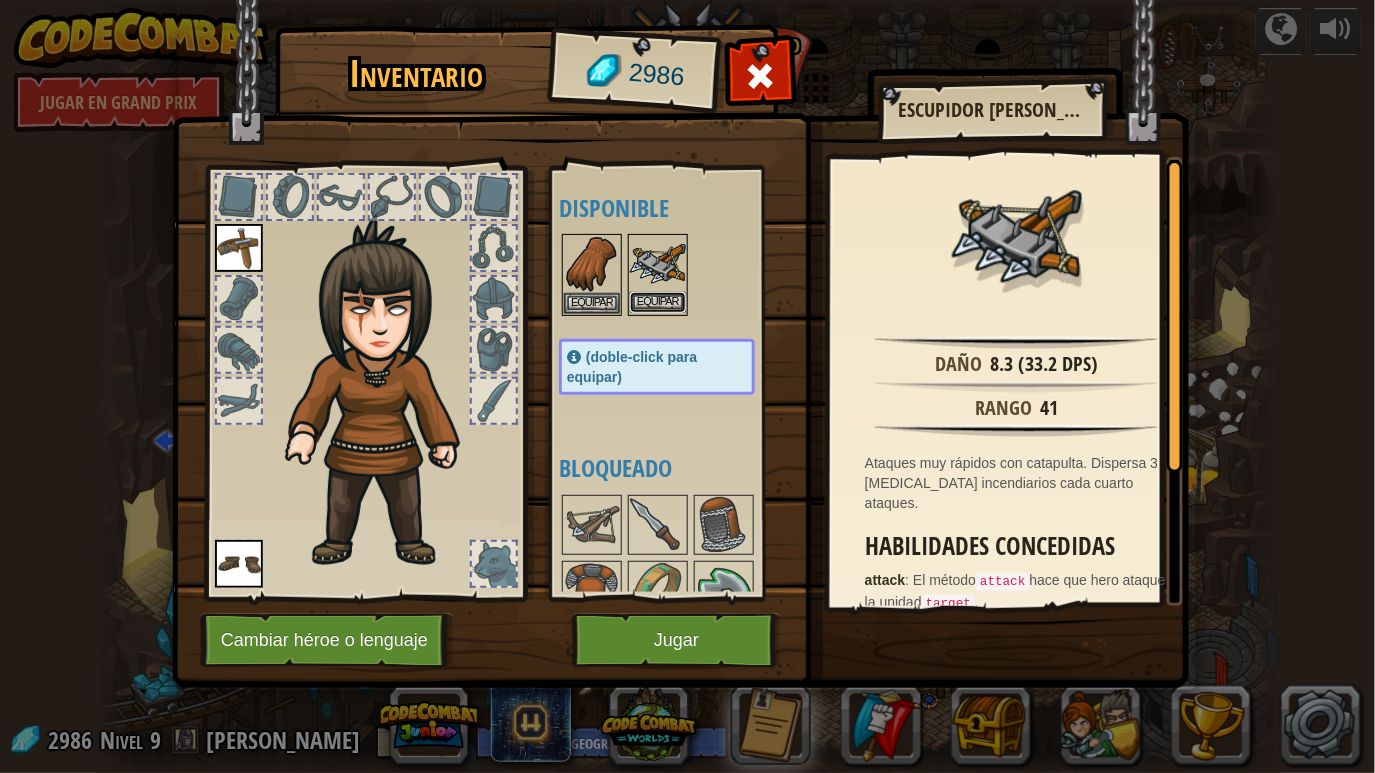click on "Equipar" at bounding box center (658, 302) 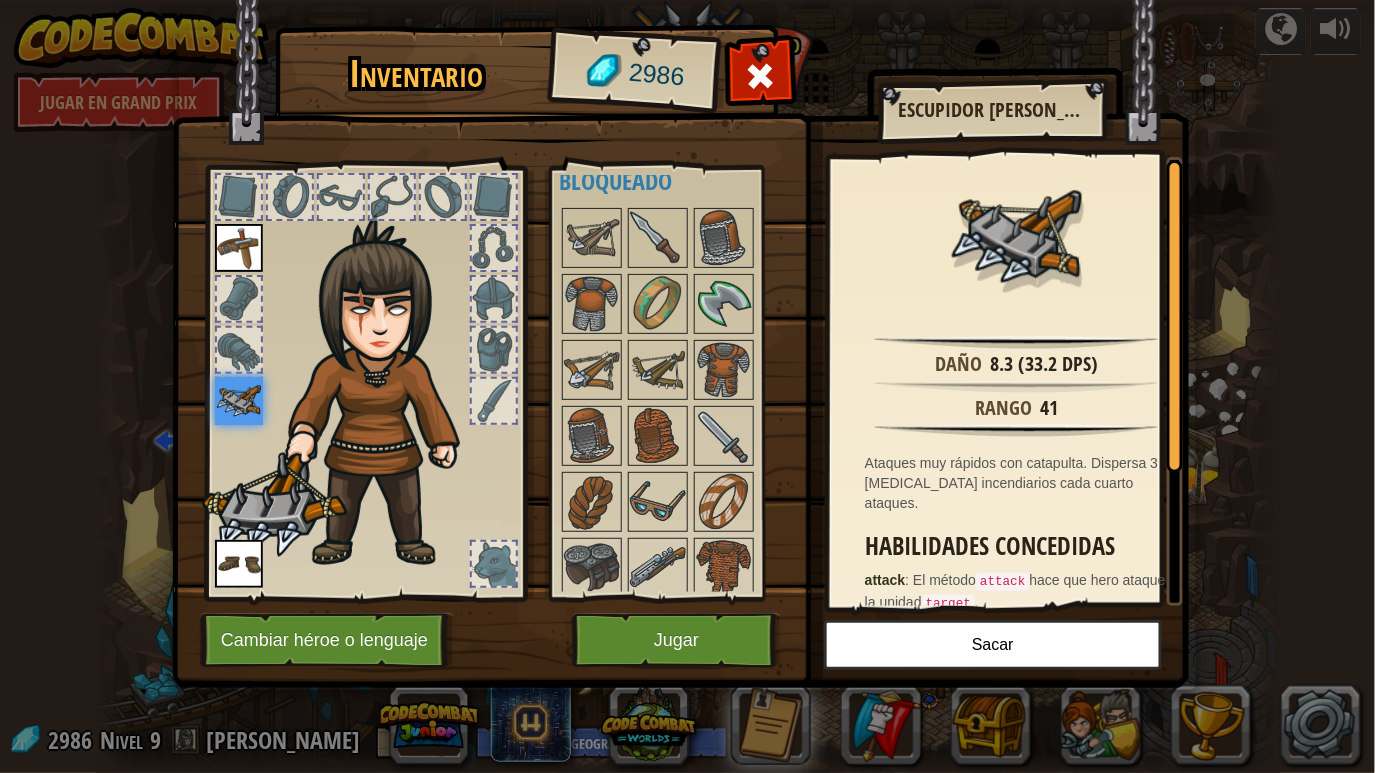scroll, scrollTop: 491, scrollLeft: 0, axis: vertical 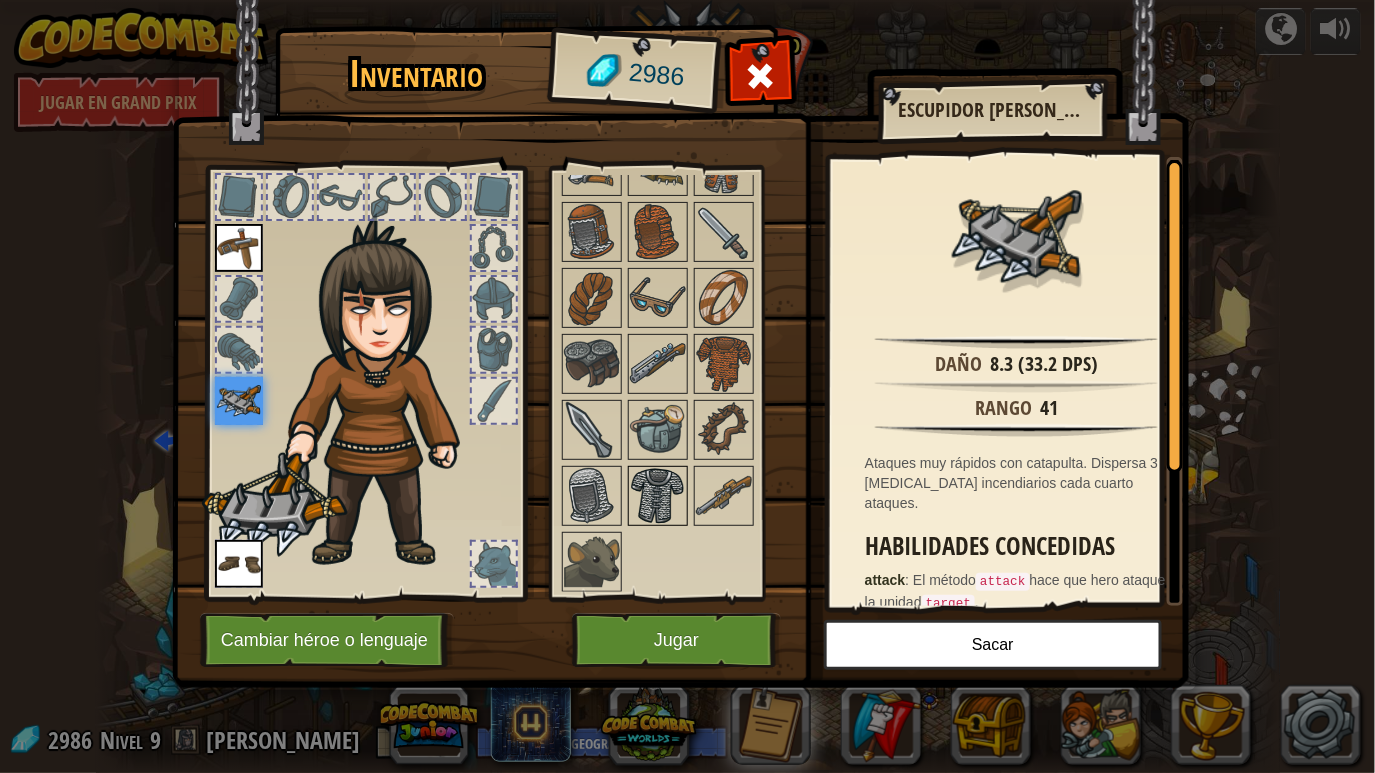 click at bounding box center (658, 496) 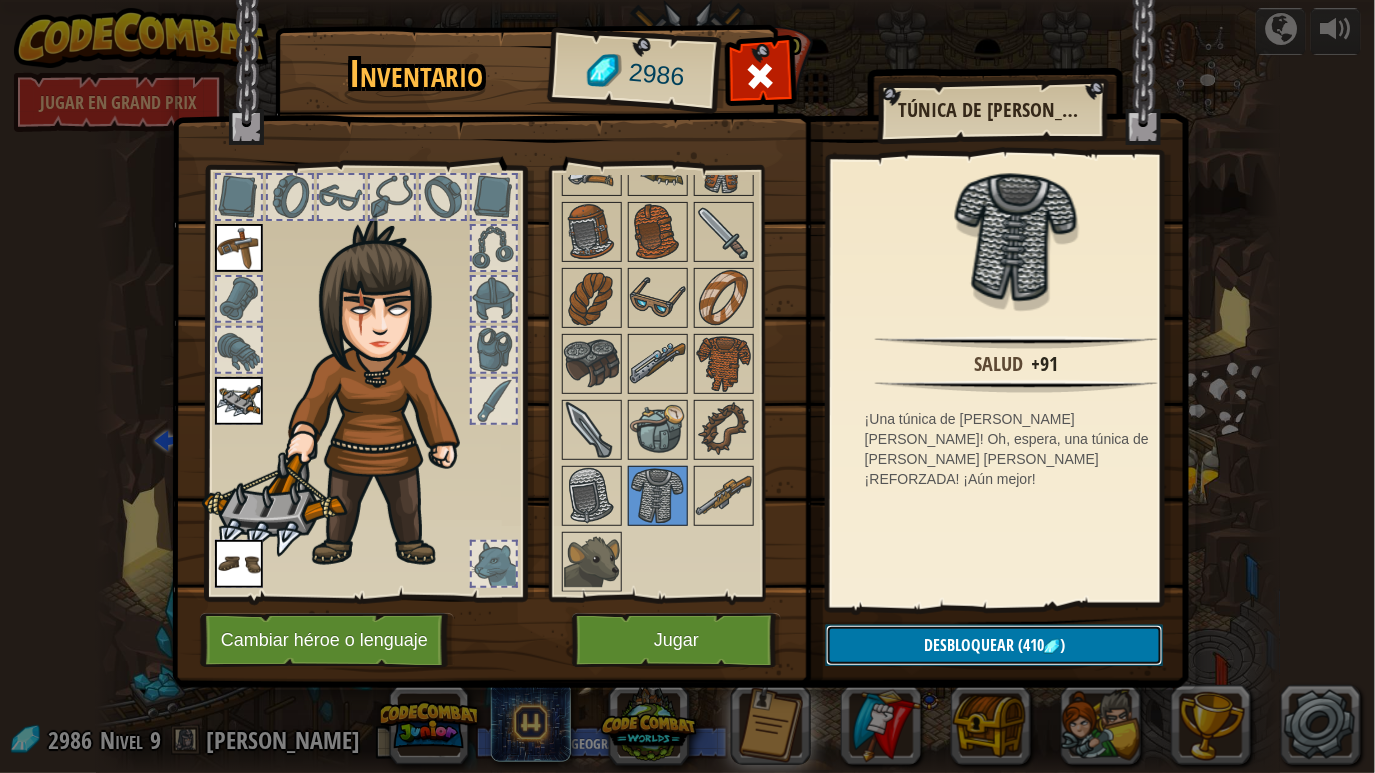 click at bounding box center [1052, 647] 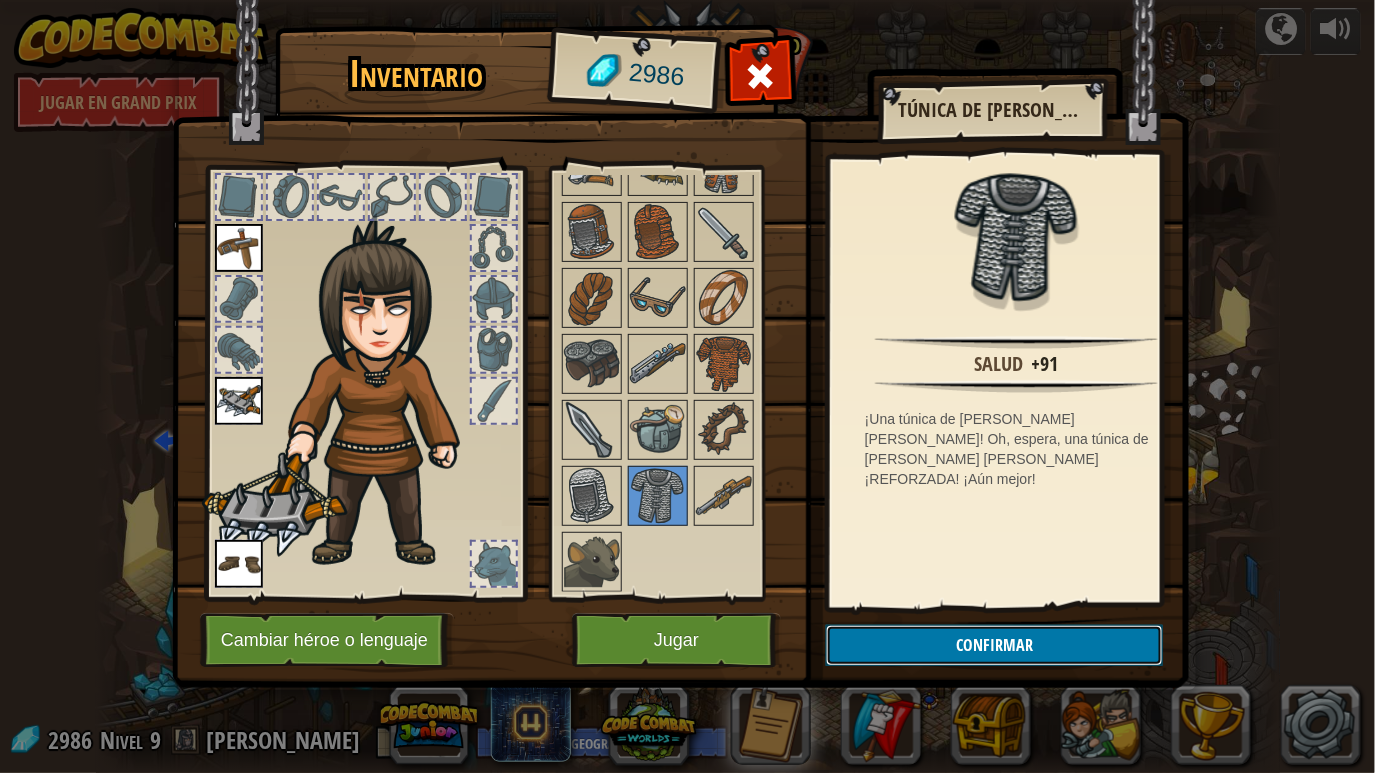 click on "Confirmar" at bounding box center (994, 645) 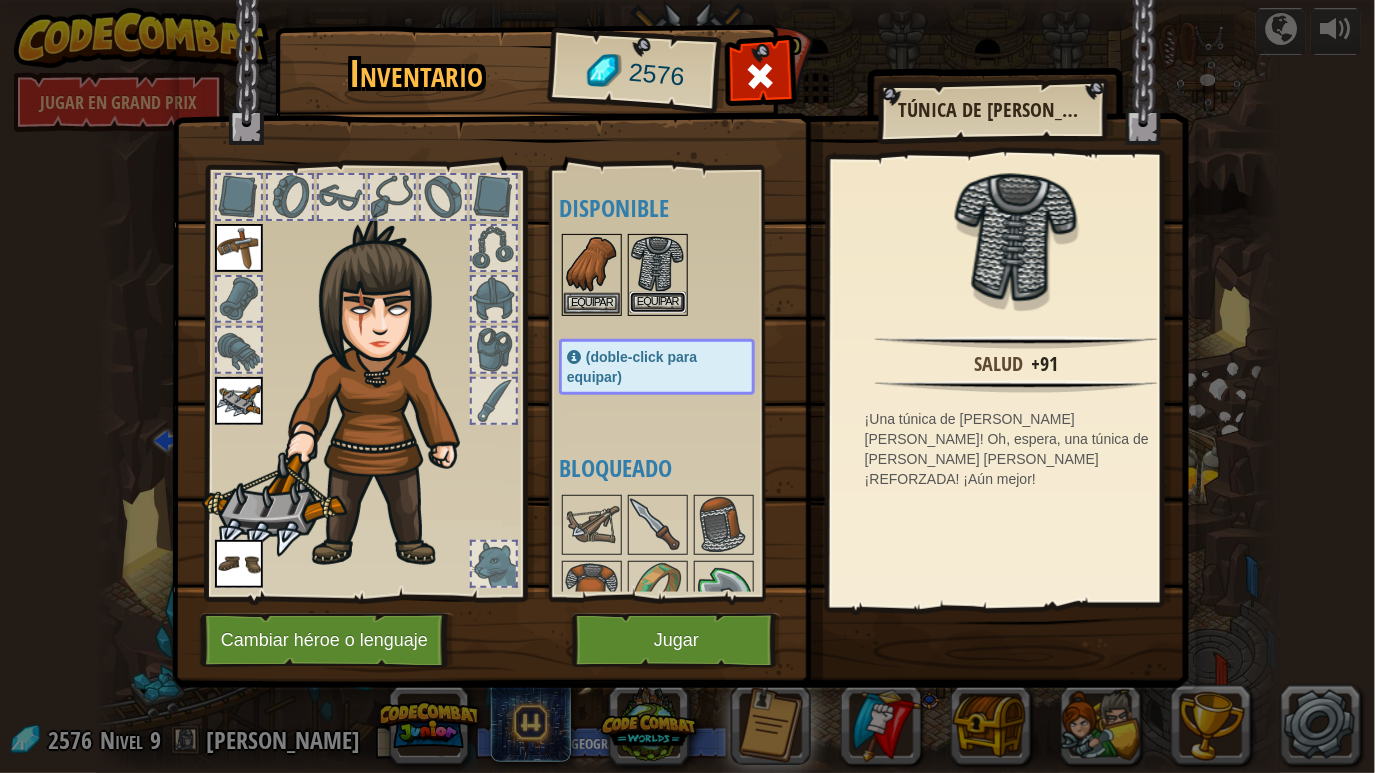 click on "Equipar" at bounding box center (658, 302) 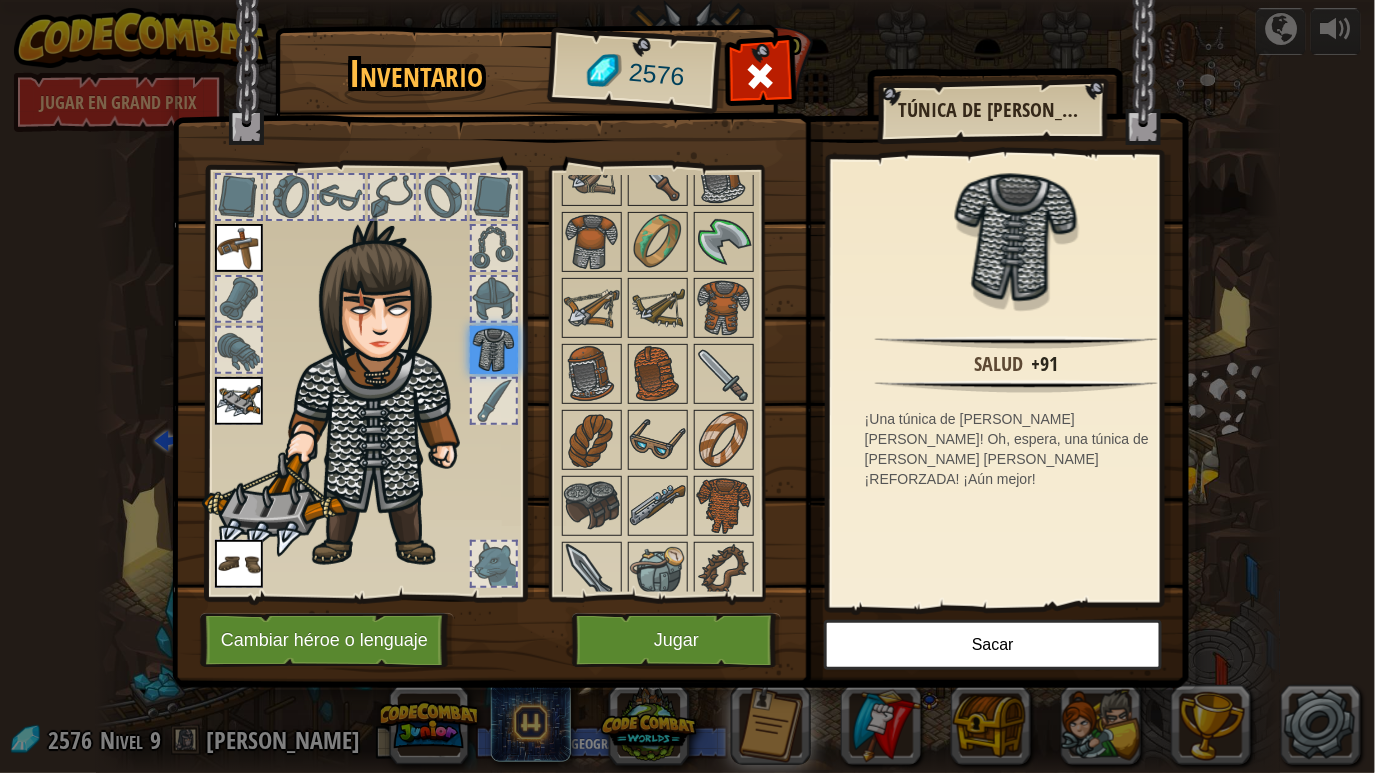 scroll, scrollTop: 424, scrollLeft: 0, axis: vertical 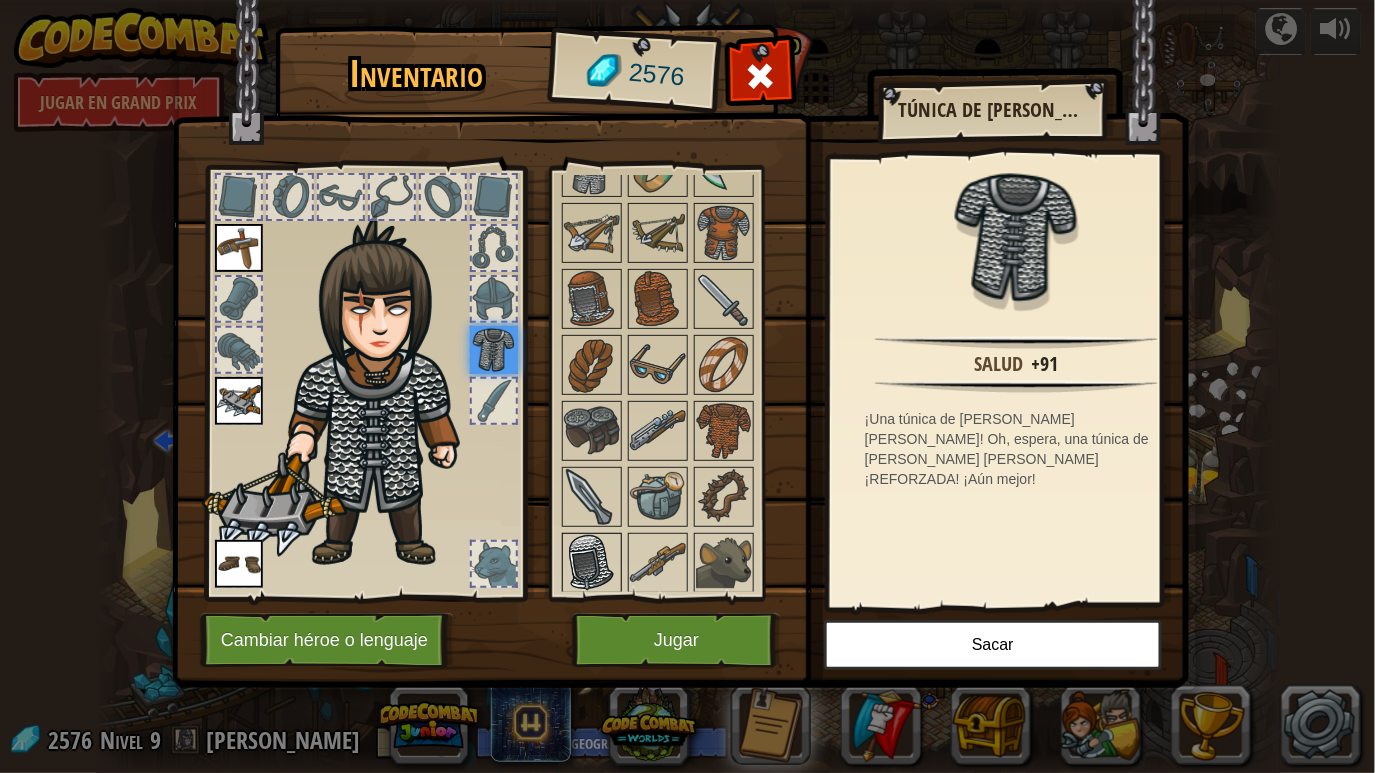 click at bounding box center (592, 563) 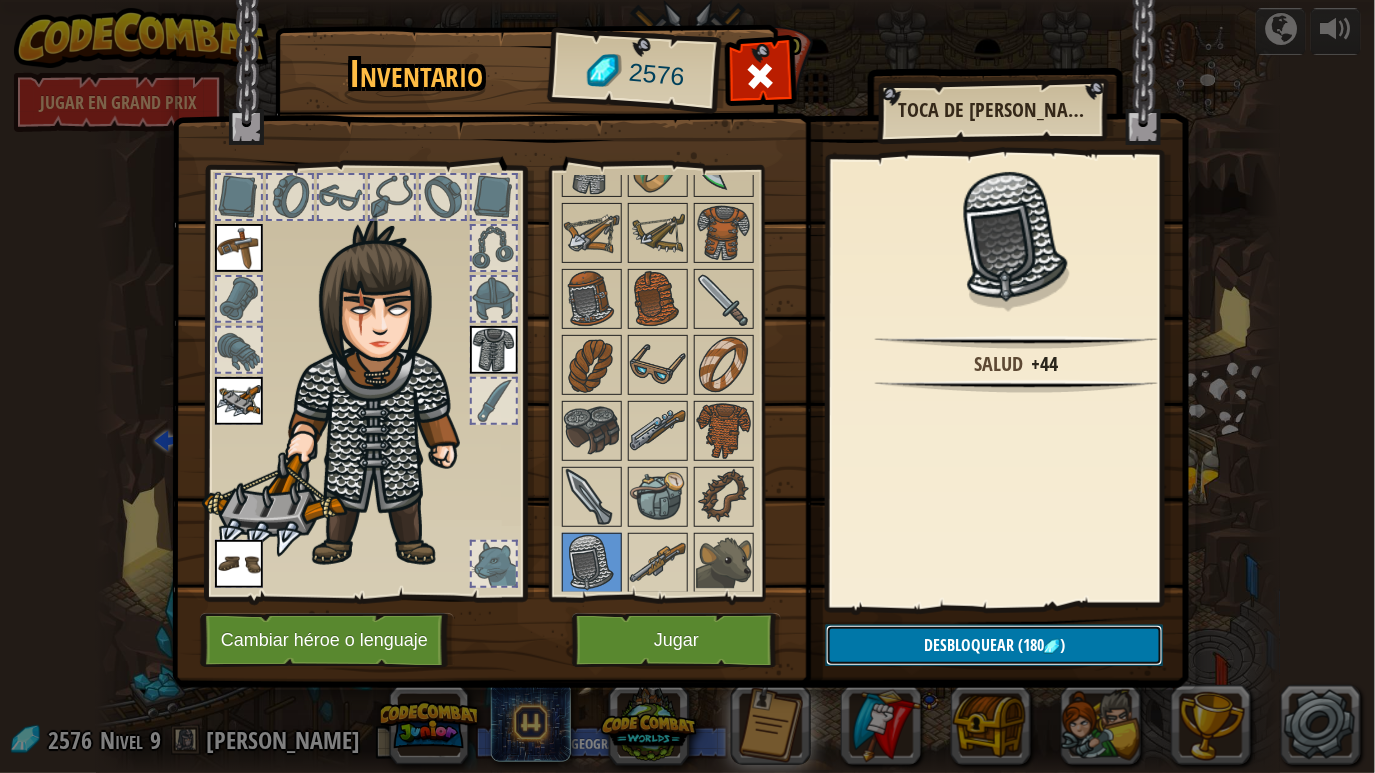 click on "(180" at bounding box center [1029, 645] 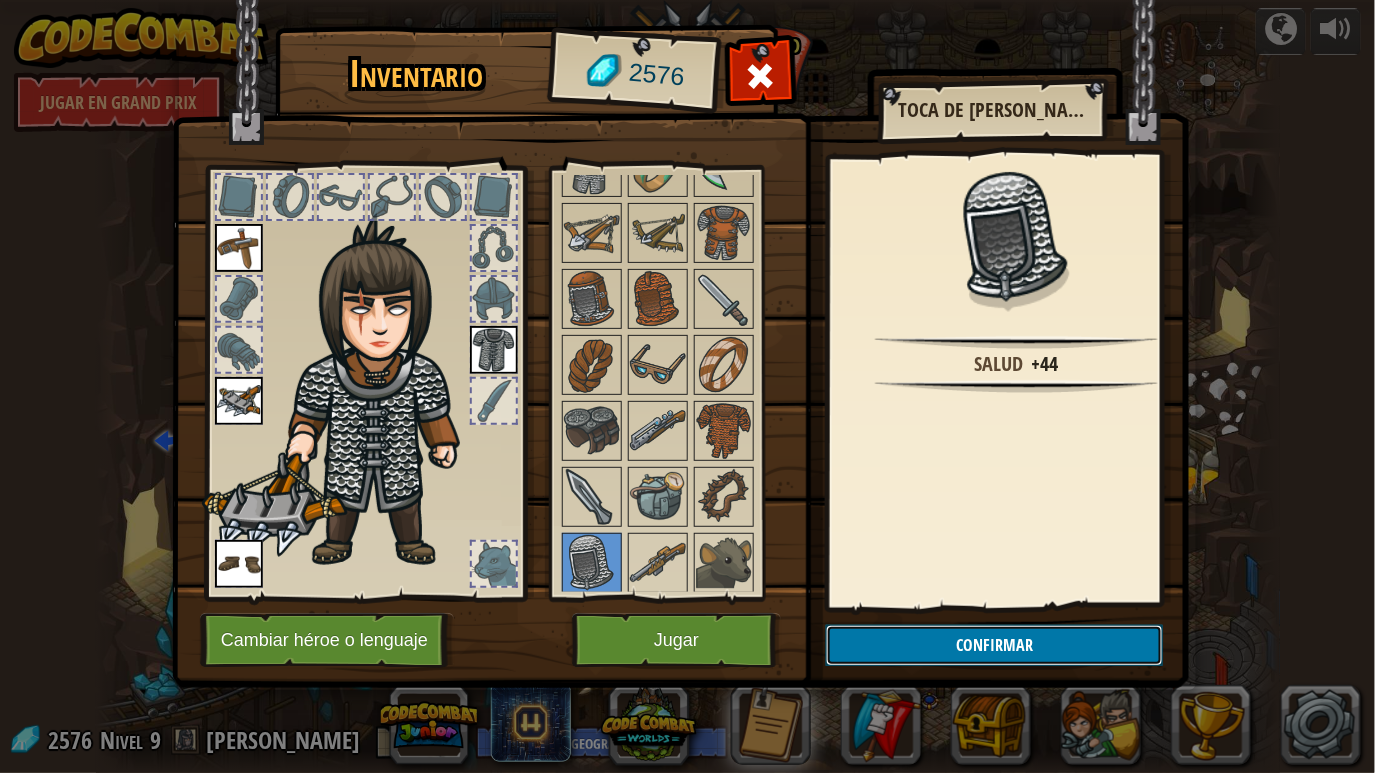 click on "Confirmar" at bounding box center [994, 645] 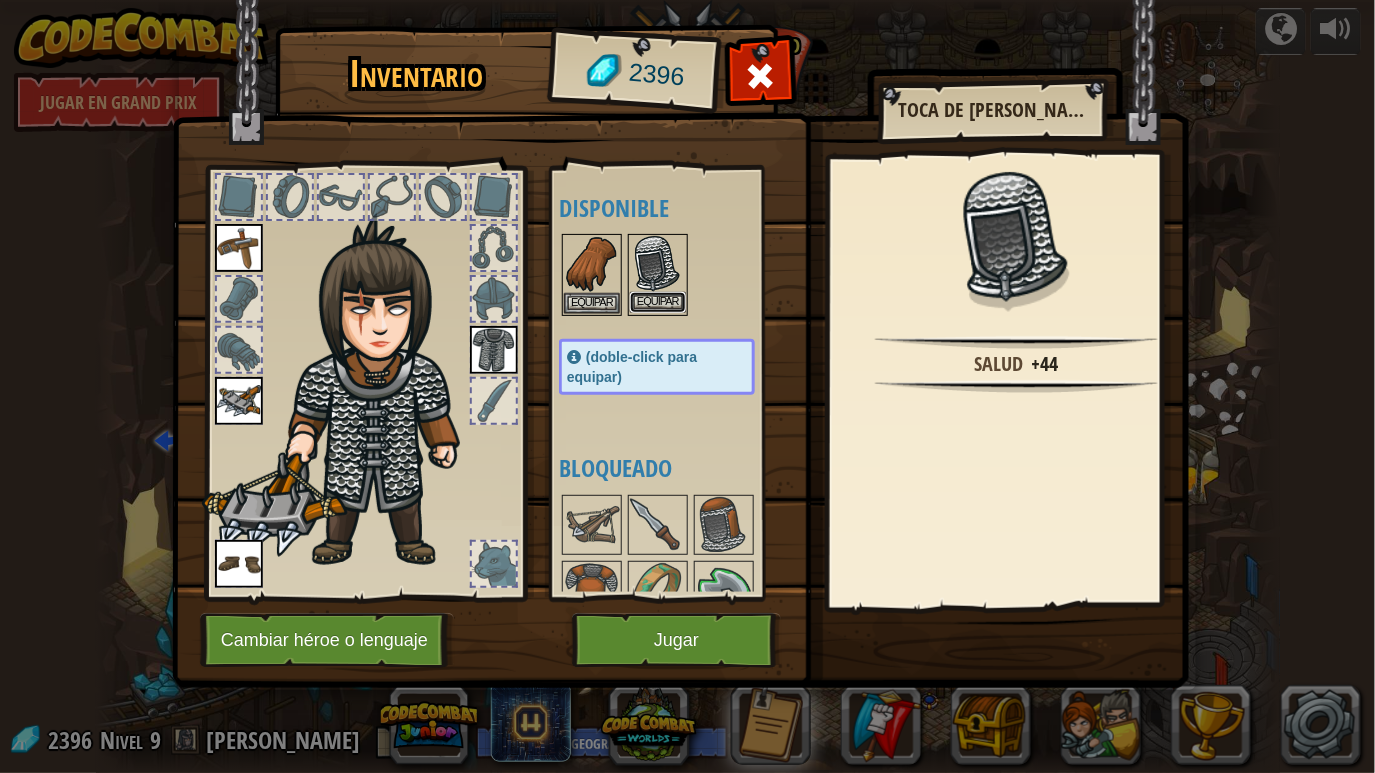 click on "Equipar" at bounding box center [658, 302] 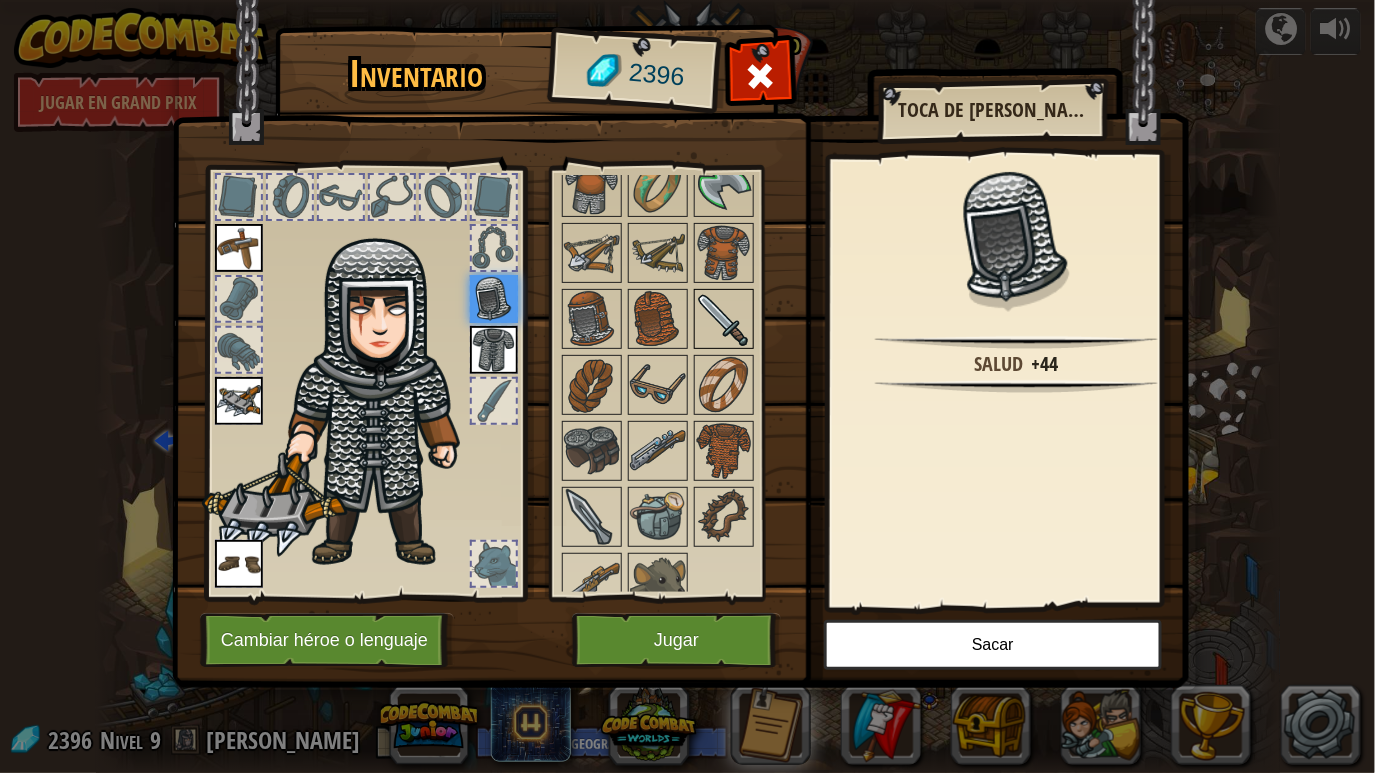 scroll, scrollTop: 424, scrollLeft: 0, axis: vertical 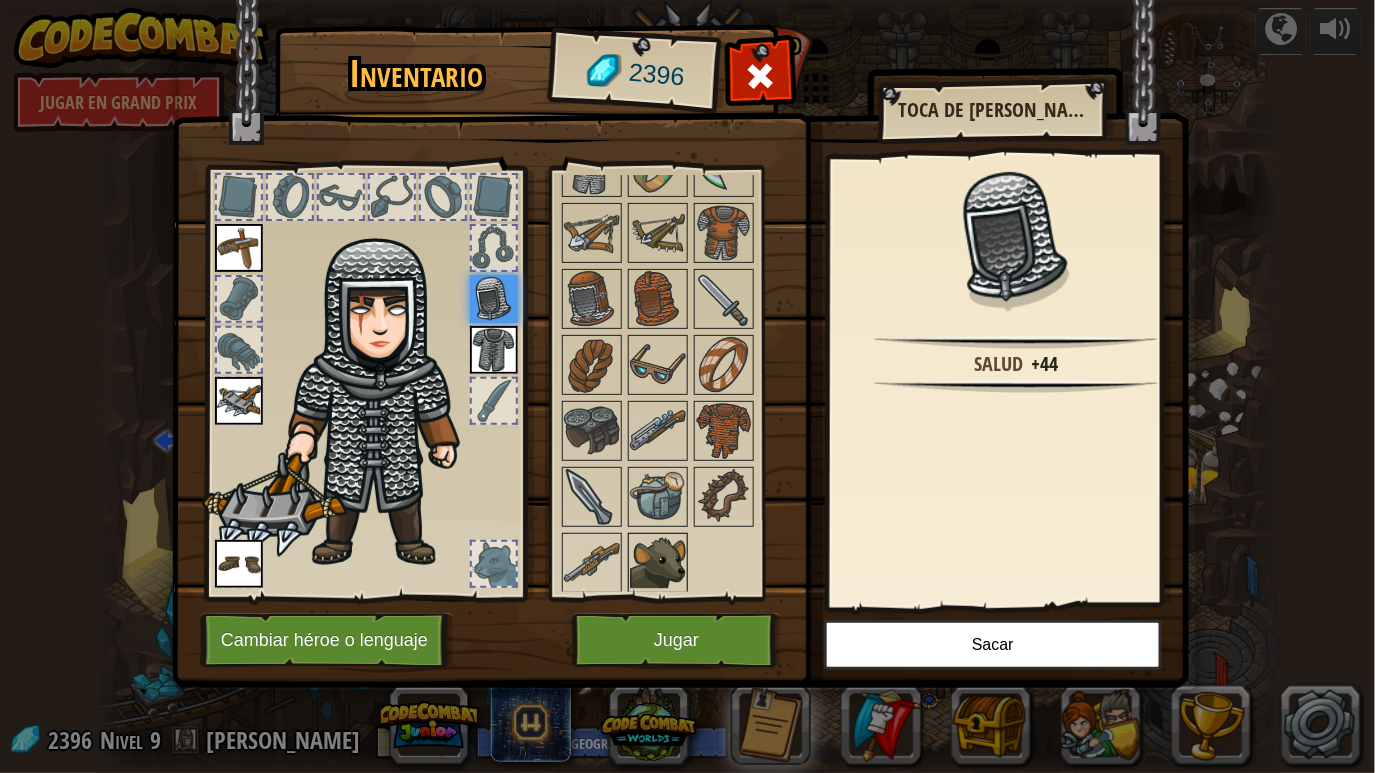 click at bounding box center [658, 563] 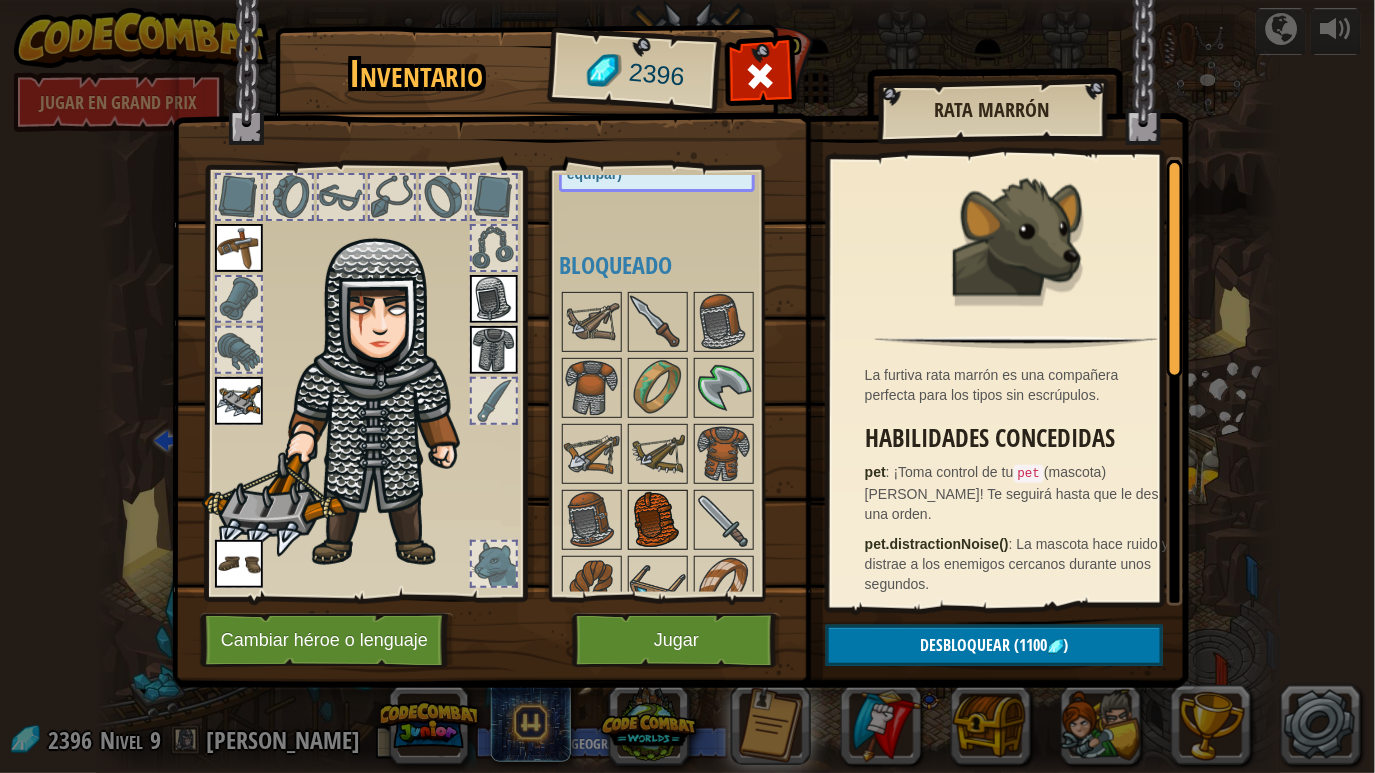 scroll, scrollTop: 157, scrollLeft: 0, axis: vertical 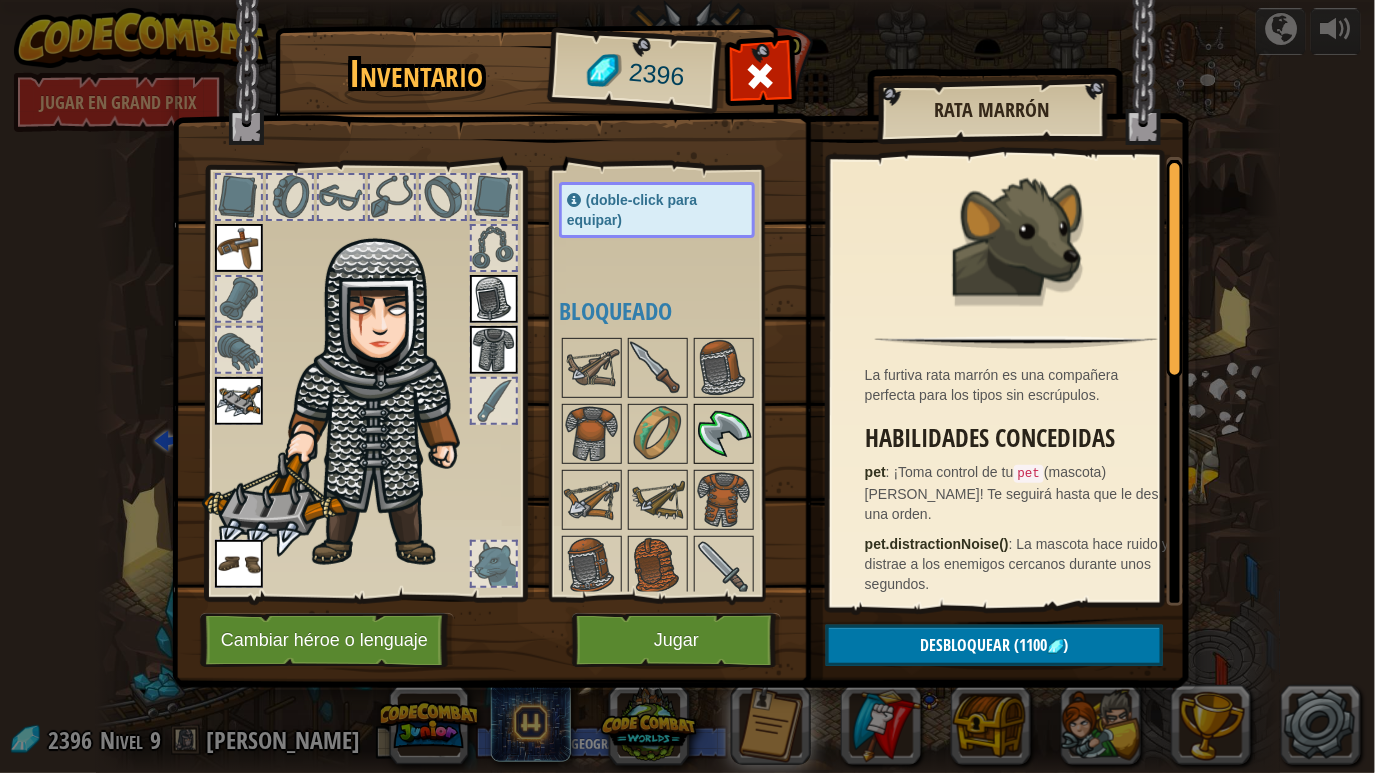 click at bounding box center (724, 434) 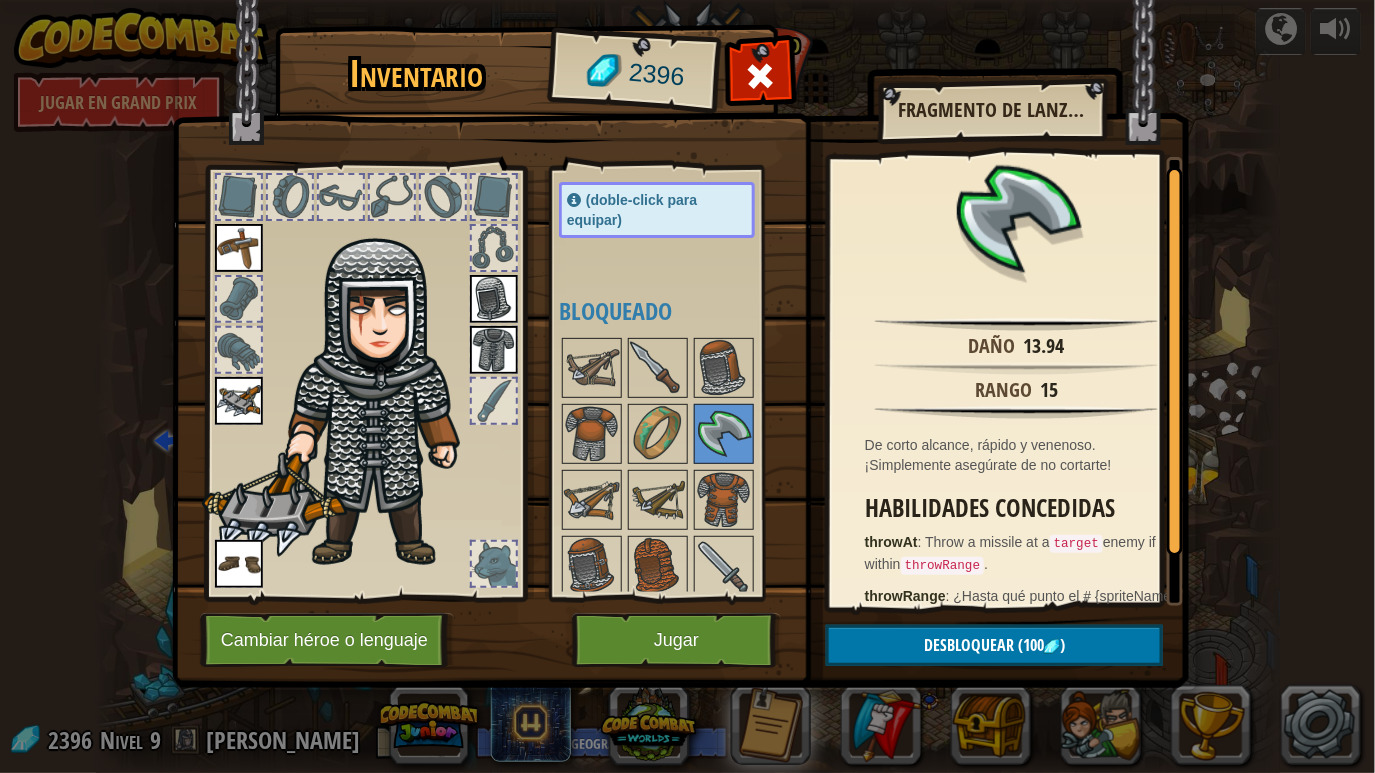 scroll, scrollTop: 0, scrollLeft: 0, axis: both 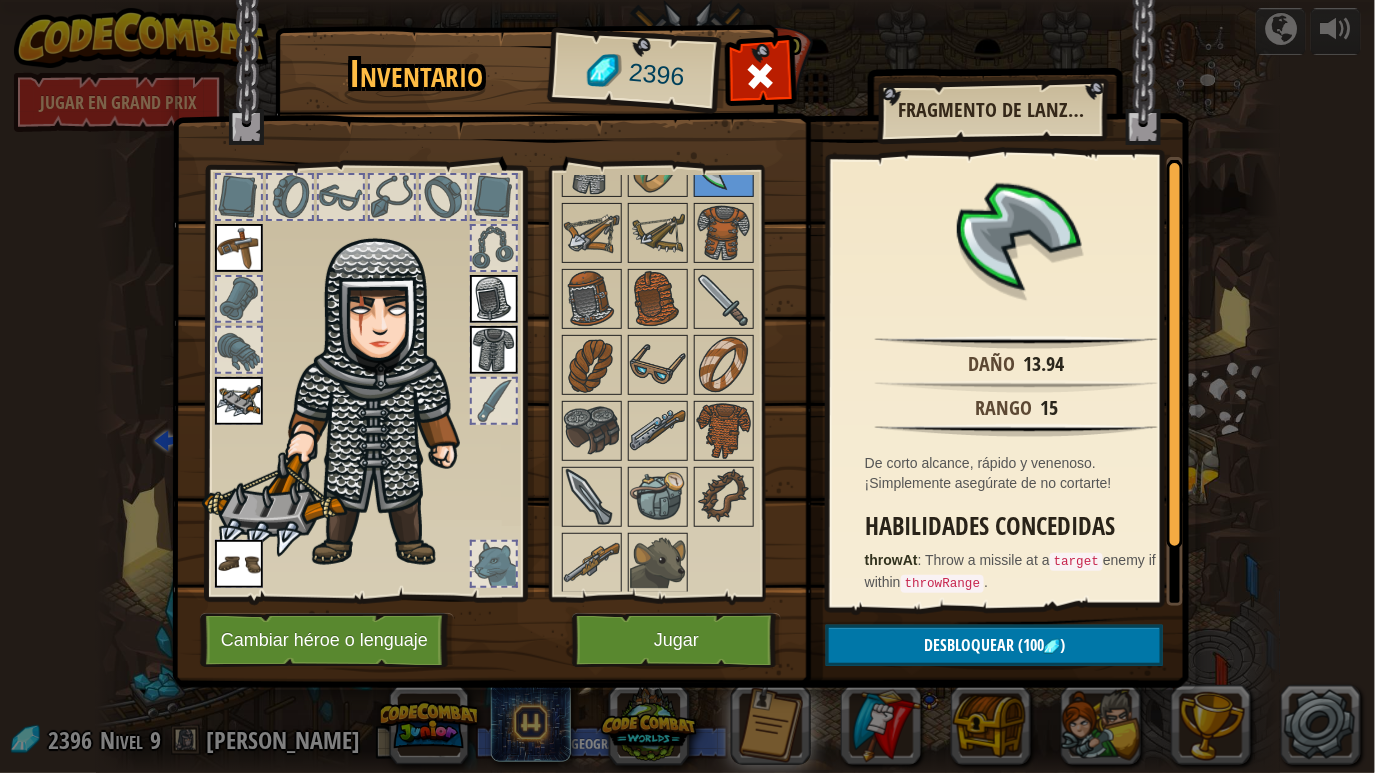 click at bounding box center (239, 299) 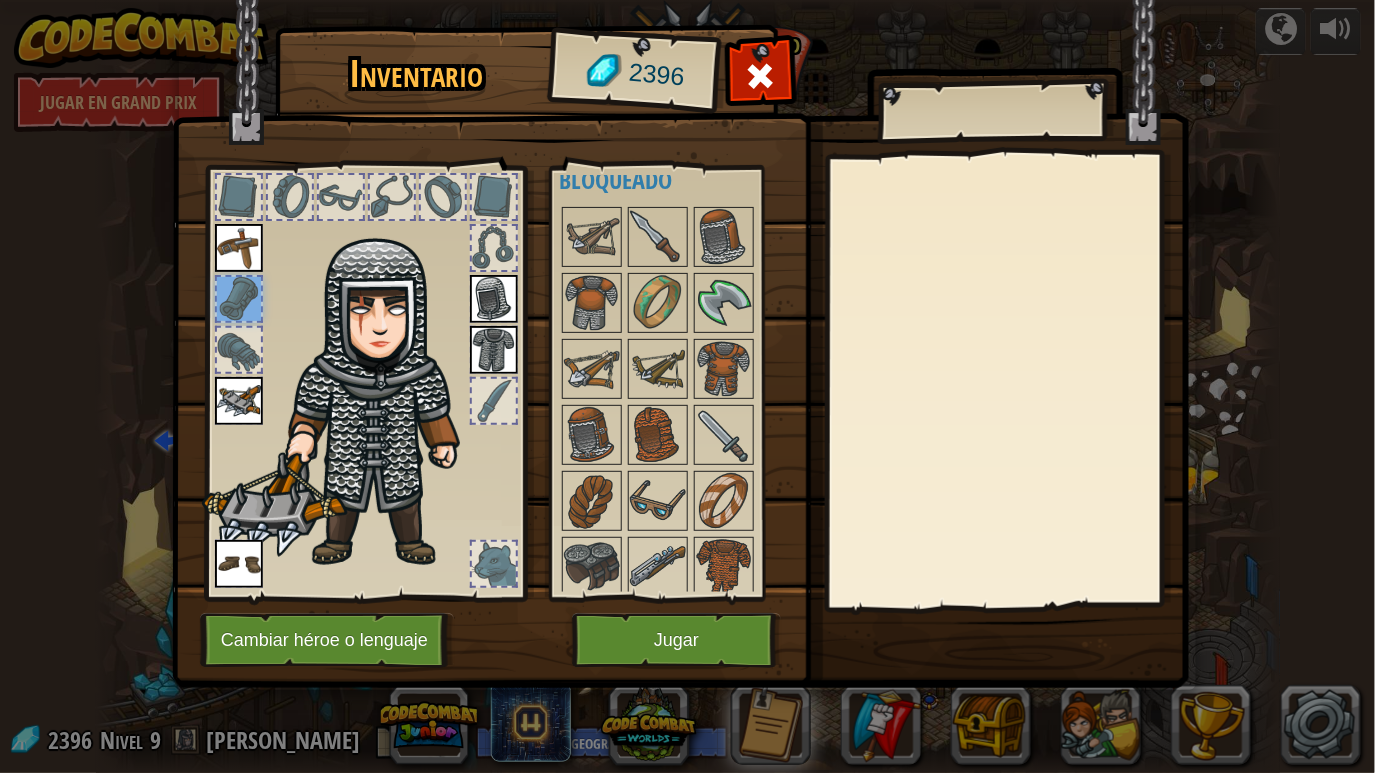 scroll, scrollTop: 25, scrollLeft: 0, axis: vertical 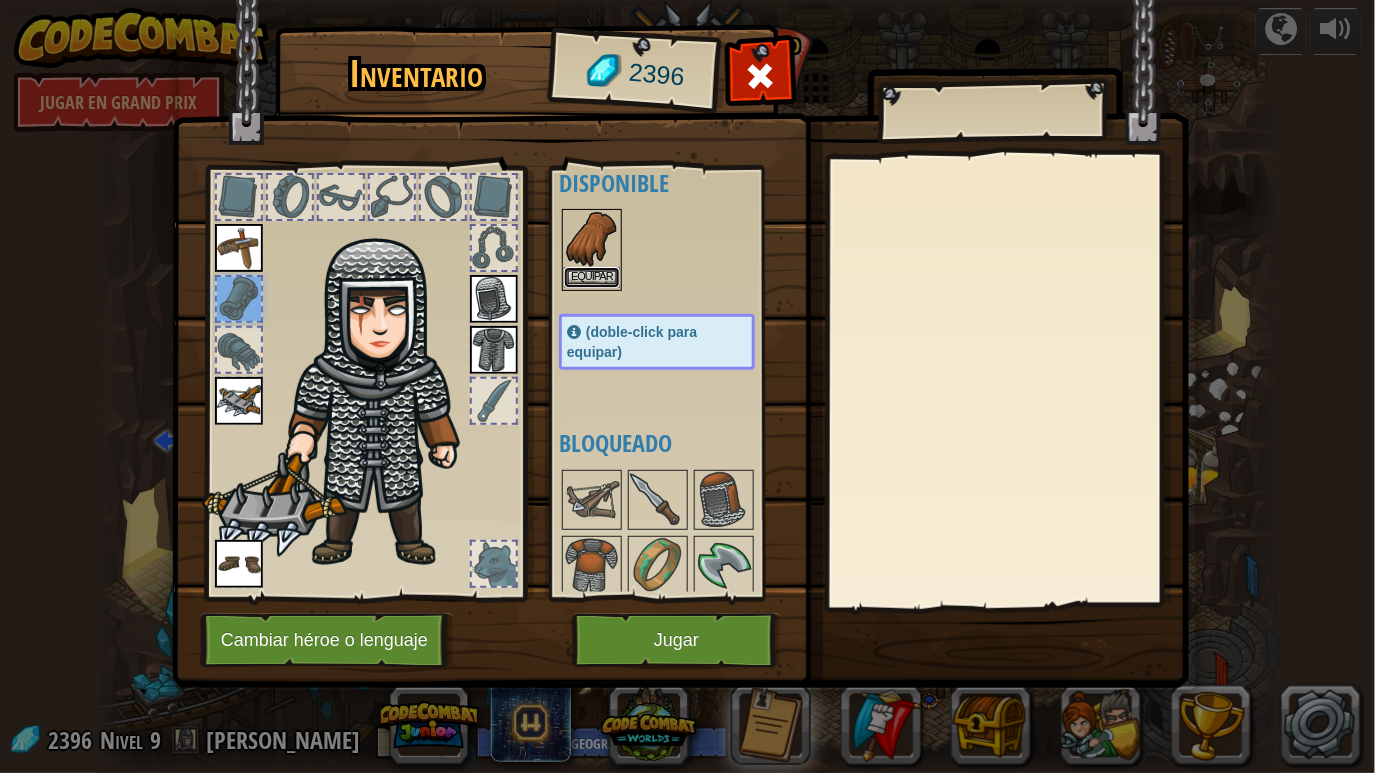 click on "Equipar" at bounding box center [592, 277] 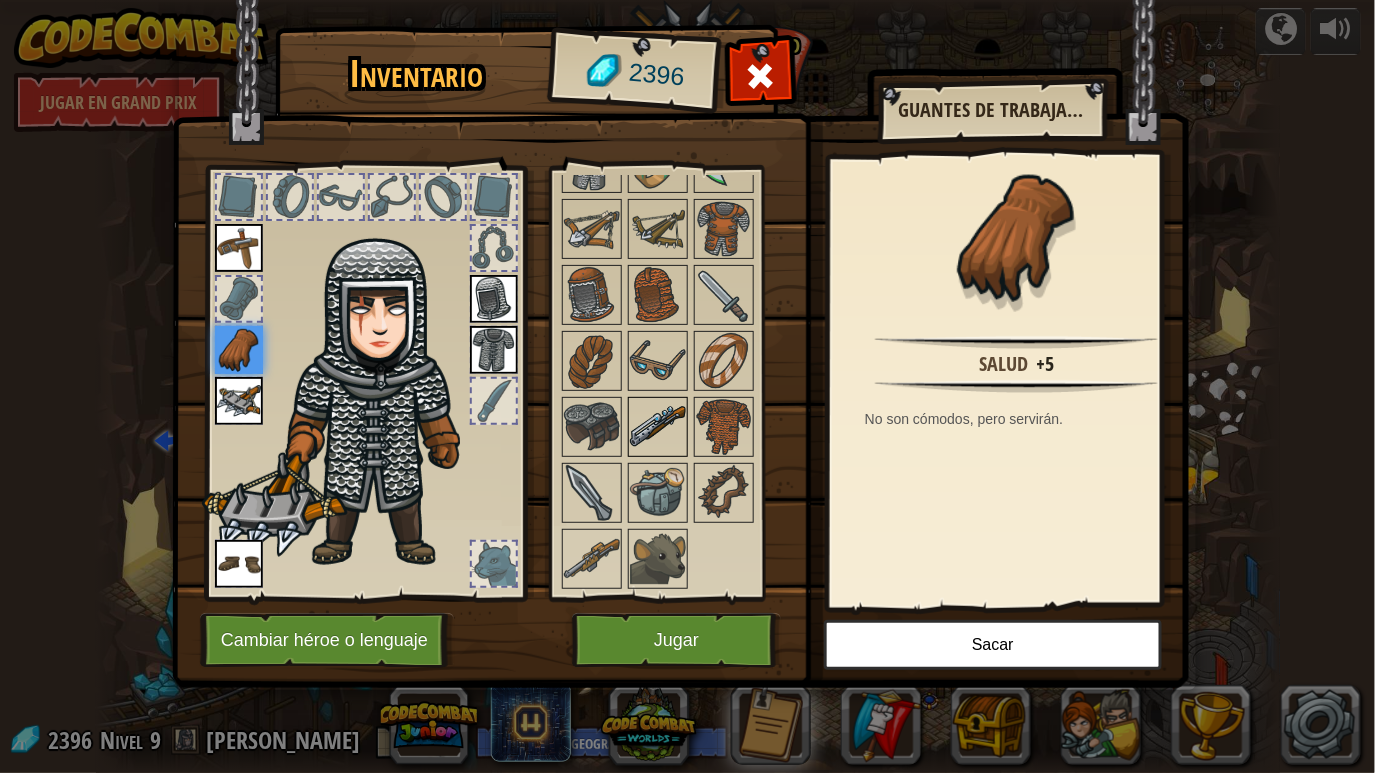 scroll, scrollTop: 34, scrollLeft: 0, axis: vertical 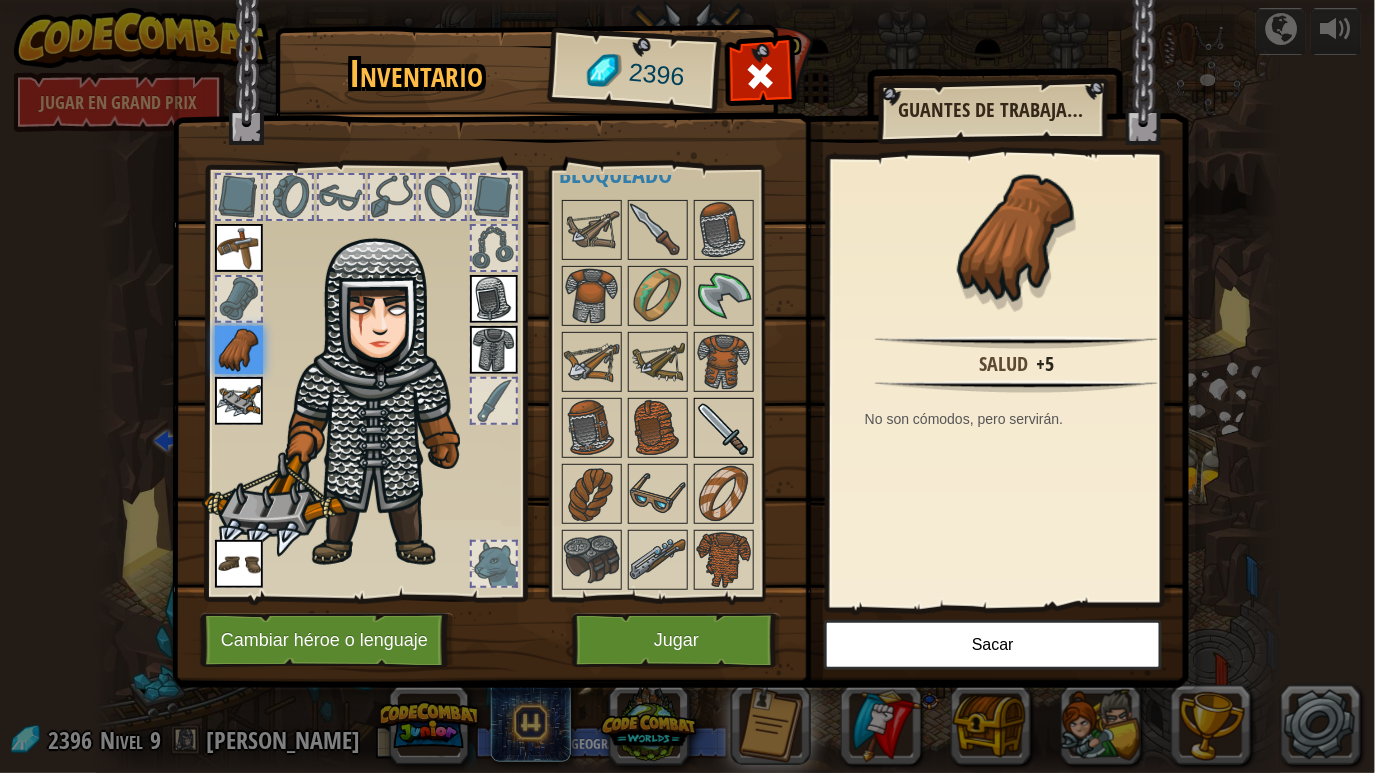 click at bounding box center [724, 428] 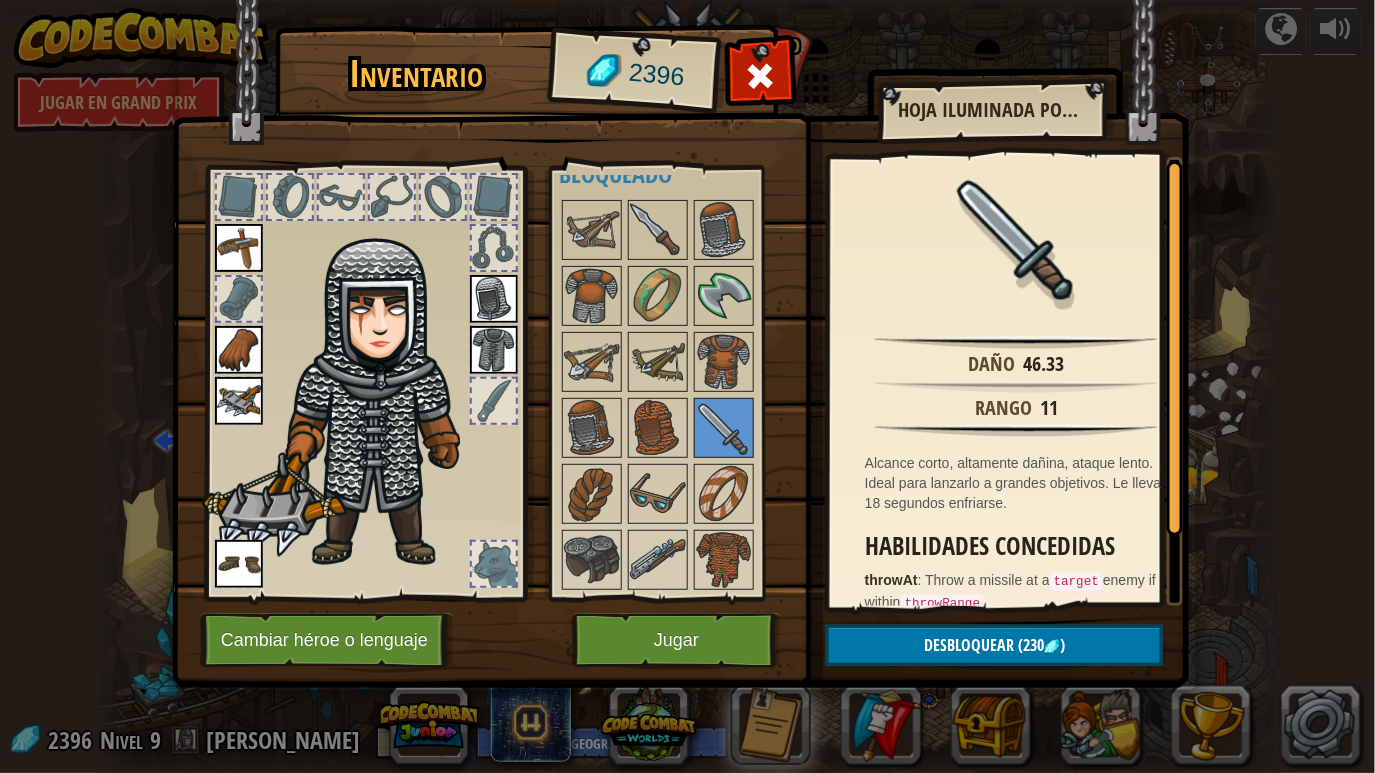 scroll, scrollTop: 73, scrollLeft: 0, axis: vertical 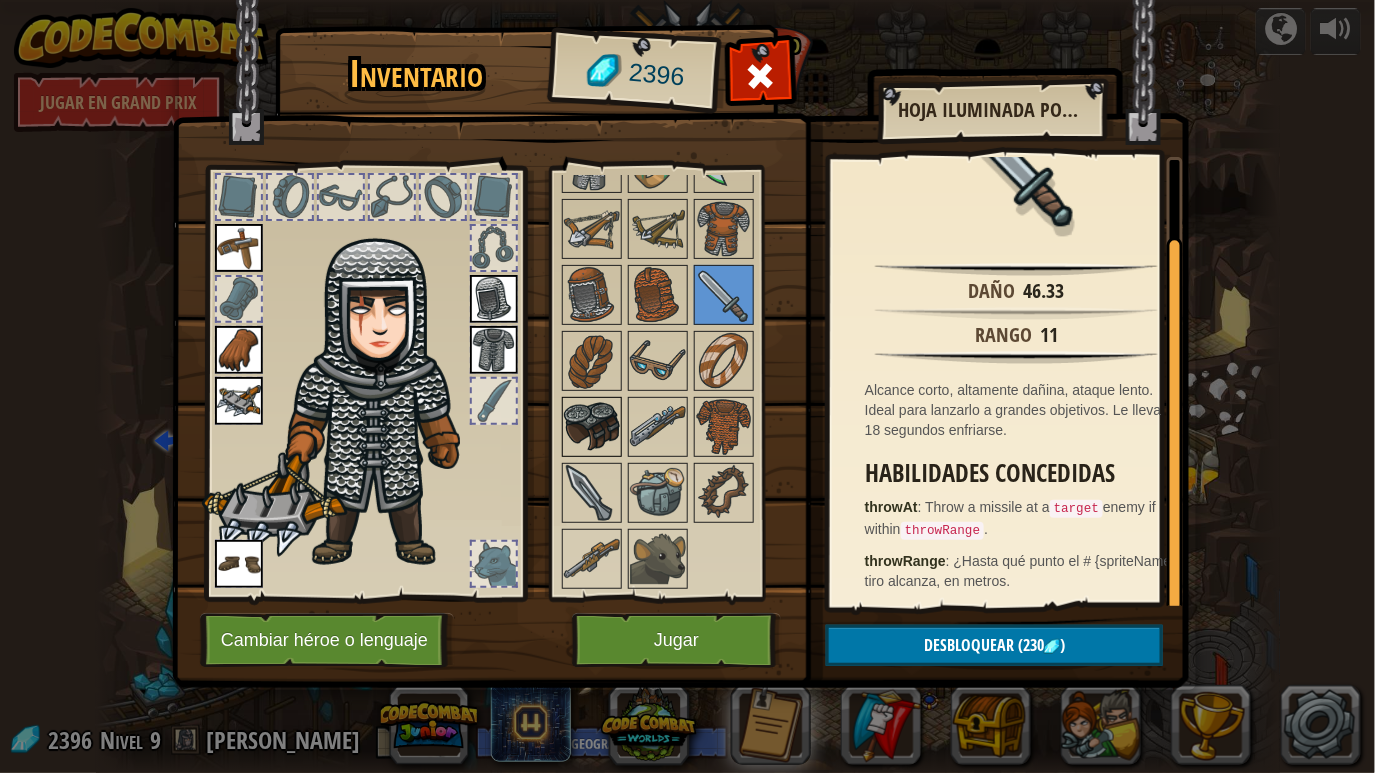 click at bounding box center [592, 427] 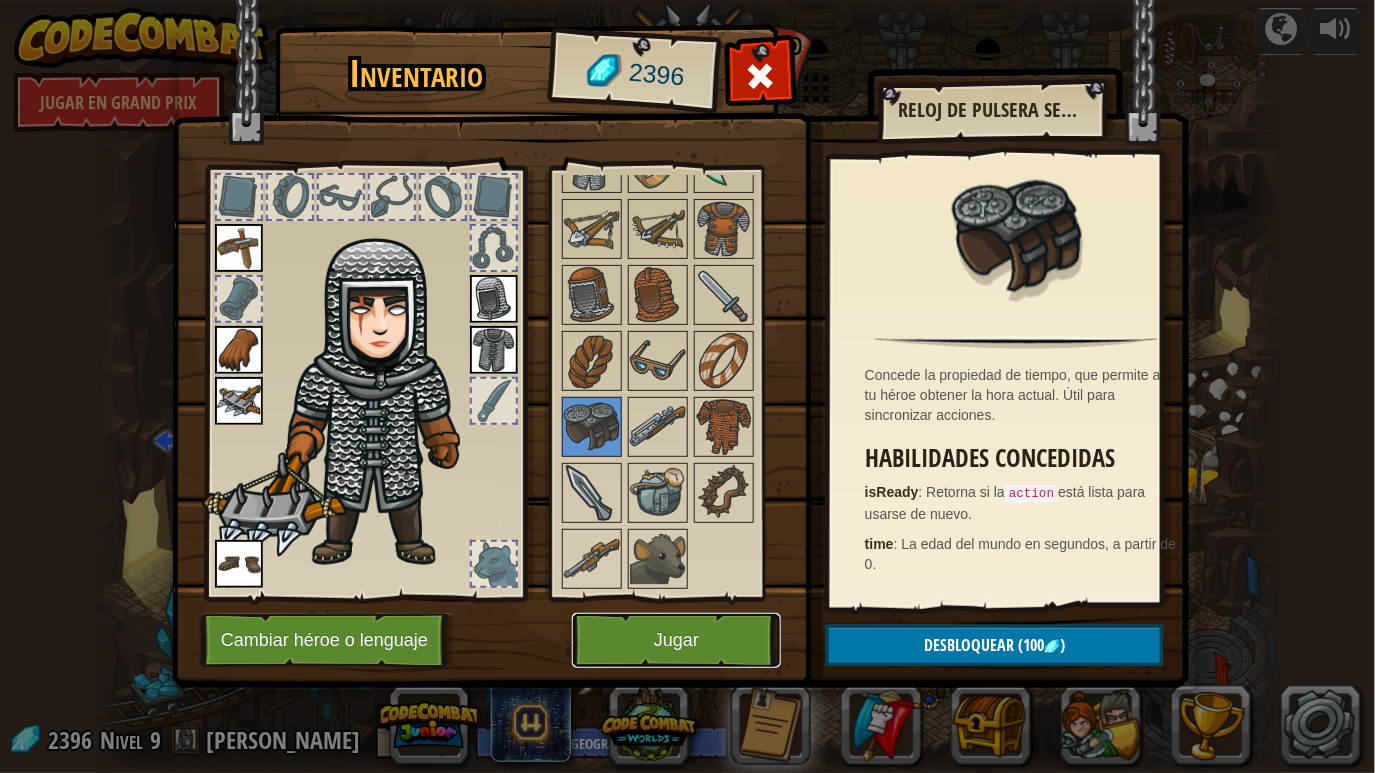 click on "Jugar" at bounding box center (676, 640) 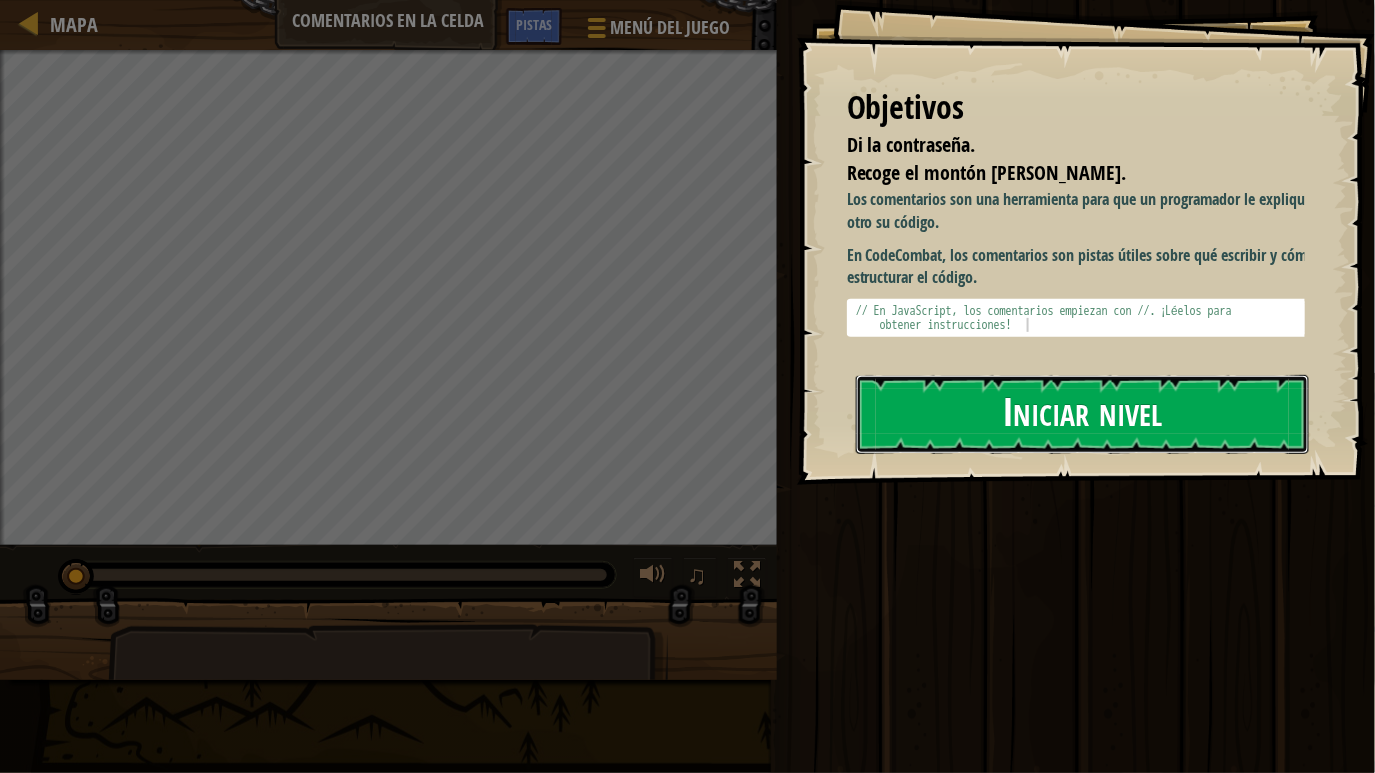 click on "Iniciar nivel" at bounding box center (1082, 414) 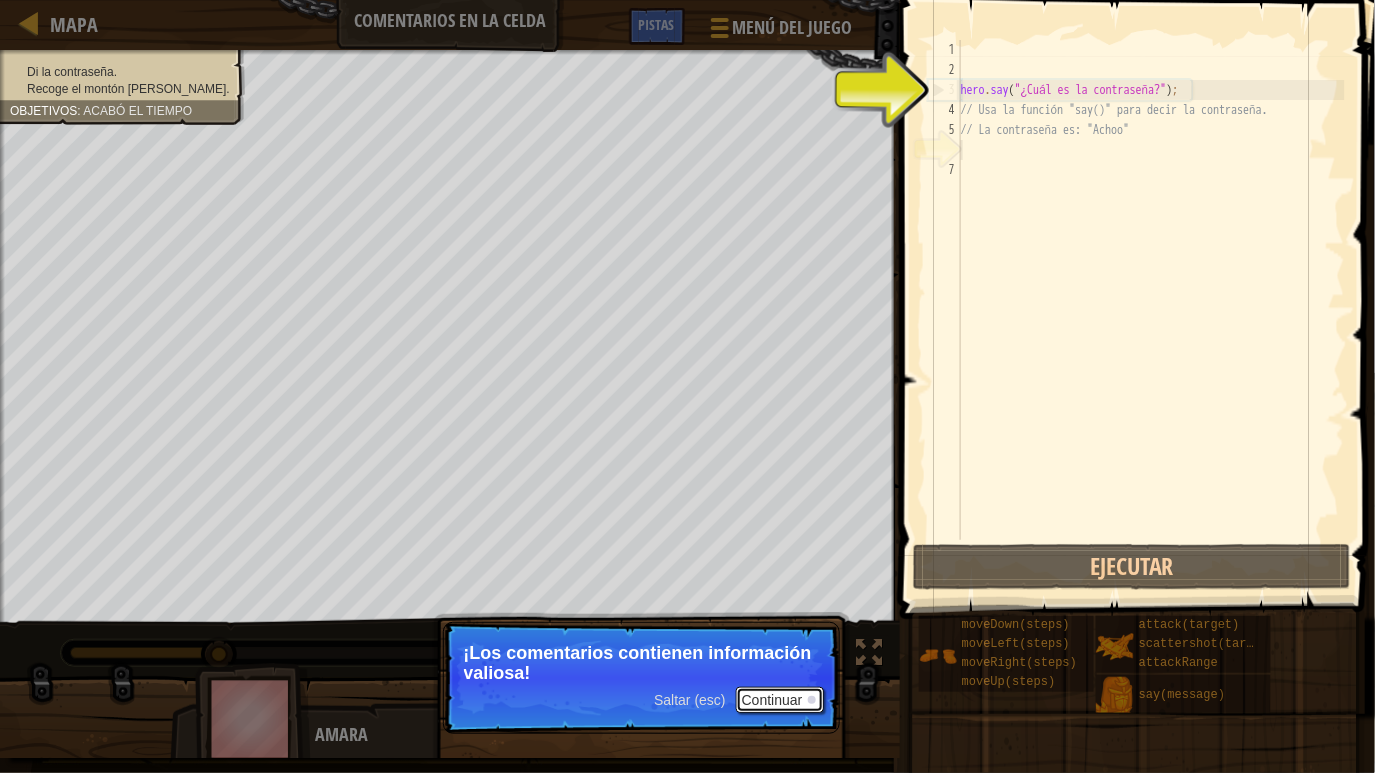 click on "Continuar" at bounding box center (780, 700) 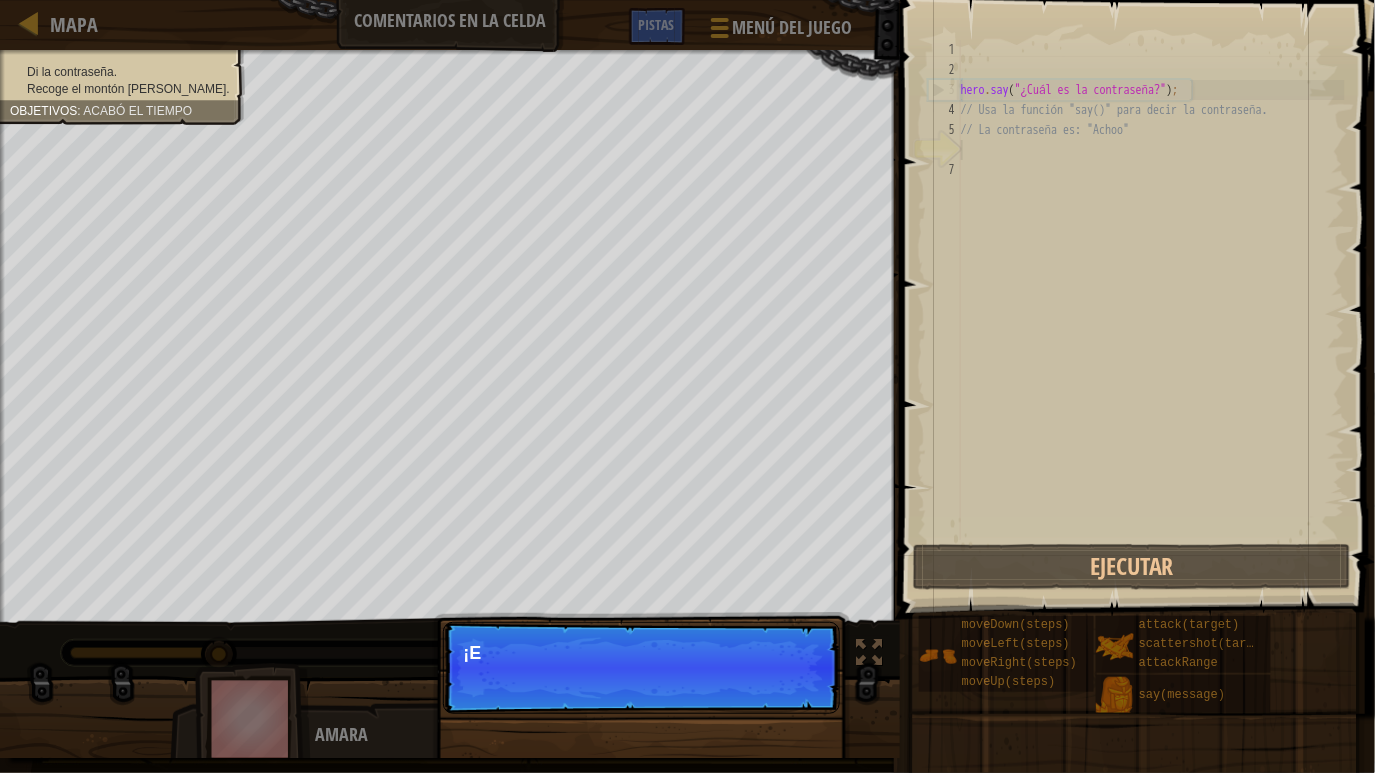 scroll, scrollTop: 9, scrollLeft: 0, axis: vertical 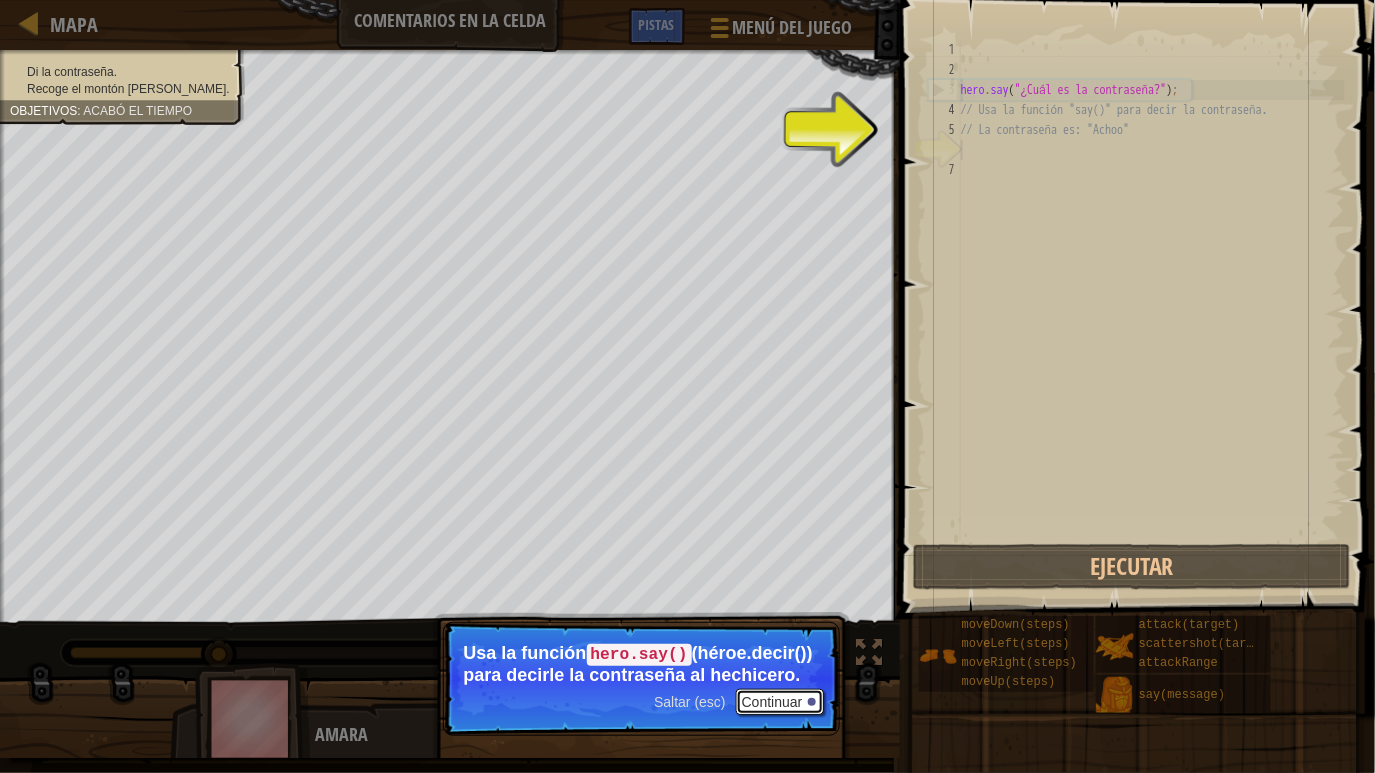 click on "Continuar" at bounding box center [780, 702] 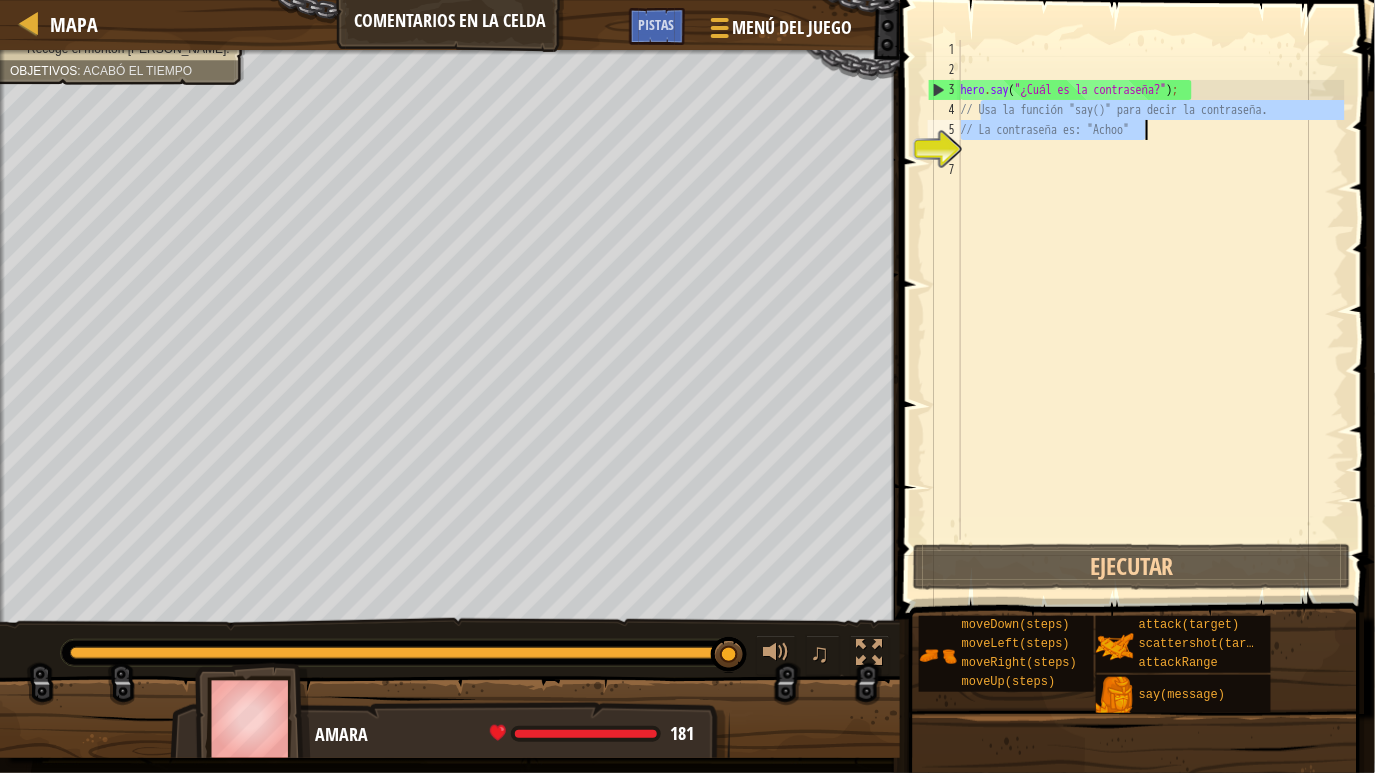 drag, startPoint x: 978, startPoint y: 107, endPoint x: 1231, endPoint y: 138, distance: 254.89214 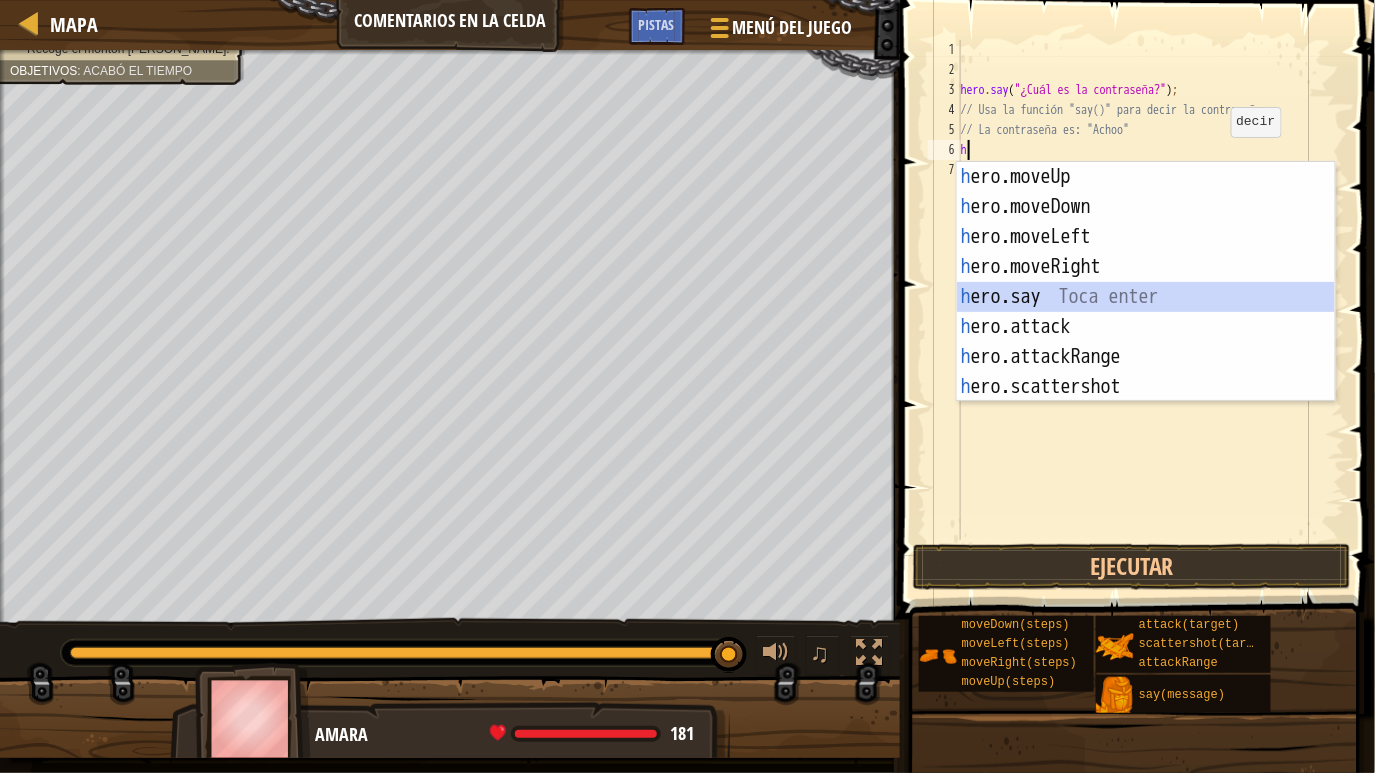 click on "h ero.moveUp Toca enter h ero.moveDown Toca enter h ero.moveLeft Toca enter h ero.moveRight Toca enter h ero.say Toca enter h ero.attack Toca enter h ero.attackRange Toca enter h ero.scattershot Toca enter" at bounding box center [1146, 312] 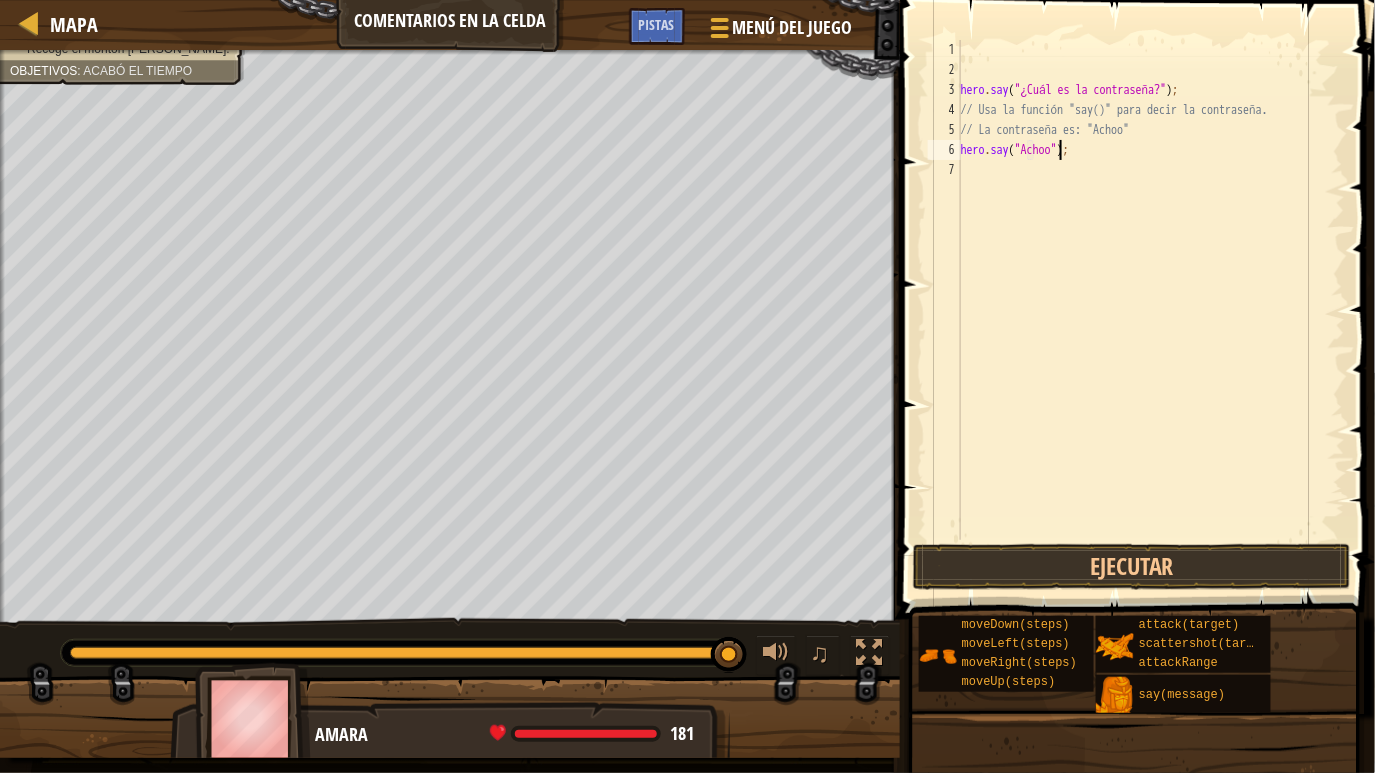 scroll, scrollTop: 9, scrollLeft: 8, axis: both 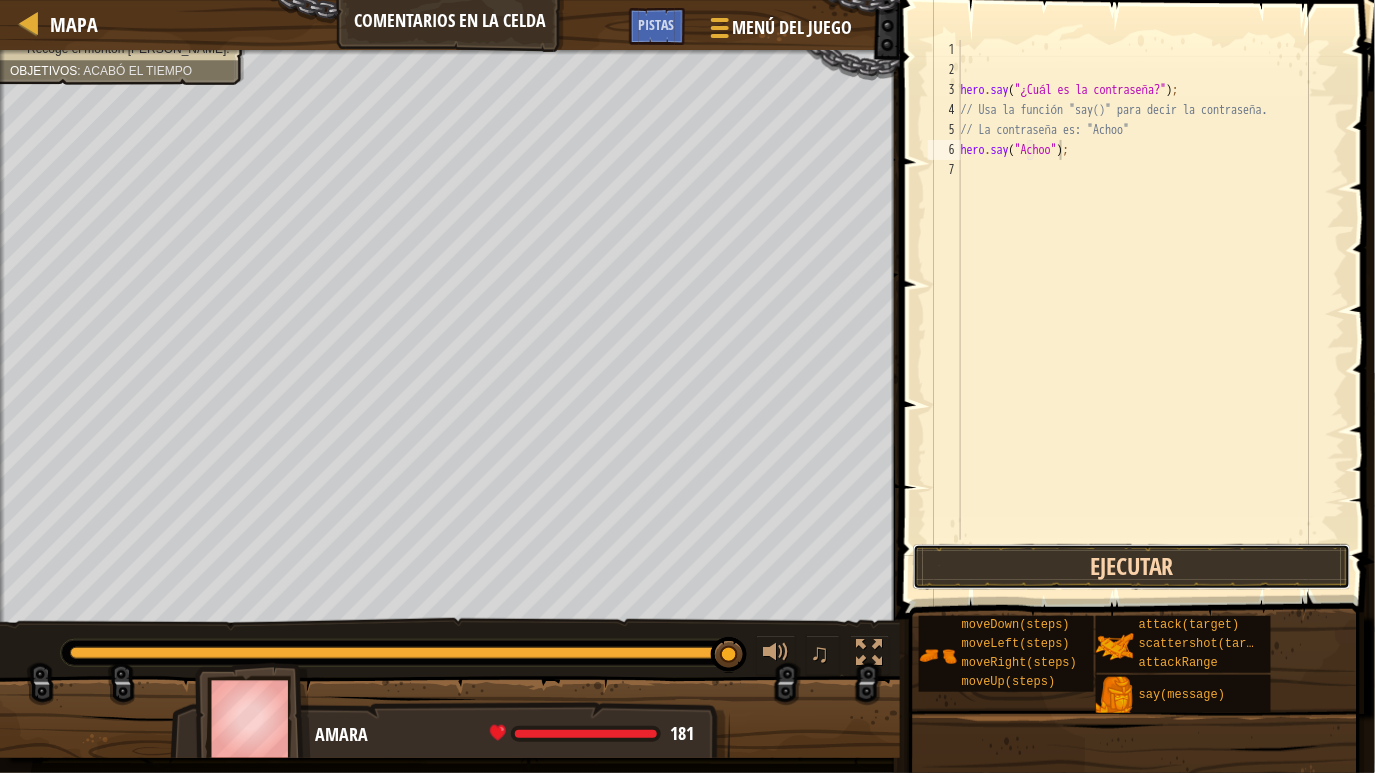 click on "Ejecutar" at bounding box center (1132, 567) 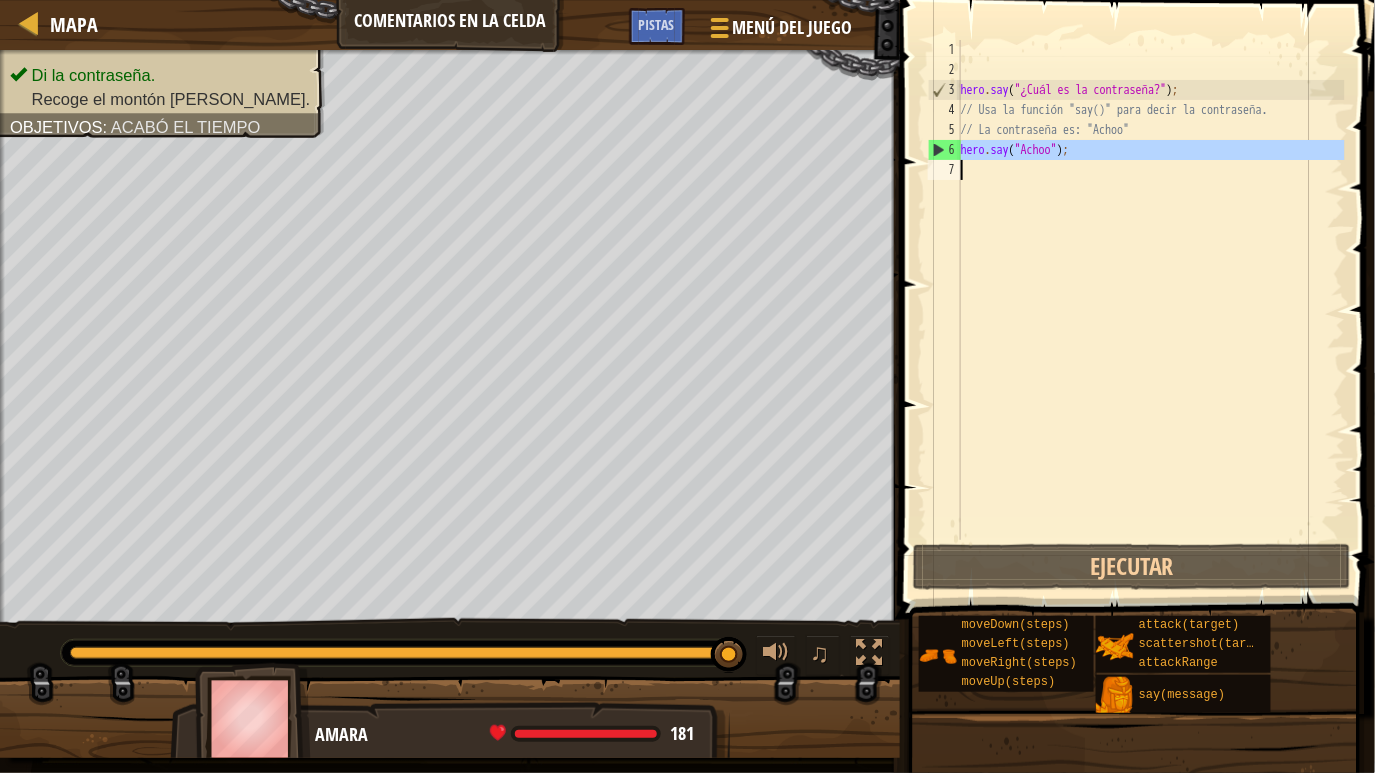 click on "7" at bounding box center [944, 170] 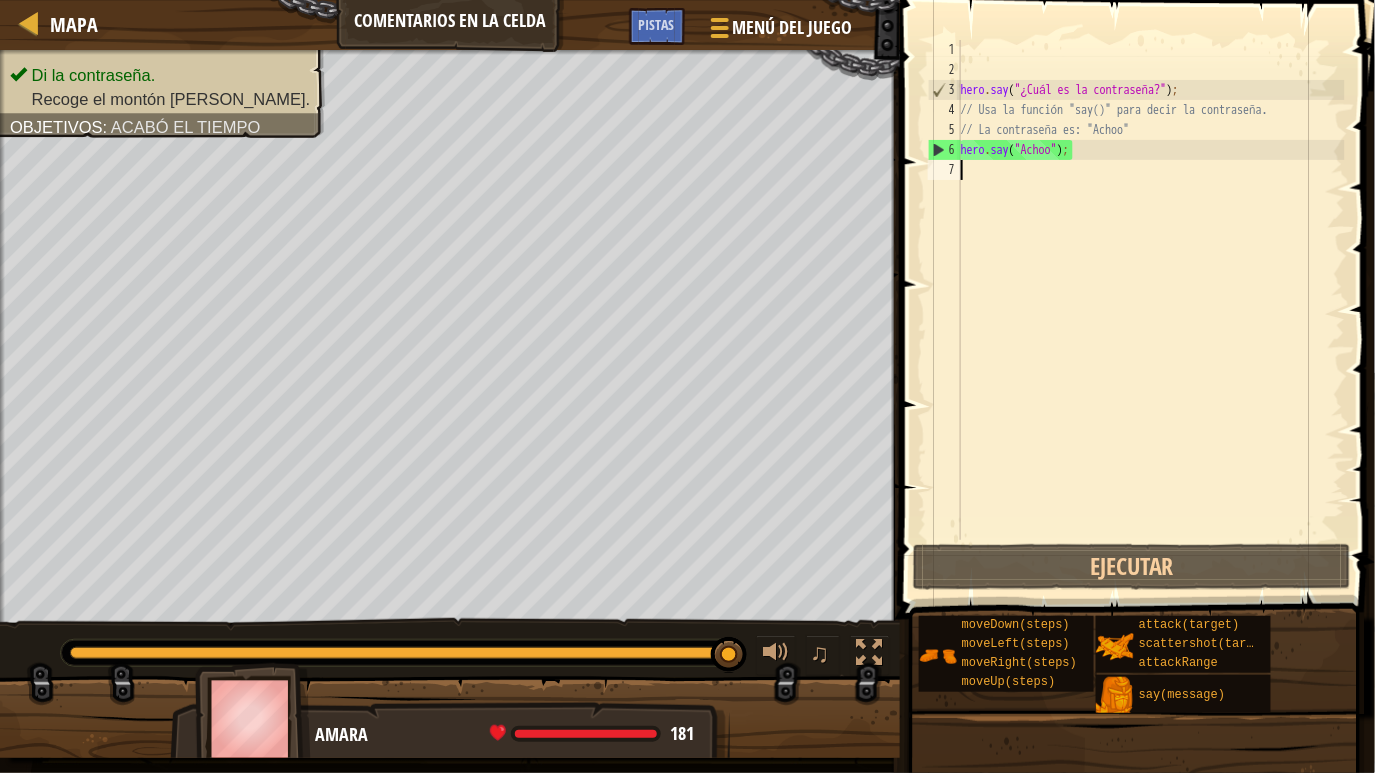 type on "h" 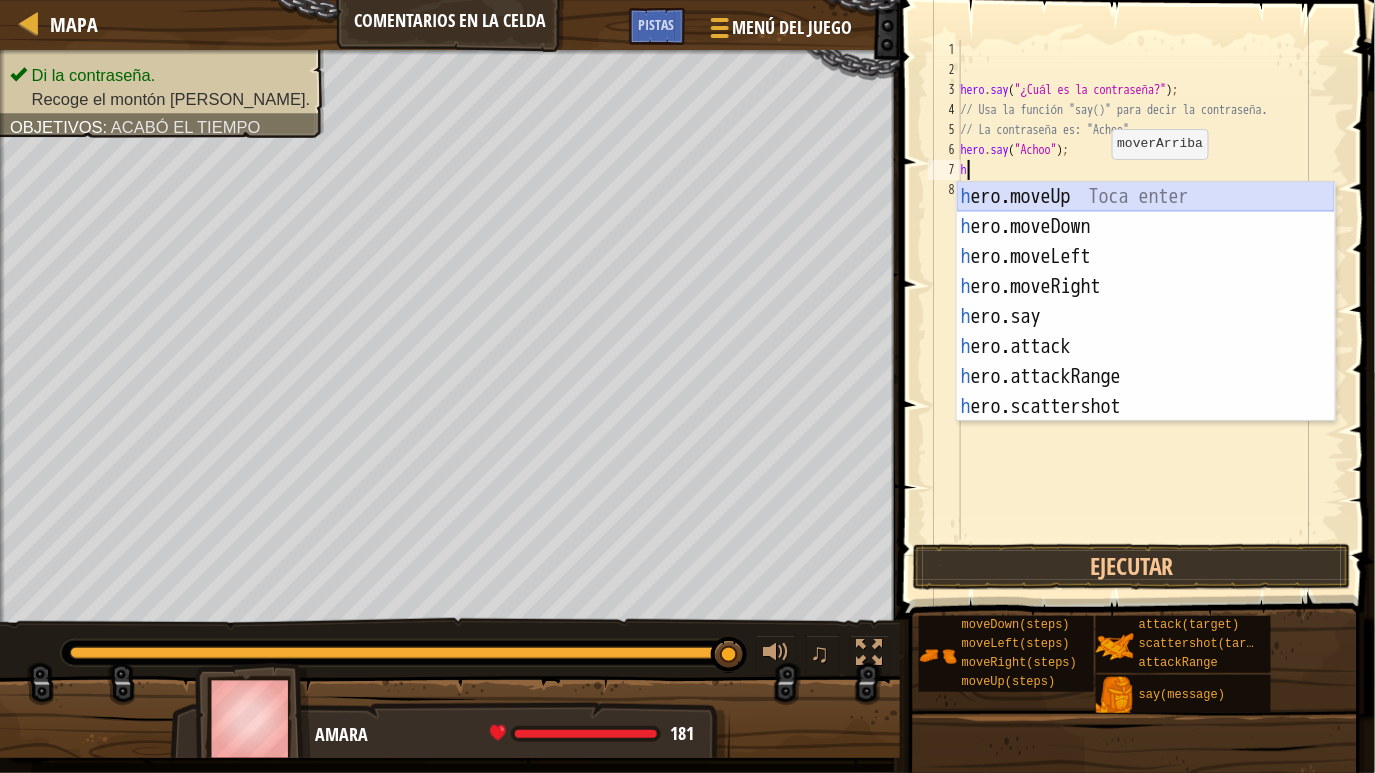 click on "h ero.moveUp Toca enter h ero.moveDown Toca enter h ero.moveLeft Toca enter h ero.moveRight Toca enter h ero.say Toca enter h ero.attack Toca enter h ero.attackRange Toca enter h ero.scattershot Toca enter" at bounding box center [1146, 332] 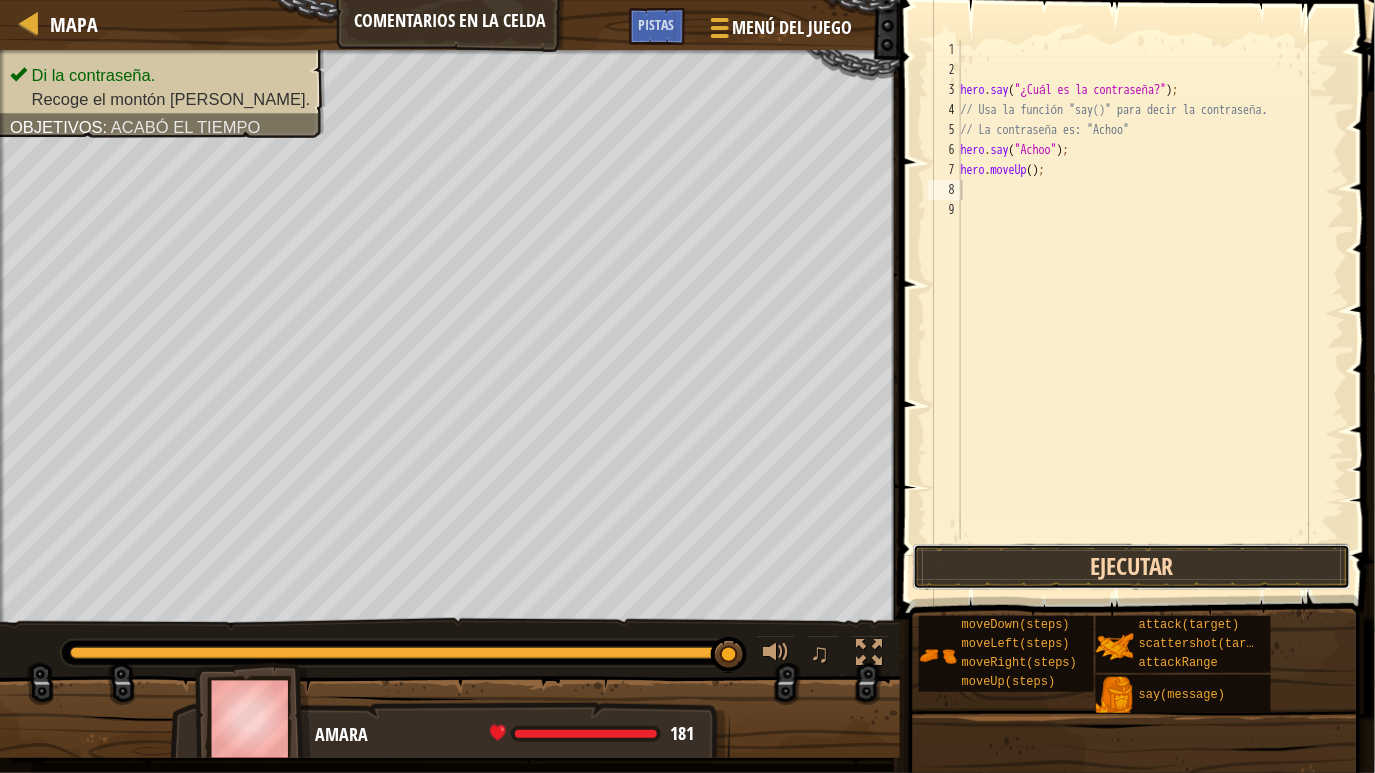 click on "Ejecutar" at bounding box center [1132, 567] 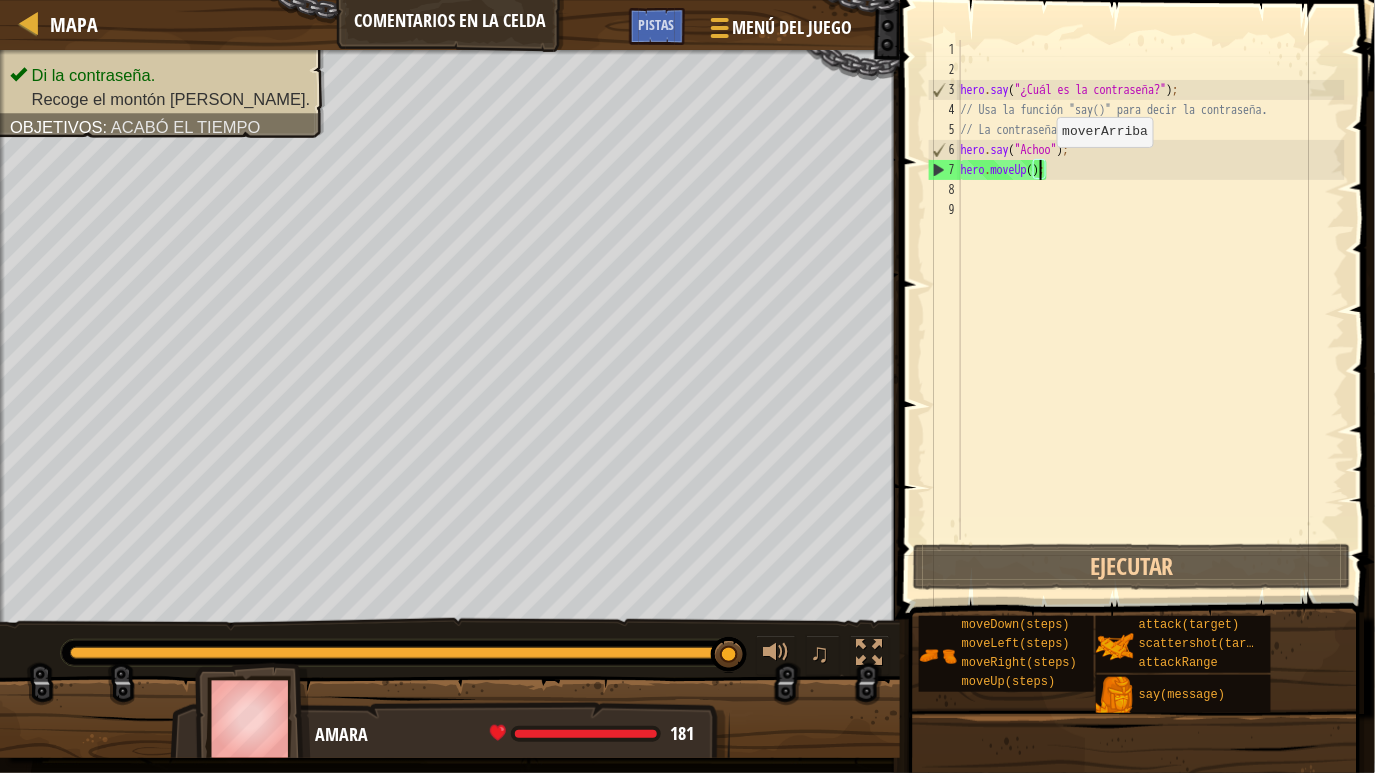 click on "hero . say ( "¿Cuál es la contraseña?" ) ; // Usa la función "say()" para decir la contraseña. // La contraseña es: "Achoo" hero . say ( "Achoo" ) ; hero . moveUp ( ) ;" at bounding box center (1151, 310) 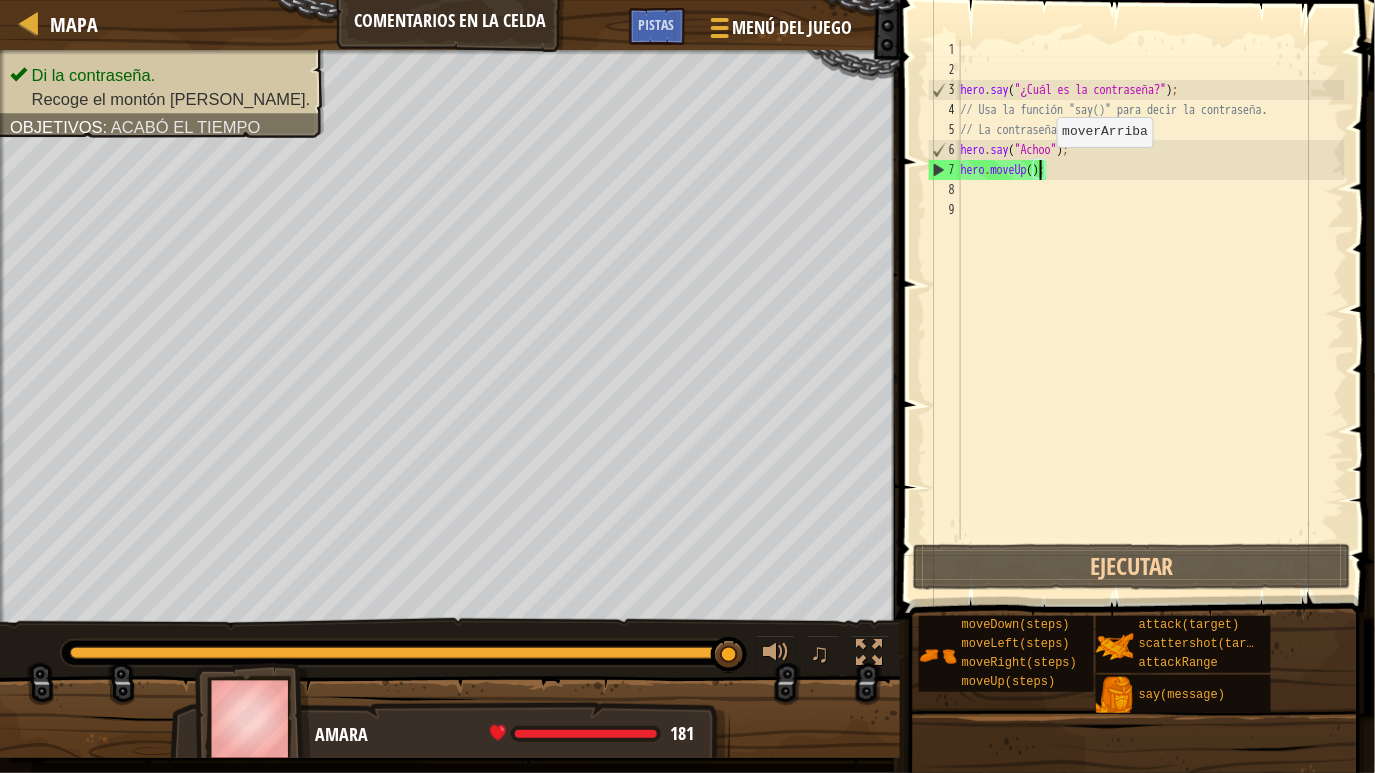scroll, scrollTop: 9, scrollLeft: 6, axis: both 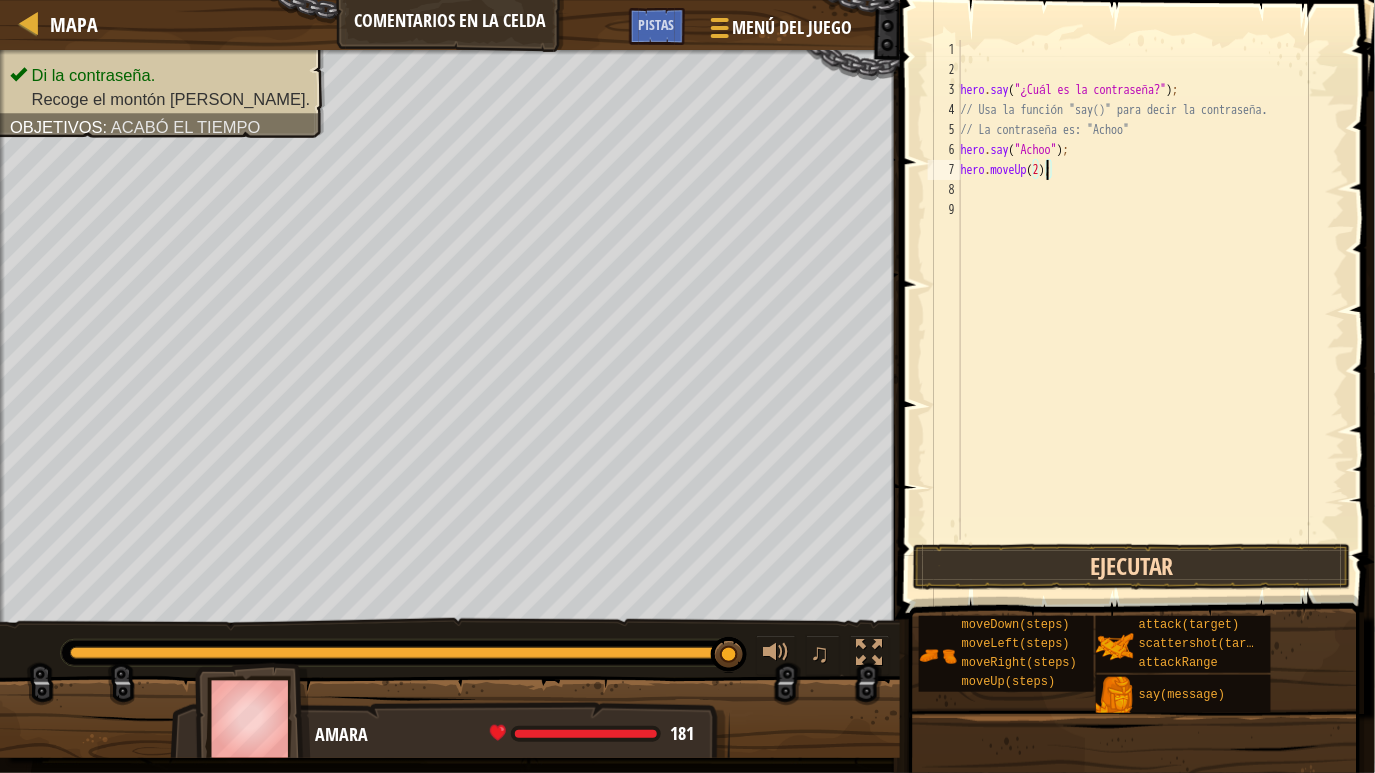 type on "hero.moveUp(2);" 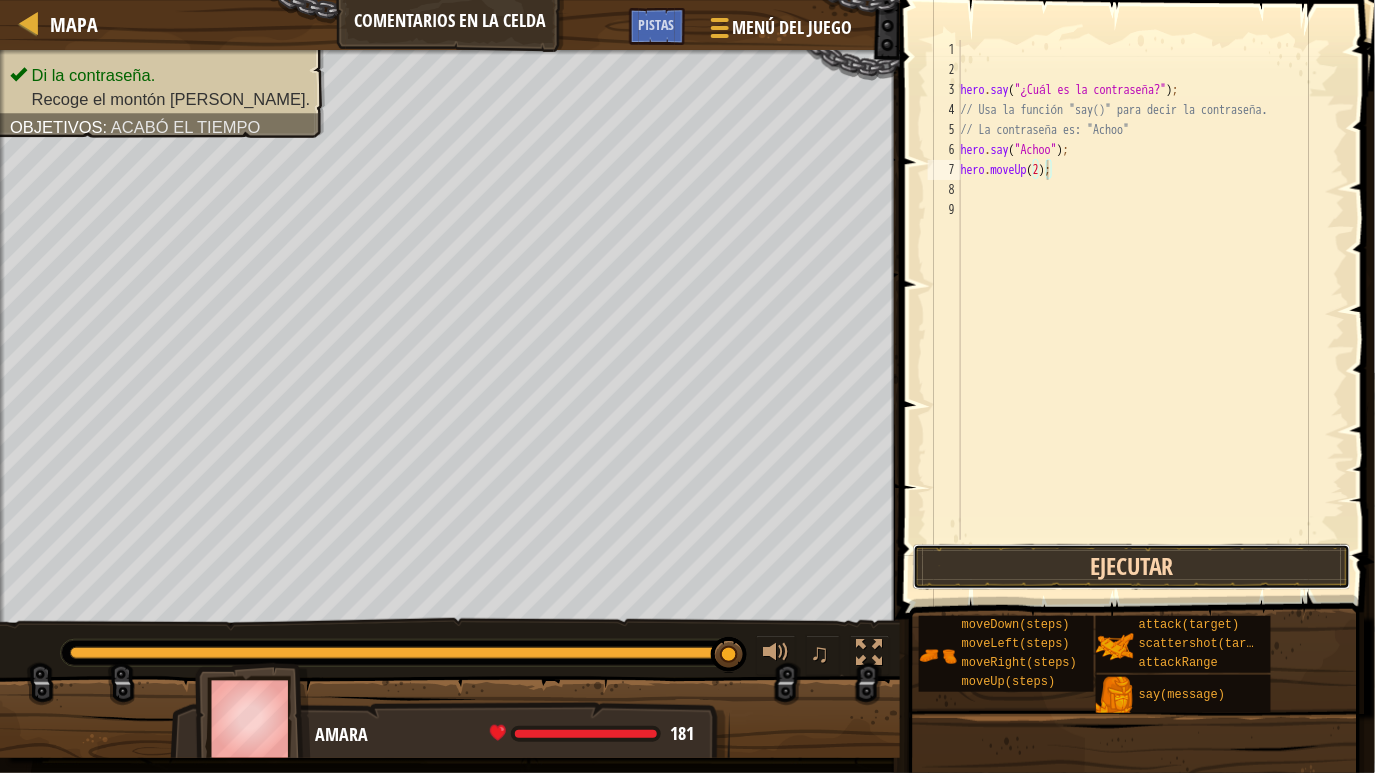click on "Ejecutar" at bounding box center (1132, 567) 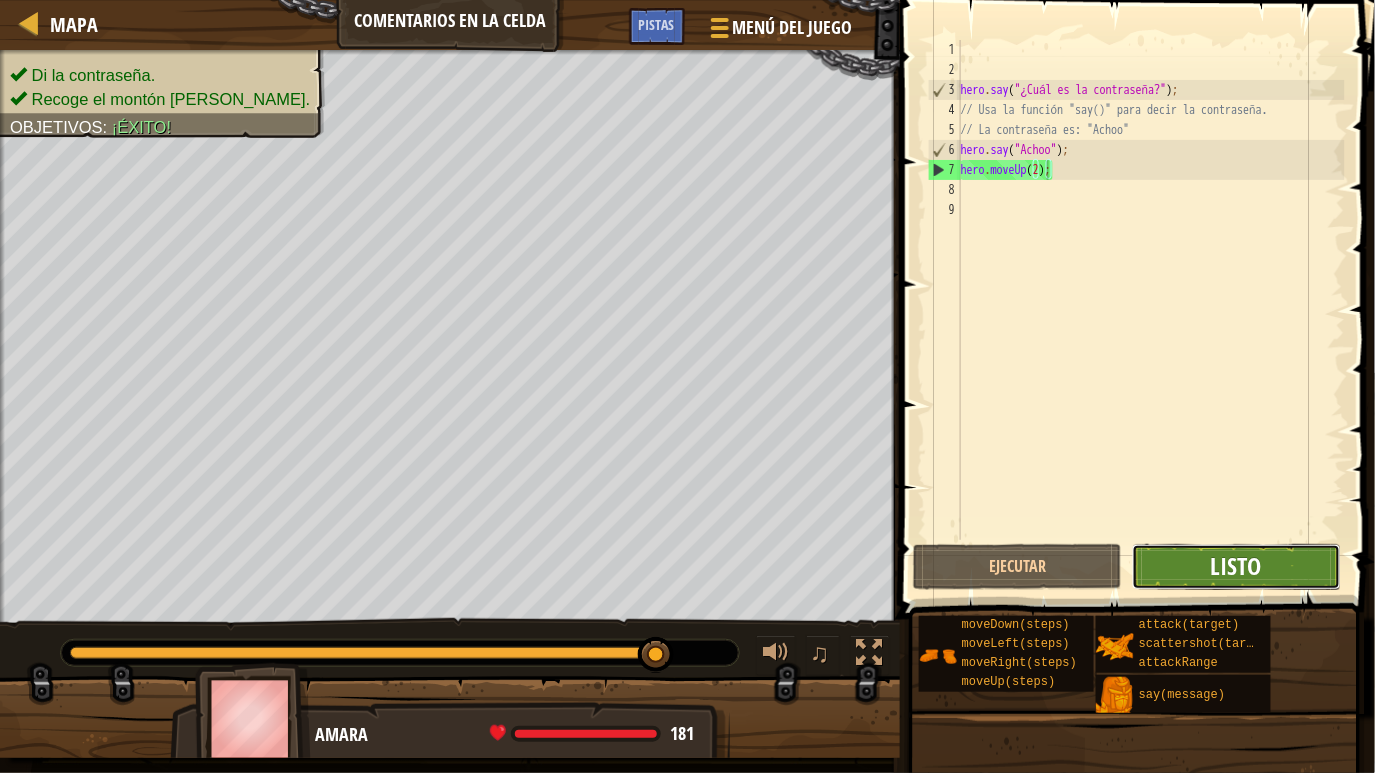 click on "Listo" at bounding box center [1236, 566] 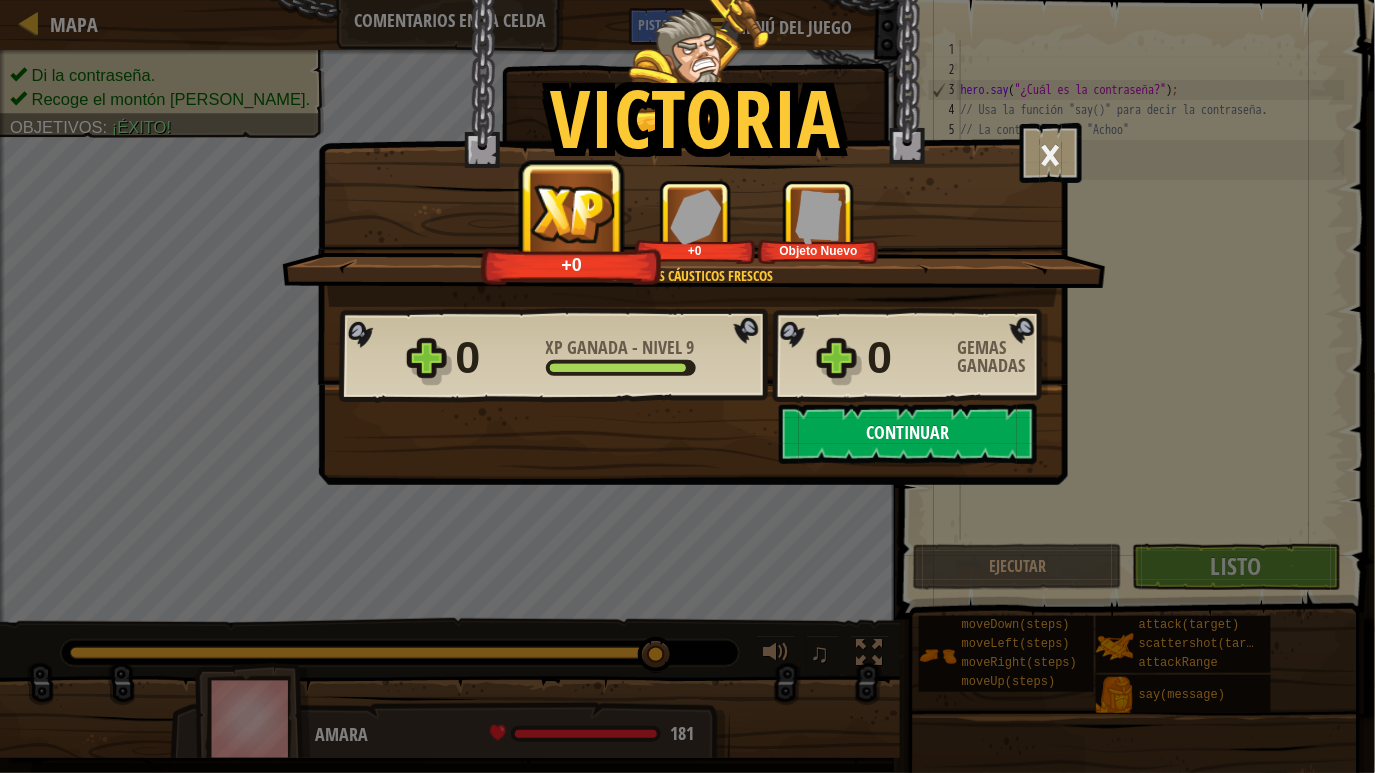click on "Continuar" at bounding box center (908, 434) 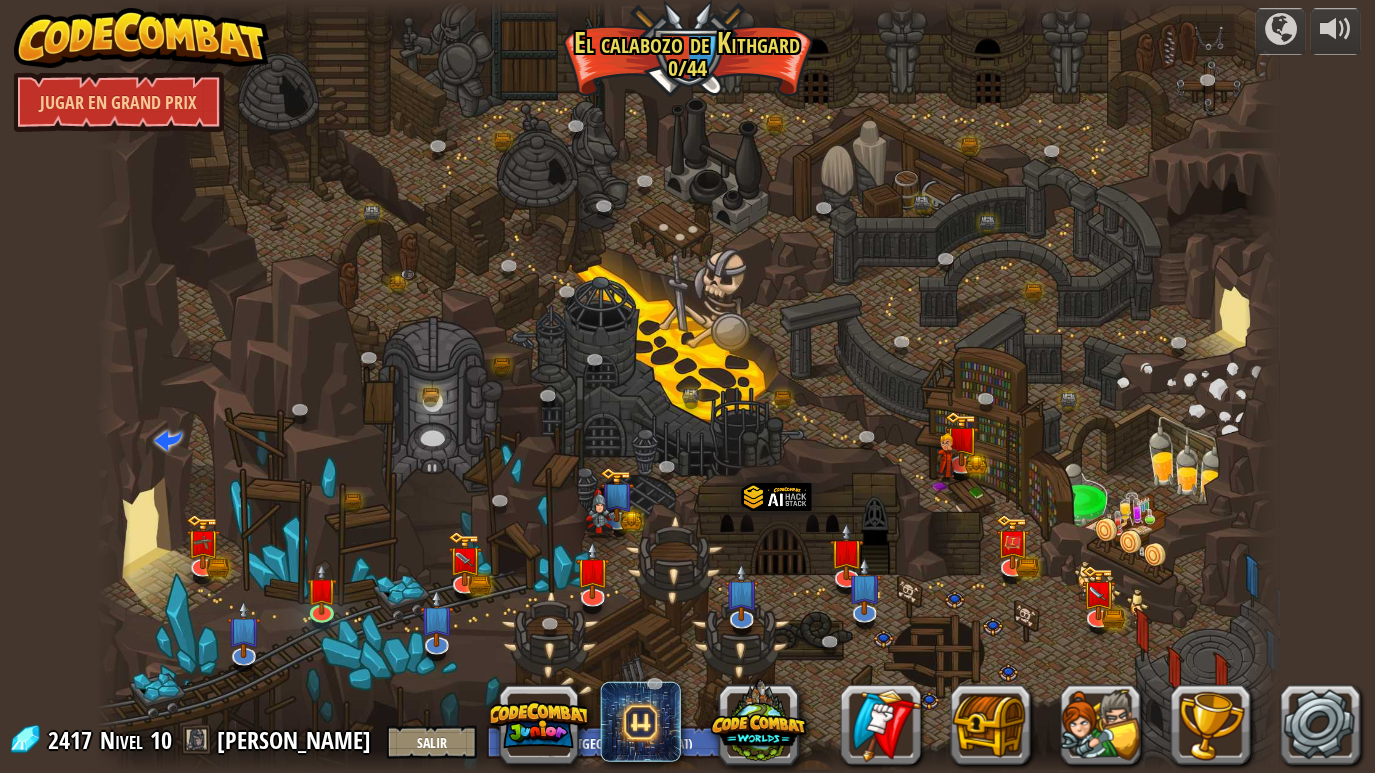 select on "es-419" 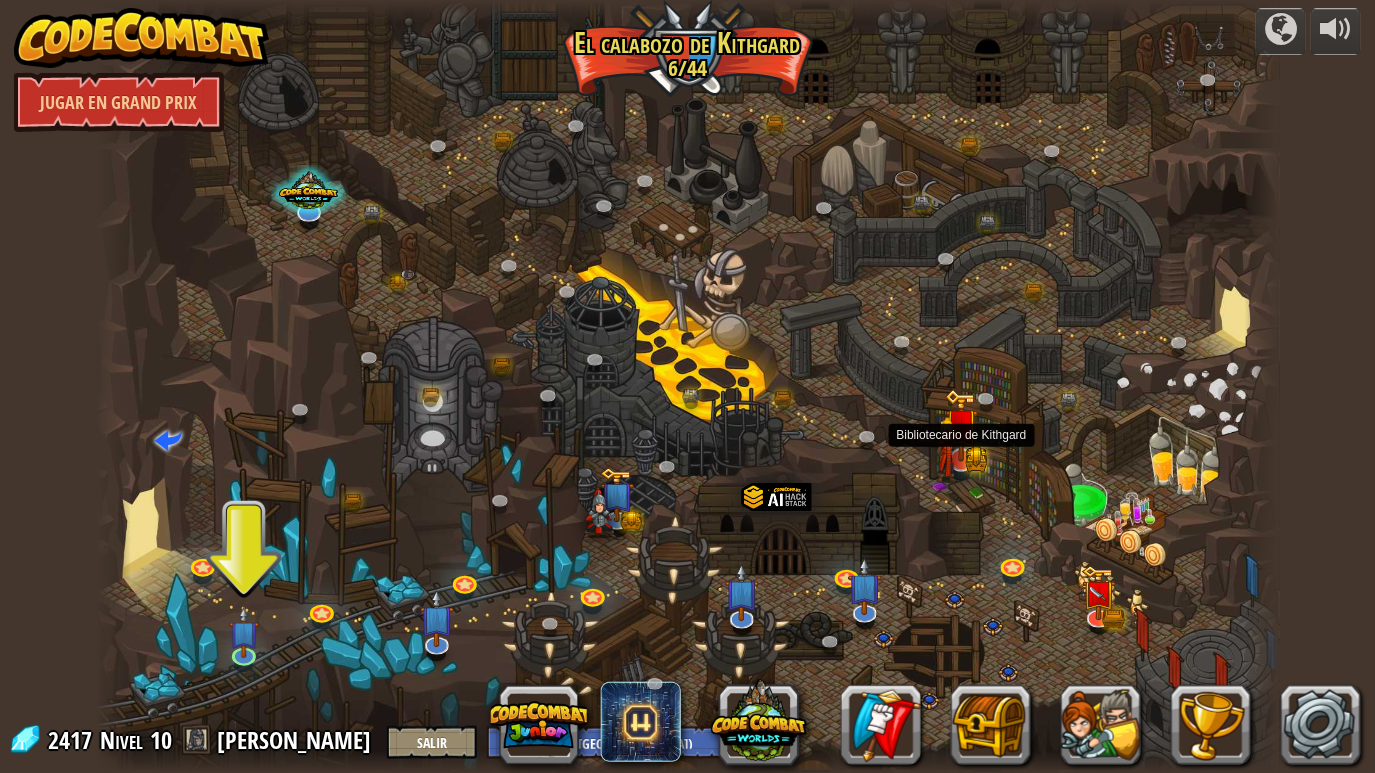 click at bounding box center (961, 425) 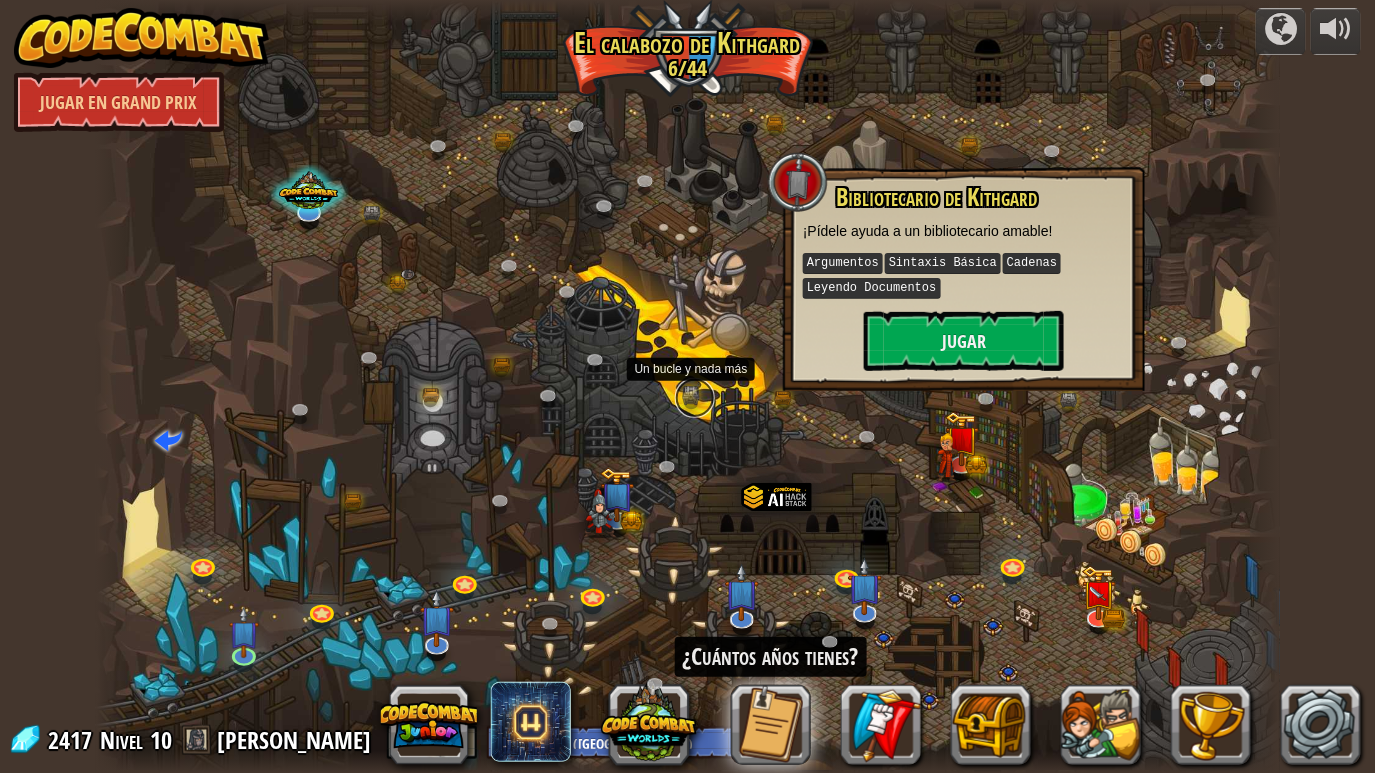 click at bounding box center (695, 398) 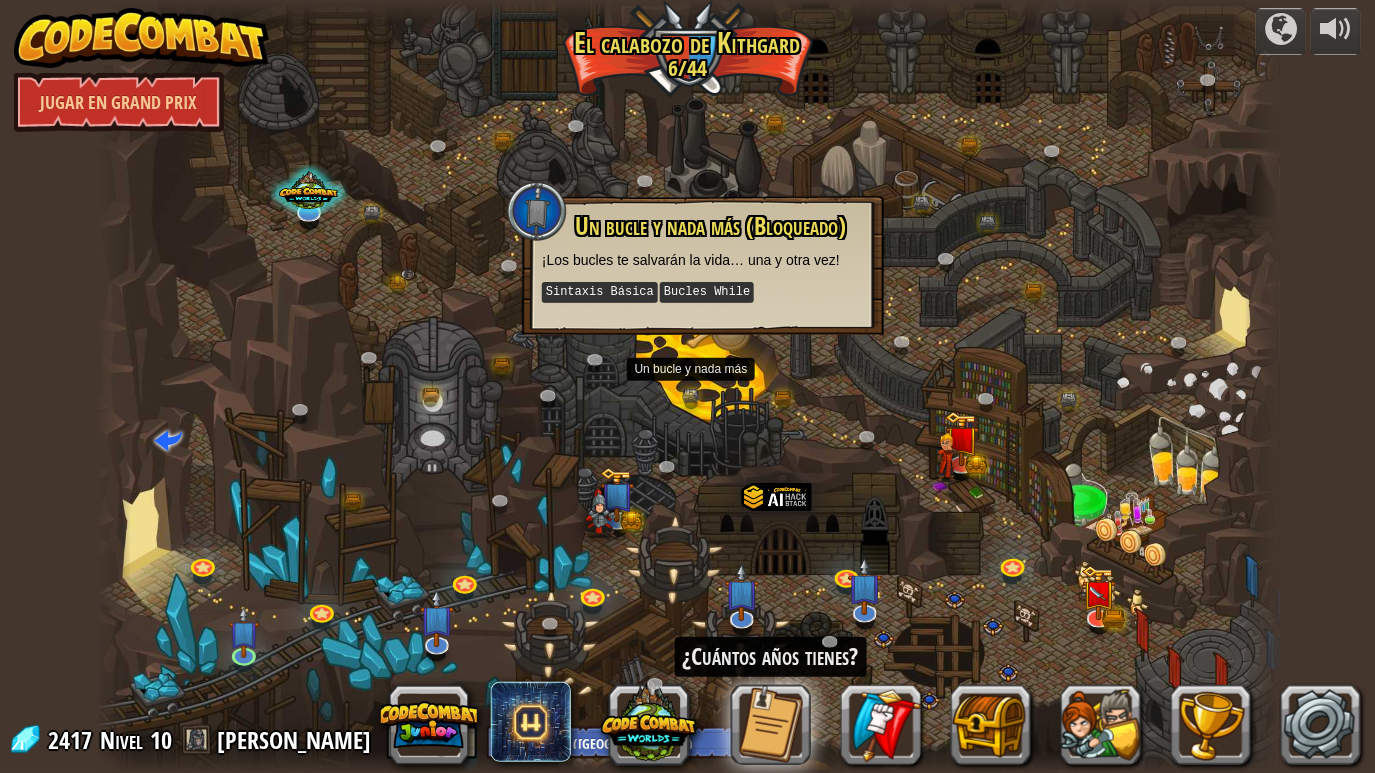click at bounding box center [688, 387] 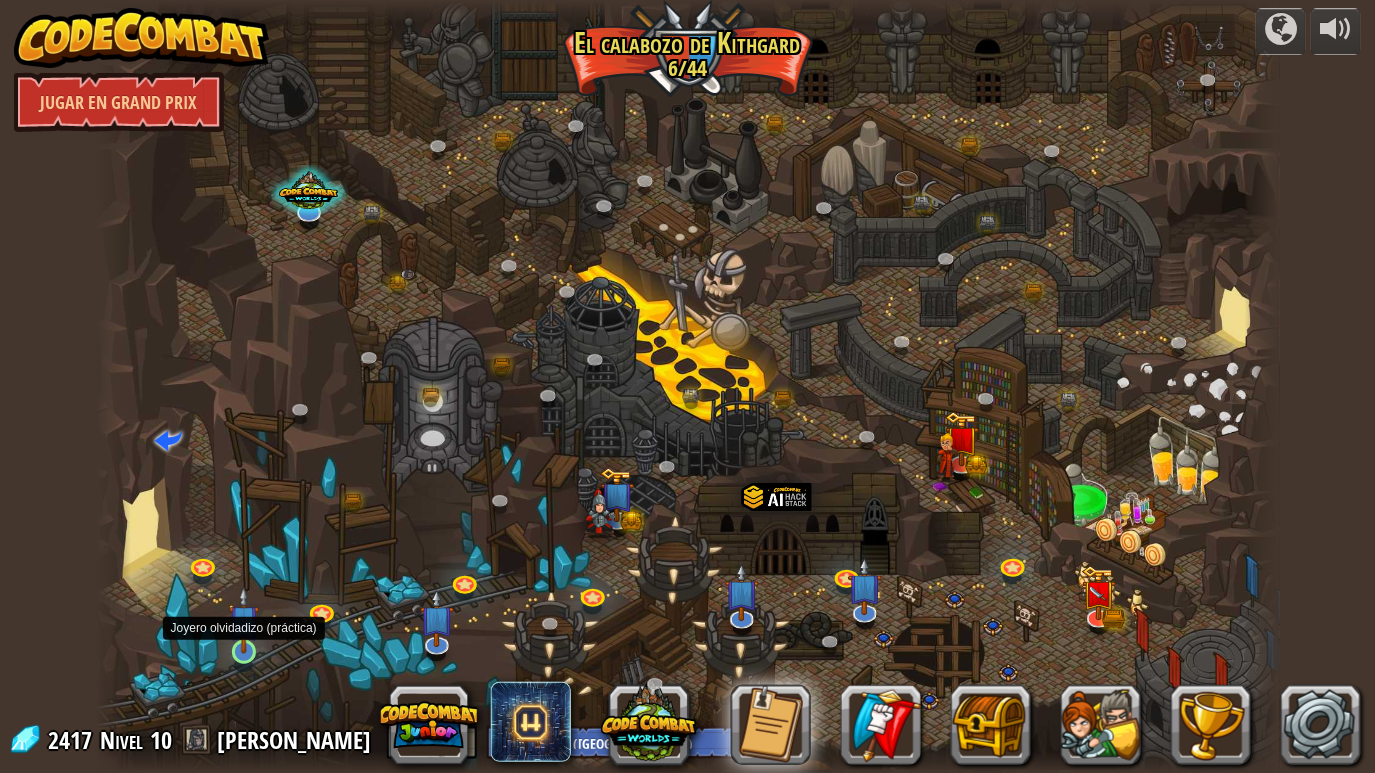 click at bounding box center [244, 620] 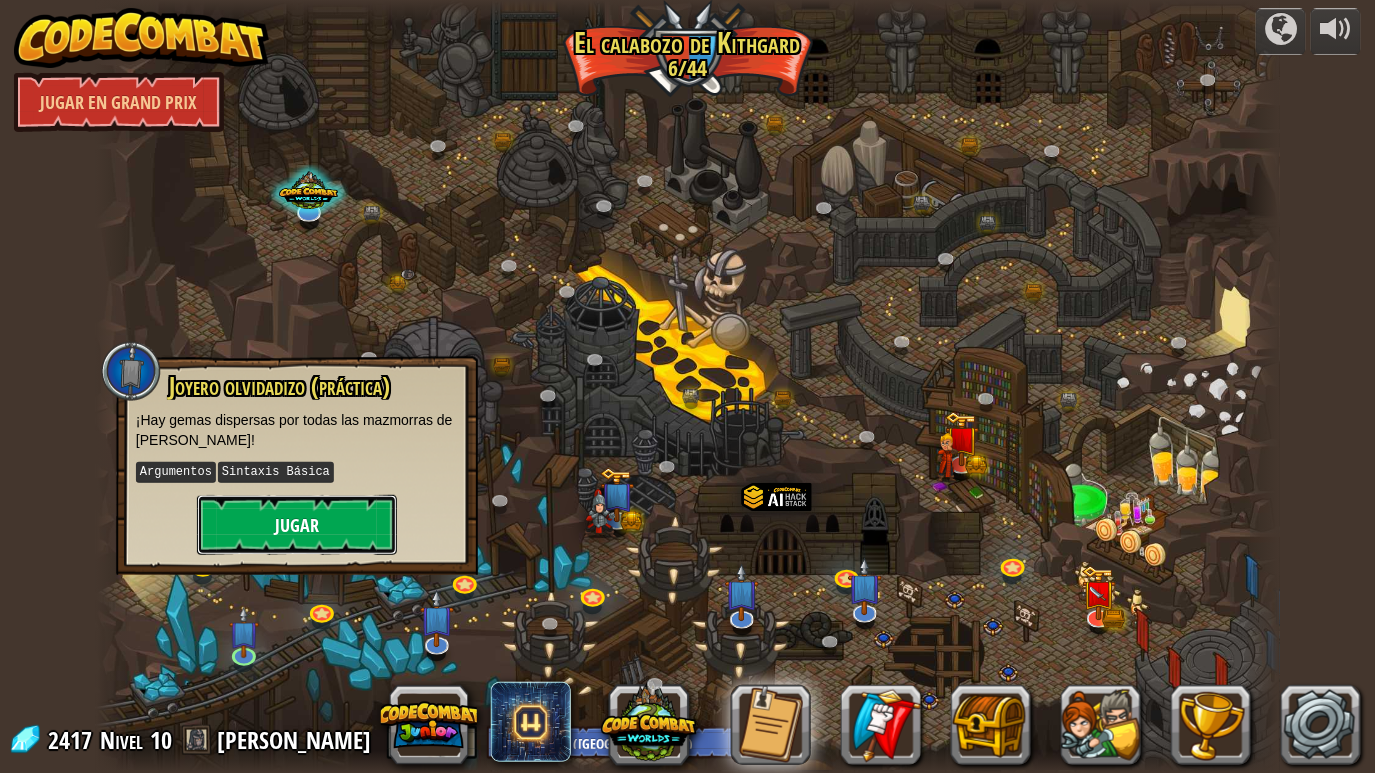 click on "Jugar" at bounding box center (297, 525) 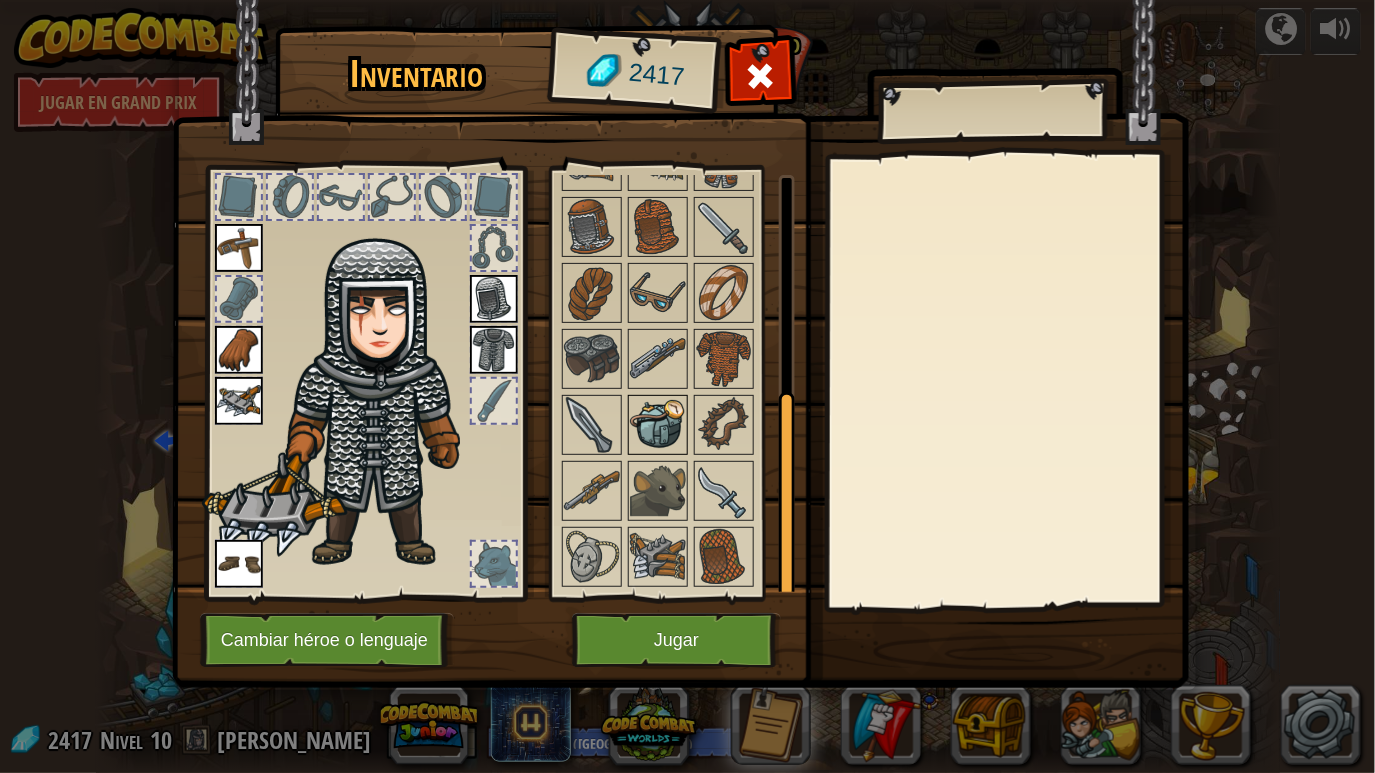 scroll, scrollTop: 421, scrollLeft: 0, axis: vertical 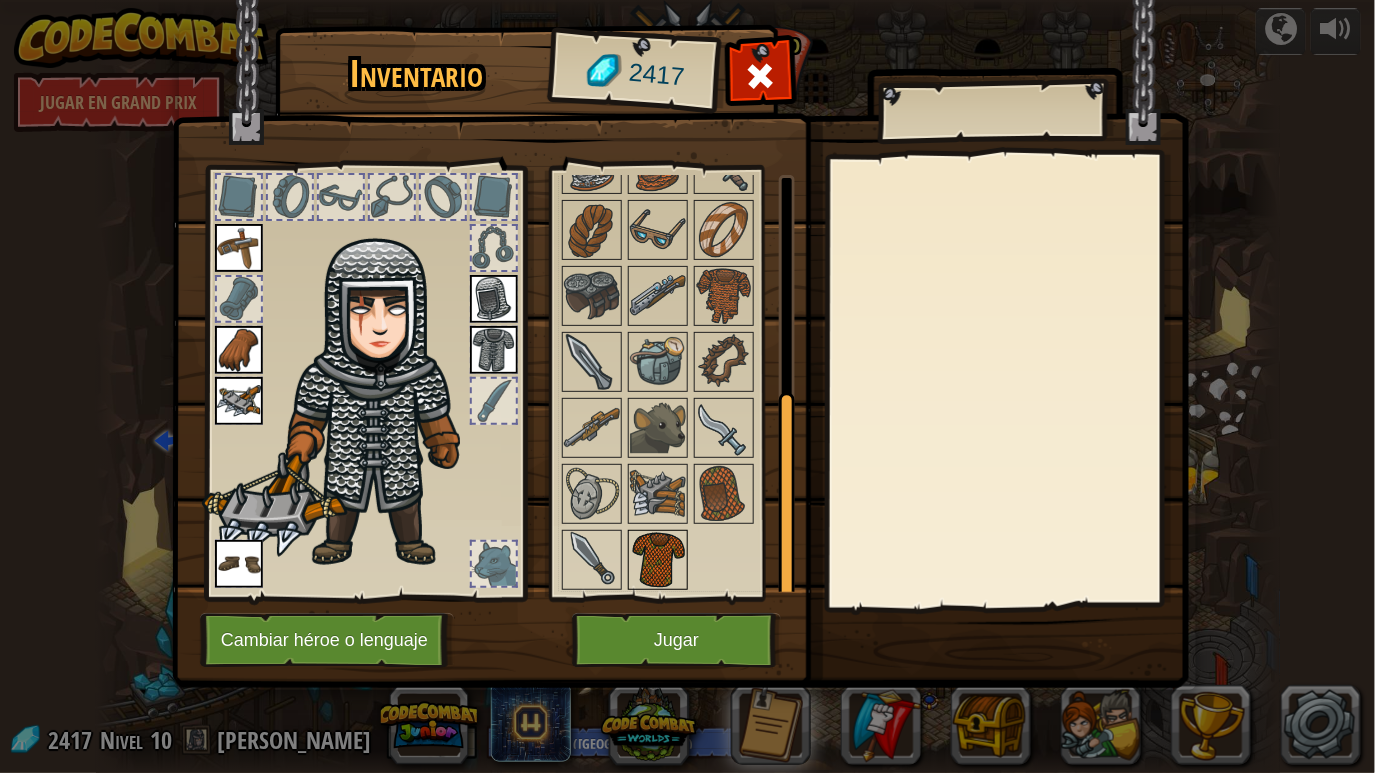 click at bounding box center [658, 560] 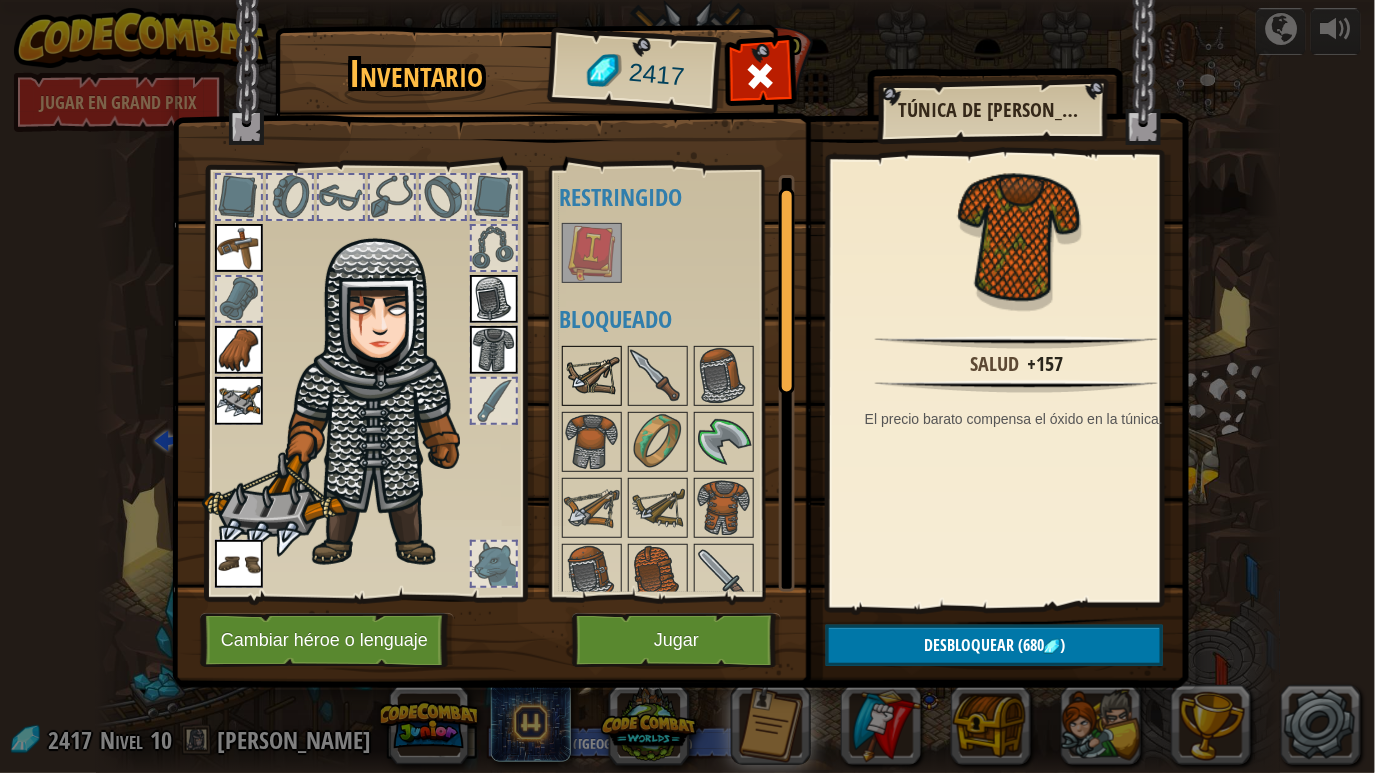 scroll, scrollTop: 0, scrollLeft: 0, axis: both 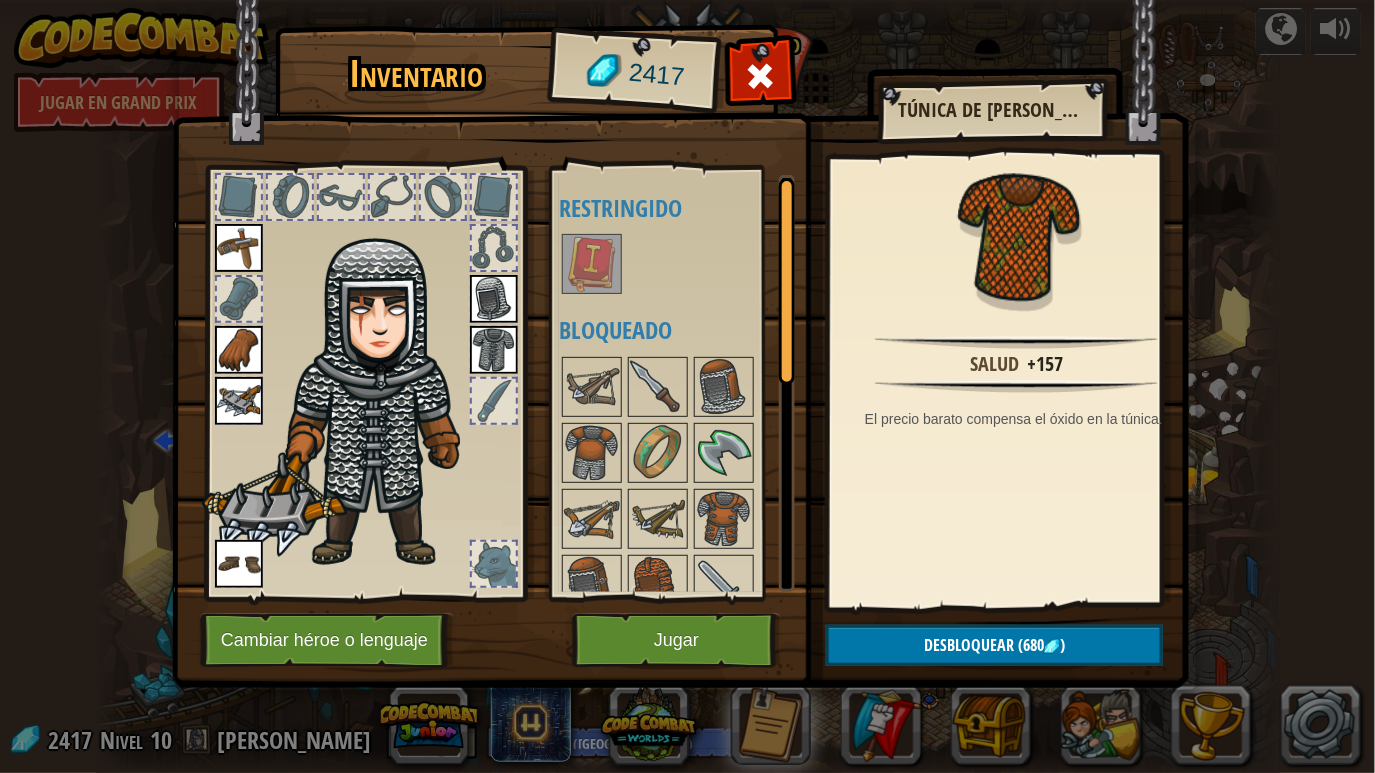 click at bounding box center [592, 264] 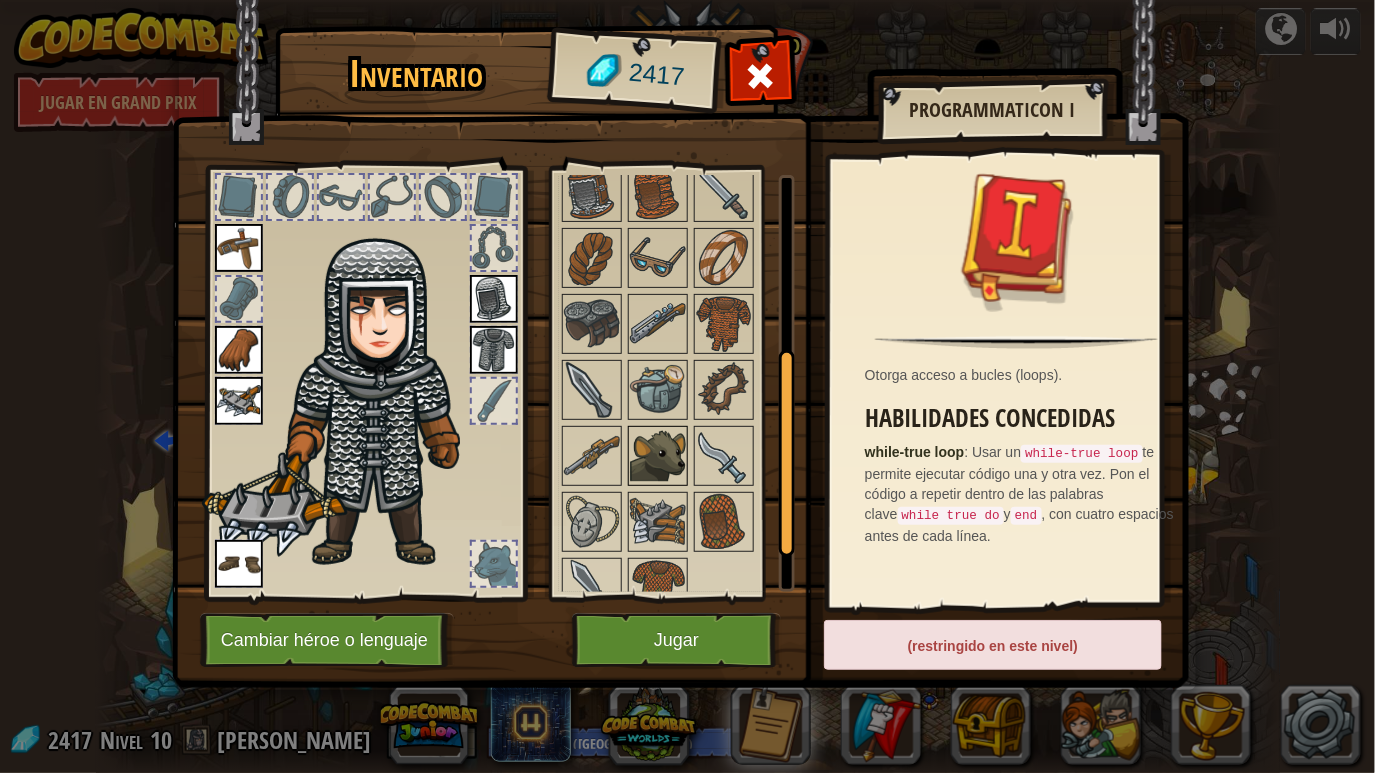 scroll, scrollTop: 421, scrollLeft: 0, axis: vertical 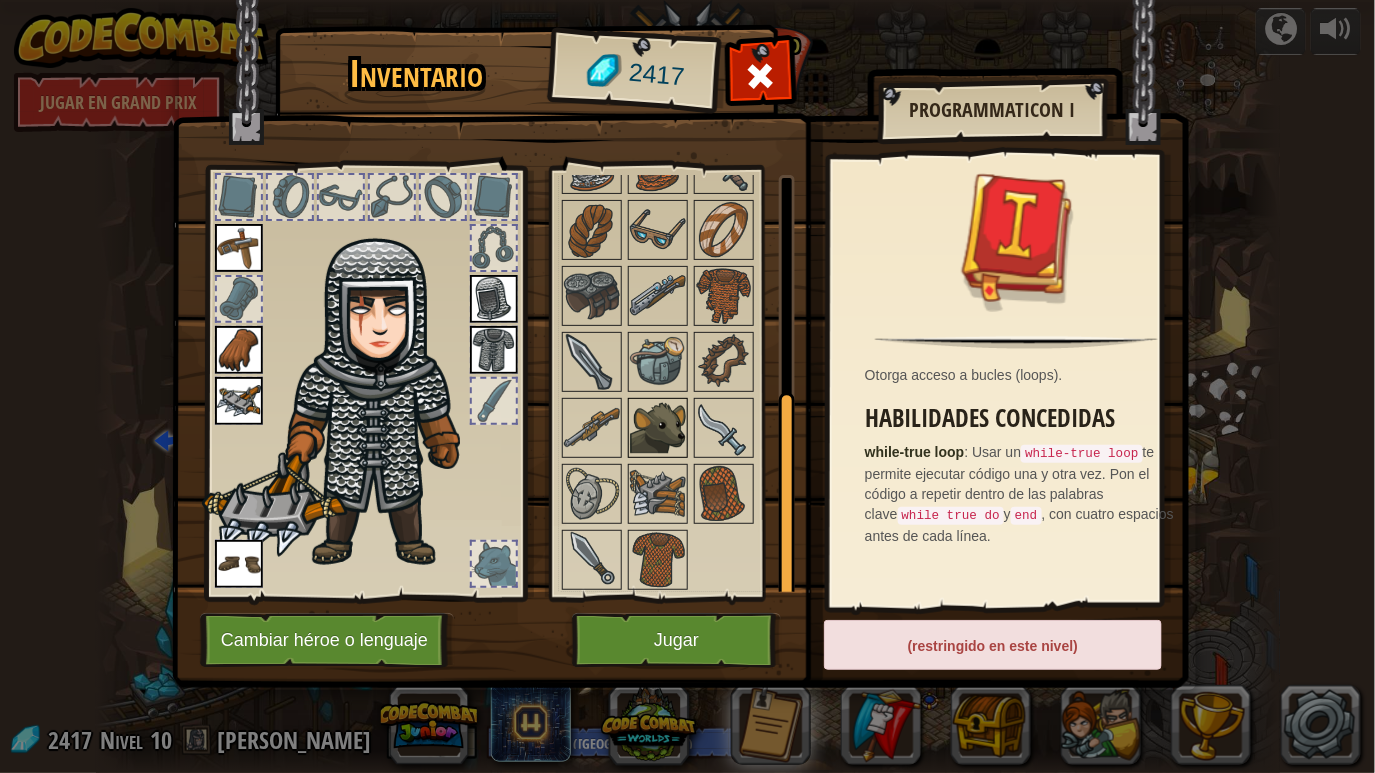click at bounding box center [658, 428] 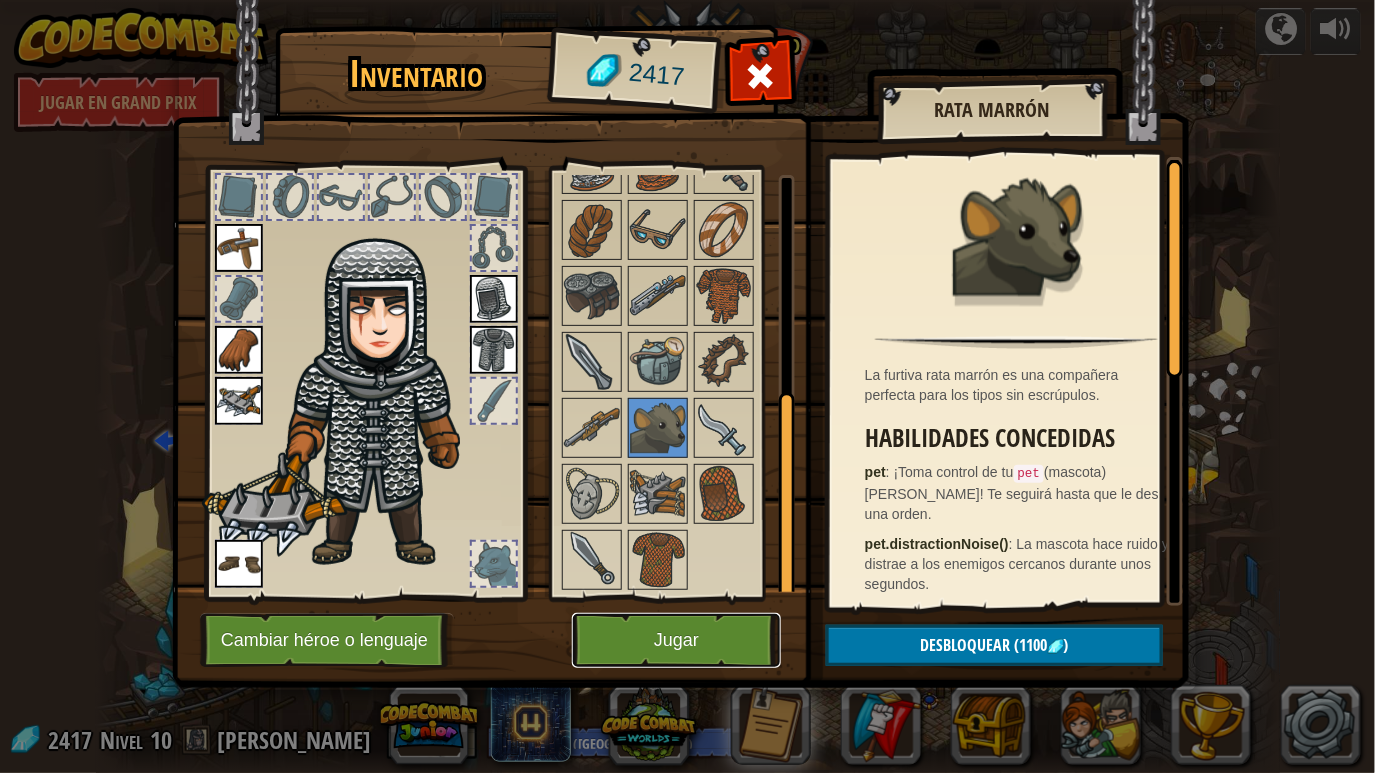 click on "Jugar" at bounding box center (676, 640) 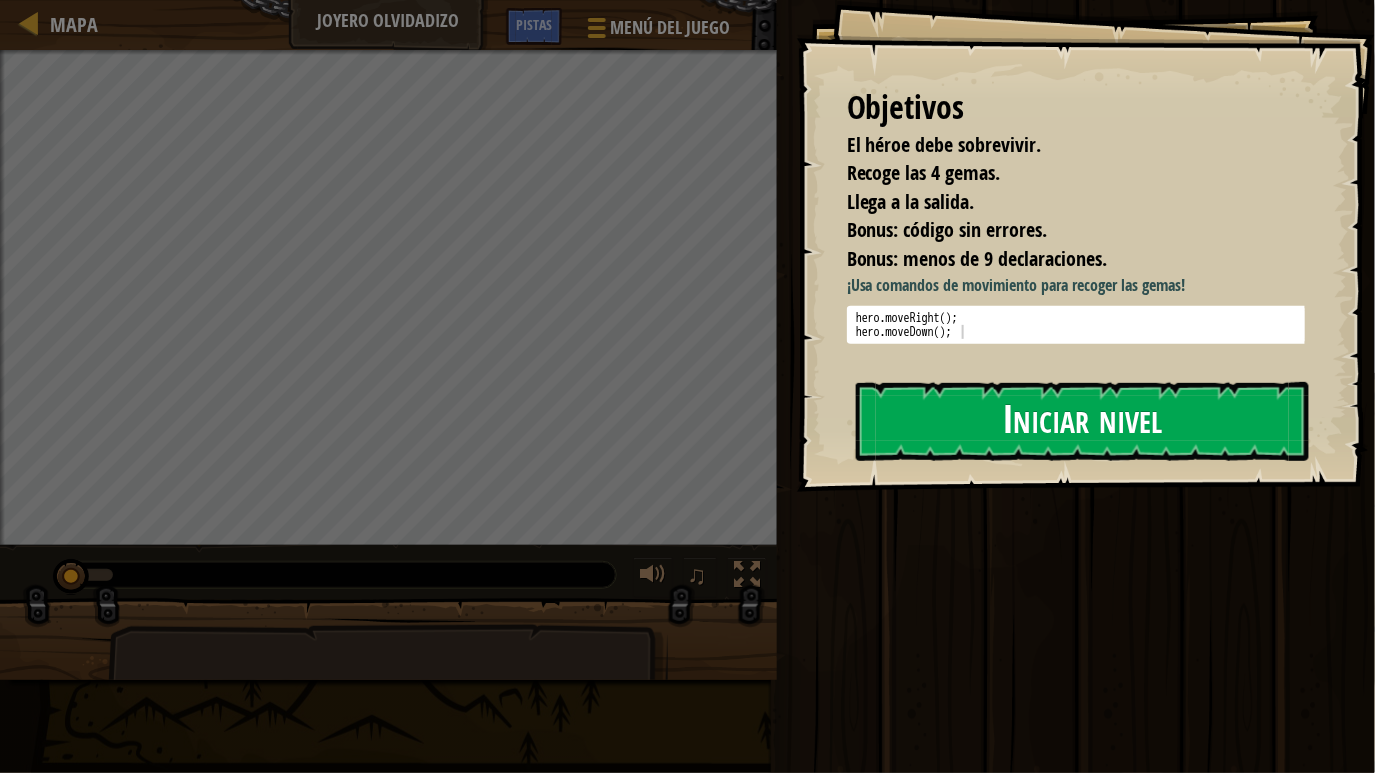 click on "Iniciar nivel" at bounding box center (1082, 421) 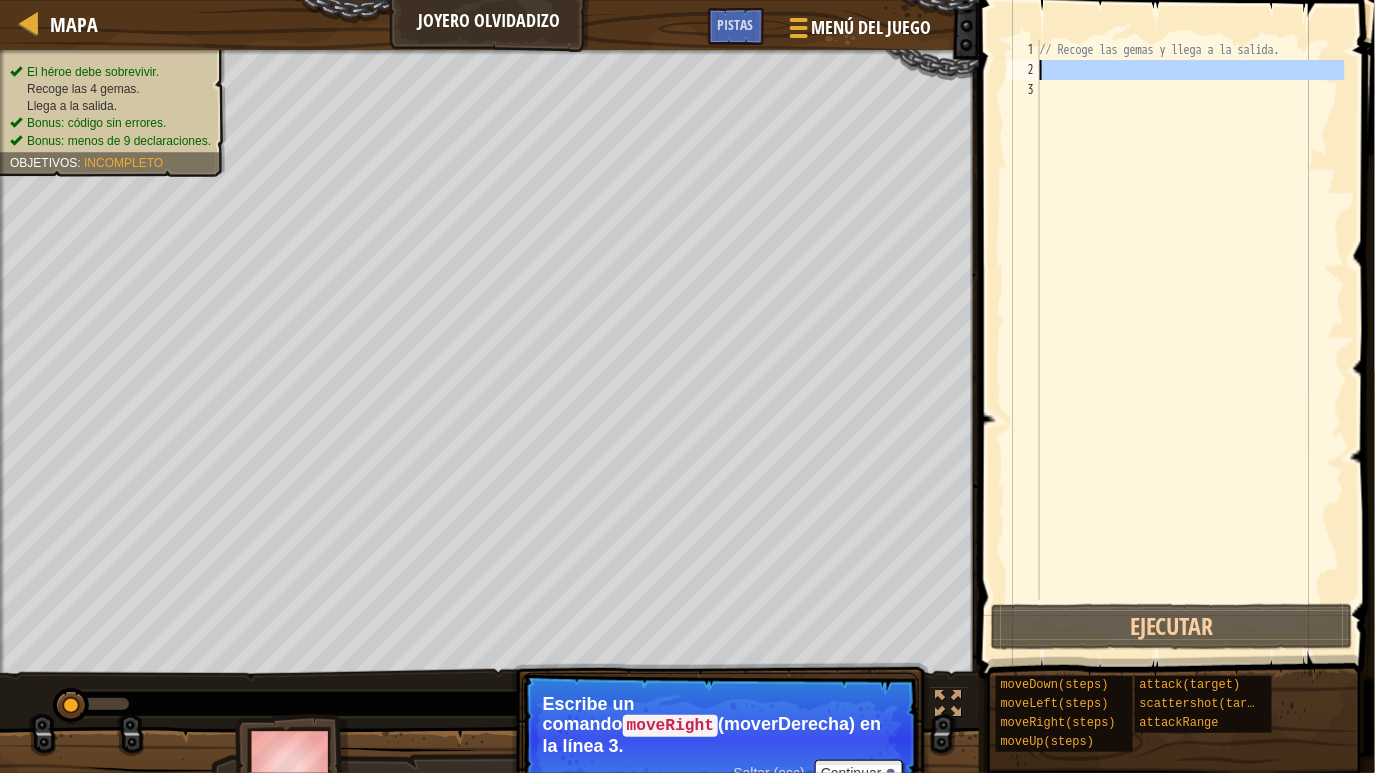 click on "2" at bounding box center [1023, 70] 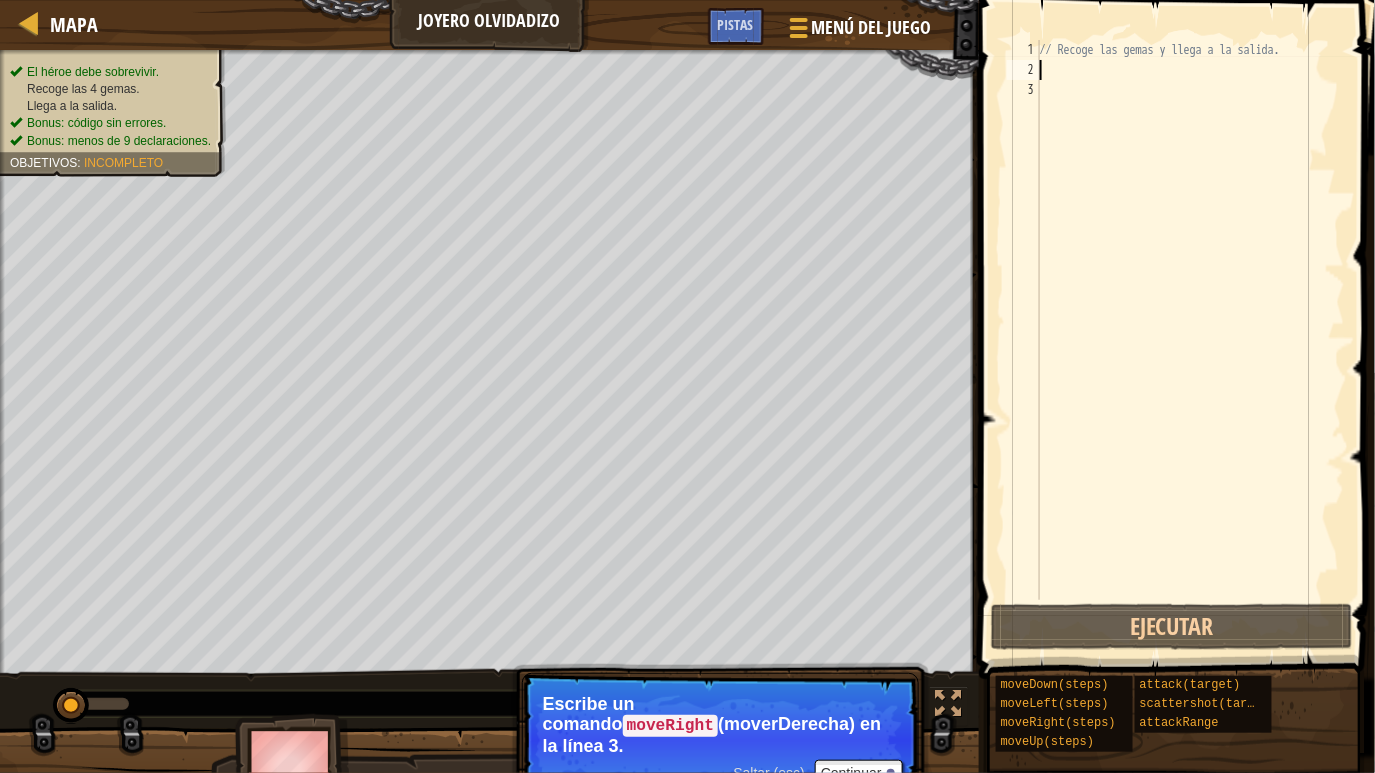 type on "h" 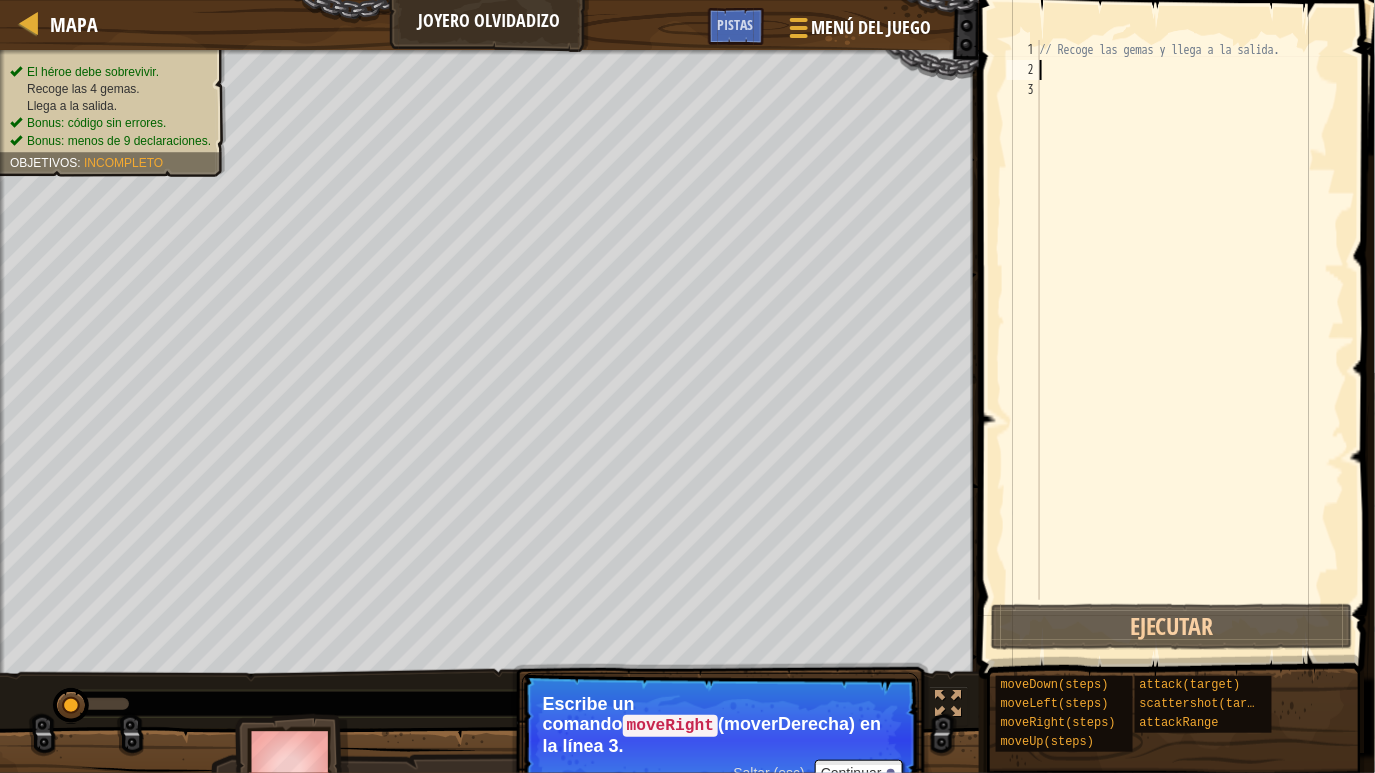 scroll, scrollTop: 9, scrollLeft: 0, axis: vertical 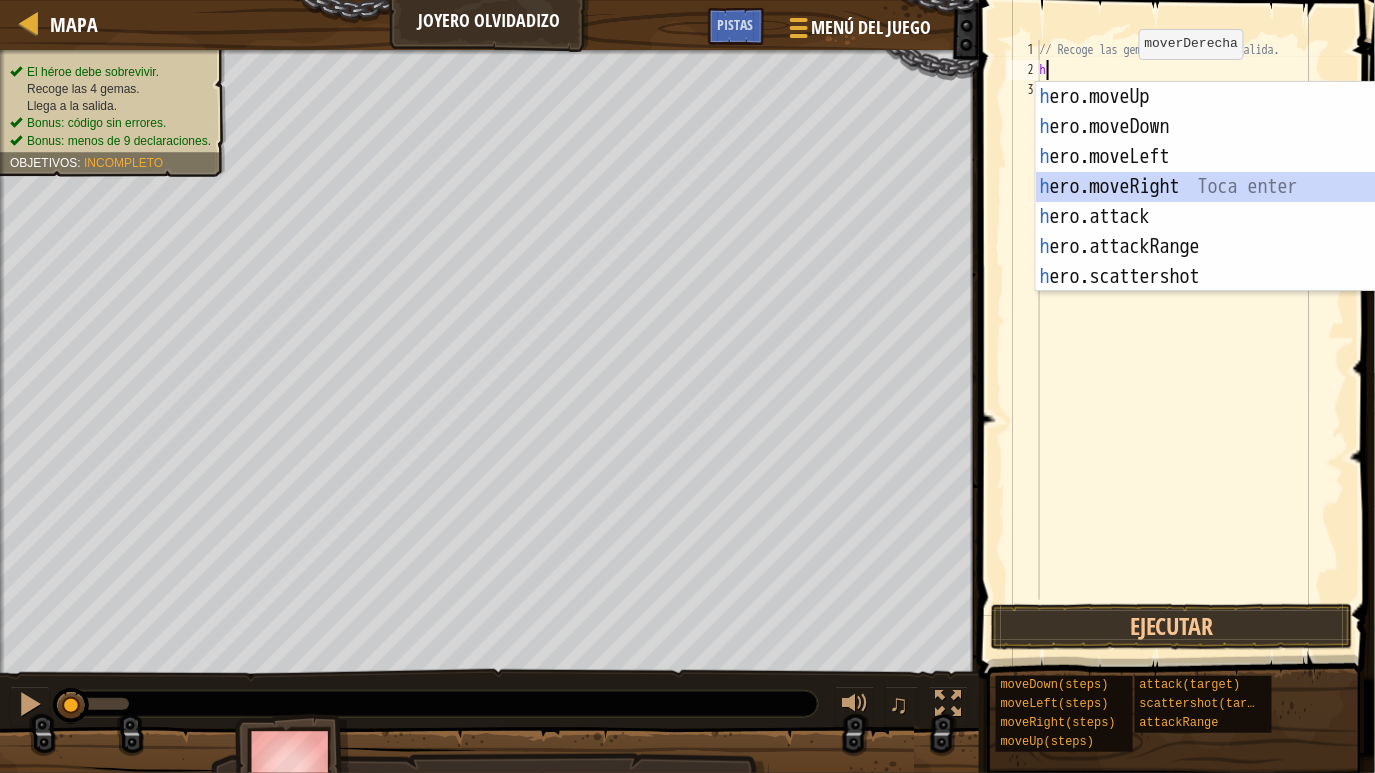 click on "h ero.moveUp Toca enter h ero.moveDown Toca enter h ero.moveLeft Toca enter h ero.moveRight Toca enter h ero.attack Toca enter h ero.attackRange Toca enter h ero.scattershot Toca enter" at bounding box center [1225, 217] 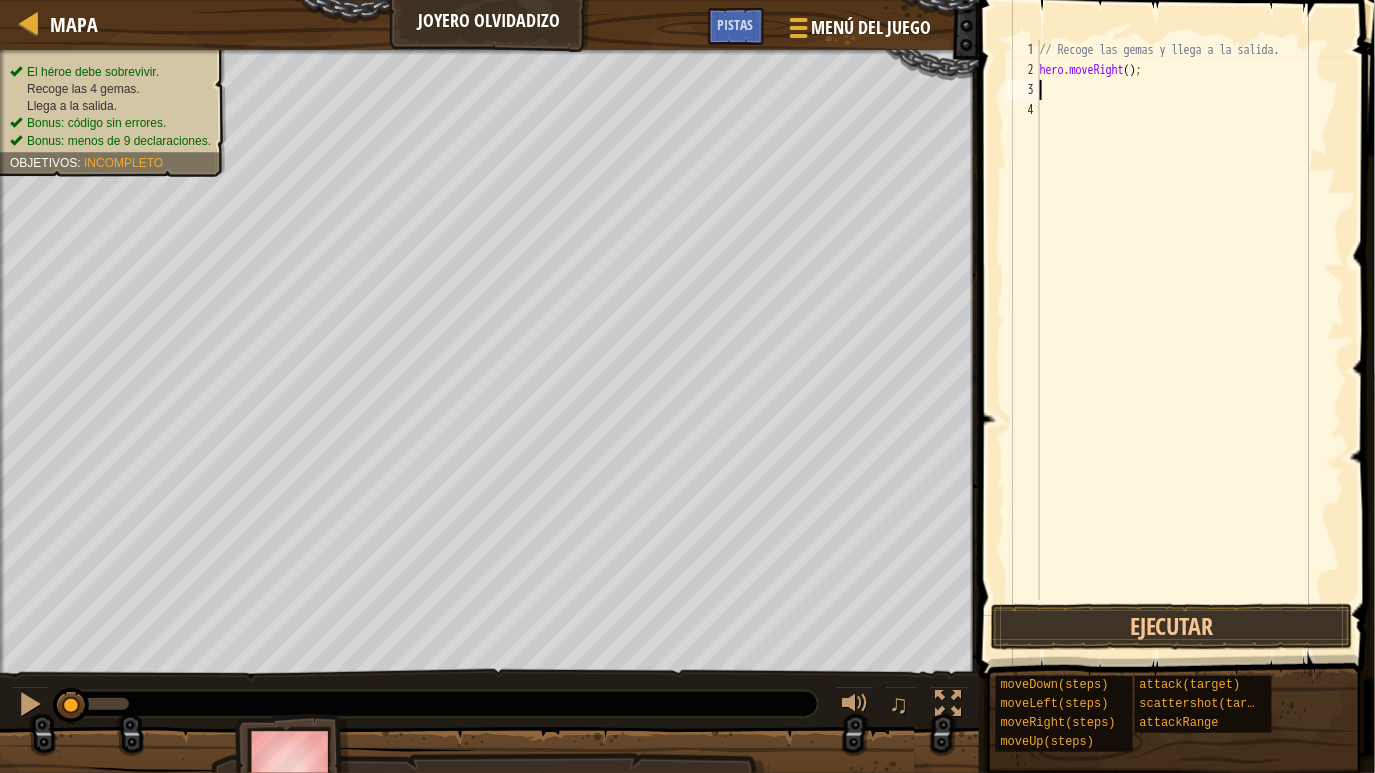 click on "// Recoge las gemas y llega a la salida. hero . moveRight ( ) ;" at bounding box center (1190, 340) 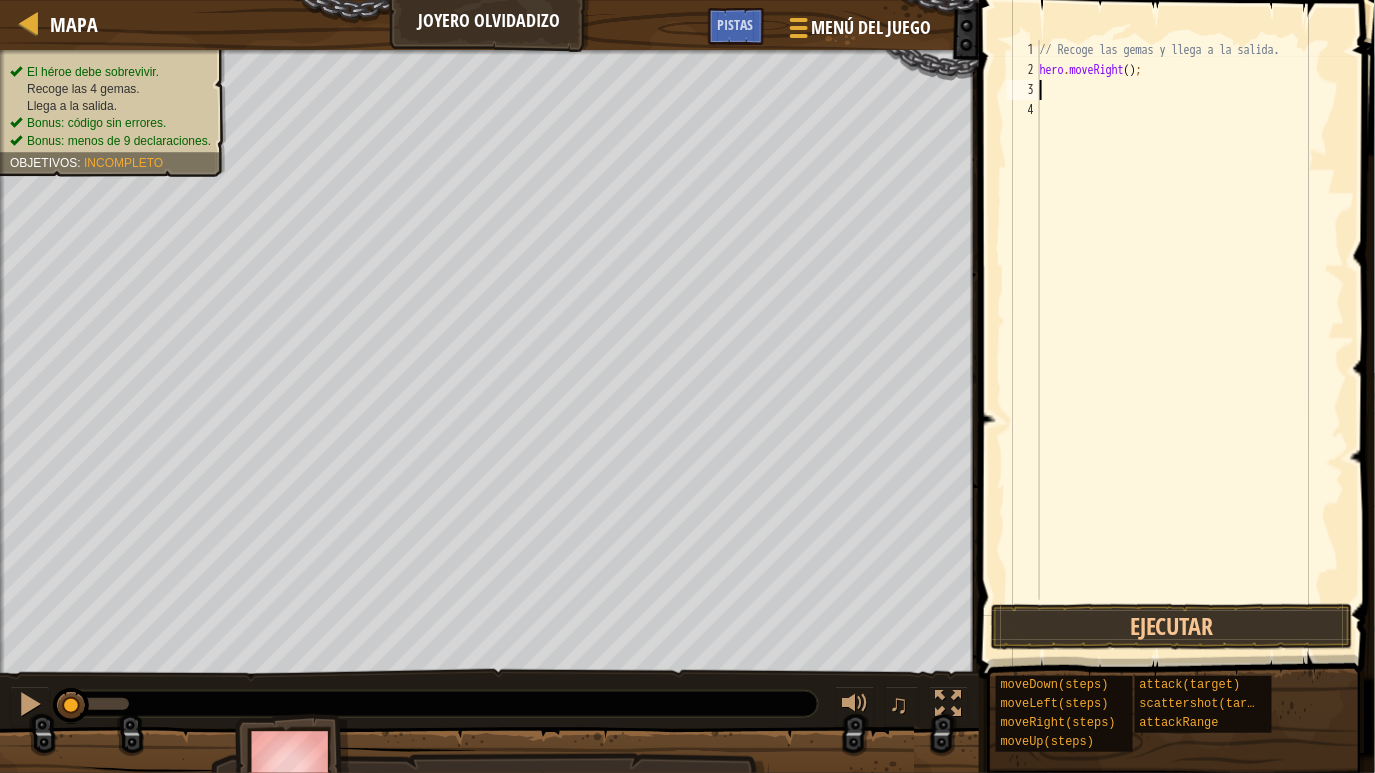 type on "h" 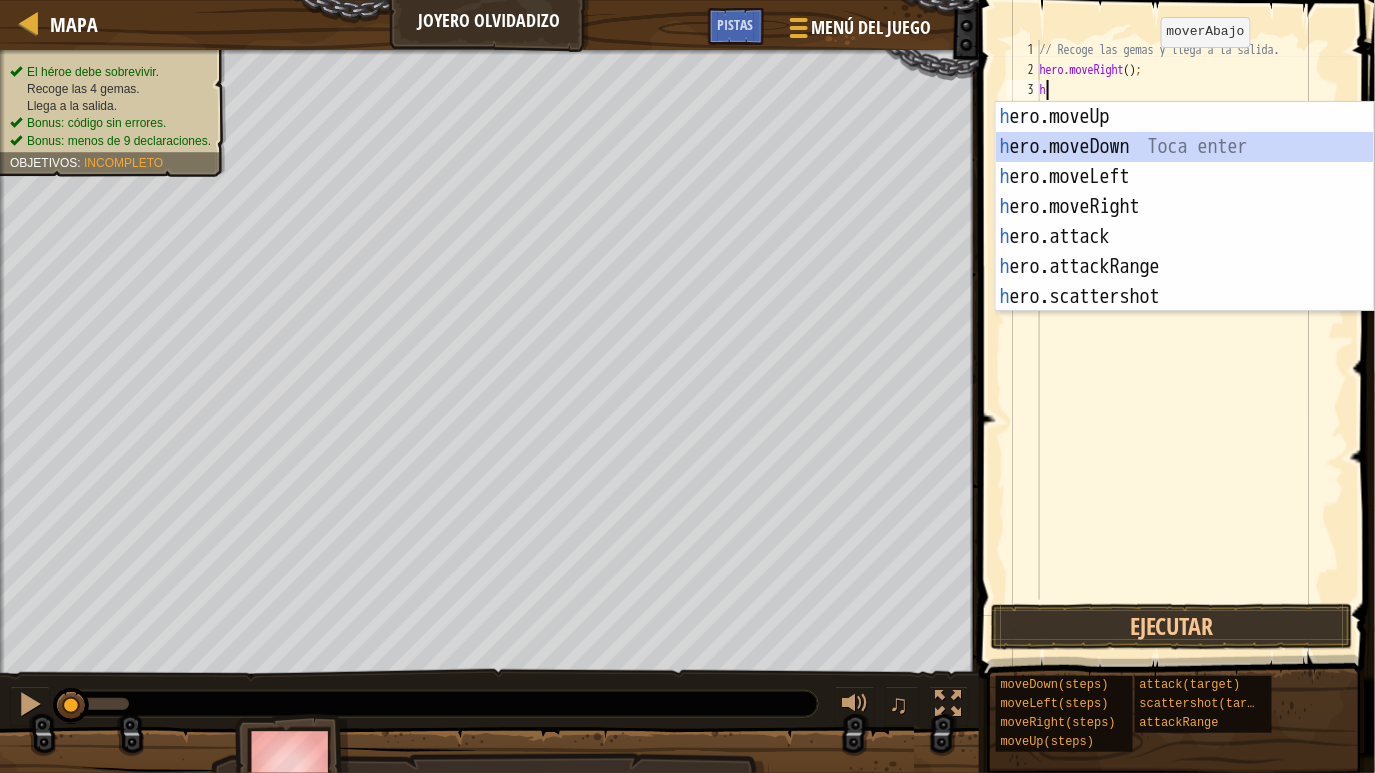 click on "h ero.moveUp Toca enter h ero.moveDown Toca enter h ero.moveLeft Toca enter h ero.moveRight Toca enter h ero.attack Toca enter h ero.attackRange Toca enter h ero.scattershot Toca enter" at bounding box center [1185, 237] 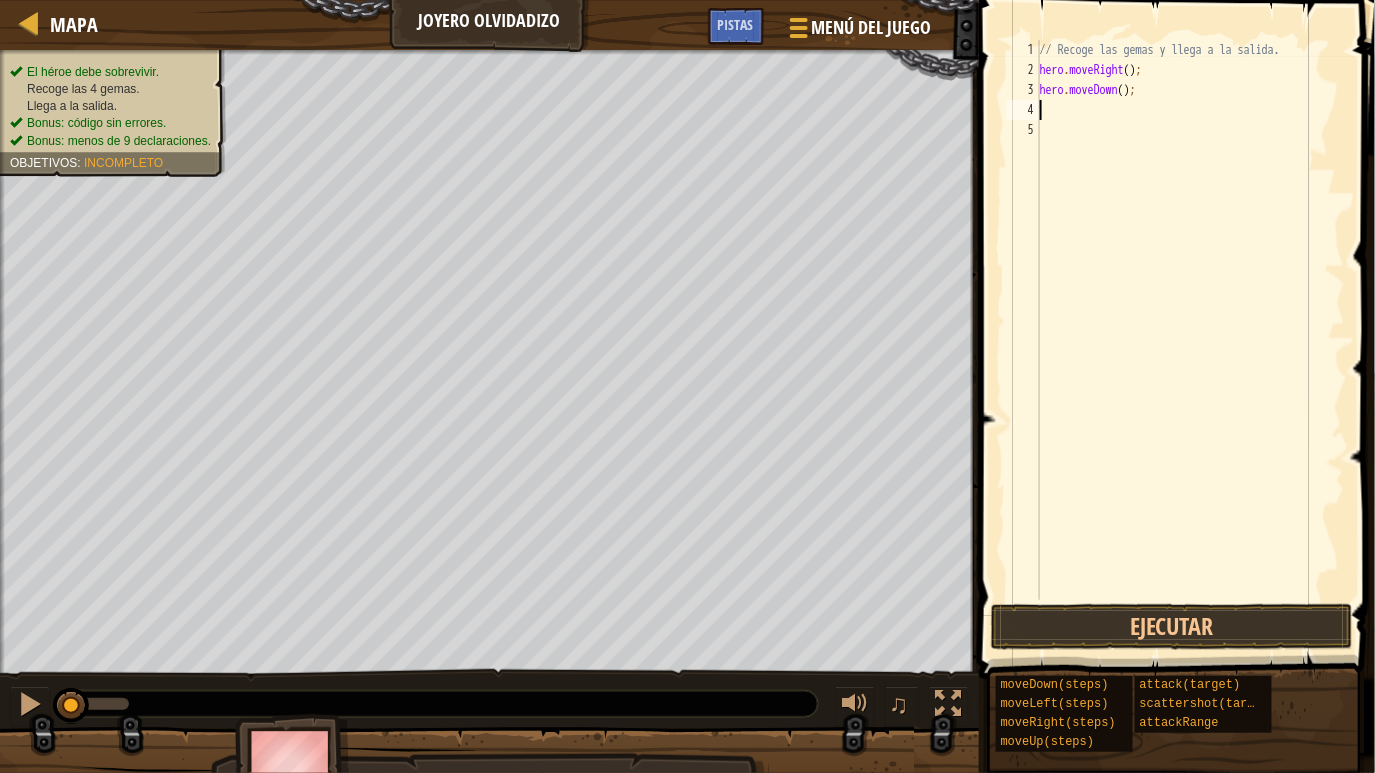 click on "// Recoge las gemas y llega a la salida. hero . moveRight ( ) ; hero . moveDown ( ) ;" at bounding box center (1190, 340) 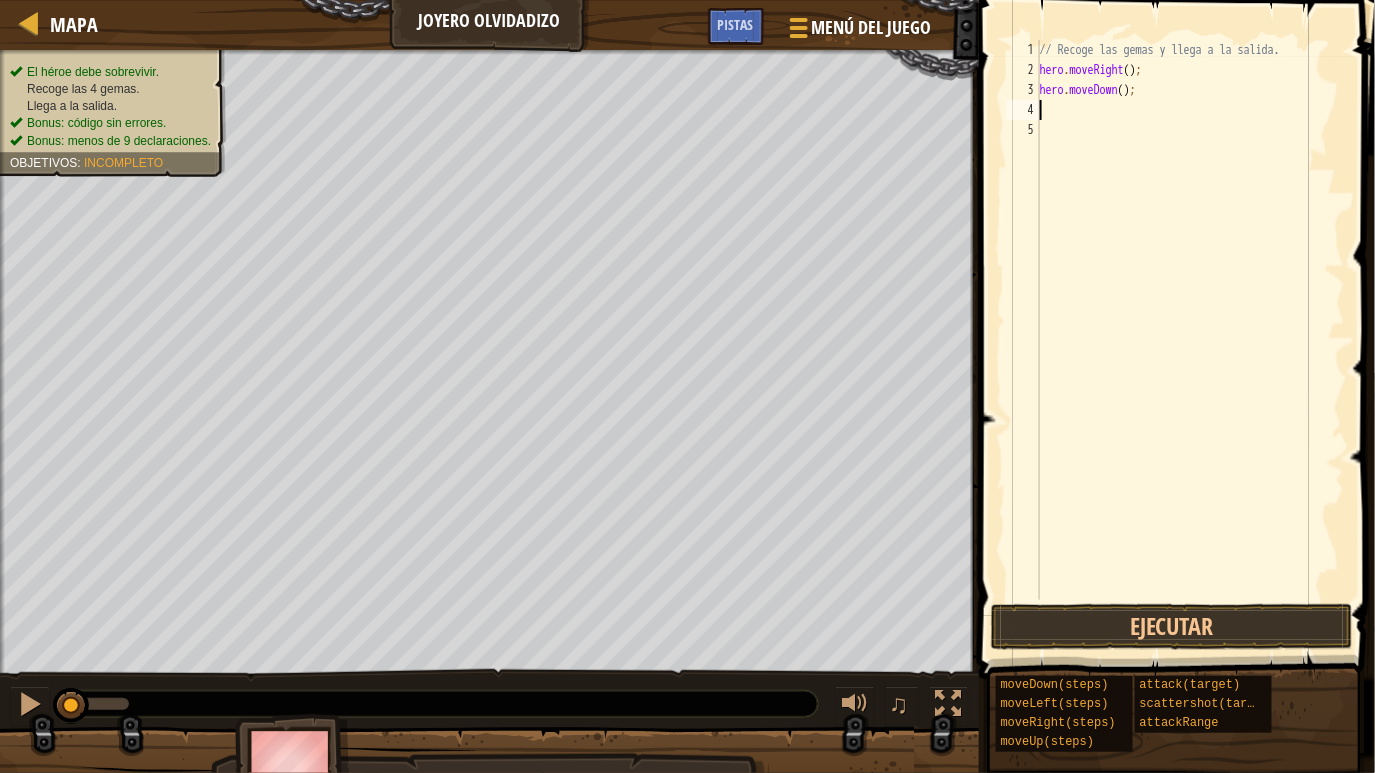 type on "h" 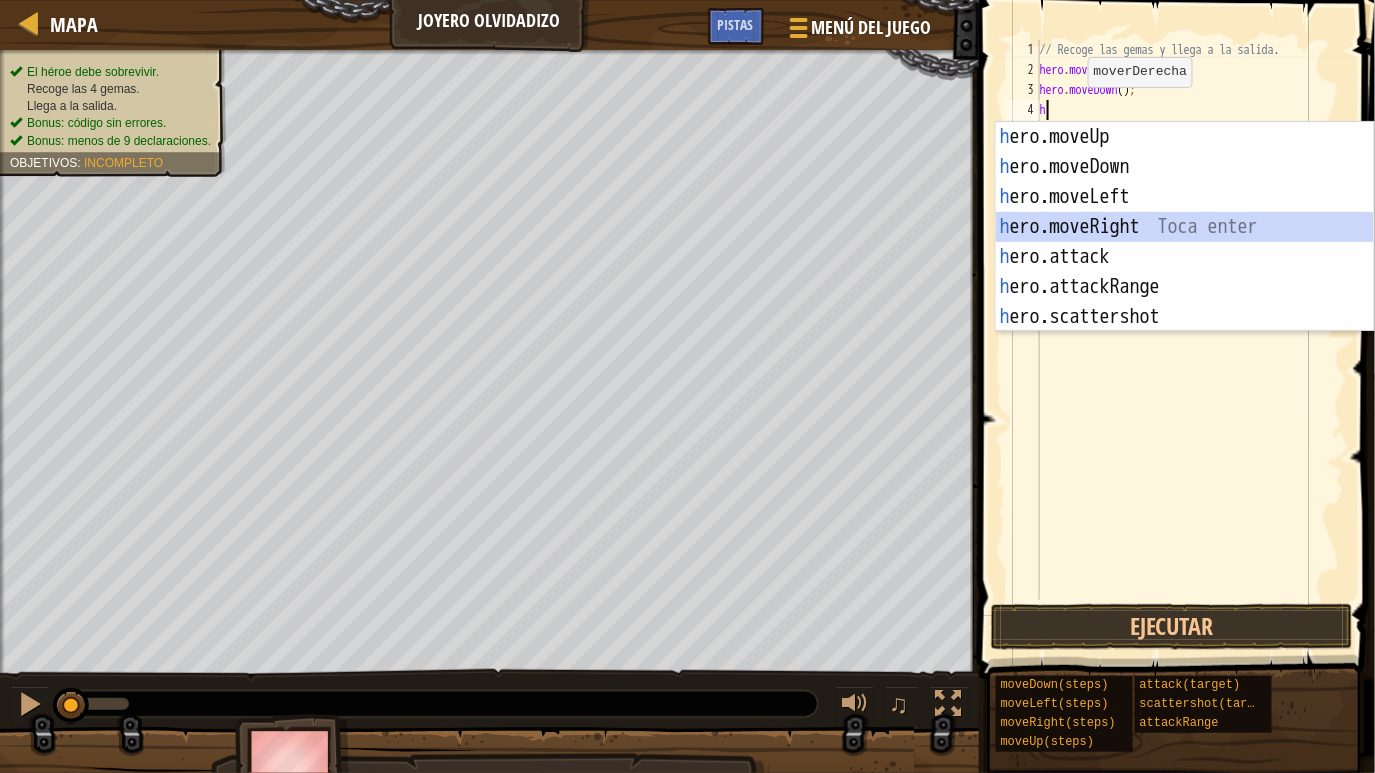 click on "h ero.moveUp Toca enter h ero.moveDown Toca enter h ero.moveLeft Toca enter h ero.moveRight Toca enter h ero.attack Toca enter h ero.attackRange Toca enter h ero.scattershot Toca enter" at bounding box center (1185, 257) 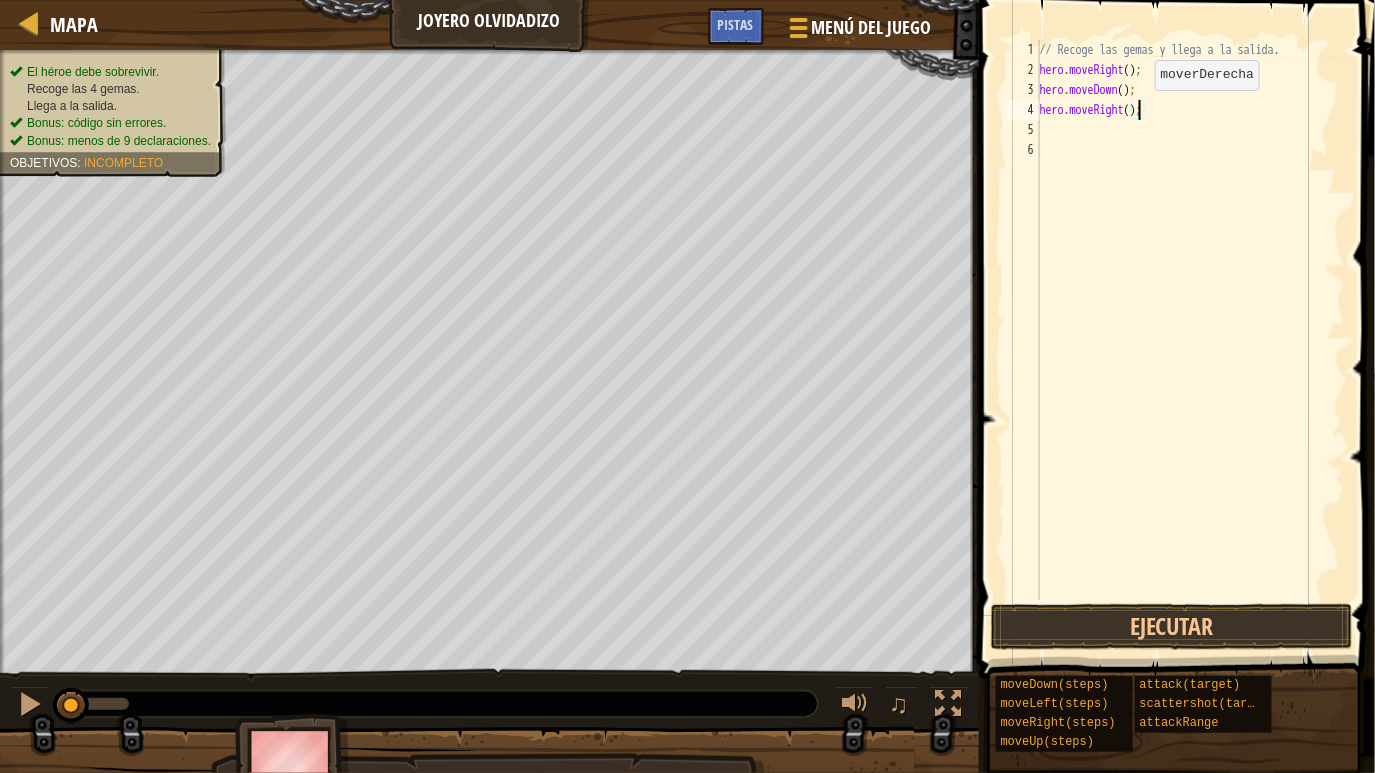 click on "// Recoge las gemas y llega a la salida. hero . moveRight ( ) ; hero . moveDown ( ) ; hero . moveRight ( ) ;" at bounding box center (1190, 340) 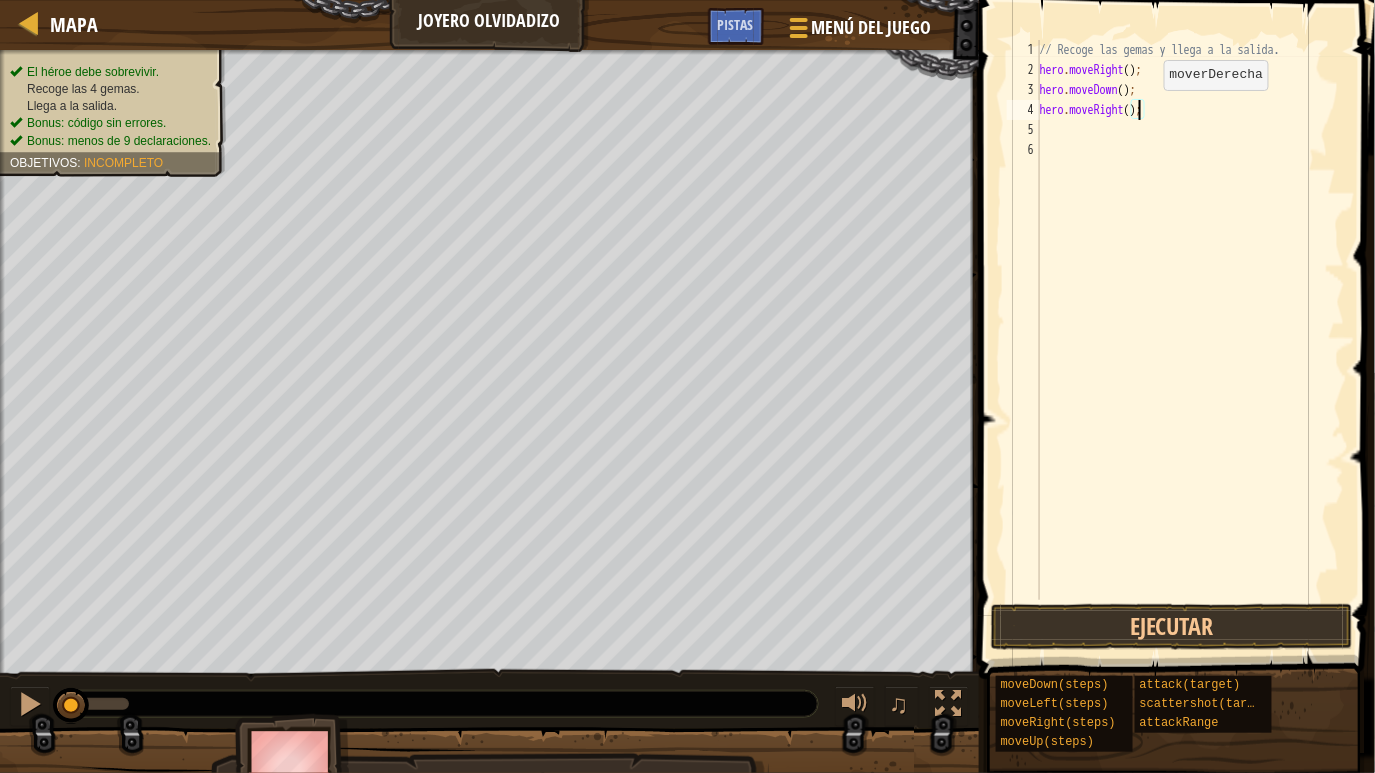 type on "hero.moveRight(2);" 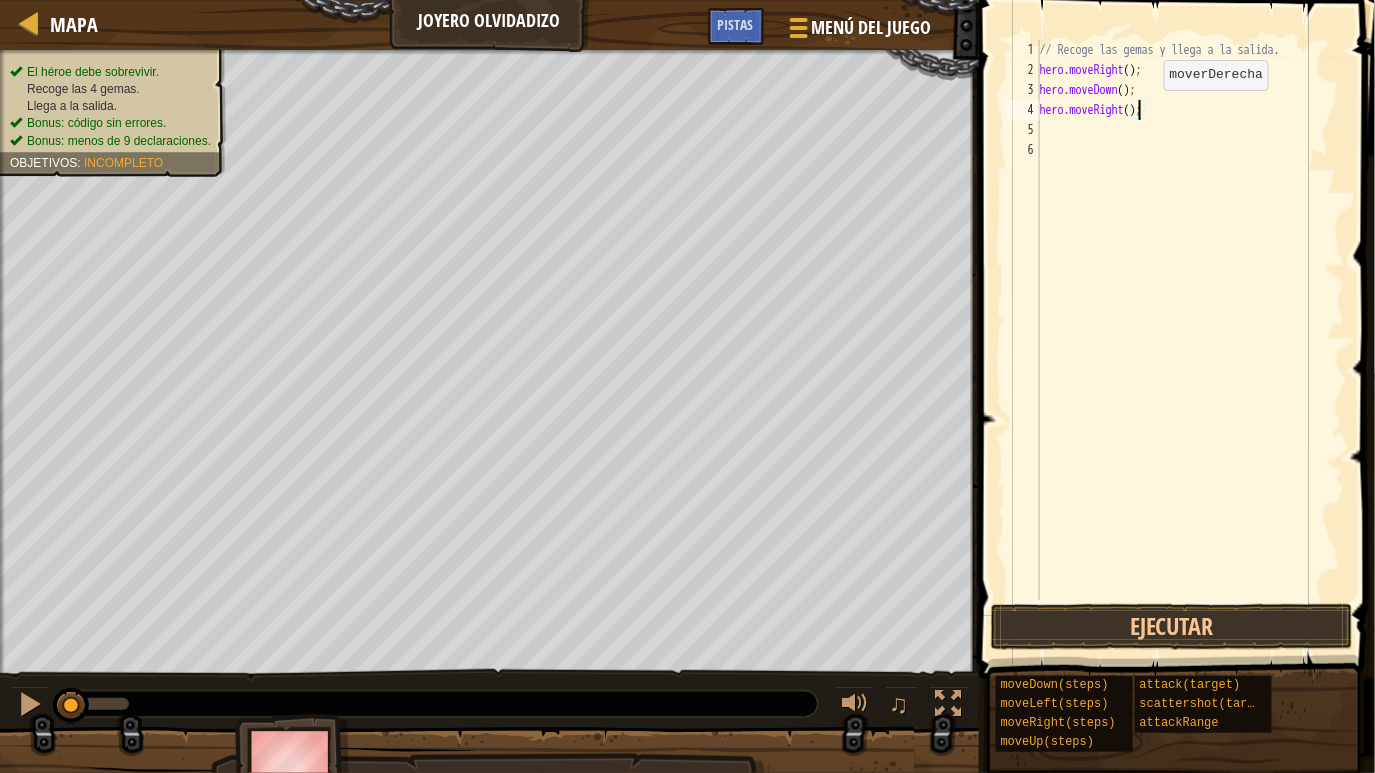 scroll, scrollTop: 9, scrollLeft: 9, axis: both 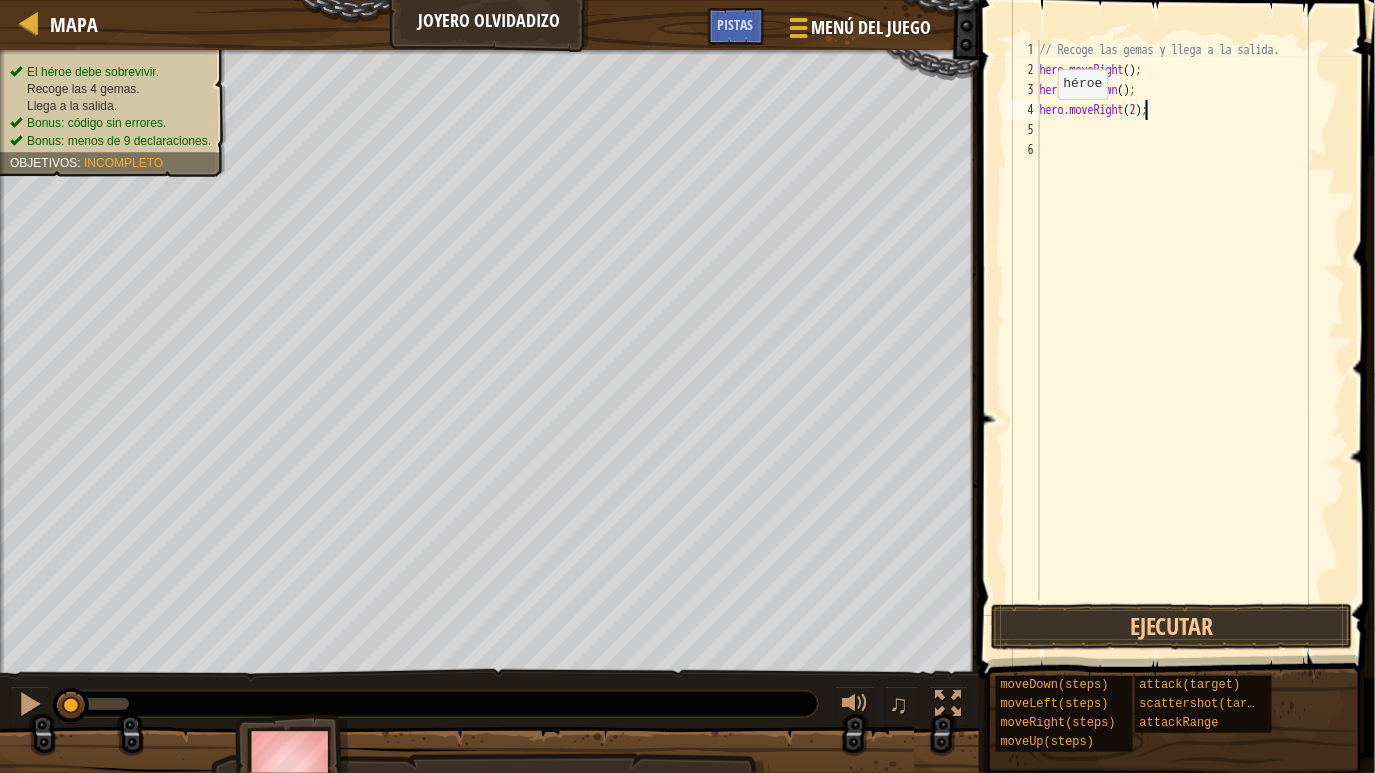 click on "5" at bounding box center (1023, 130) 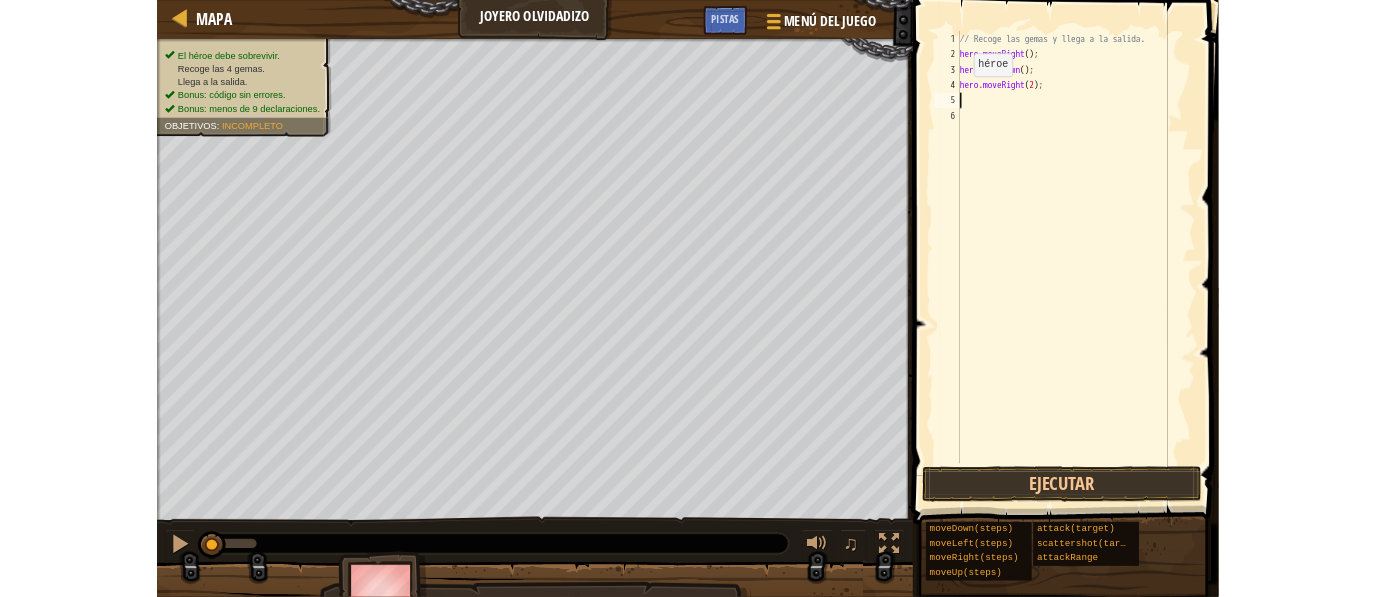 scroll, scrollTop: 9, scrollLeft: 0, axis: vertical 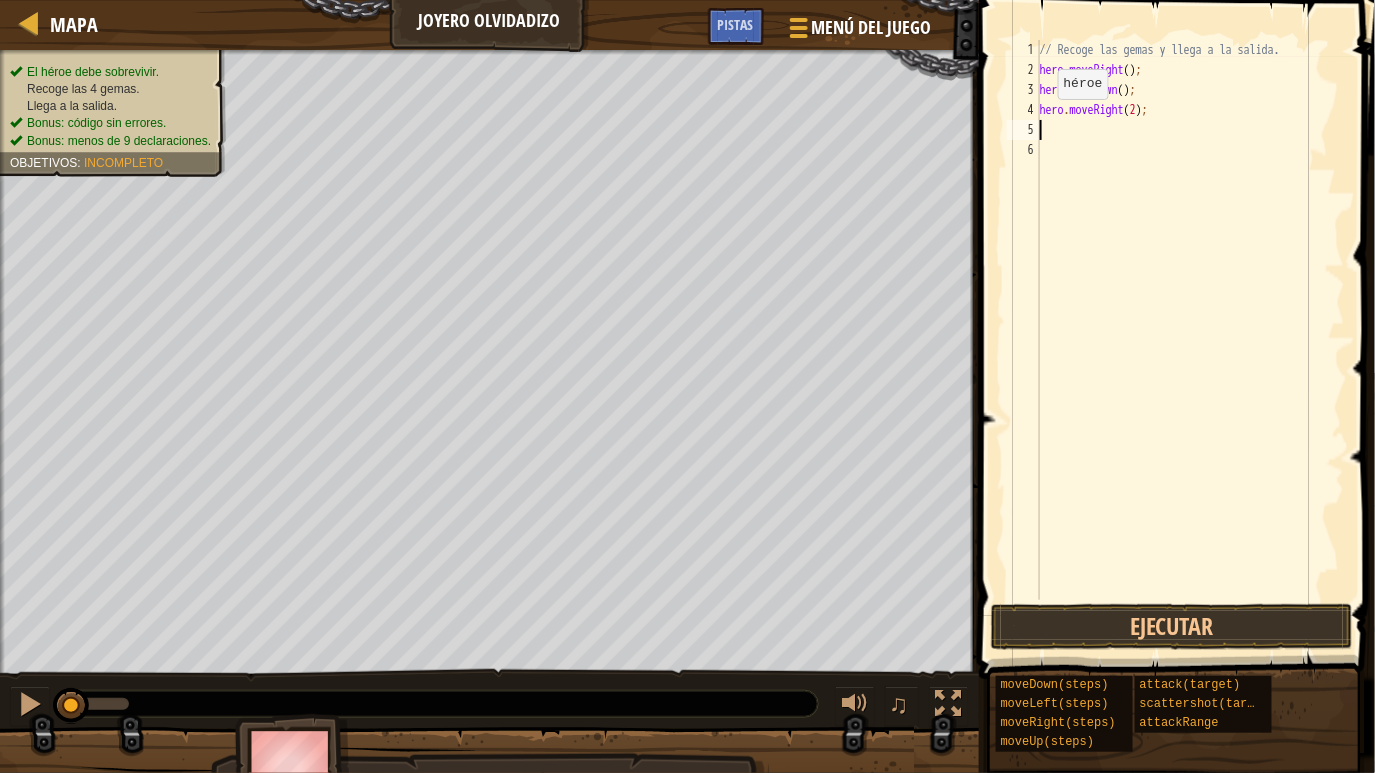 type on "h" 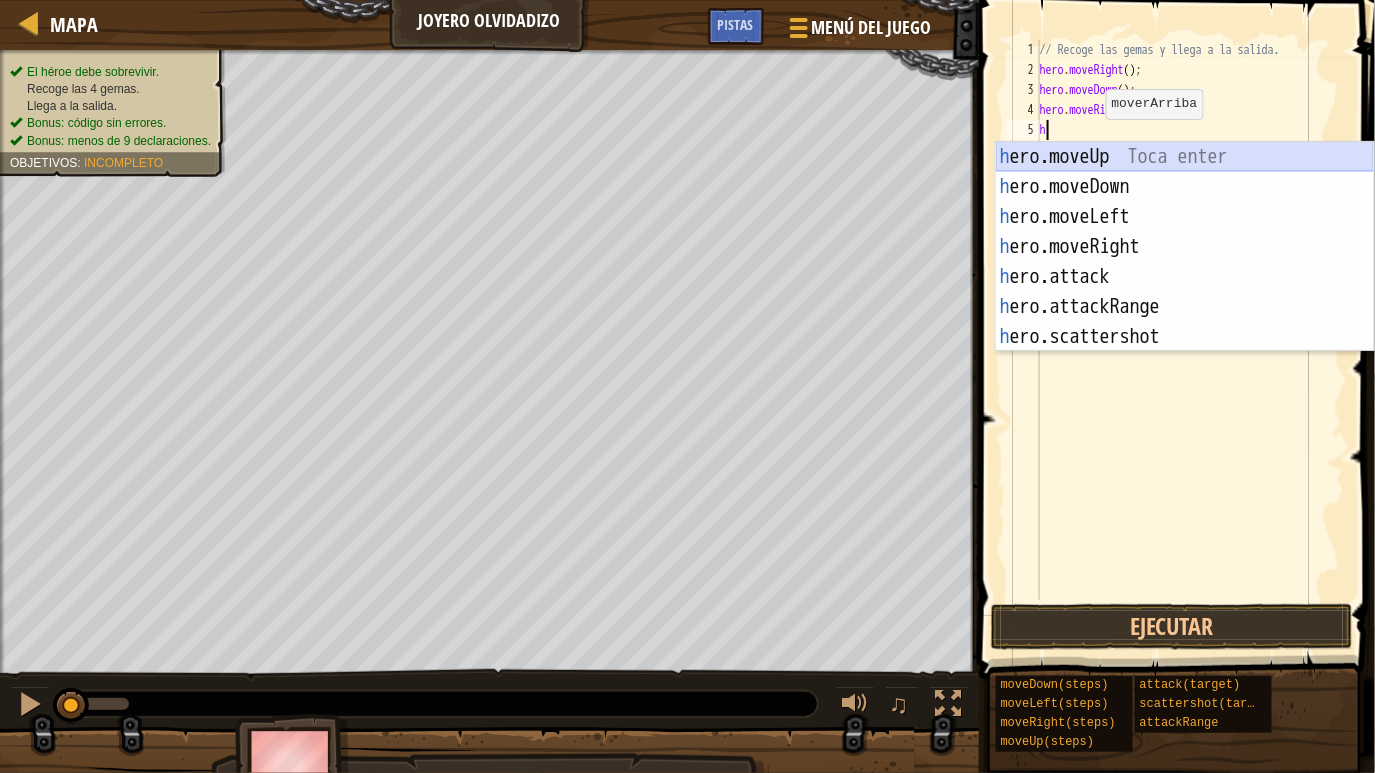 click on "h ero.moveUp Toca enter h ero.moveDown Toca enter h ero.moveLeft Toca enter h ero.moveRight Toca enter h ero.attack Toca enter h ero.attackRange Toca enter h ero.scattershot Toca enter" at bounding box center [1185, 277] 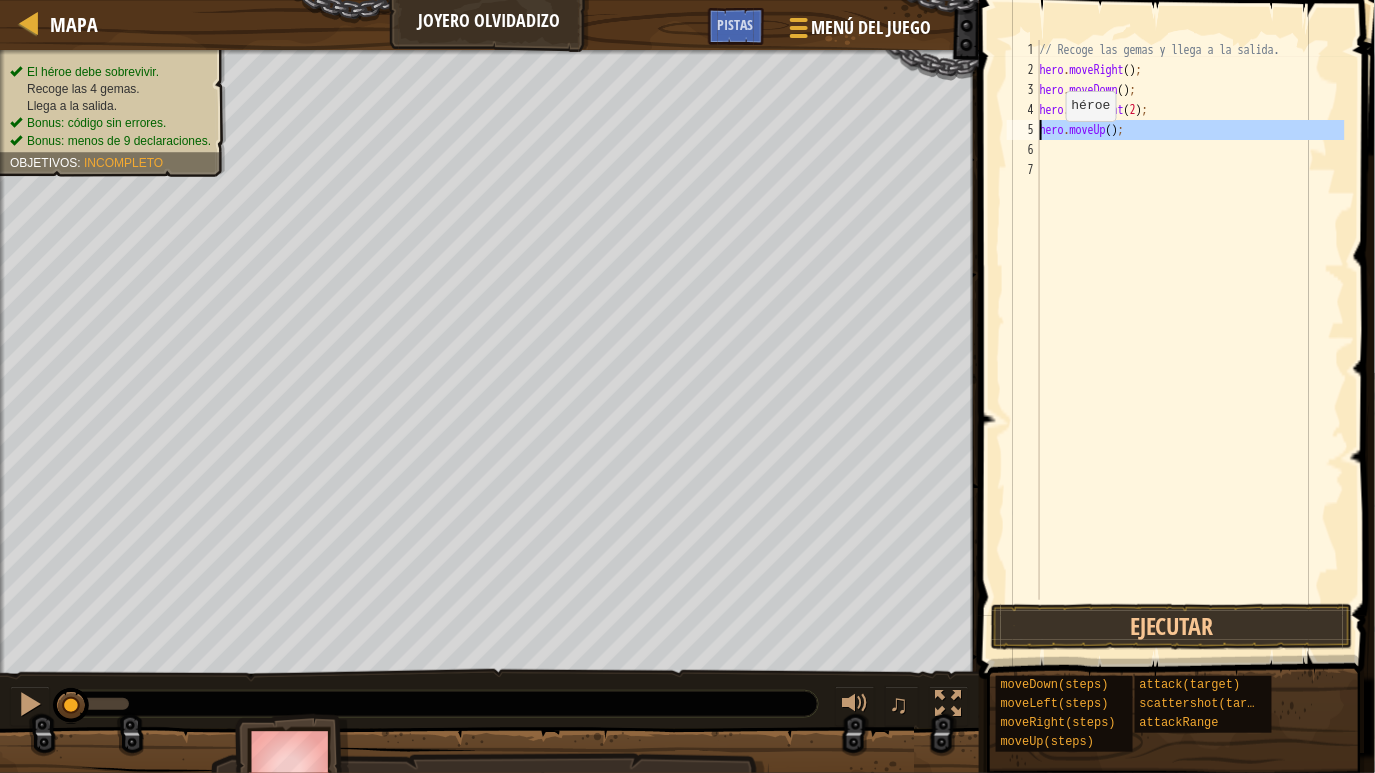 click on "5" at bounding box center [1023, 130] 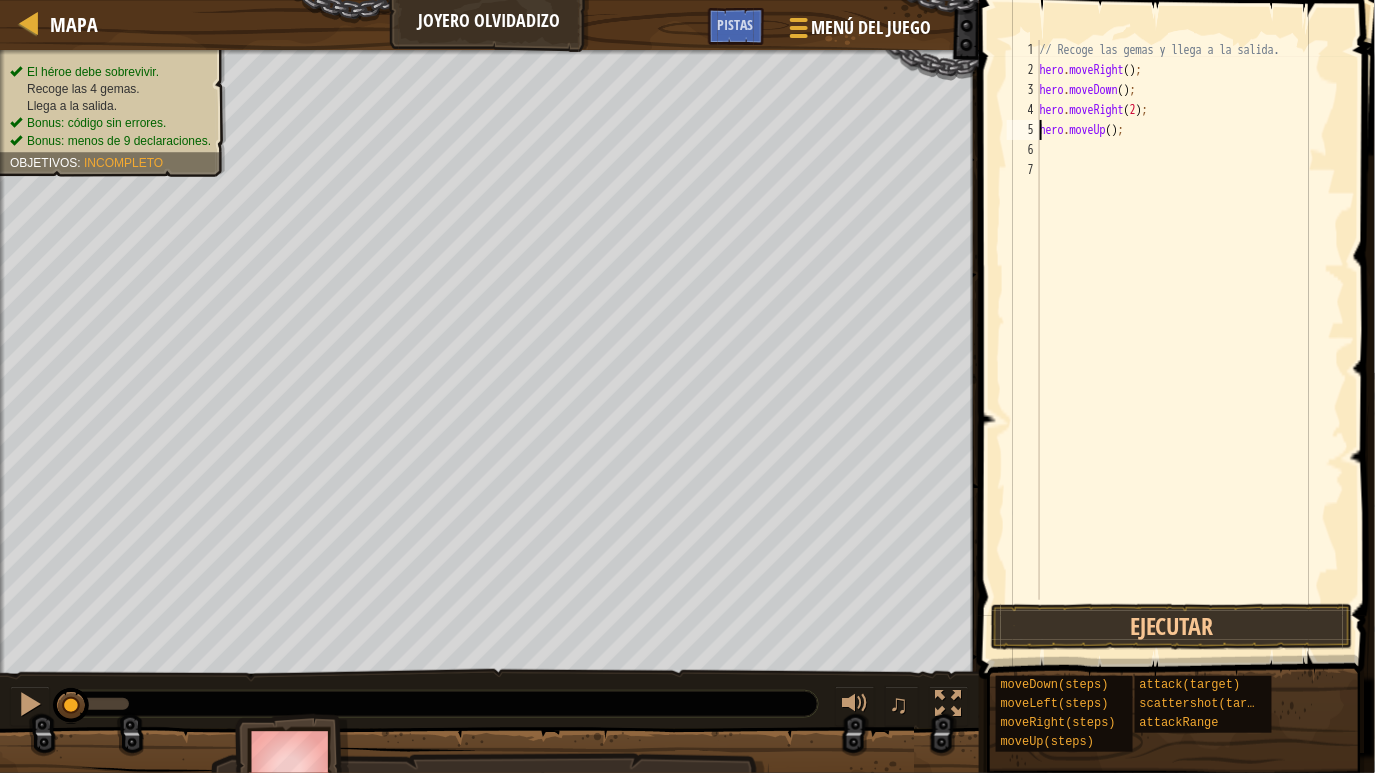 click on "6" at bounding box center [1023, 150] 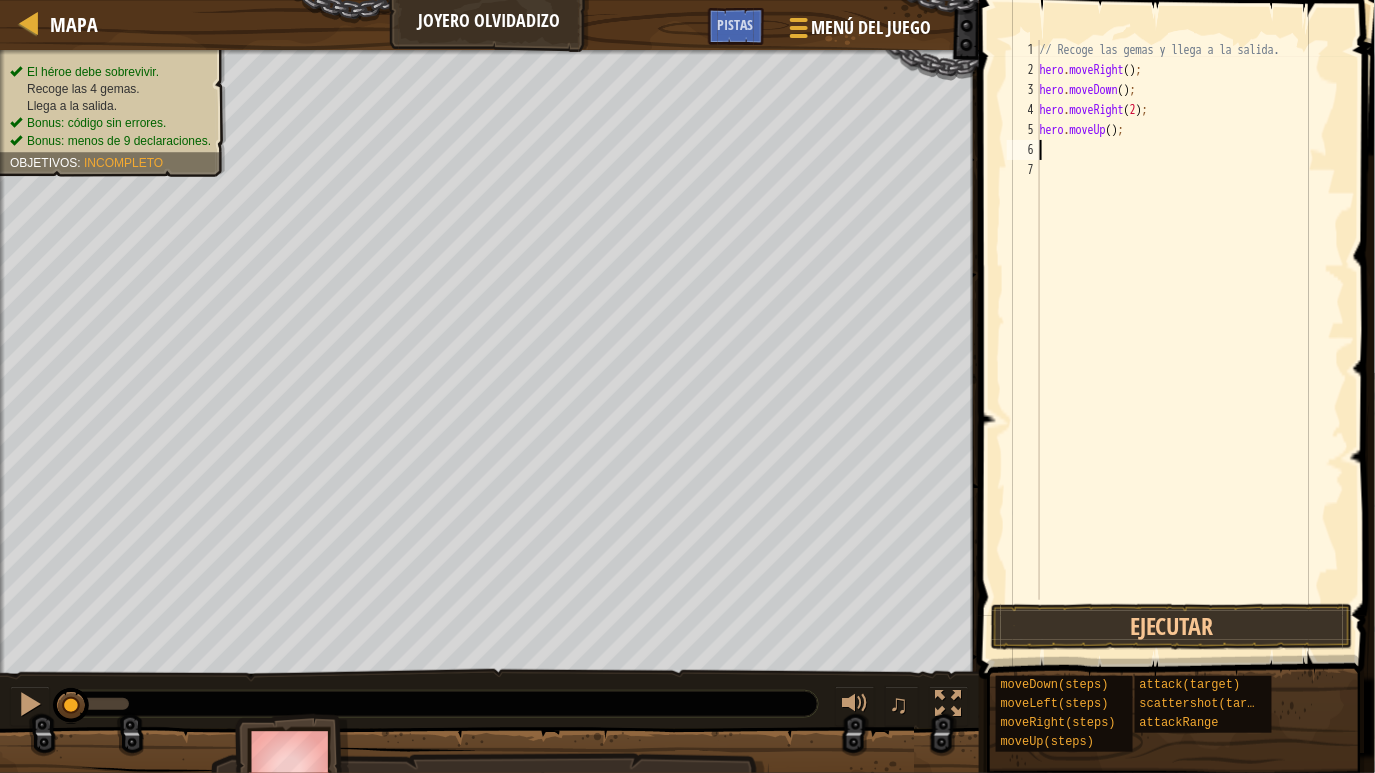 type on "h" 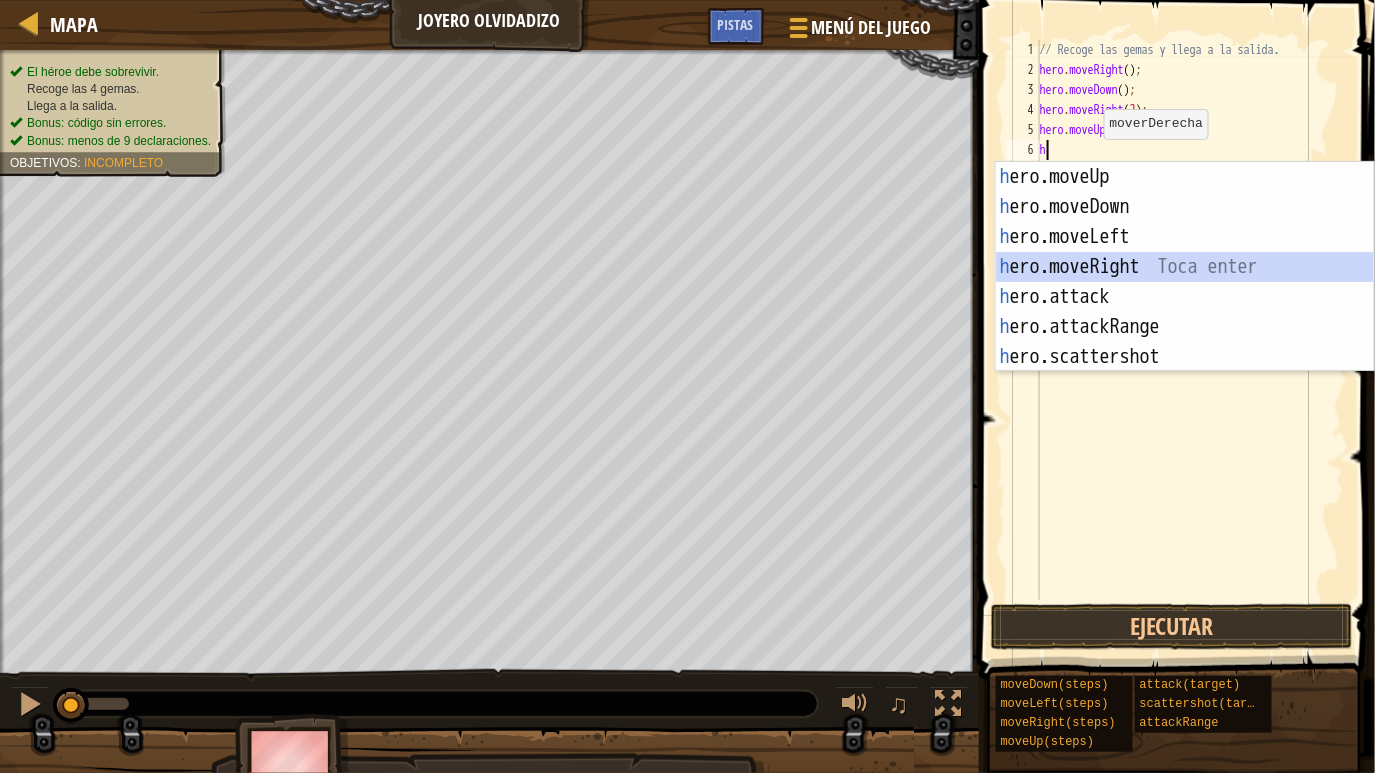click on "h ero.moveUp Toca enter h ero.moveDown Toca enter h ero.moveLeft Toca enter h ero.moveRight Toca enter h ero.attack Toca enter h ero.attackRange Toca enter h ero.scattershot Toca enter" at bounding box center [1185, 297] 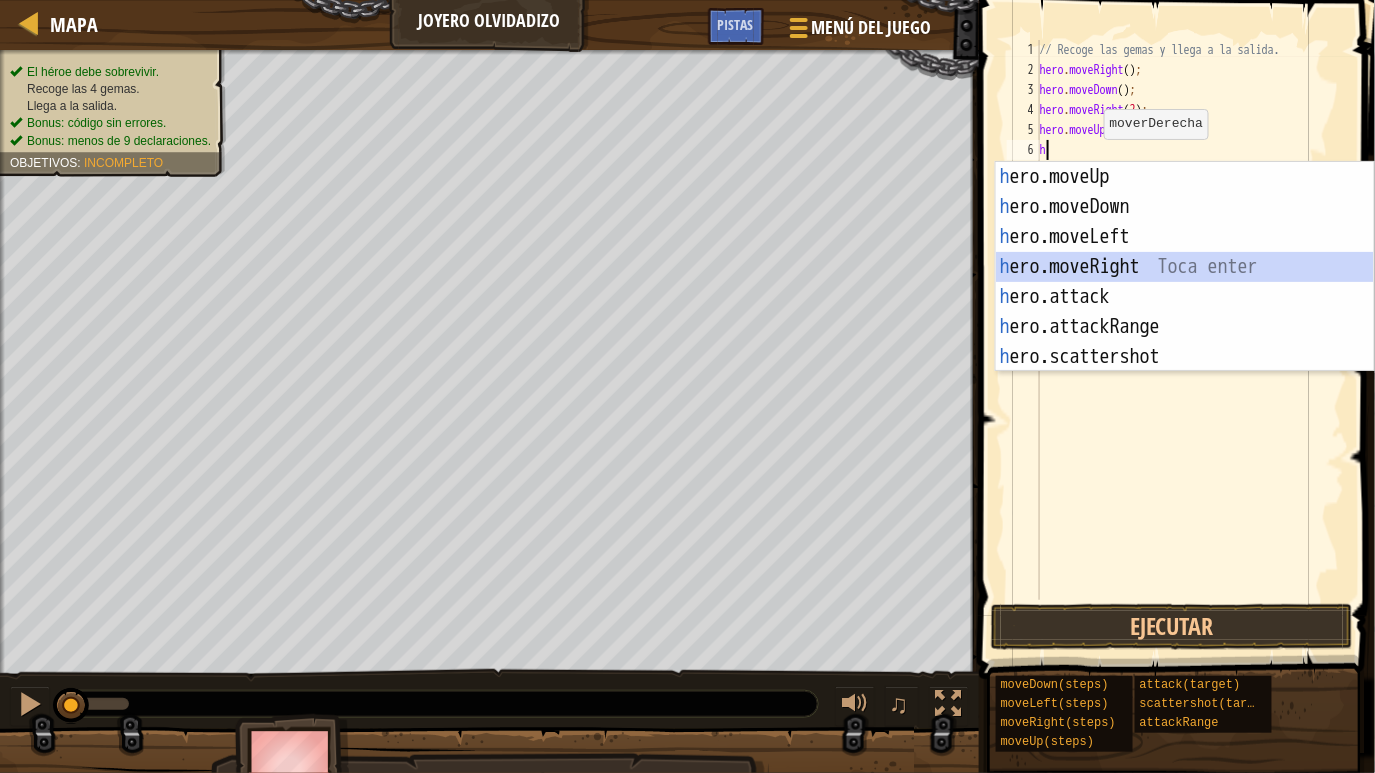 type 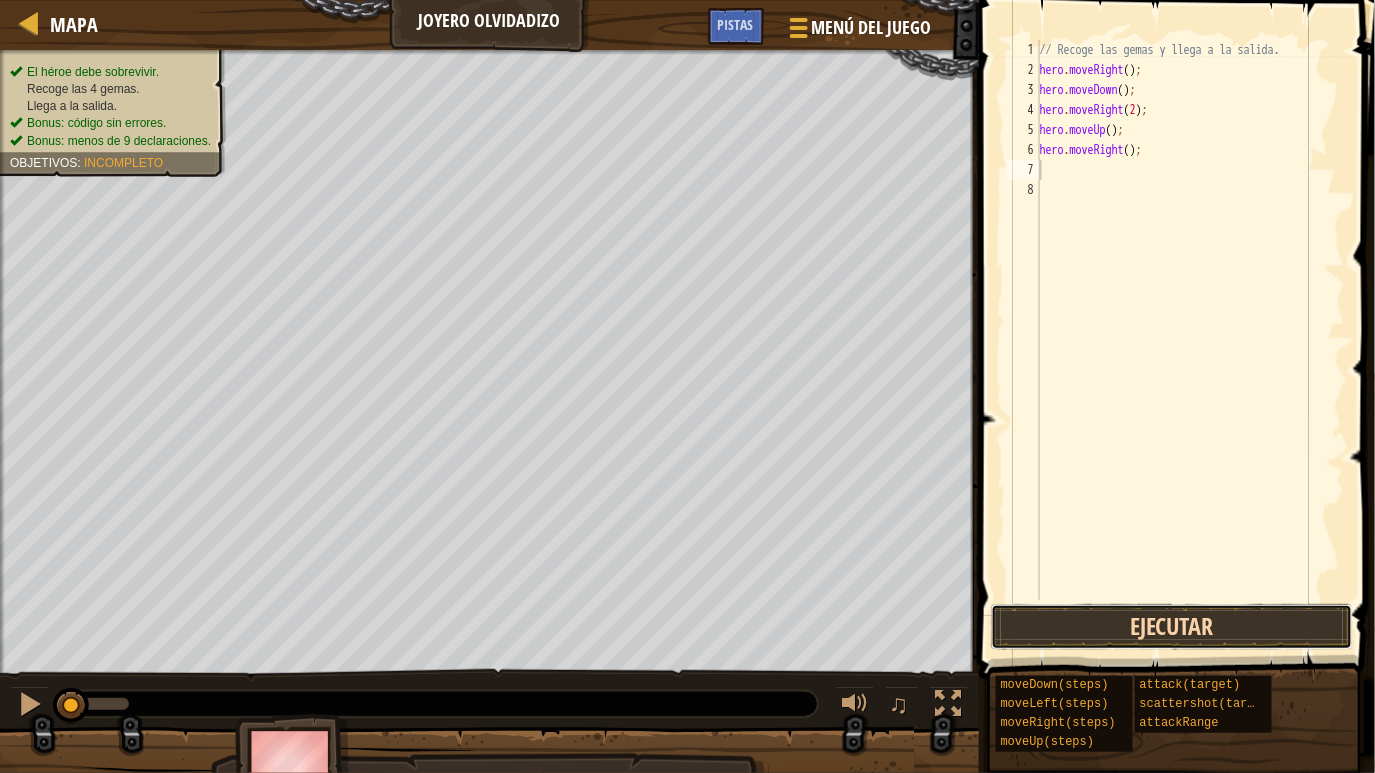 click on "Ejecutar" at bounding box center [1171, 627] 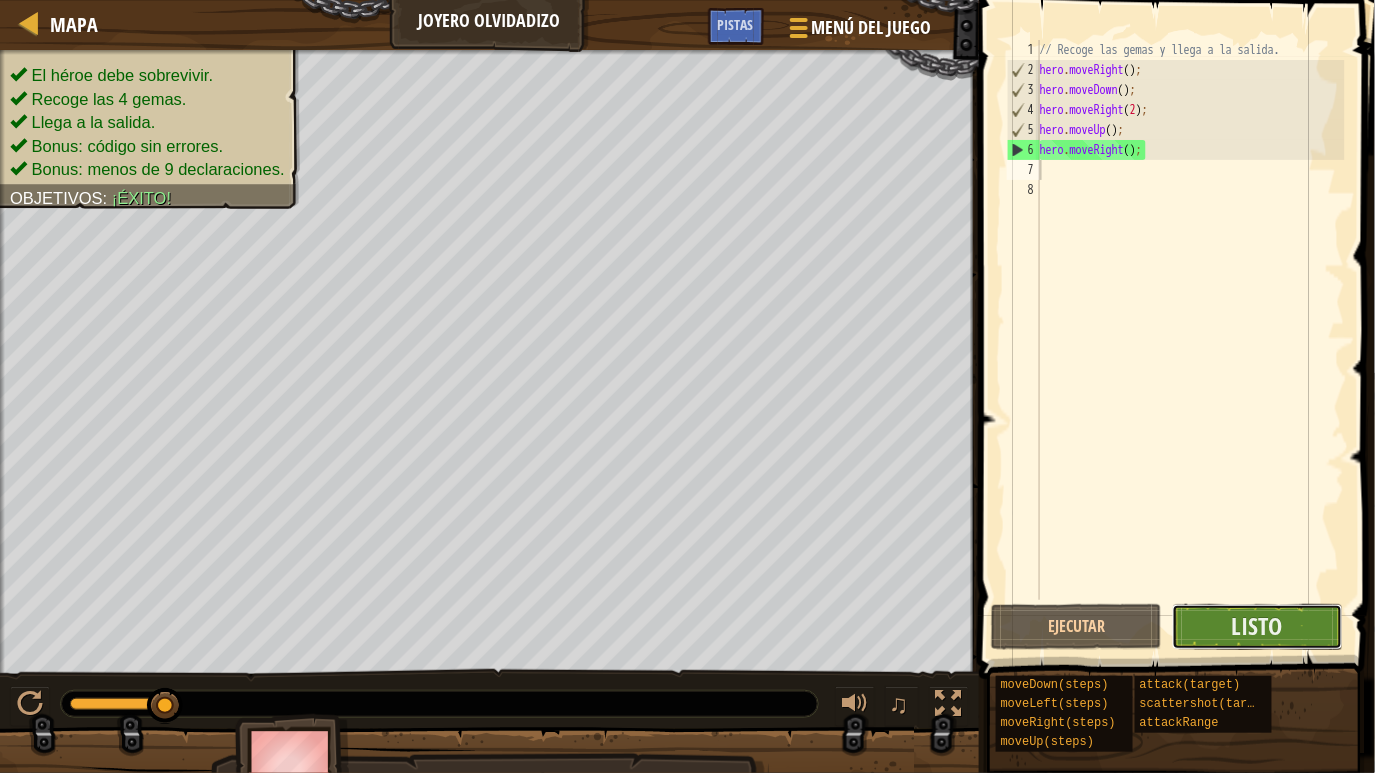 click on "Listo" at bounding box center (1257, 627) 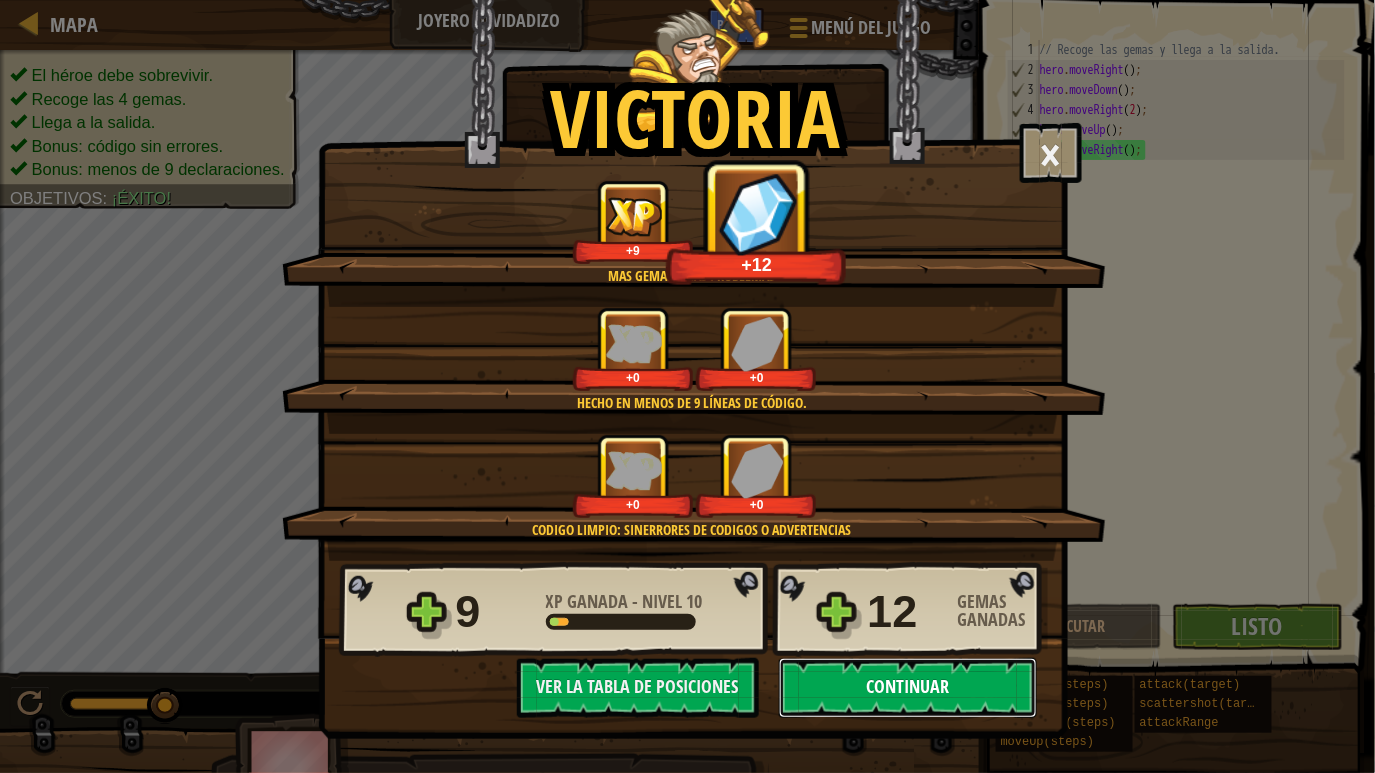 click on "Continuar" at bounding box center [908, 688] 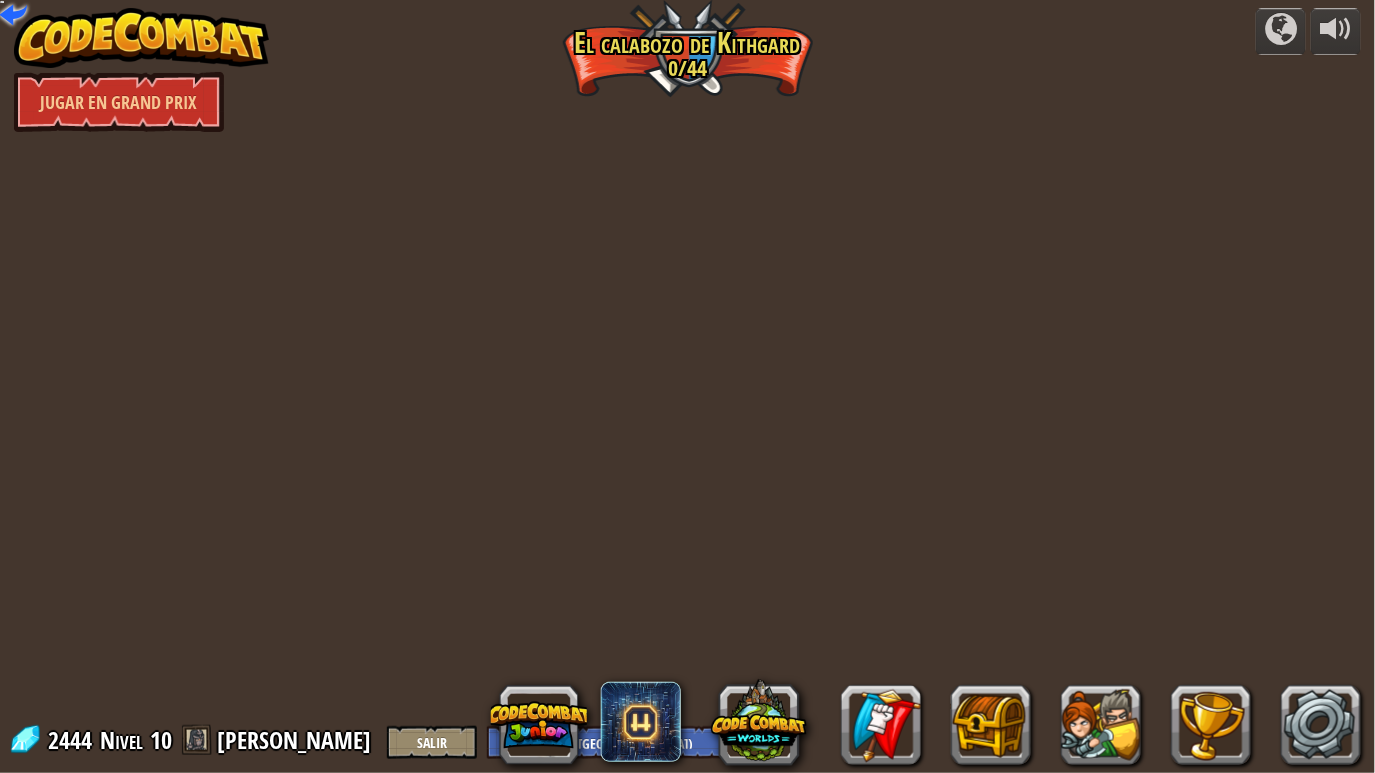 select on "es-419" 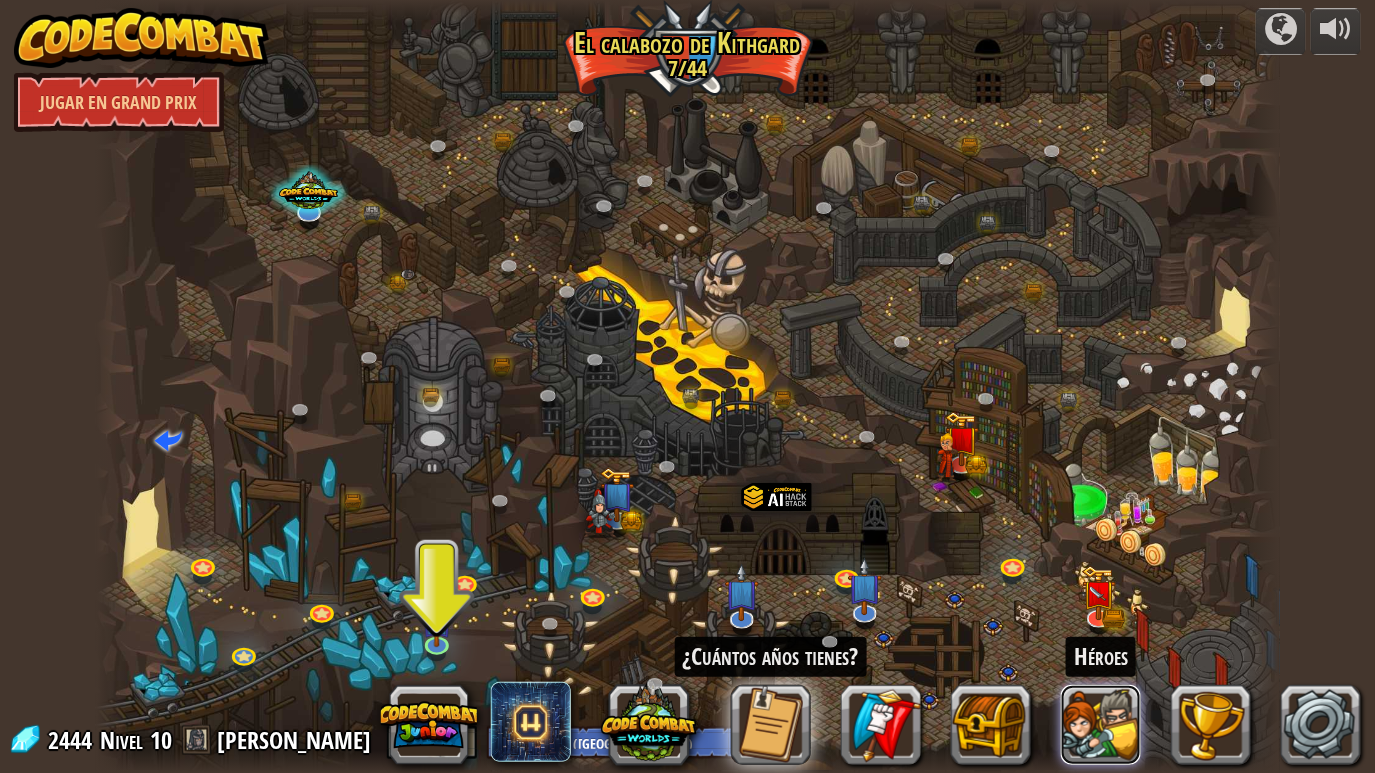 click at bounding box center (1101, 725) 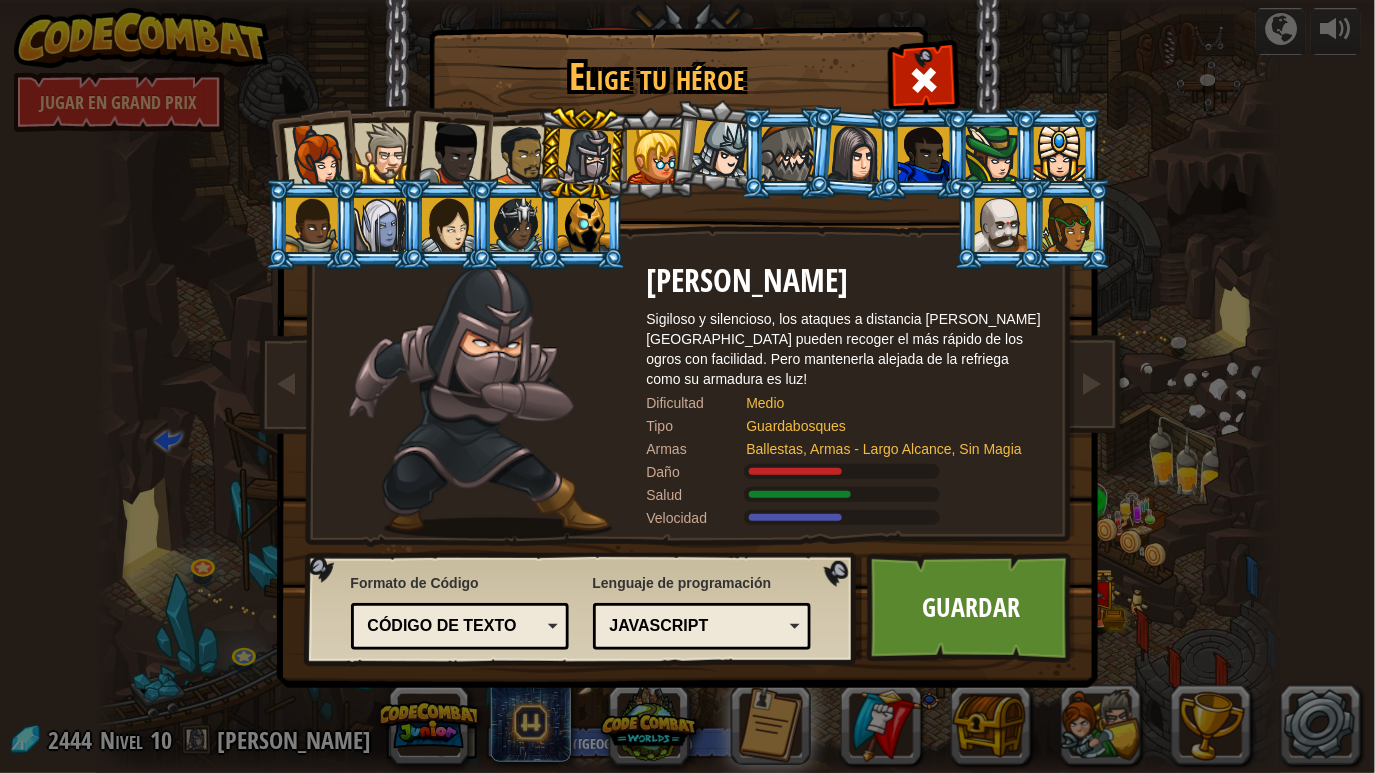 click on "Elige tu héroe 2444 Capitana [PERSON_NAME] Anya es un líder sensato que no tiene miedo de involucrarse y concluir el trabajo, sea defendiendo de un pueblo, atacando una base de ogro, o recogiendo las cosas brillantes. Dificultad Fácil Tipo Guerrero Armas Espada - Corto Alcance, Sin Magia Daño Salud Velocidad Señor [PERSON_NAME] Un guerrero poderoso. [PERSON_NAME] le gusta solo tres cosas: explorar, construir cosas y el combate. Es fuerte pero lento.  Dificultad Fácil Tipo Guerrero Armas Espada - Corto Alcance, Sin Magia Daño Salud Velocidad Dama Ida Solo Corazón La Dama [PERSON_NAME] Corazón es una campeona del pueblo, que busca la justicia en todas las tierras. Nadie sabe qué hace en su tiempo libre. Dificultad Fácil Tipo Guerrero Armas Espada - Corto Alcance, Sin Magia Daño Salud Velocidad [PERSON_NAME] el Duelista [PERSON_NAME] viaja alrededor del mundo, buscando desfaios para probar sus habilidades con su impractica espada gigante y su pequeño escudo. Dificultad Fácil Tipo Guerrero Armas Daño Salud Medio" at bounding box center [687, 386] 